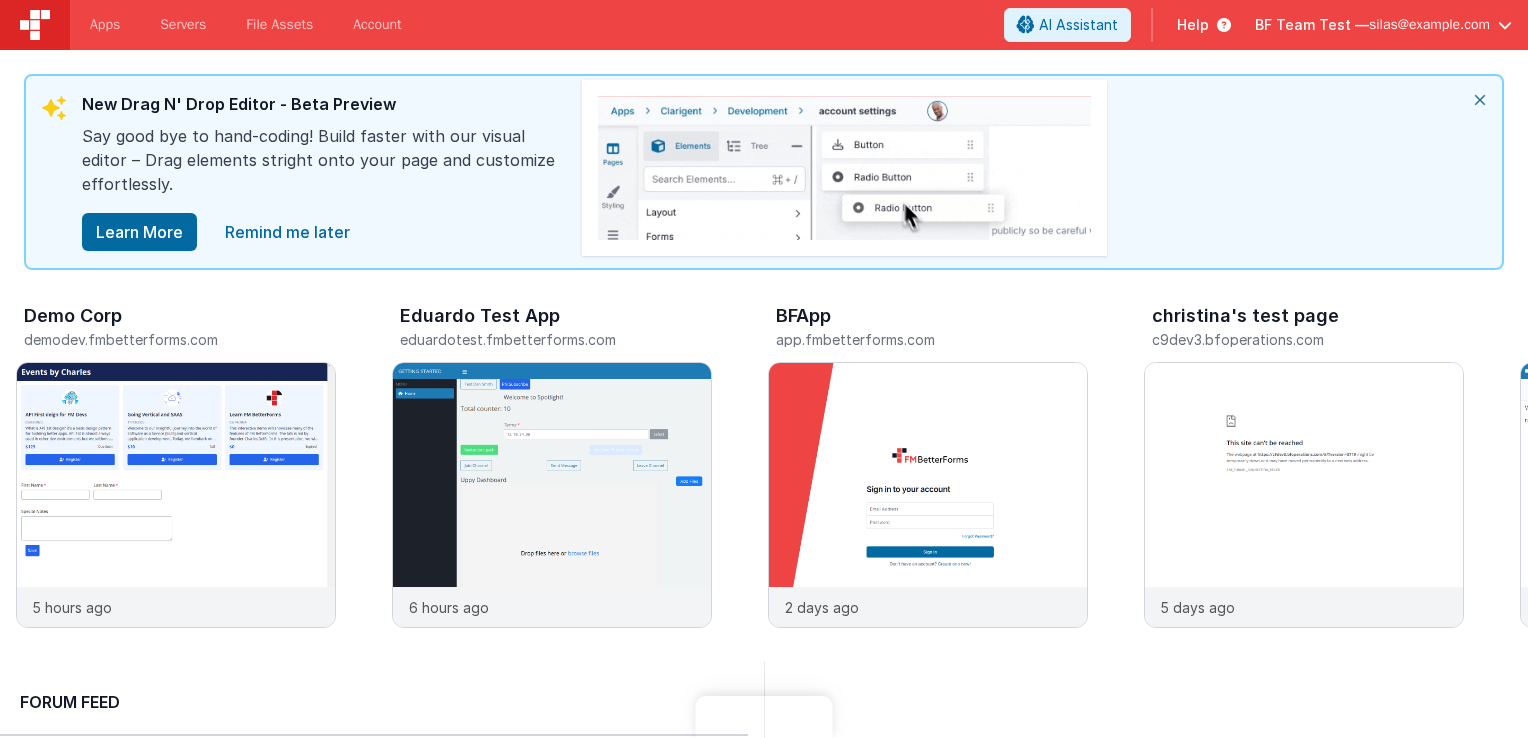 scroll, scrollTop: 0, scrollLeft: 0, axis: both 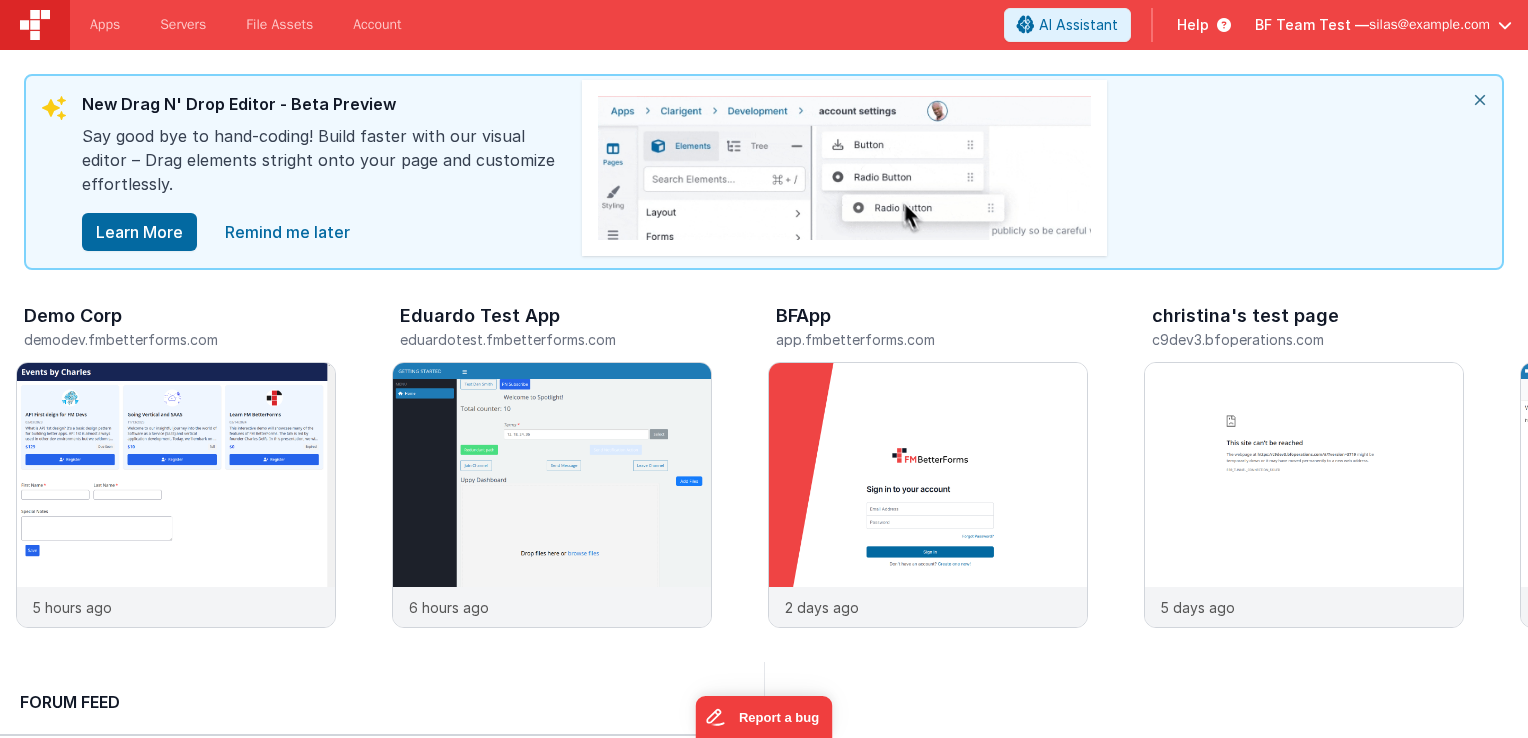 click at bounding box center (1220, 25) 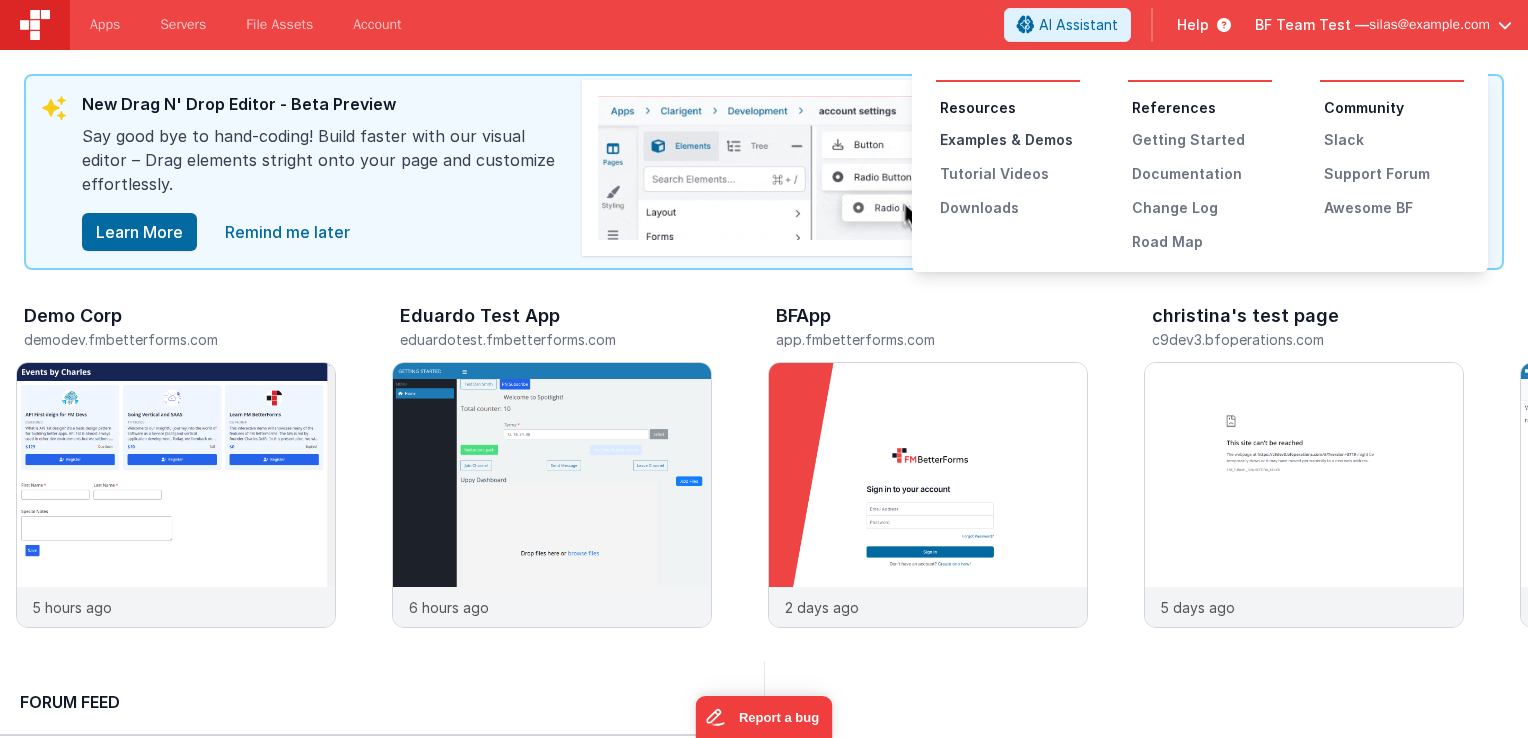 click on "Examples & Demos" at bounding box center [1010, 140] 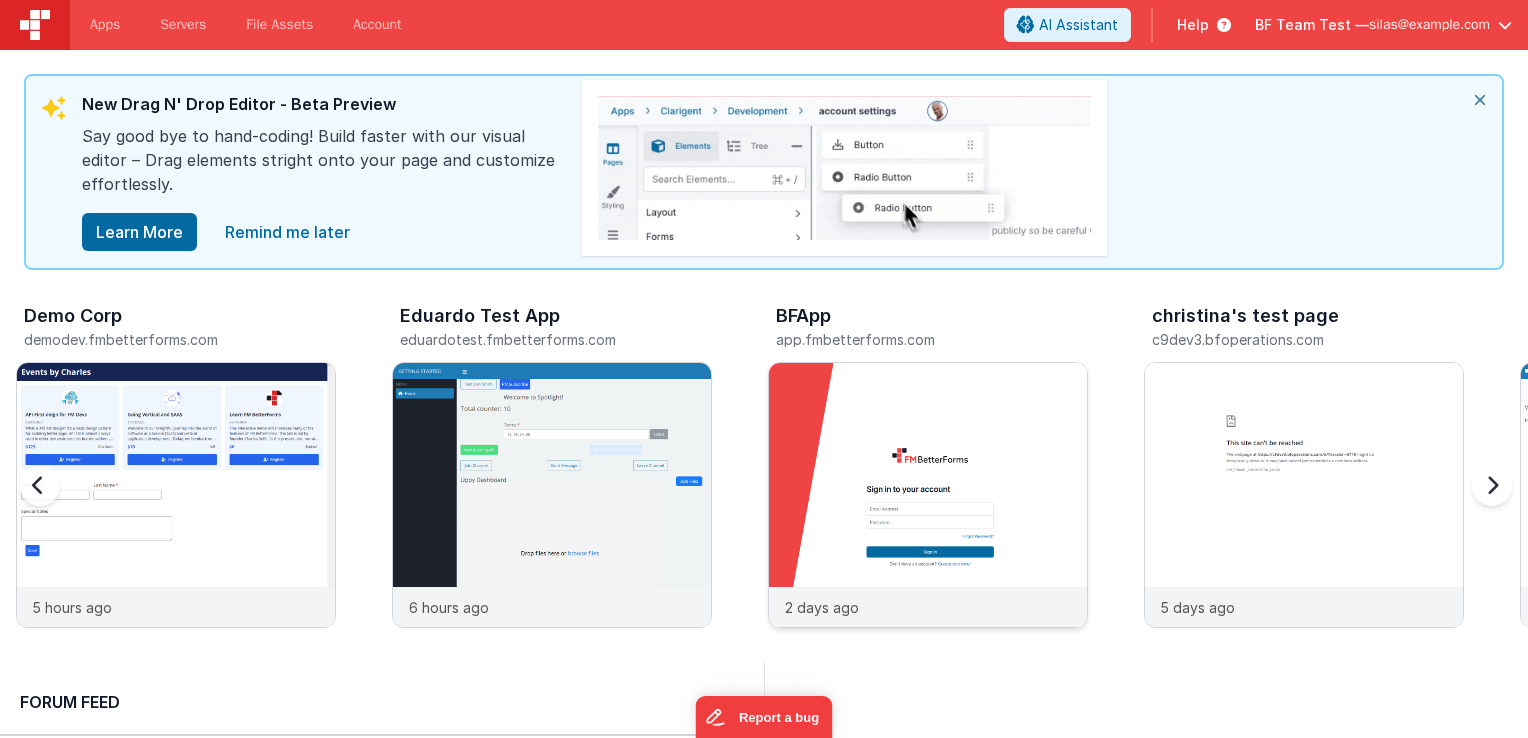 click at bounding box center [928, 522] 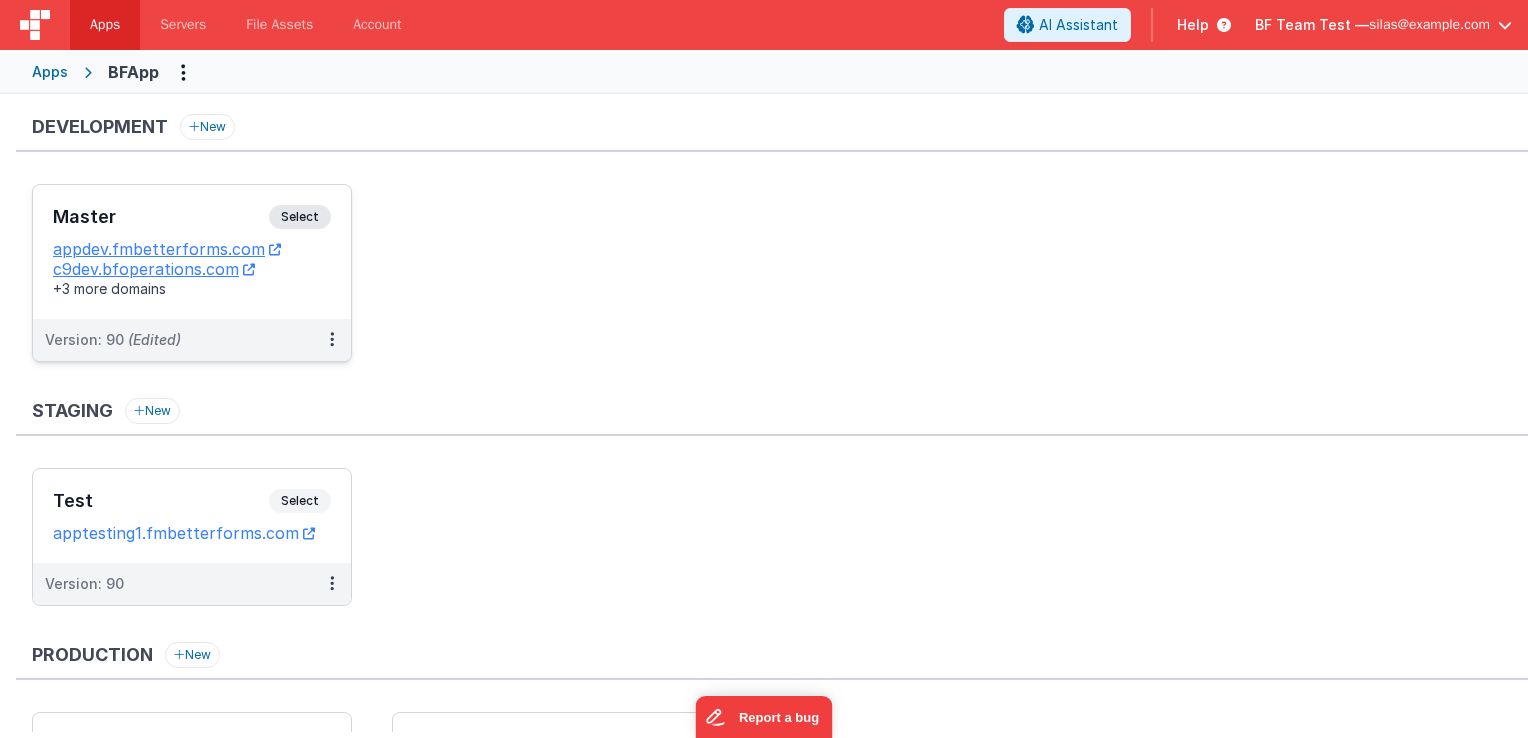click on "Select" at bounding box center (300, 217) 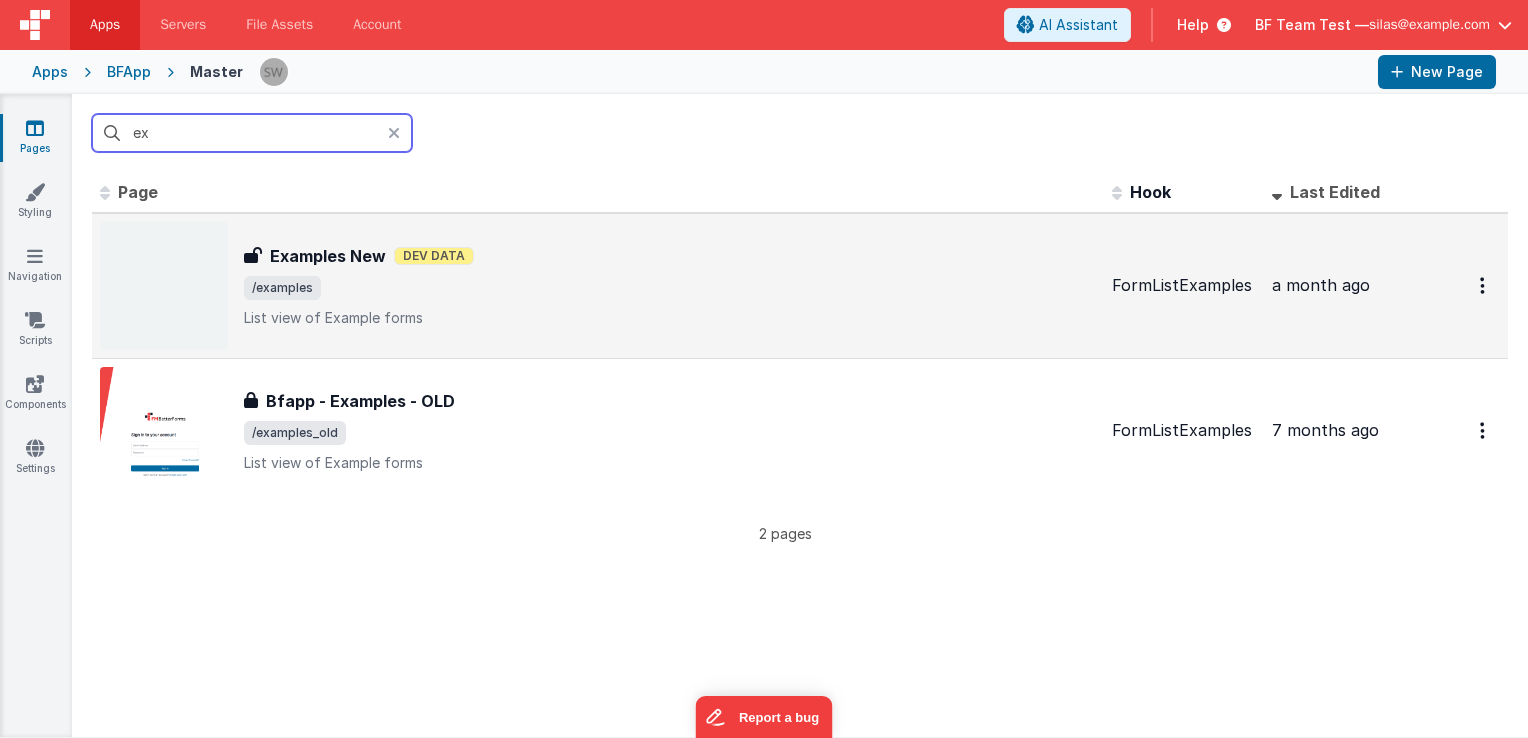 type on "ex" 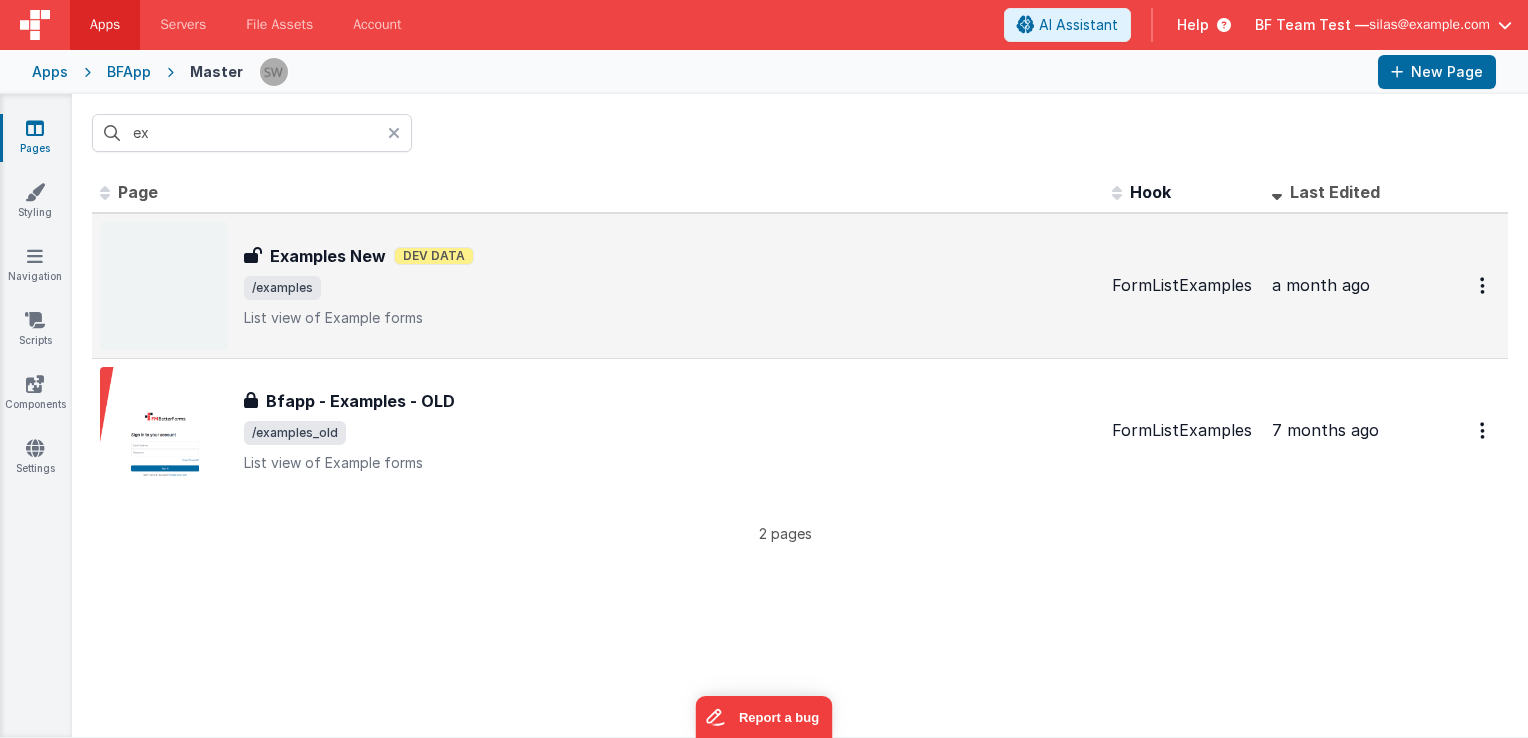 click on "Examples New" at bounding box center (328, 256) 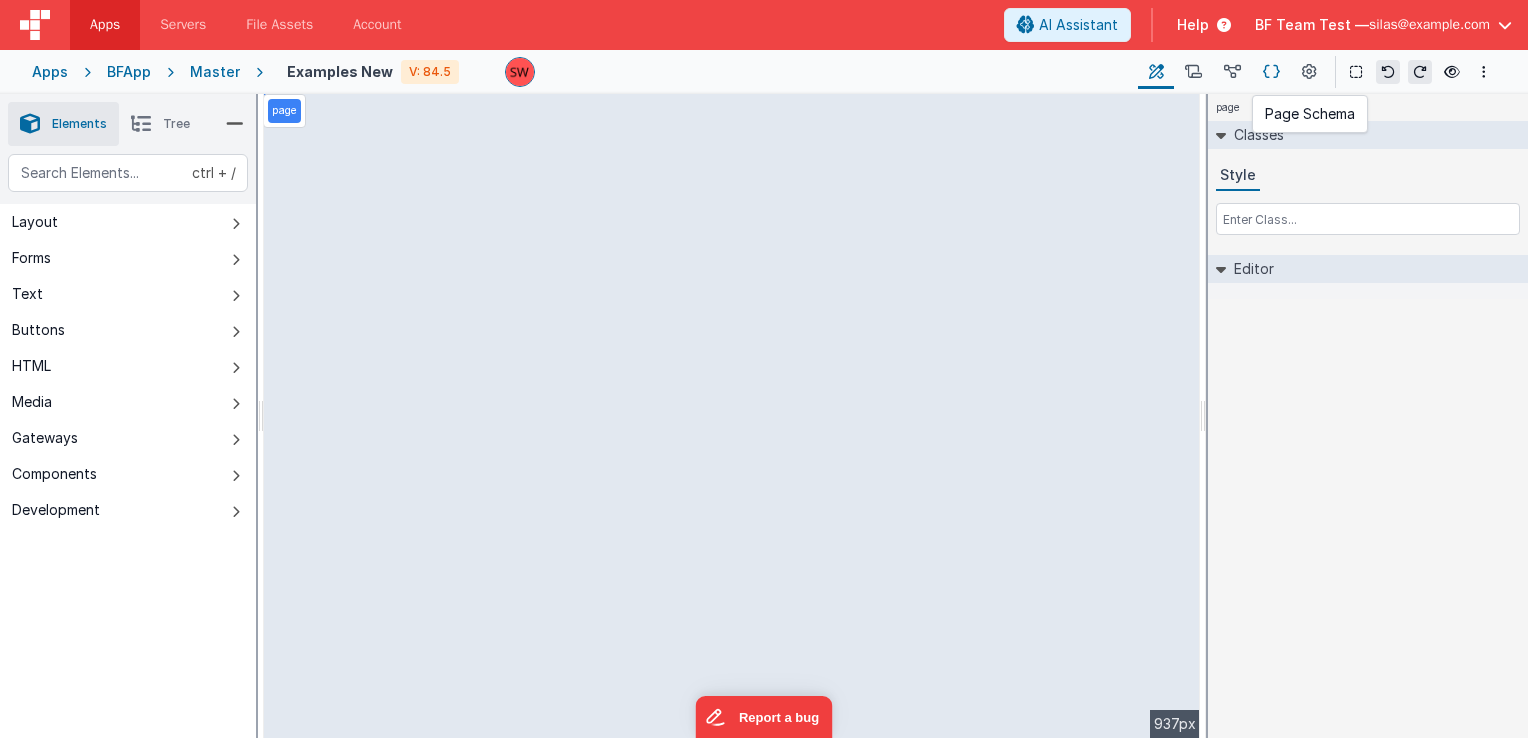 click at bounding box center (1271, 72) 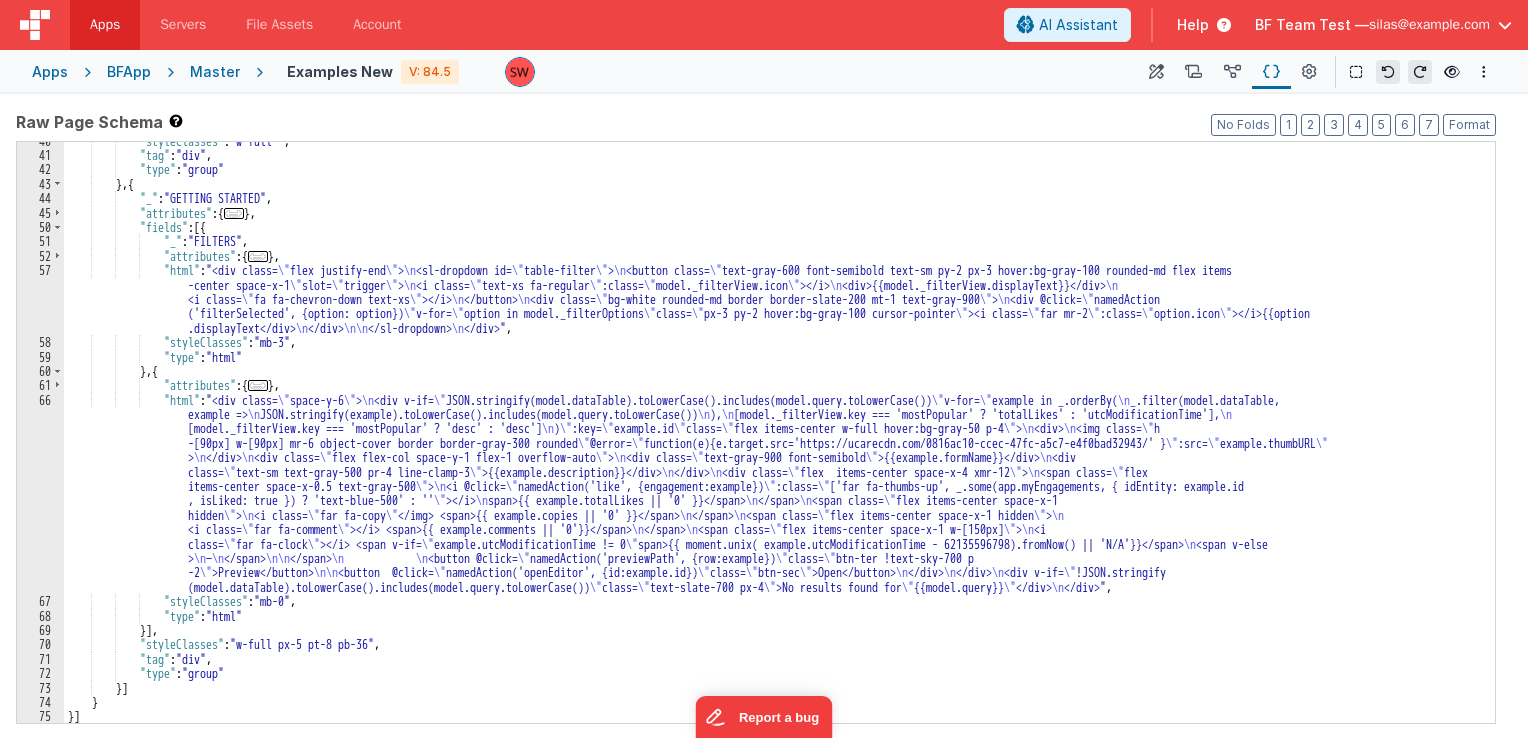 scroll, scrollTop: 656, scrollLeft: 0, axis: vertical 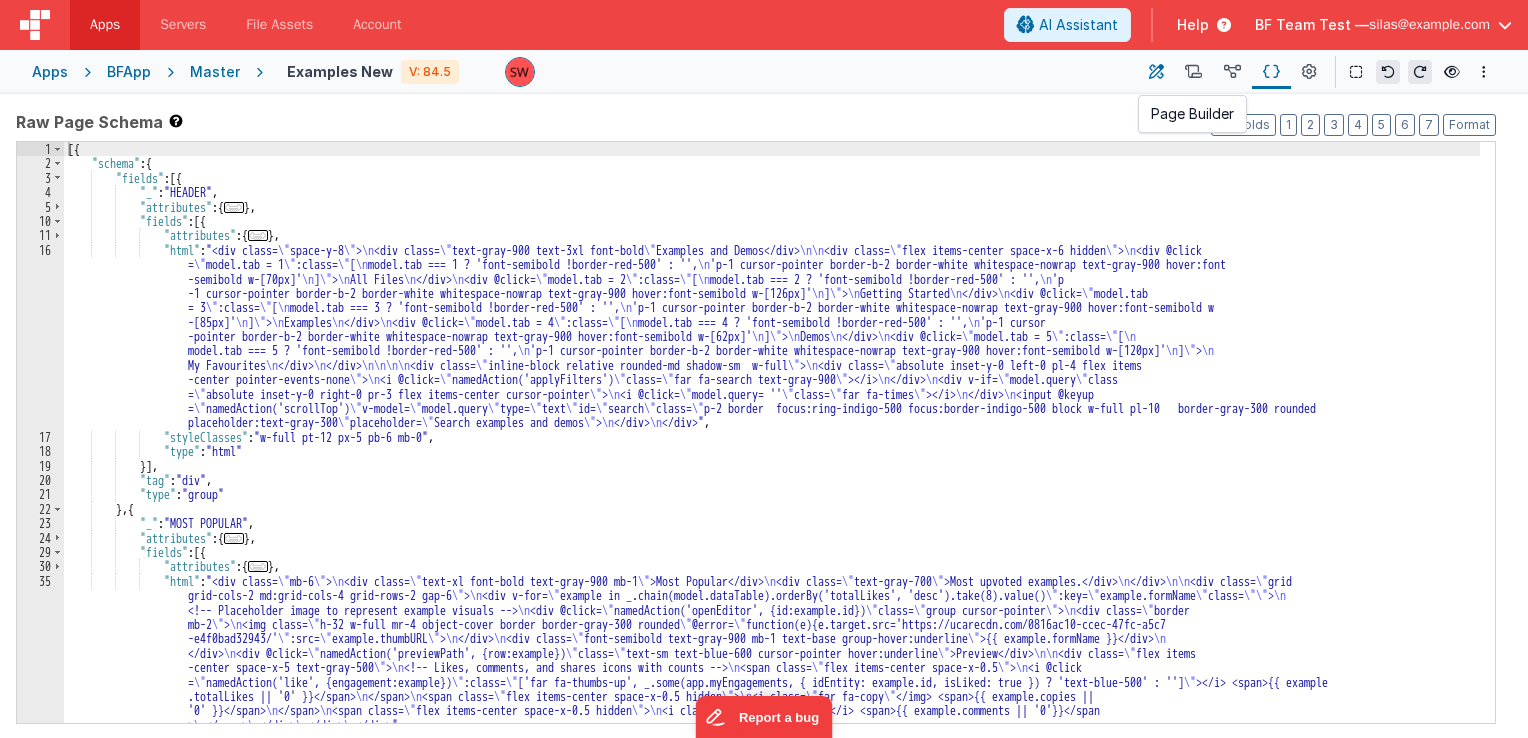 click at bounding box center (1156, 72) 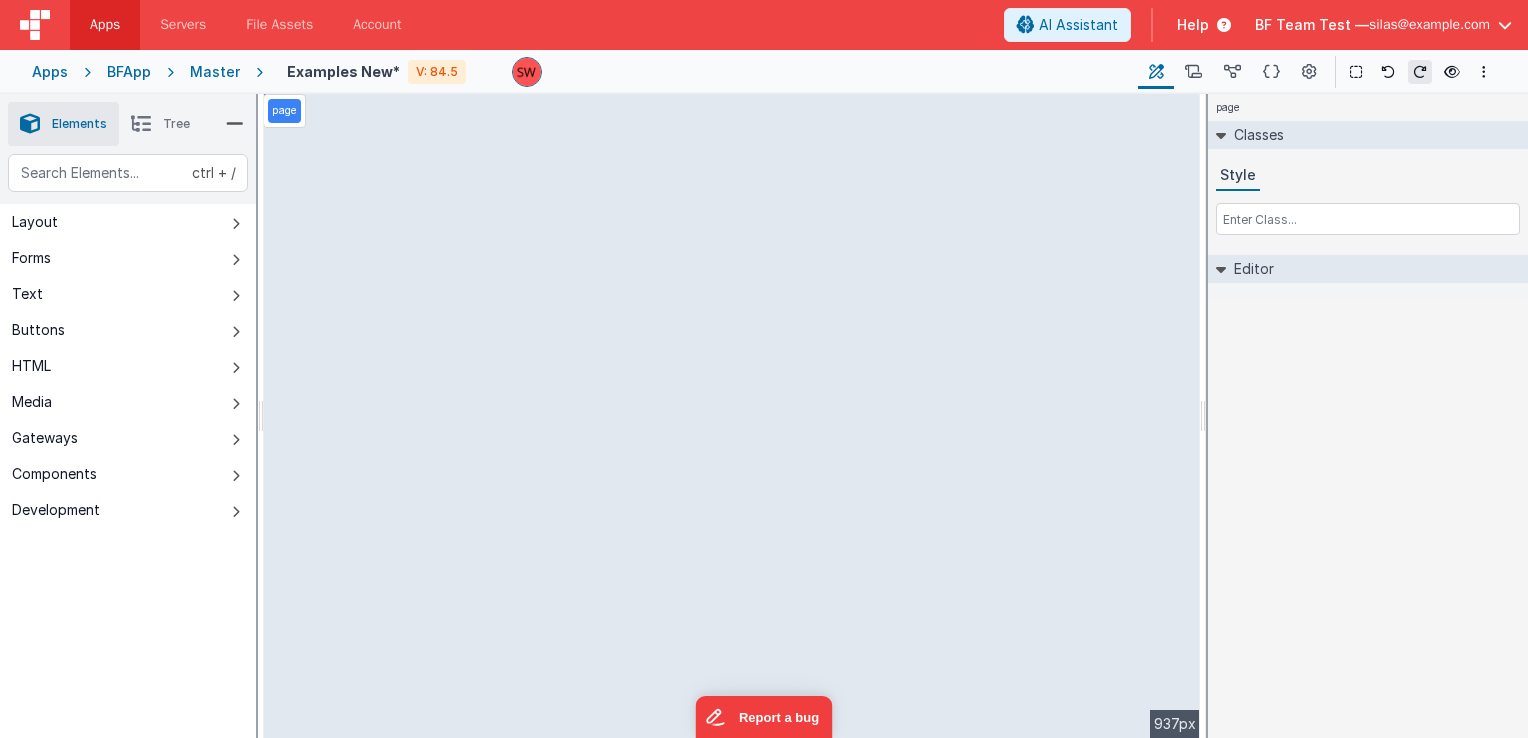 click on "Tree" at bounding box center (176, 124) 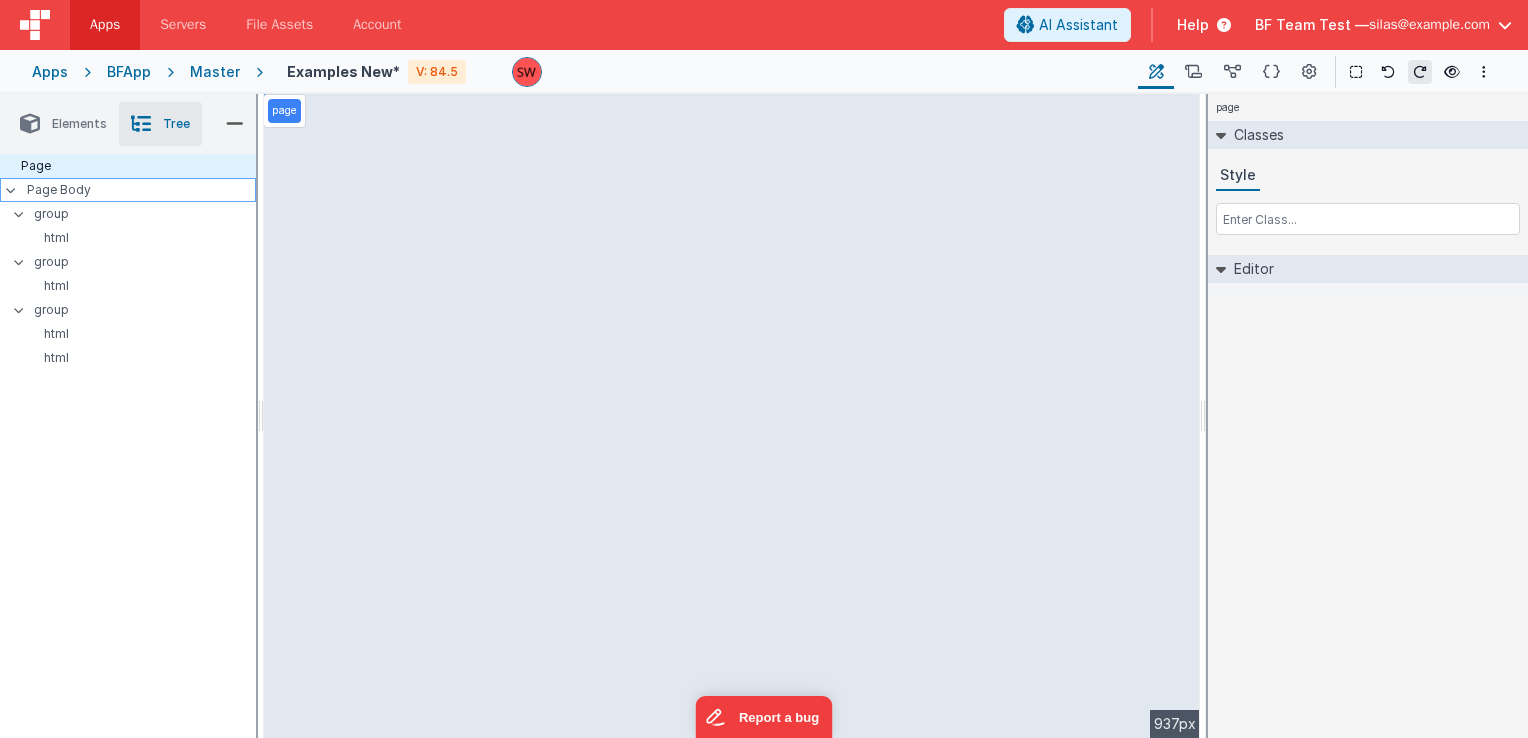 click on "Page Body" at bounding box center [141, 190] 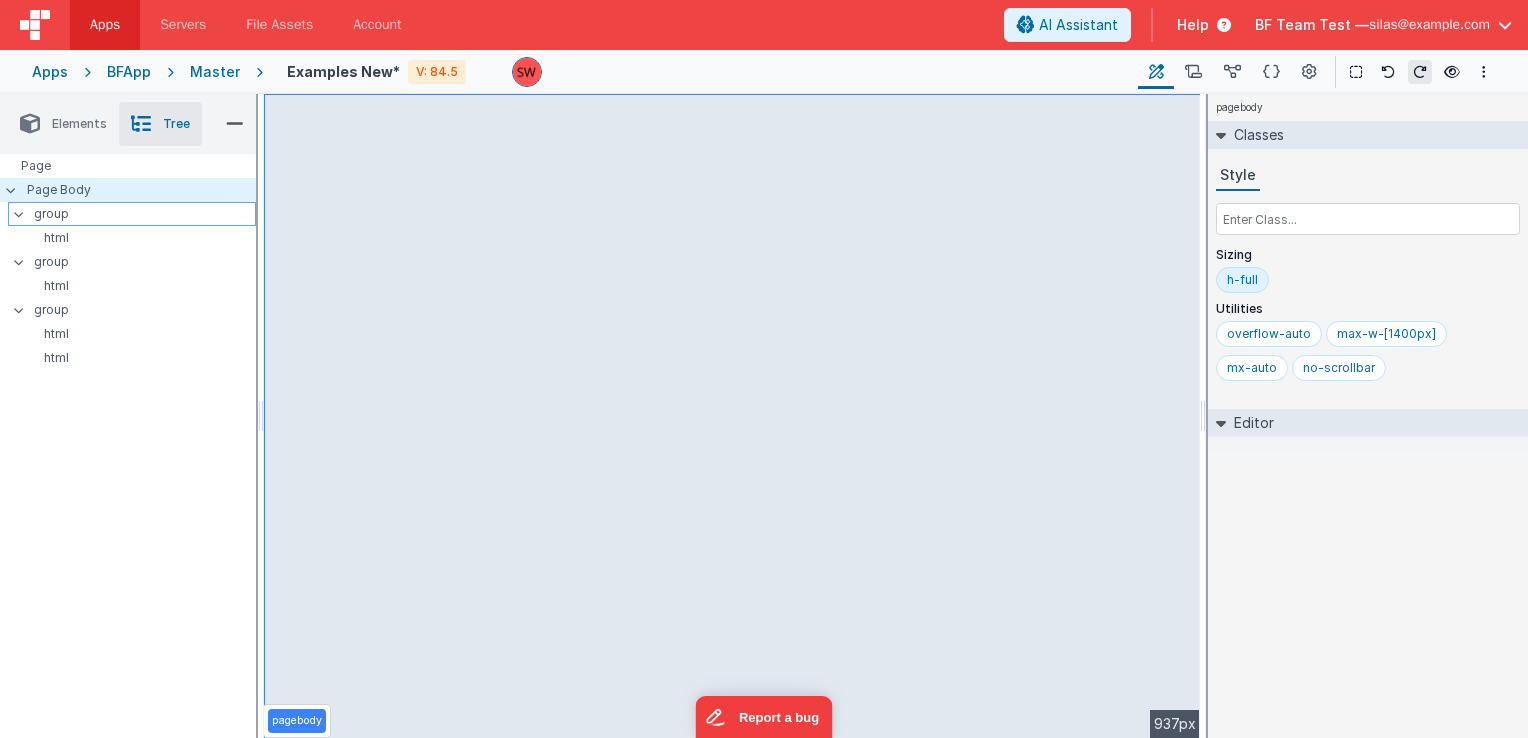 click on "group" at bounding box center (144, 214) 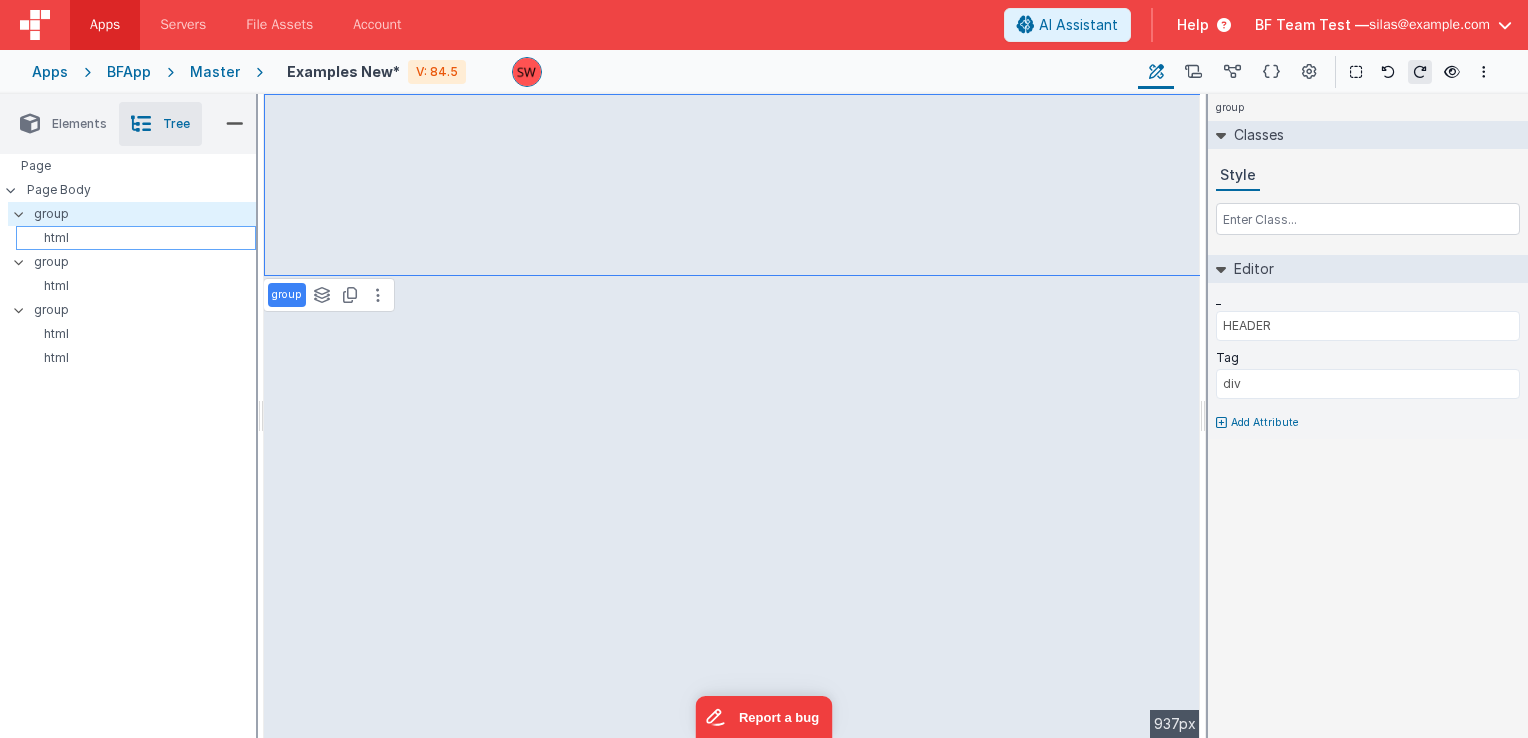click on "html" at bounding box center [139, 238] 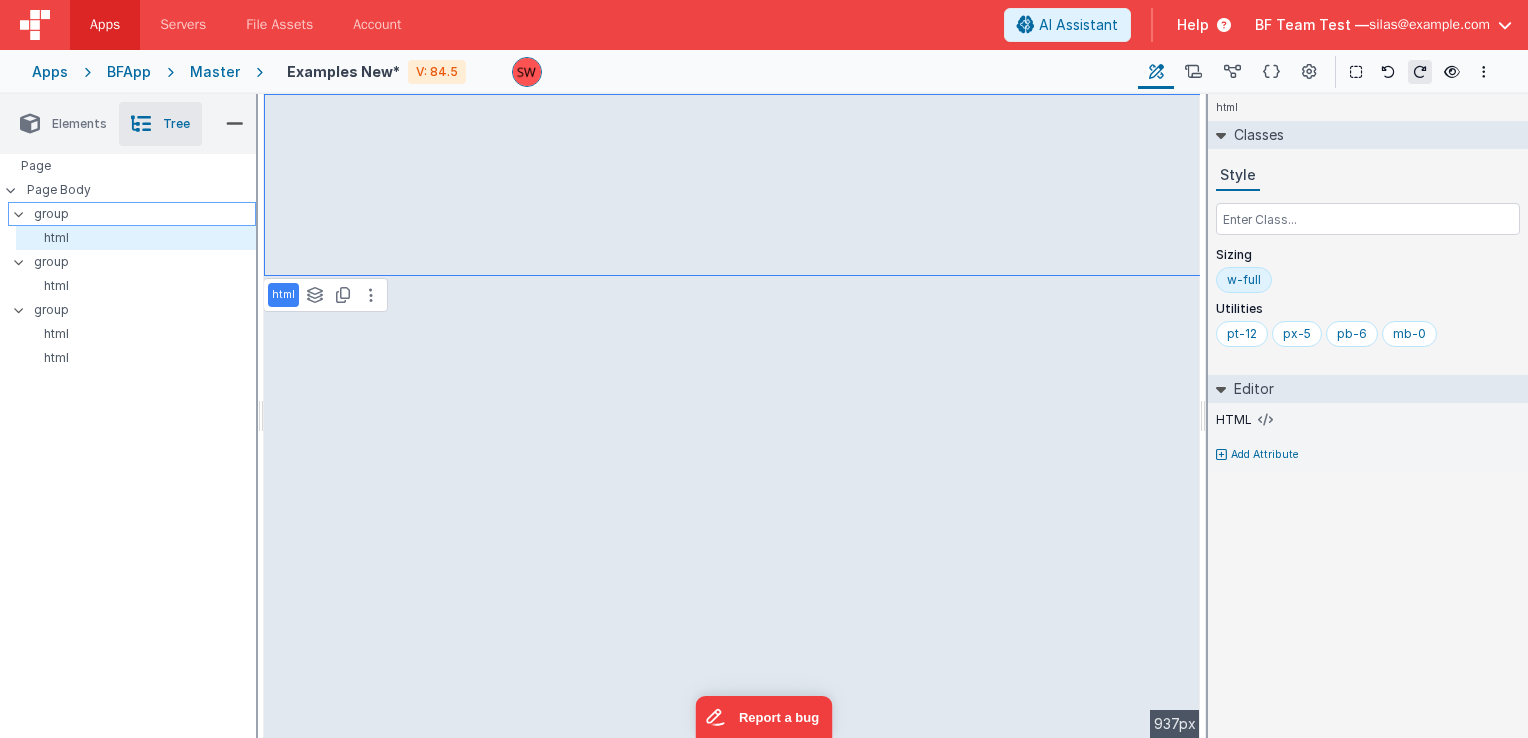click on "group" at bounding box center (144, 214) 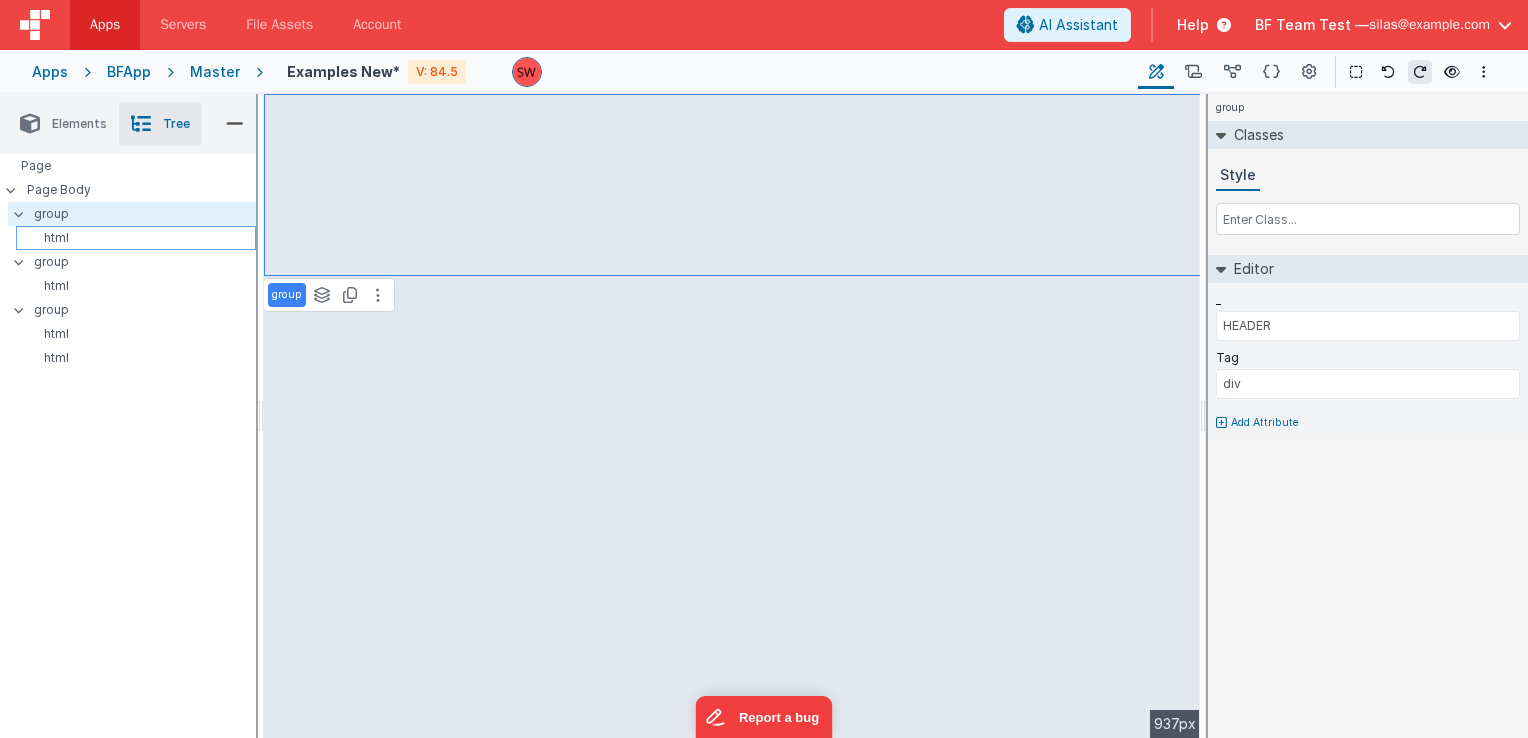 click on "html" at bounding box center [136, 238] 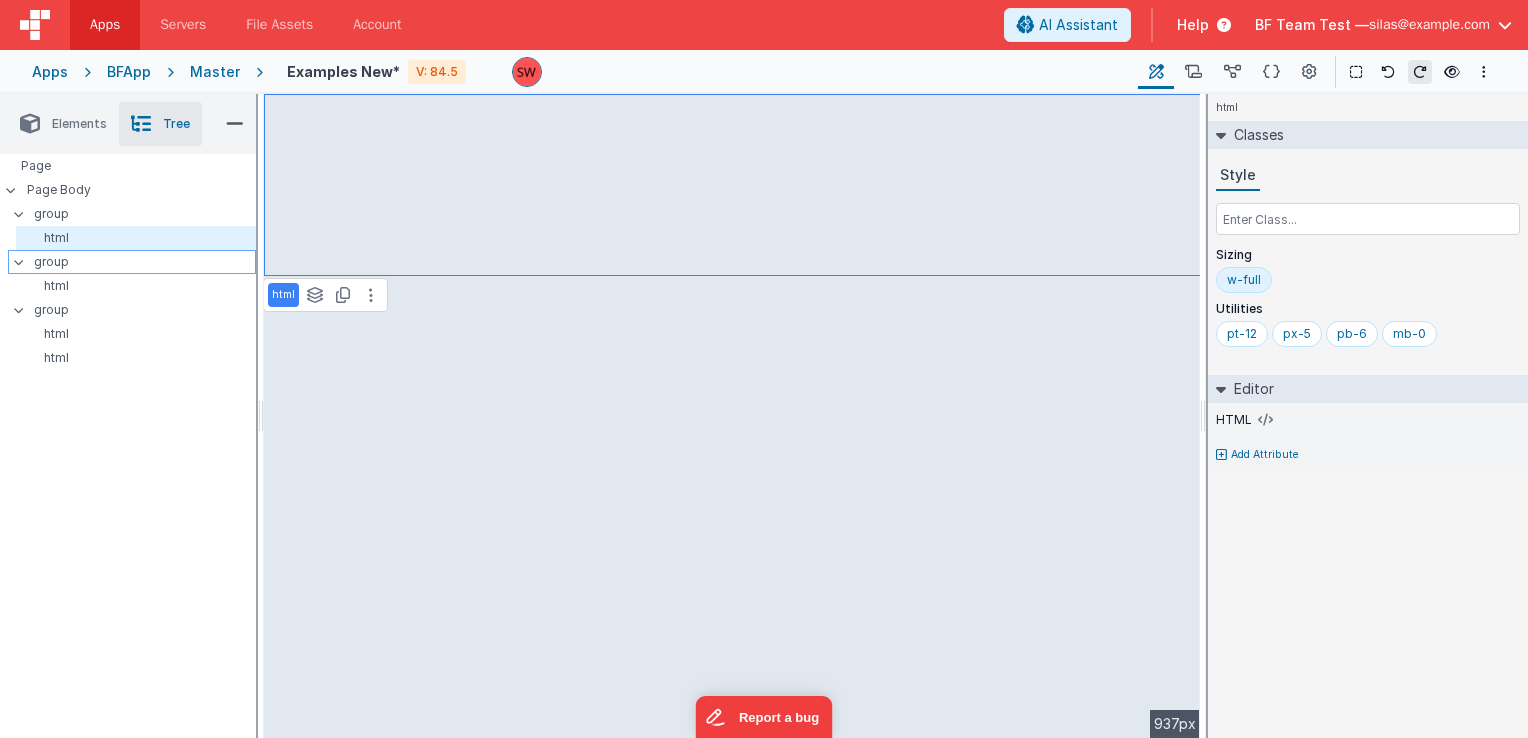 click on "group" at bounding box center (144, 262) 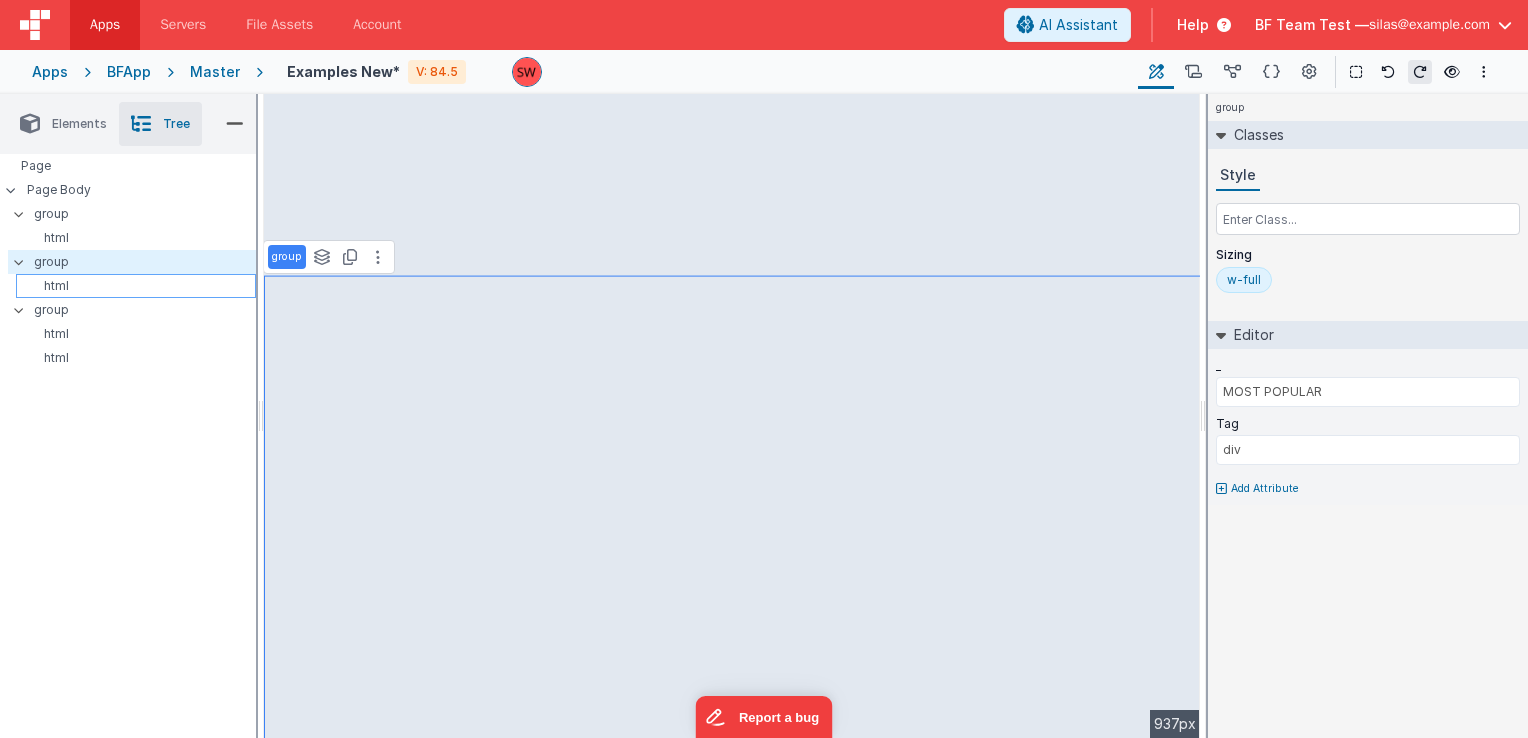 click on "html" at bounding box center [139, 286] 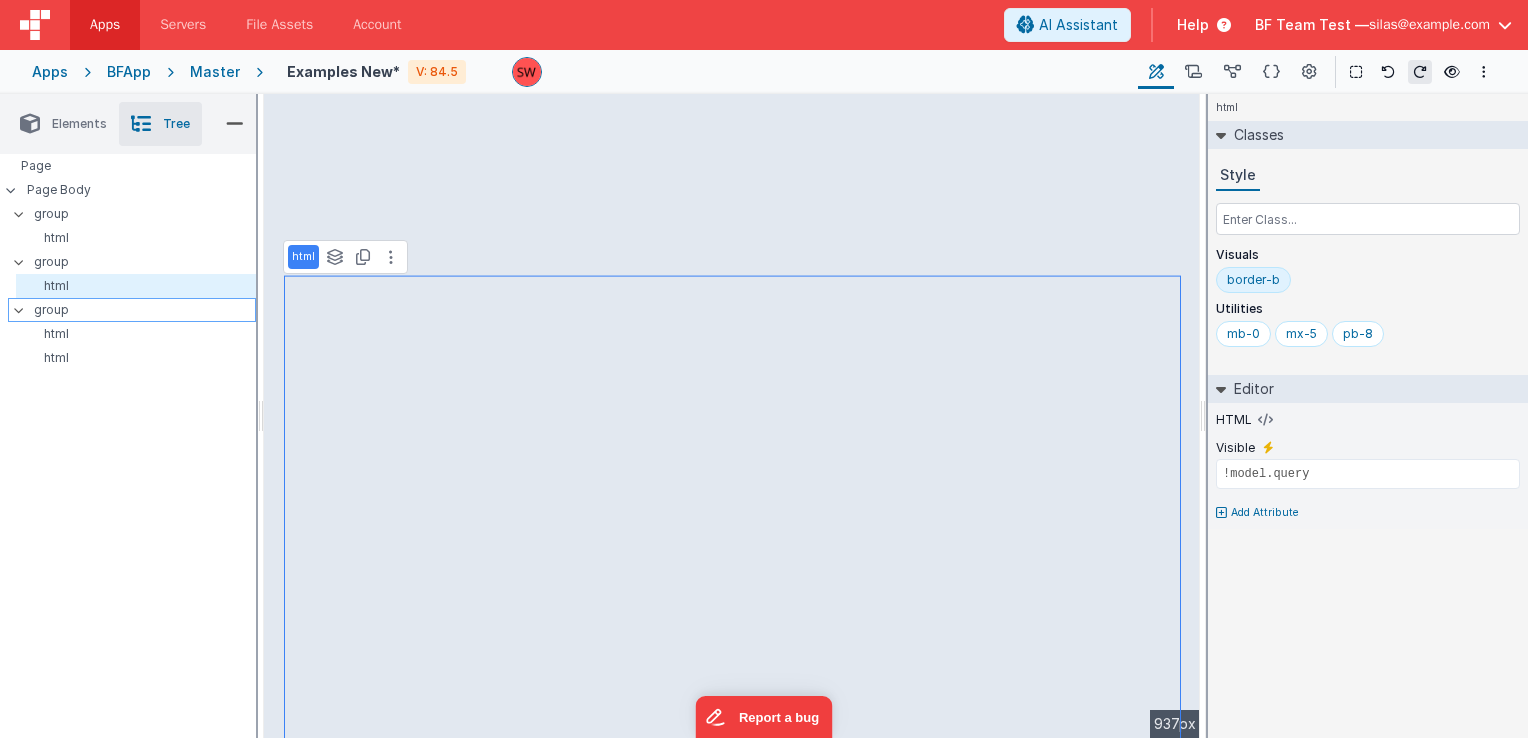 click on "group" at bounding box center [144, 310] 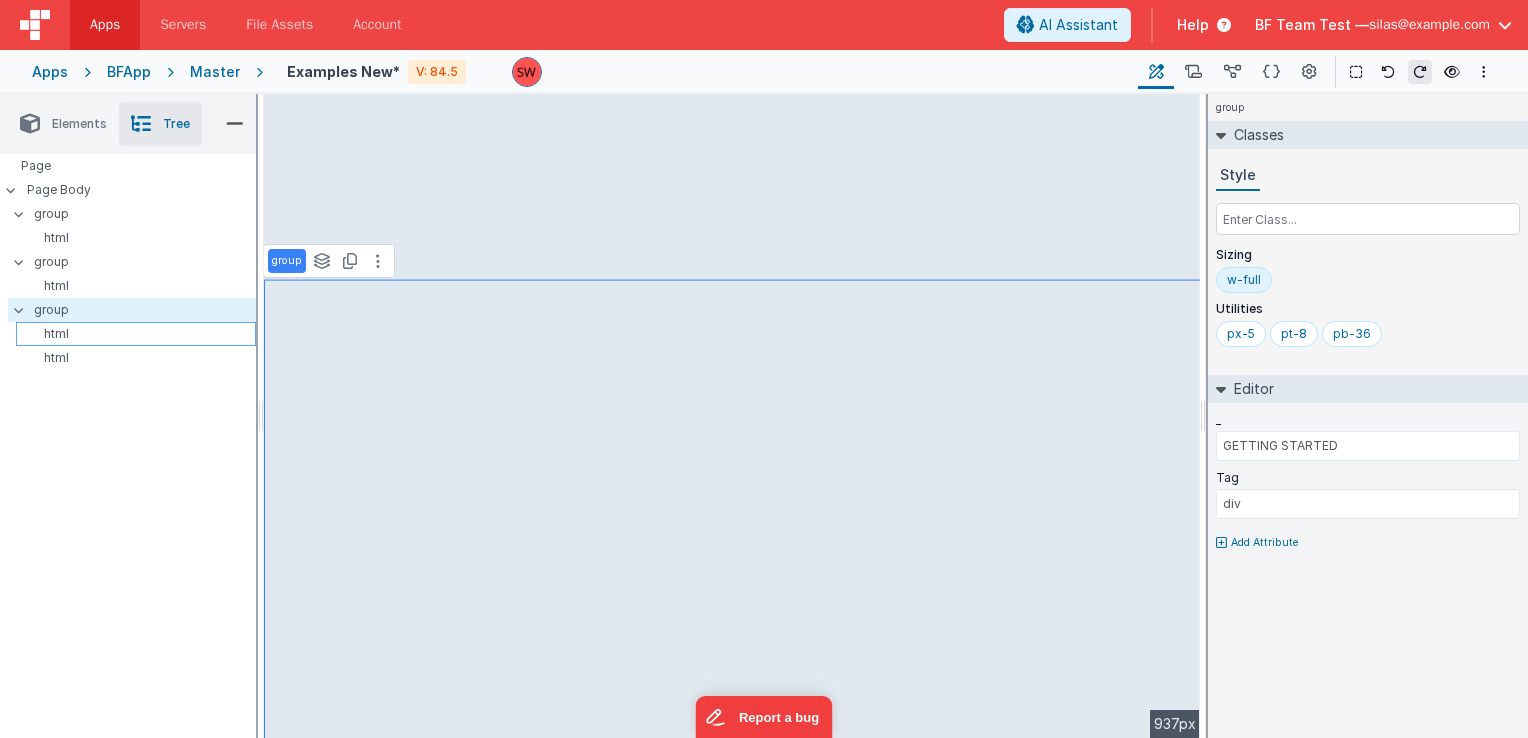 click on "html" at bounding box center [139, 334] 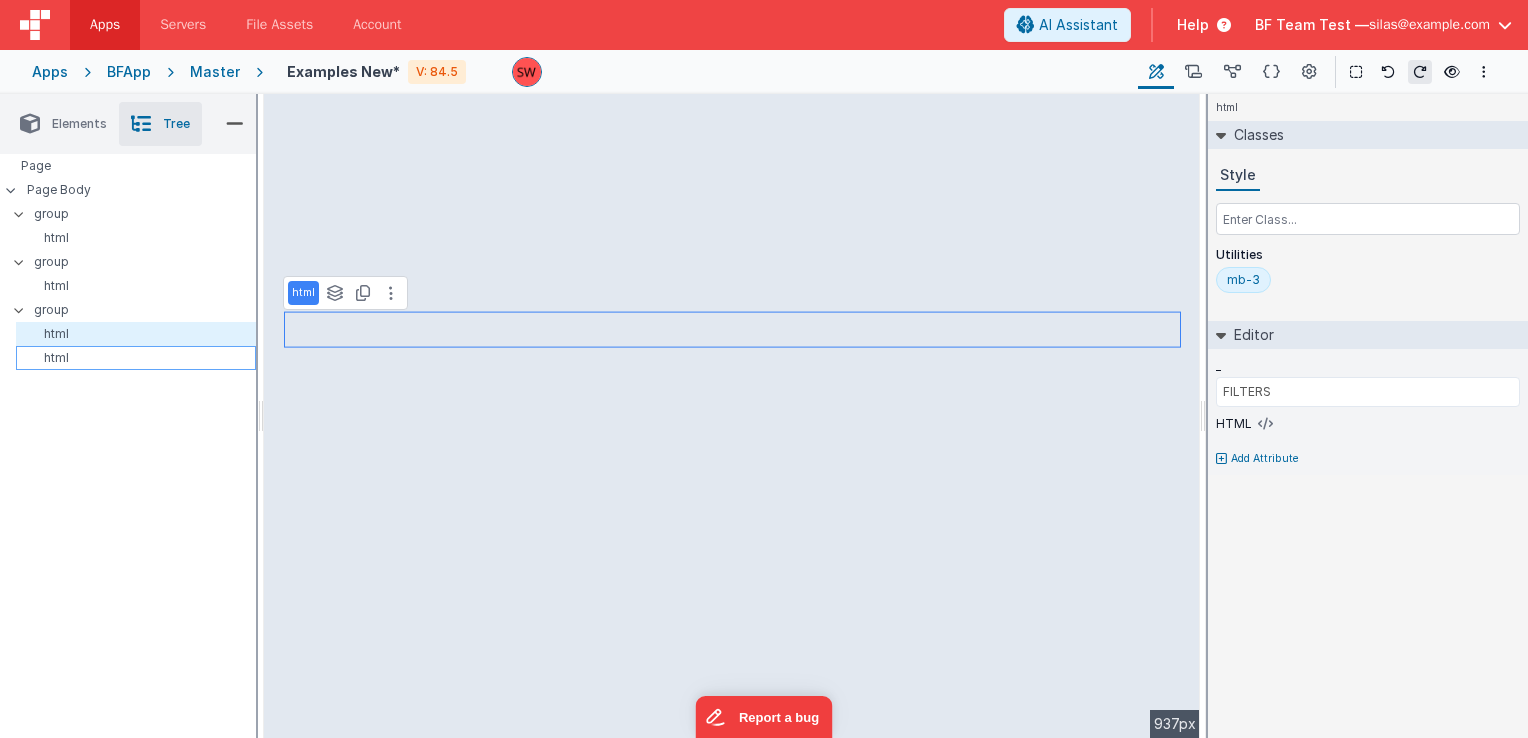 click on "html" at bounding box center [139, 358] 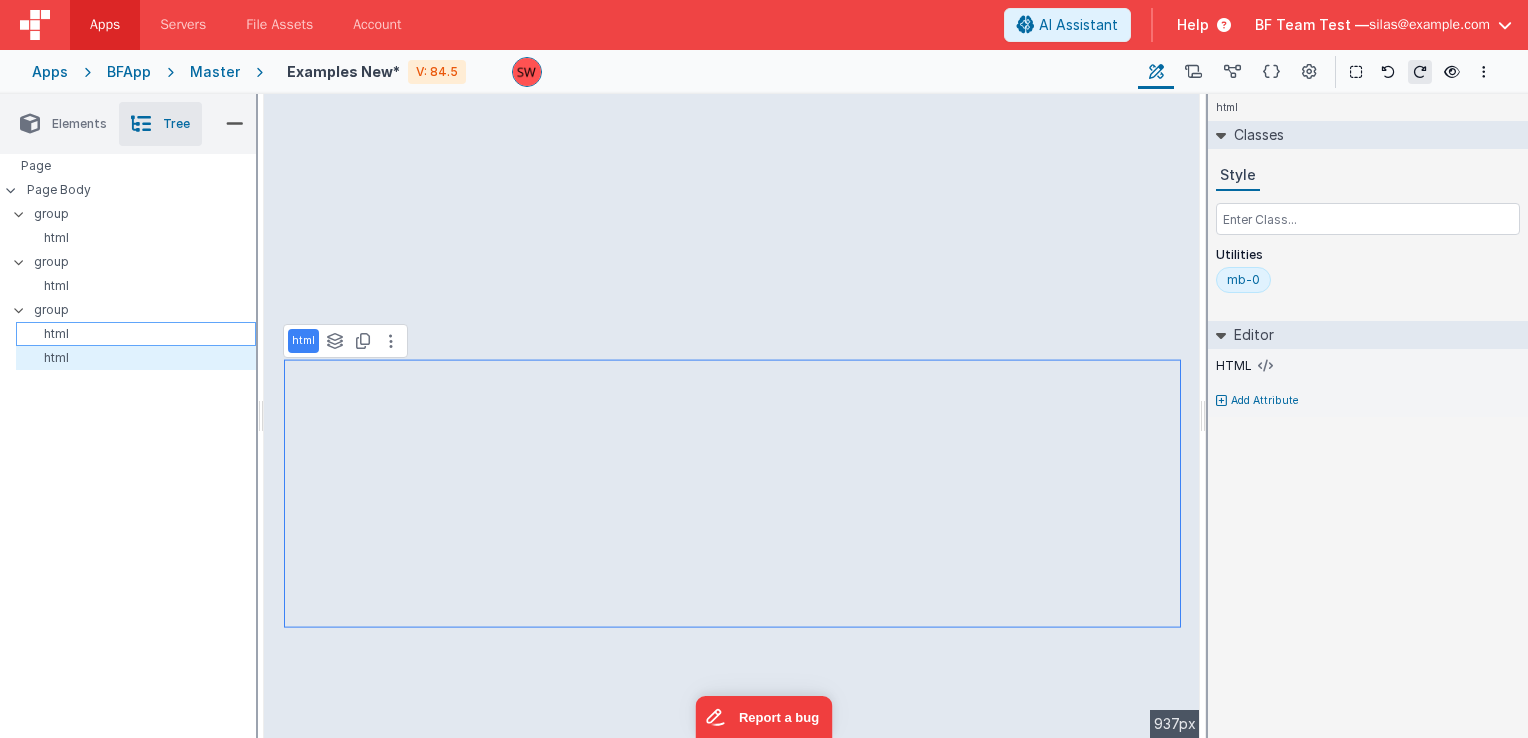 click on "html" at bounding box center [139, 334] 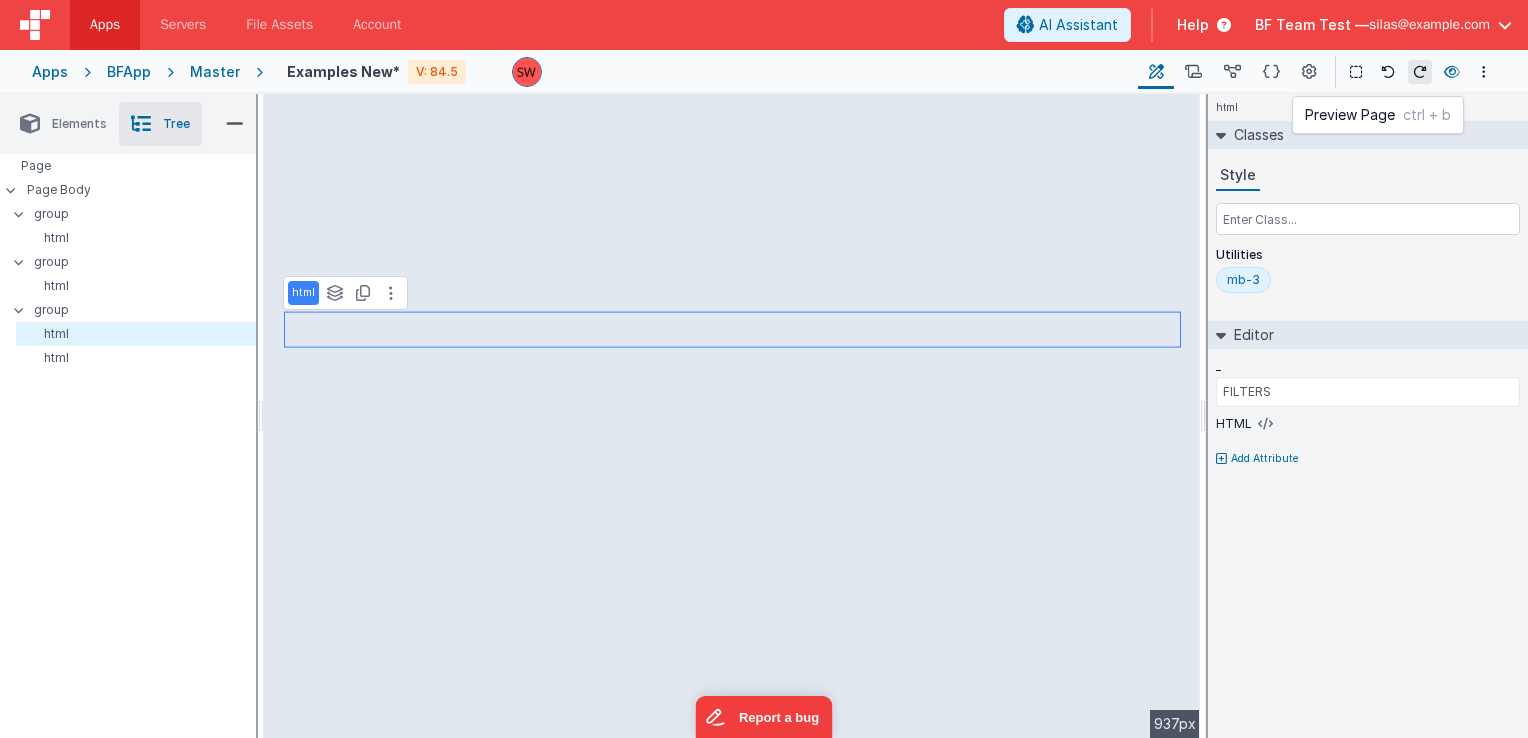 click at bounding box center (1452, 72) 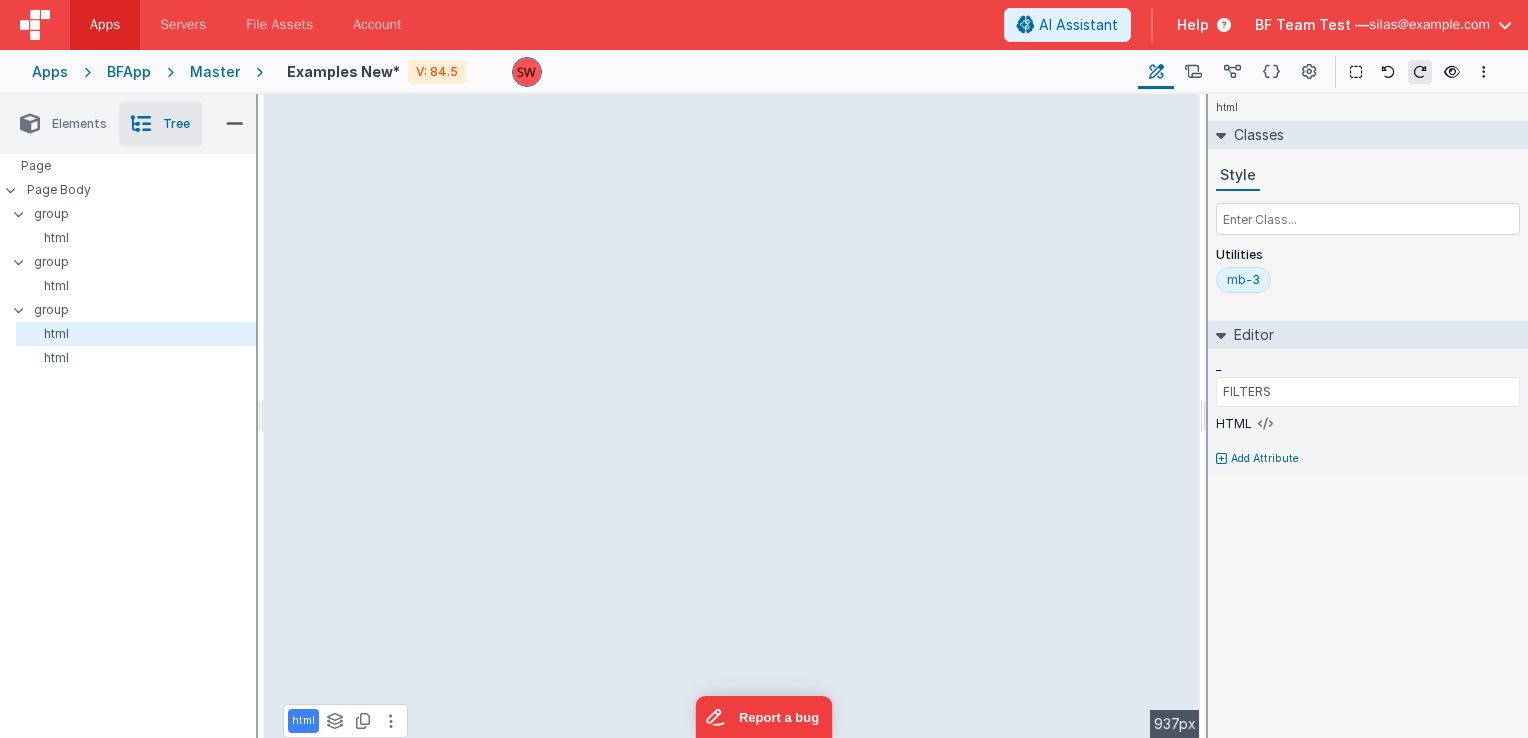click on "Elements" at bounding box center [79, 124] 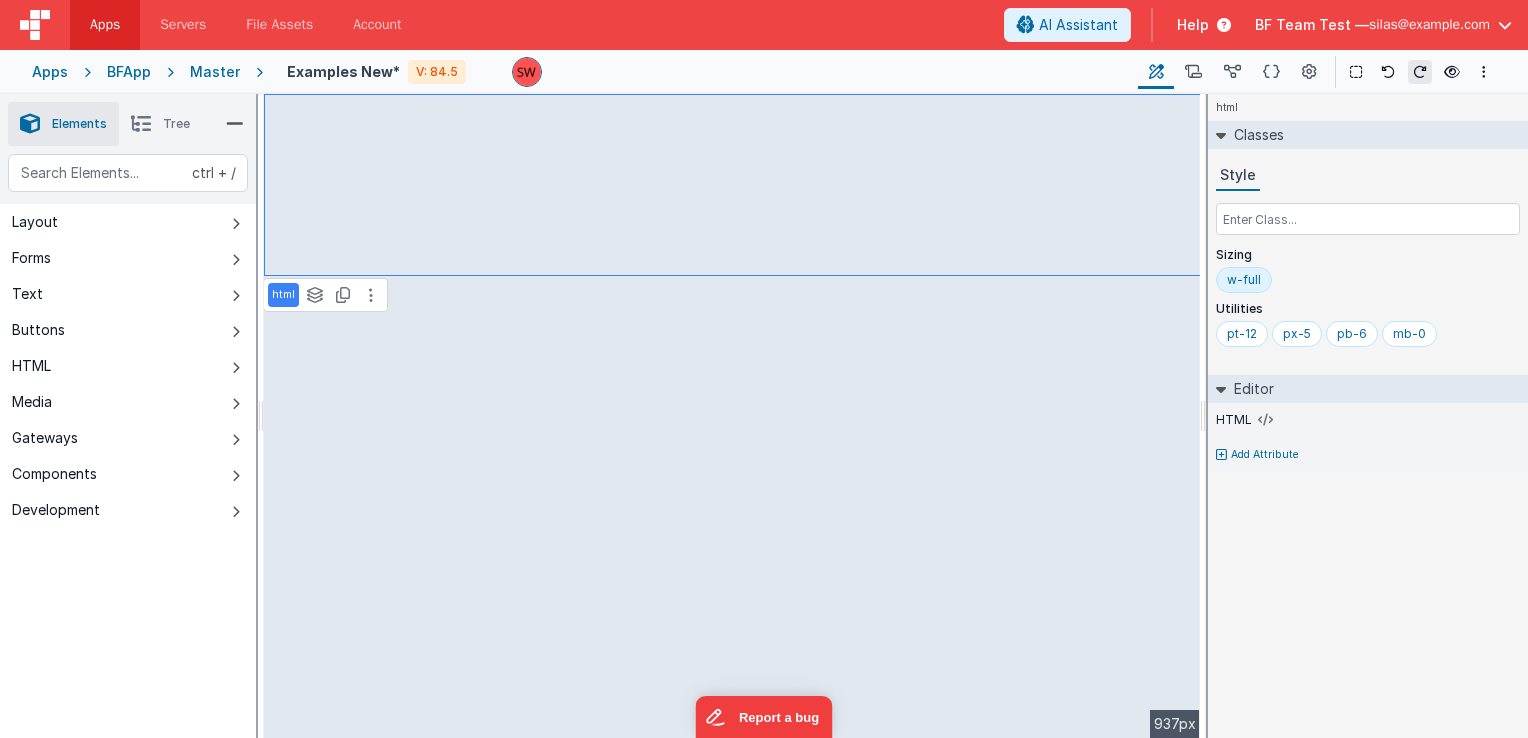 click on "Tree" at bounding box center (160, 124) 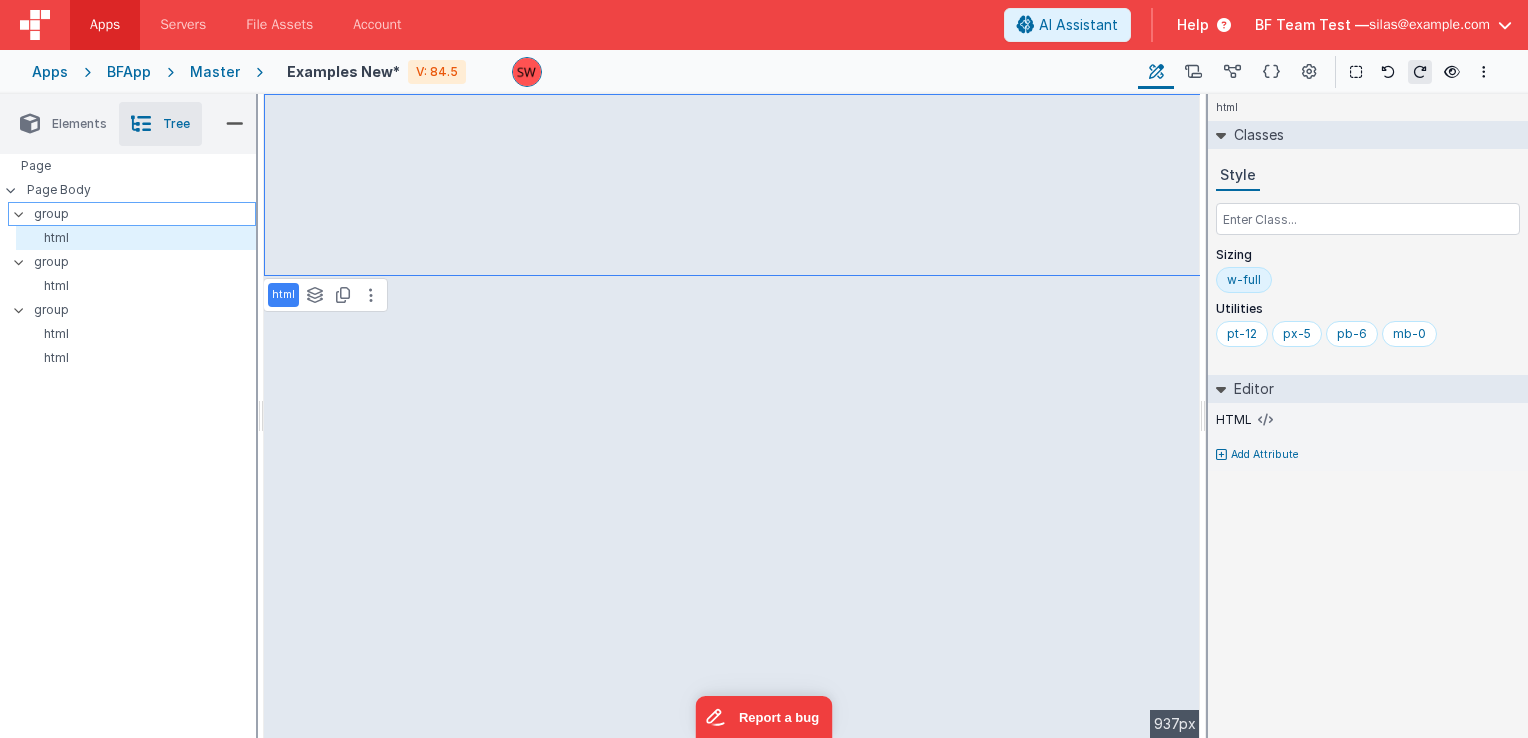 click on "group" at bounding box center [144, 214] 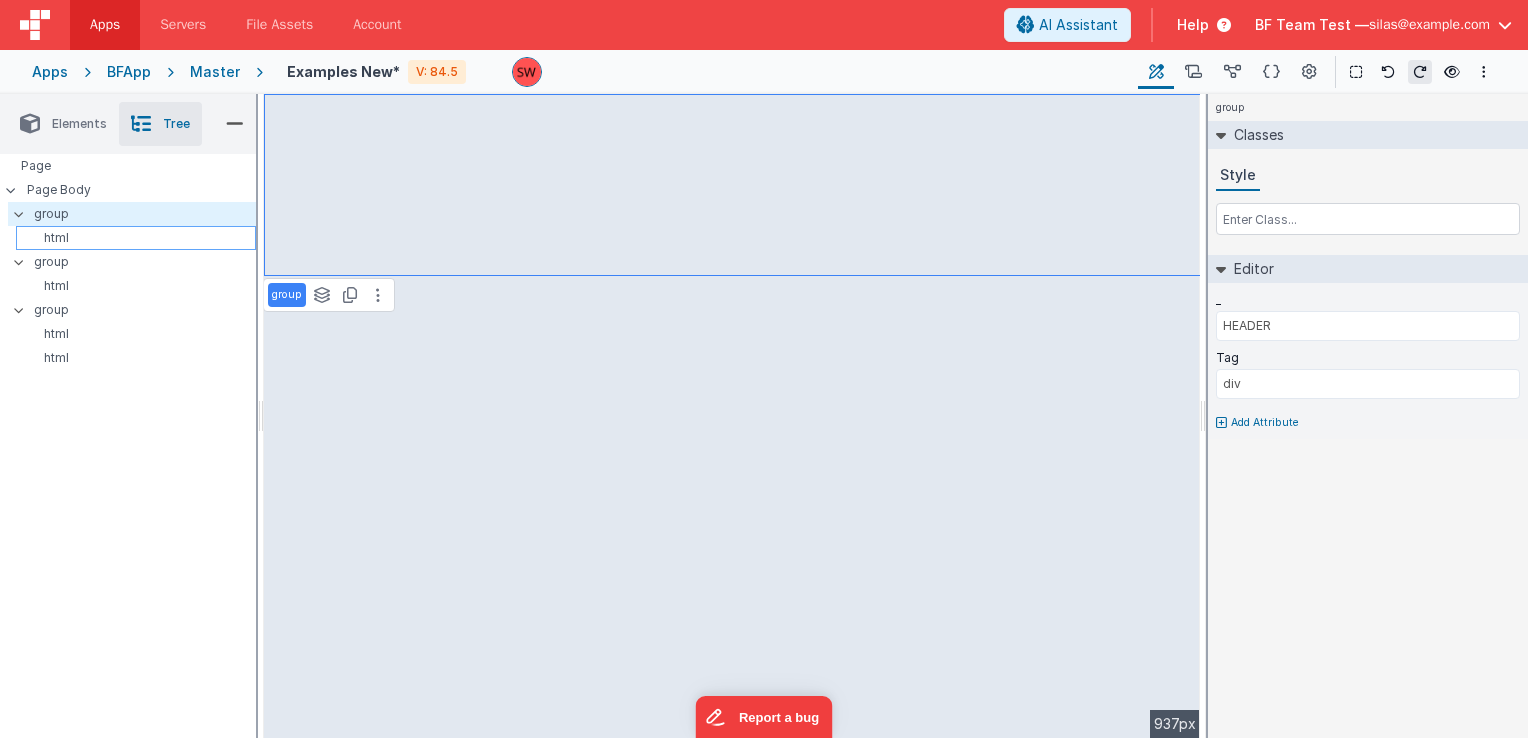 click on "html" at bounding box center (139, 238) 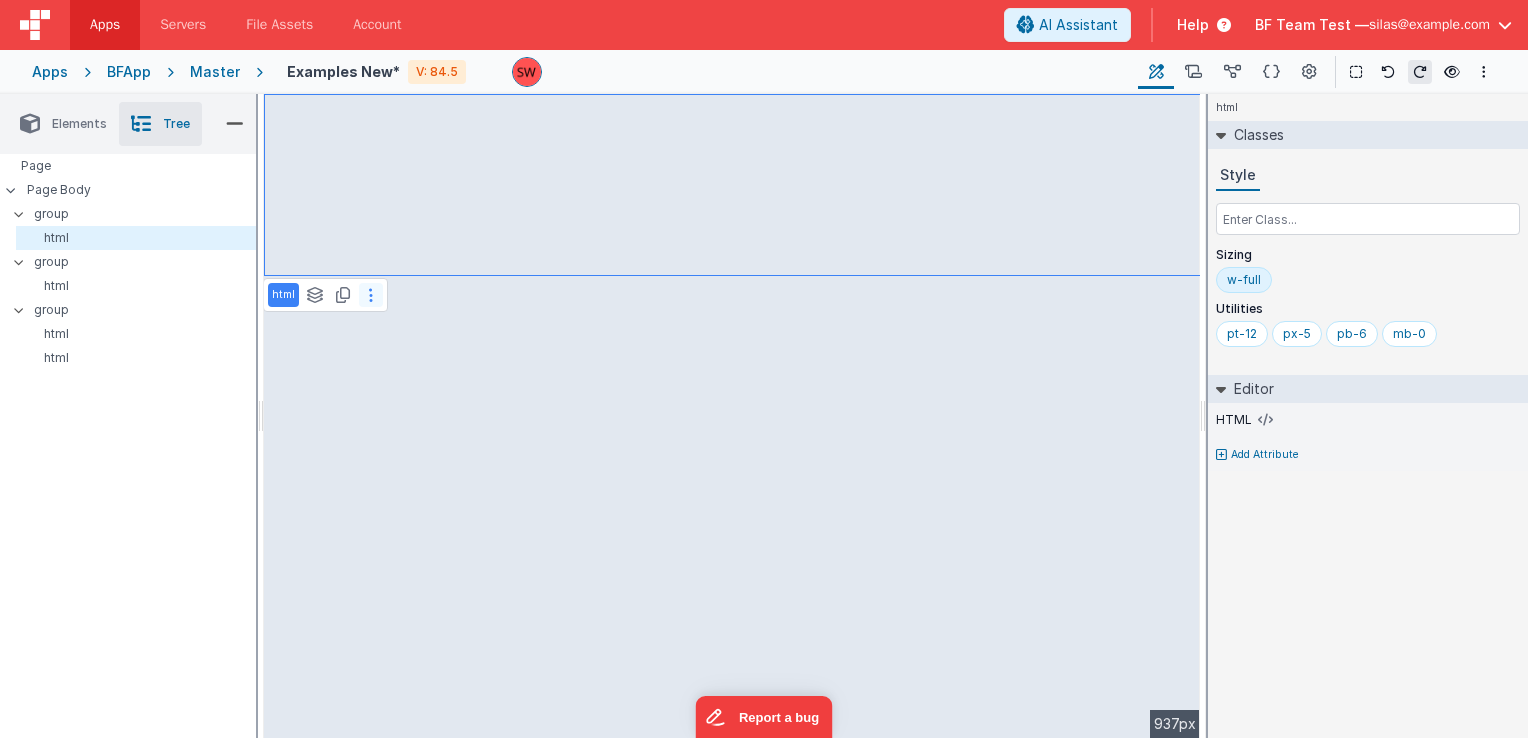 click at bounding box center (371, 295) 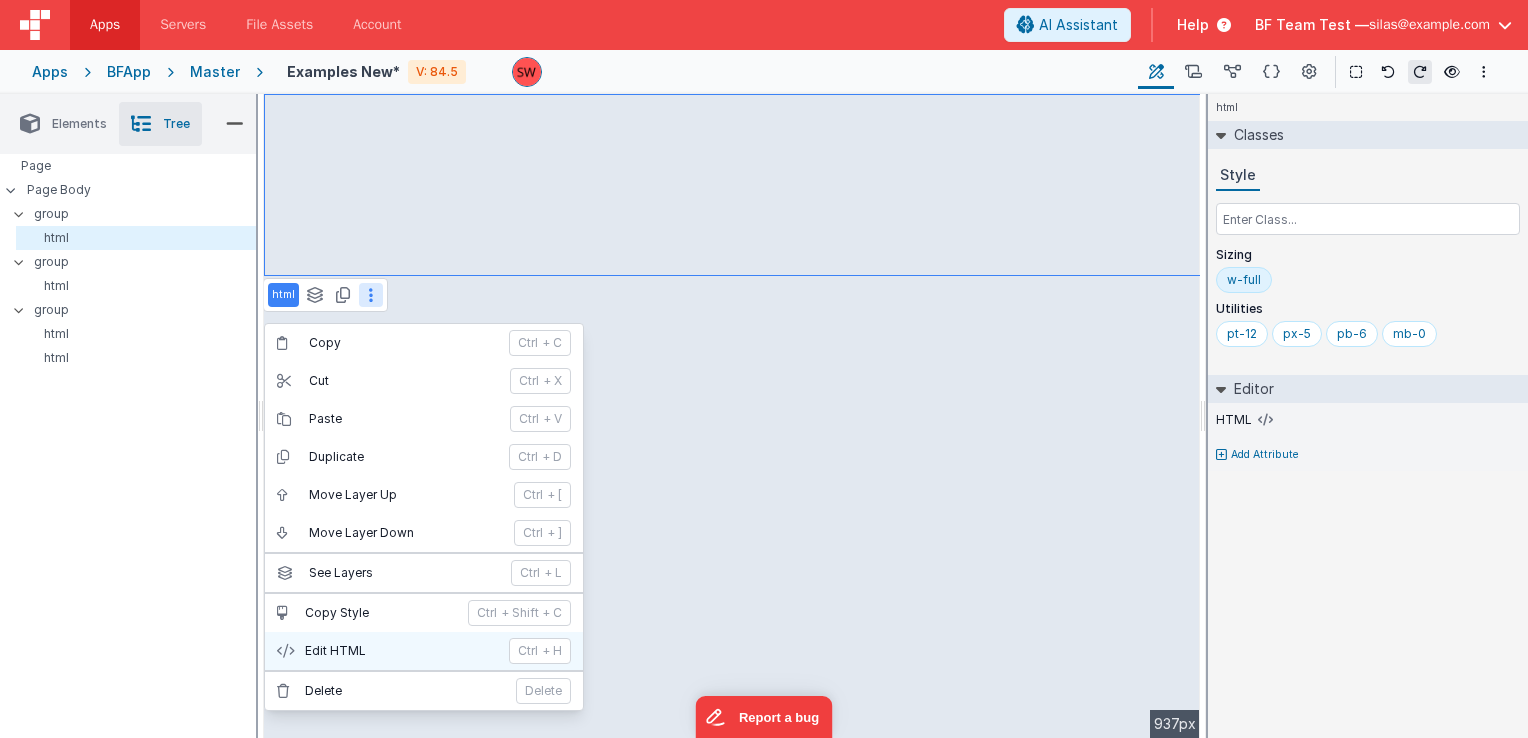 click on "Edit HTML   ctrl   + H" at bounding box center [424, 651] 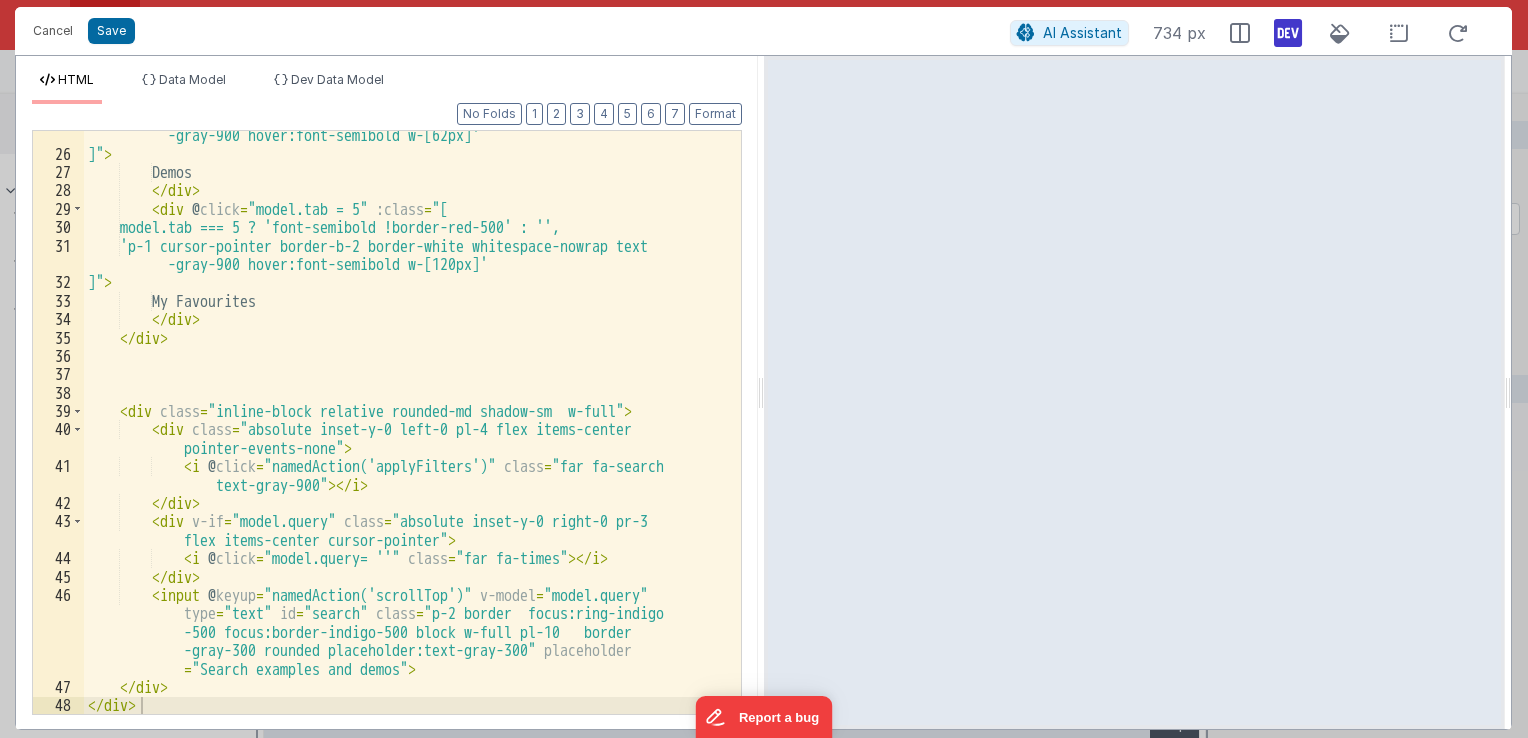 scroll, scrollTop: 538, scrollLeft: 0, axis: vertical 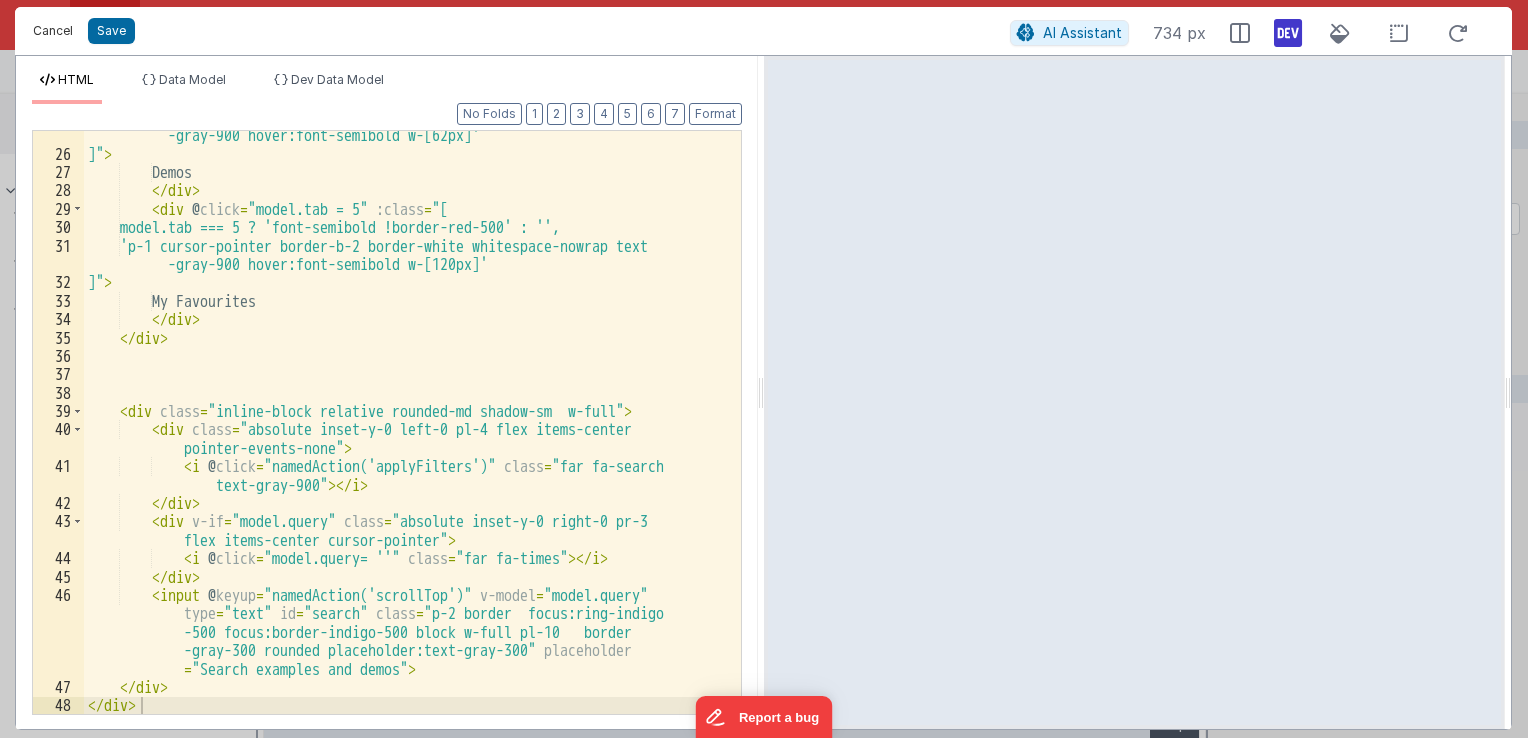 click on "Cancel" at bounding box center [53, 31] 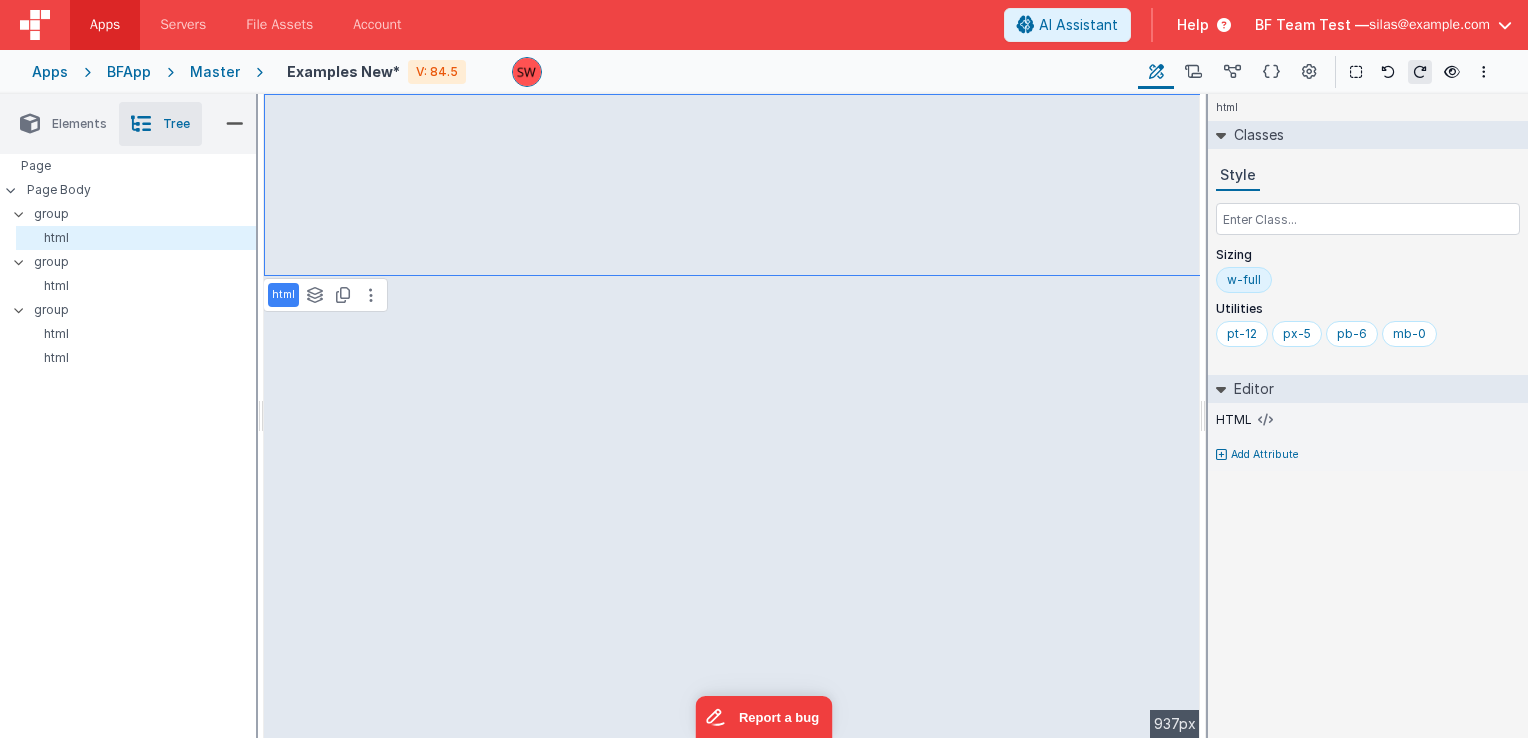 click on "Elements" at bounding box center (79, 124) 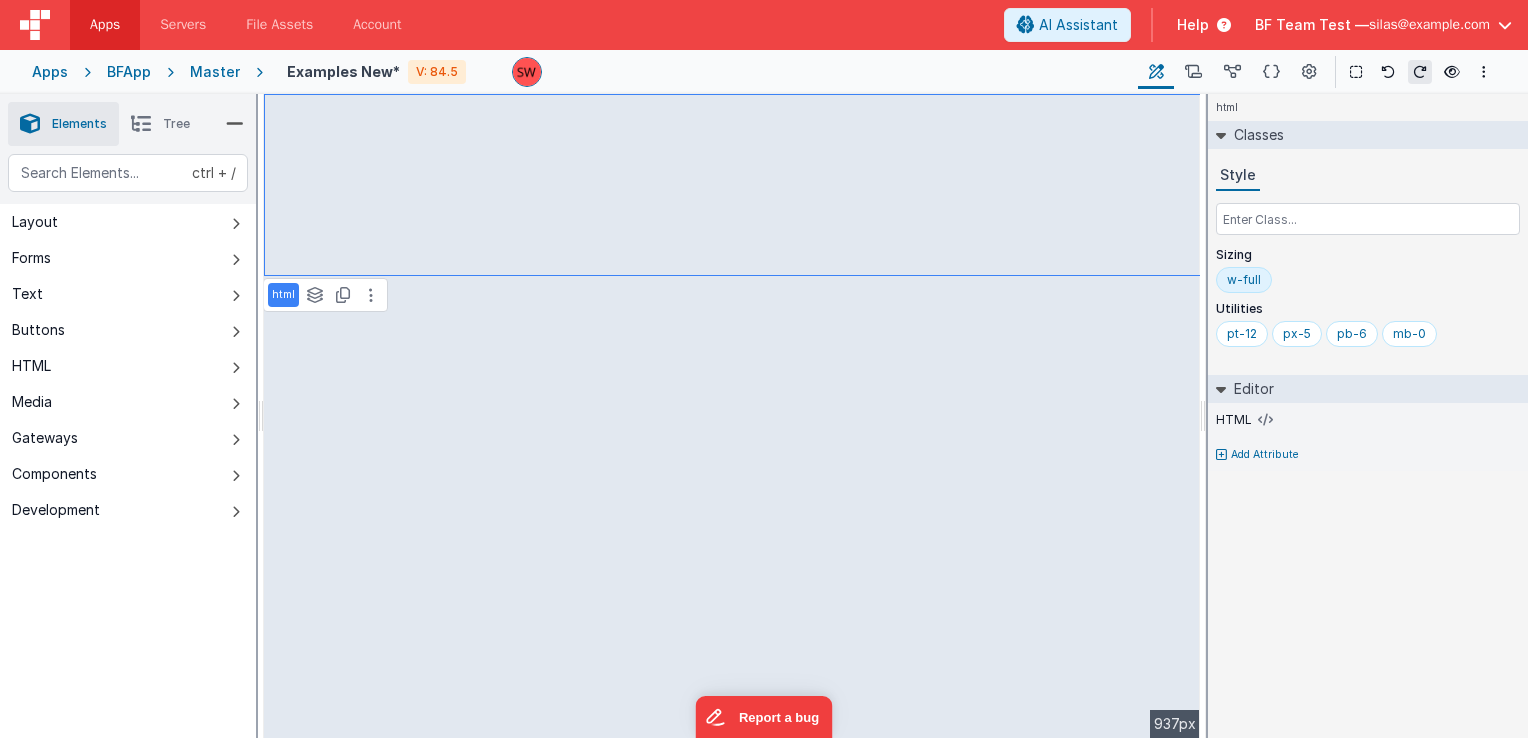 click on "Buttons" at bounding box center (128, 330) 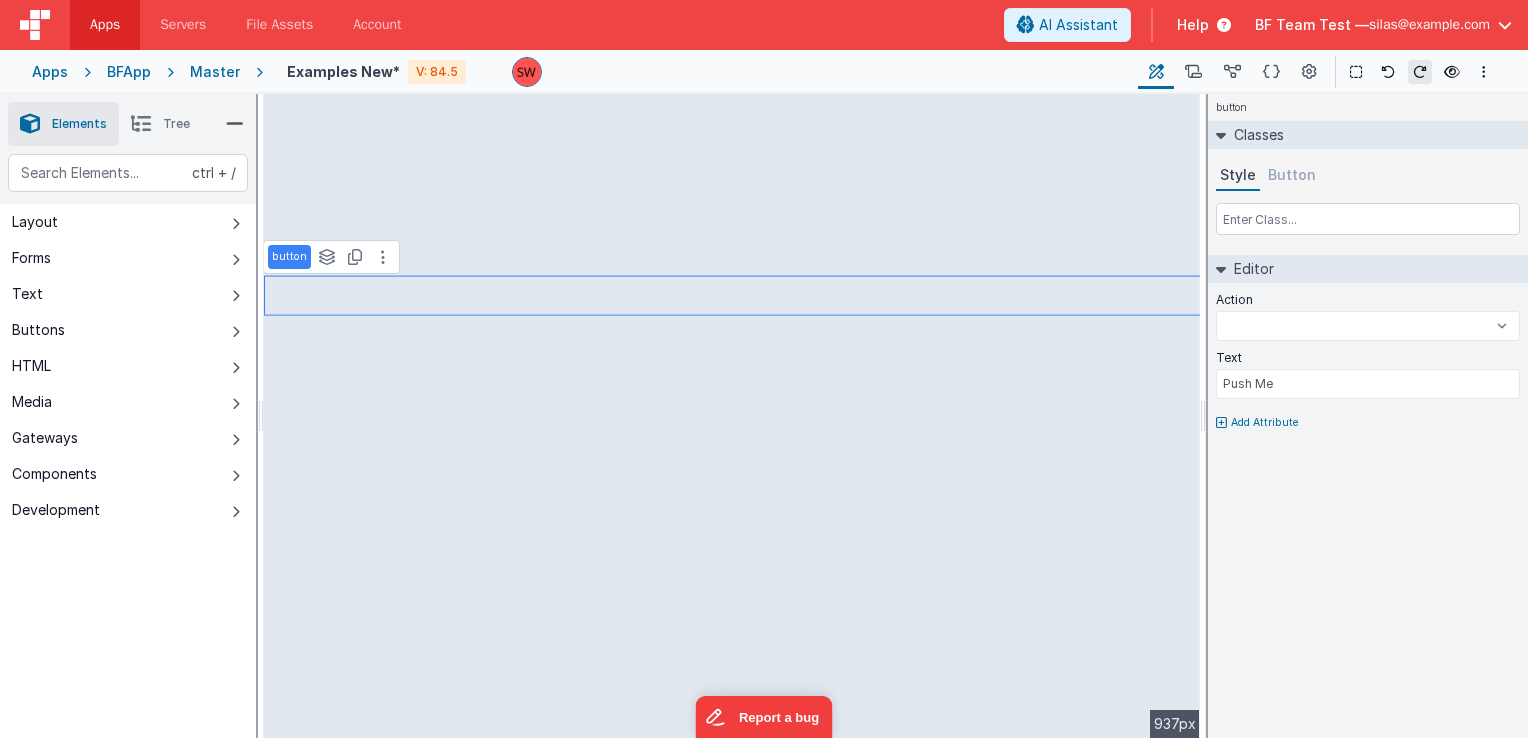 click on "Tree" at bounding box center (160, 124) 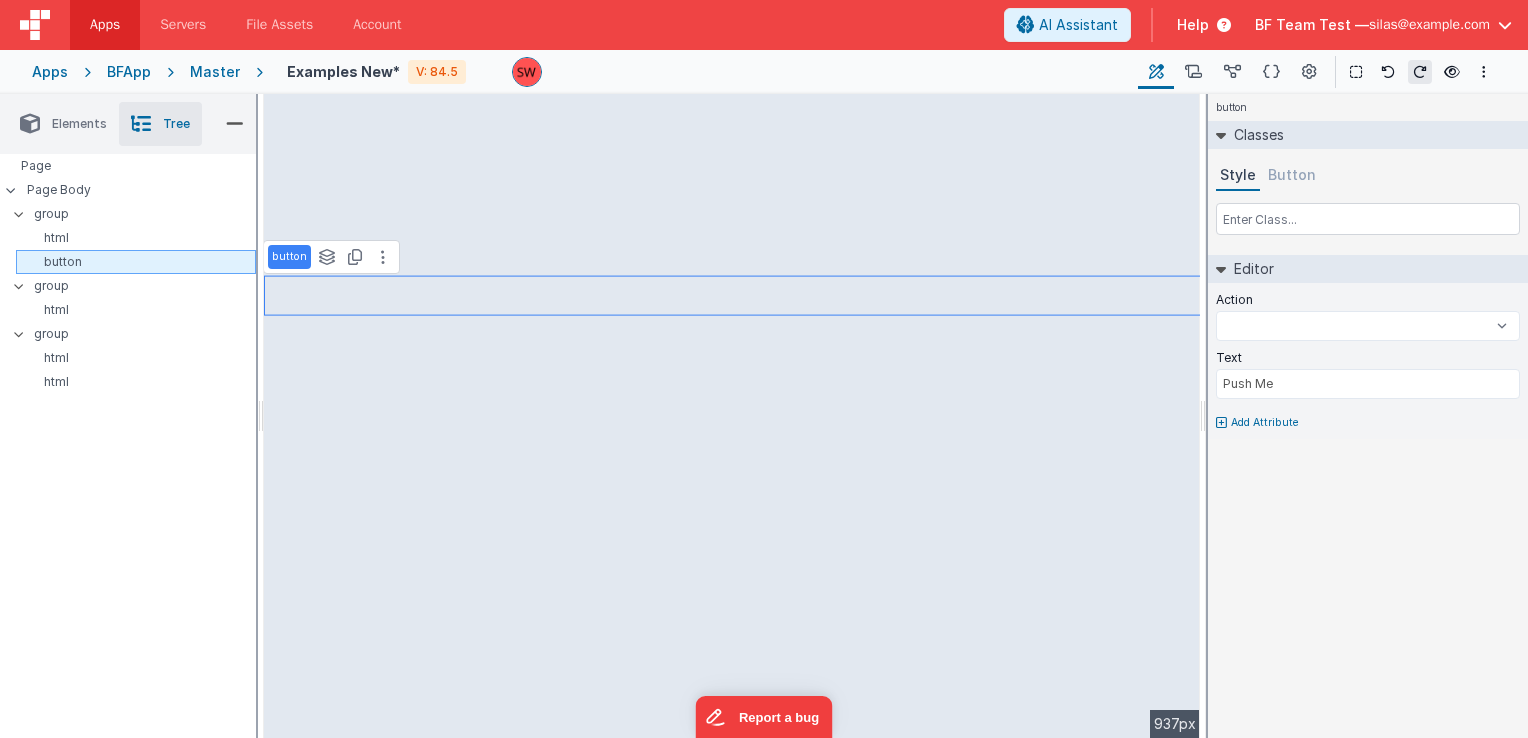 select 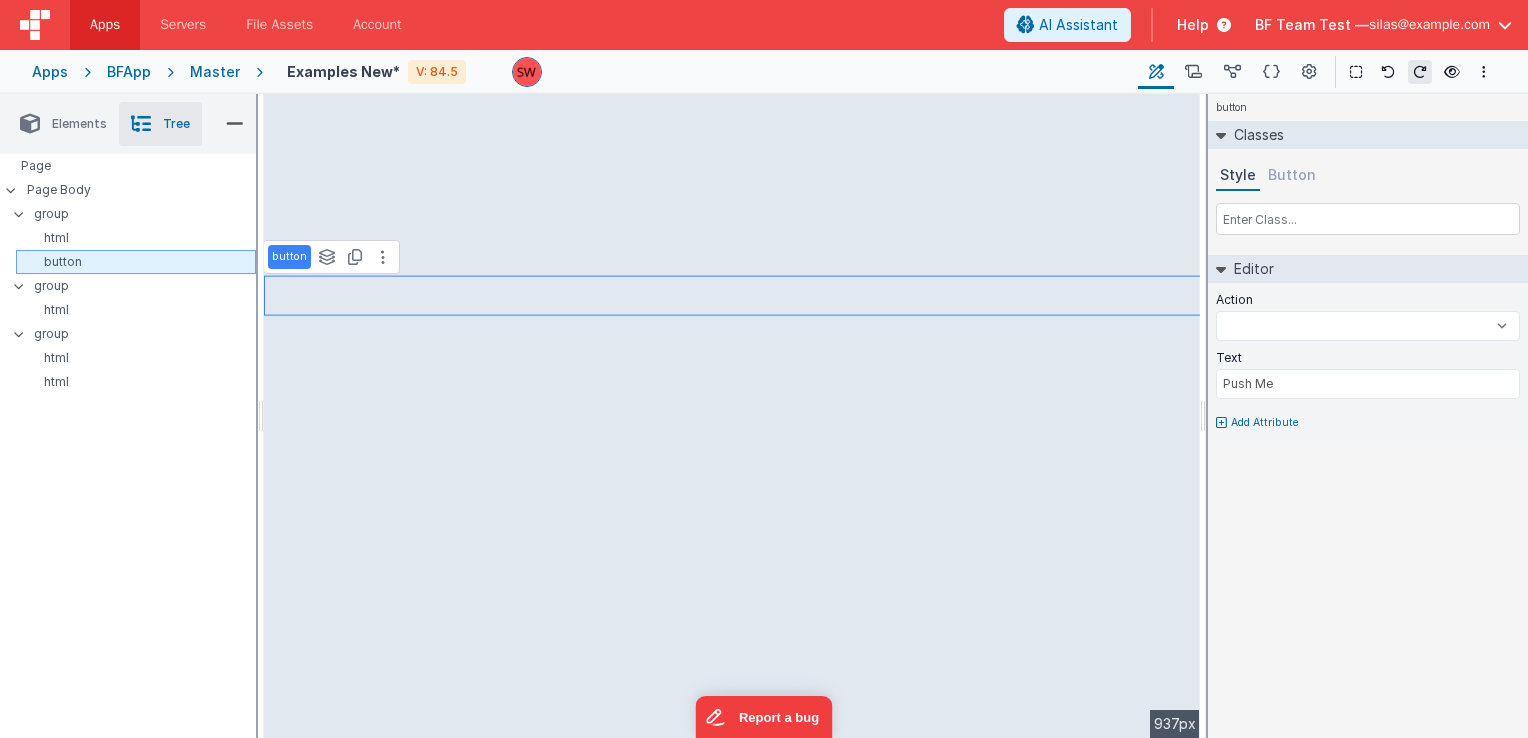 type 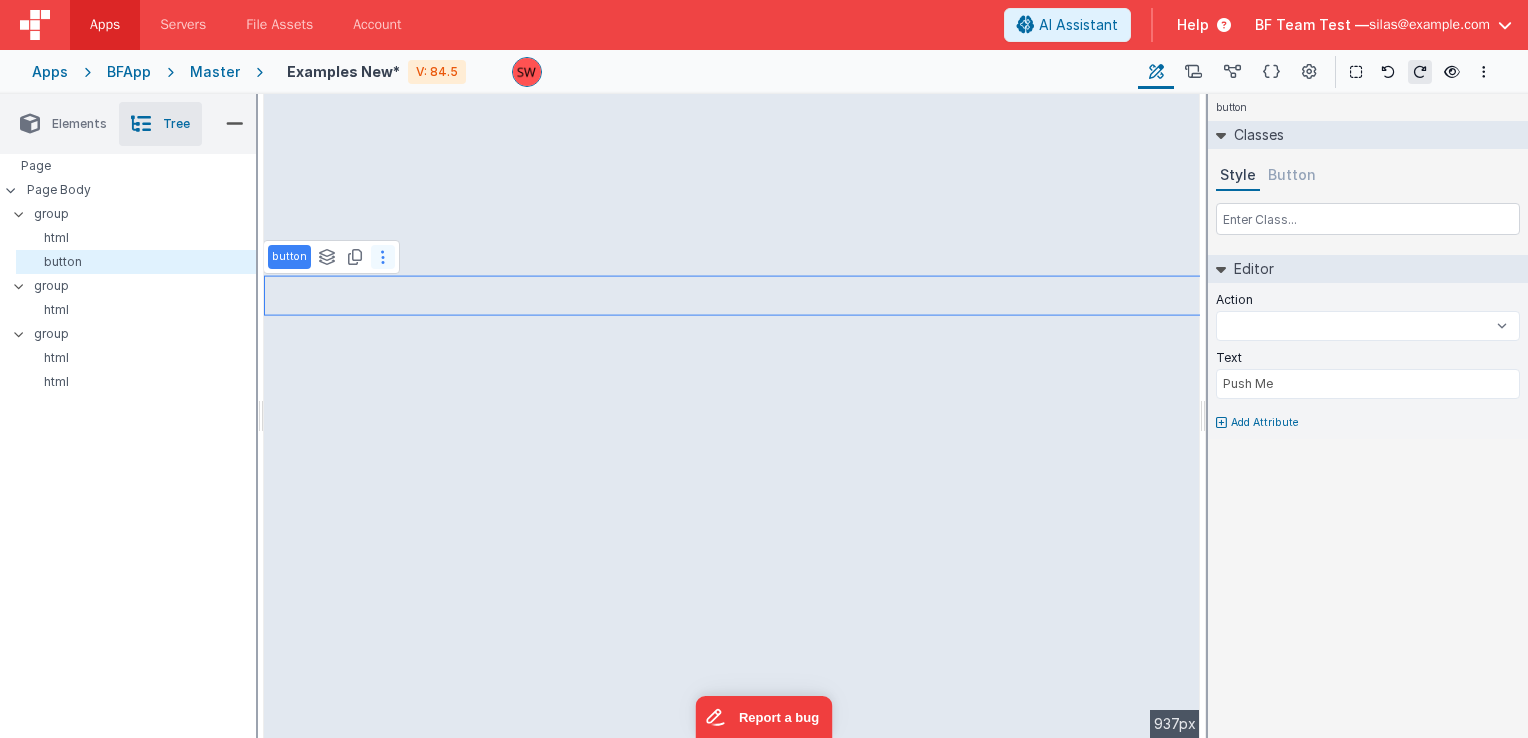 click at bounding box center (383, 257) 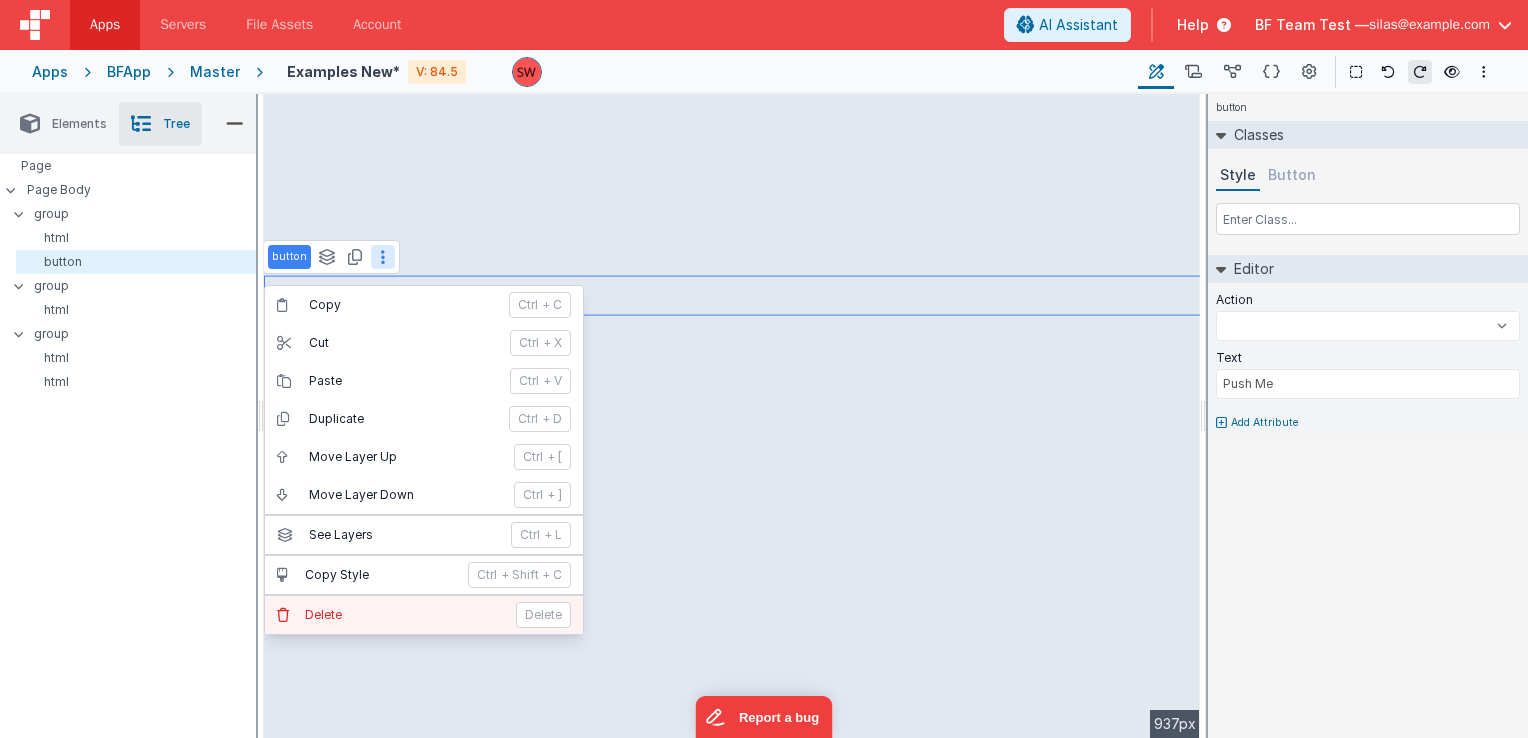 click on "Delete" at bounding box center [404, 615] 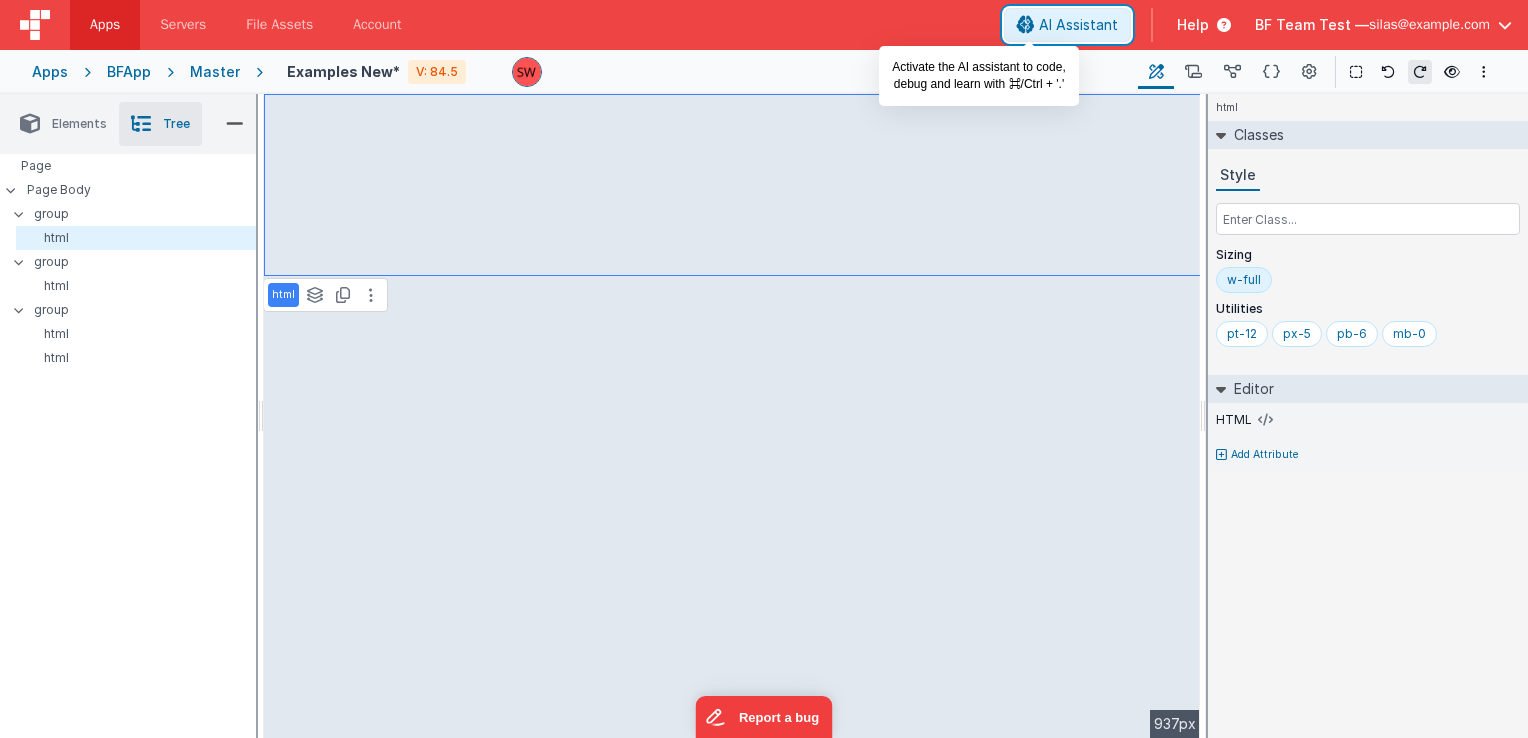click on "AI Assistant" at bounding box center (1078, 25) 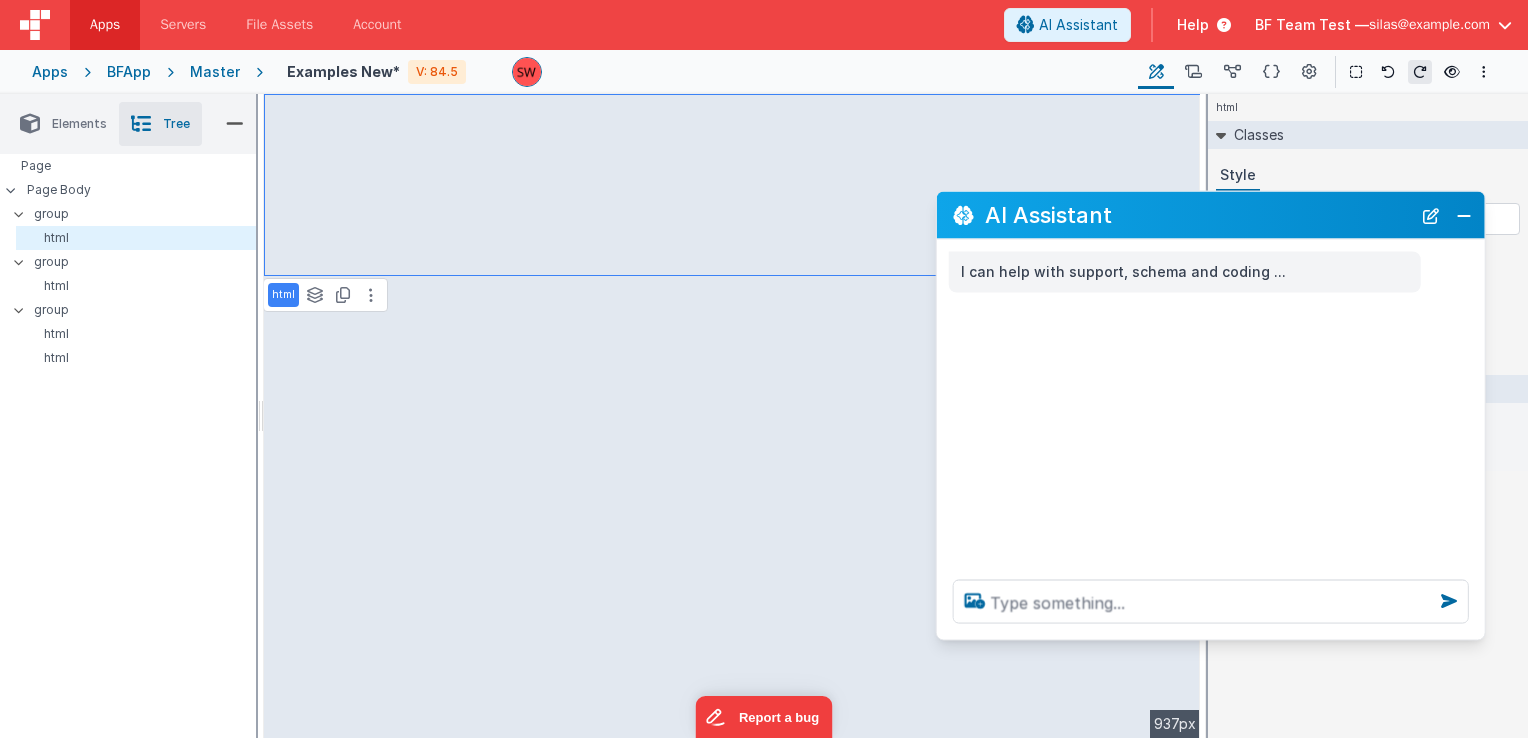 drag, startPoint x: 245, startPoint y: 299, endPoint x: 1138, endPoint y: 206, distance: 897.8296 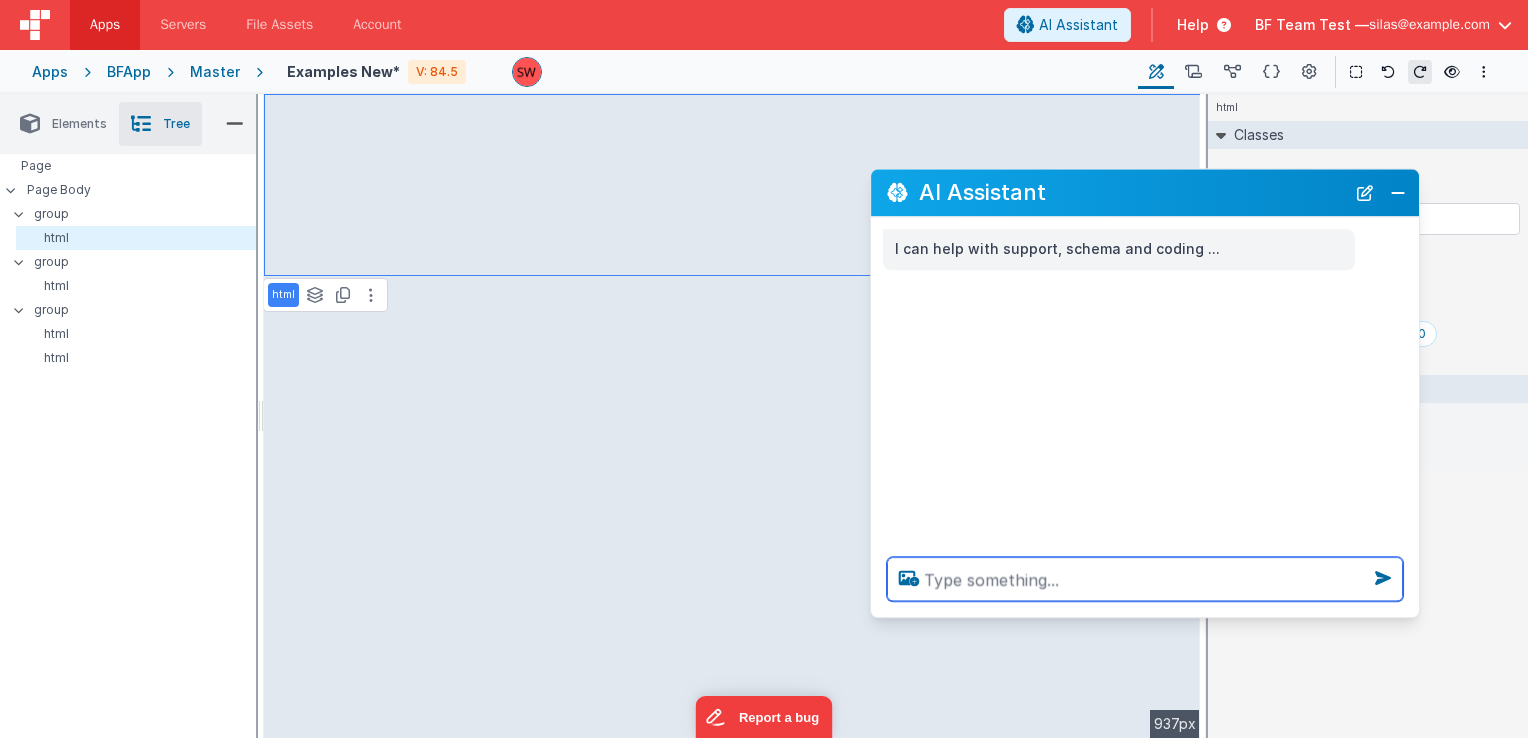 click at bounding box center (1145, 579) 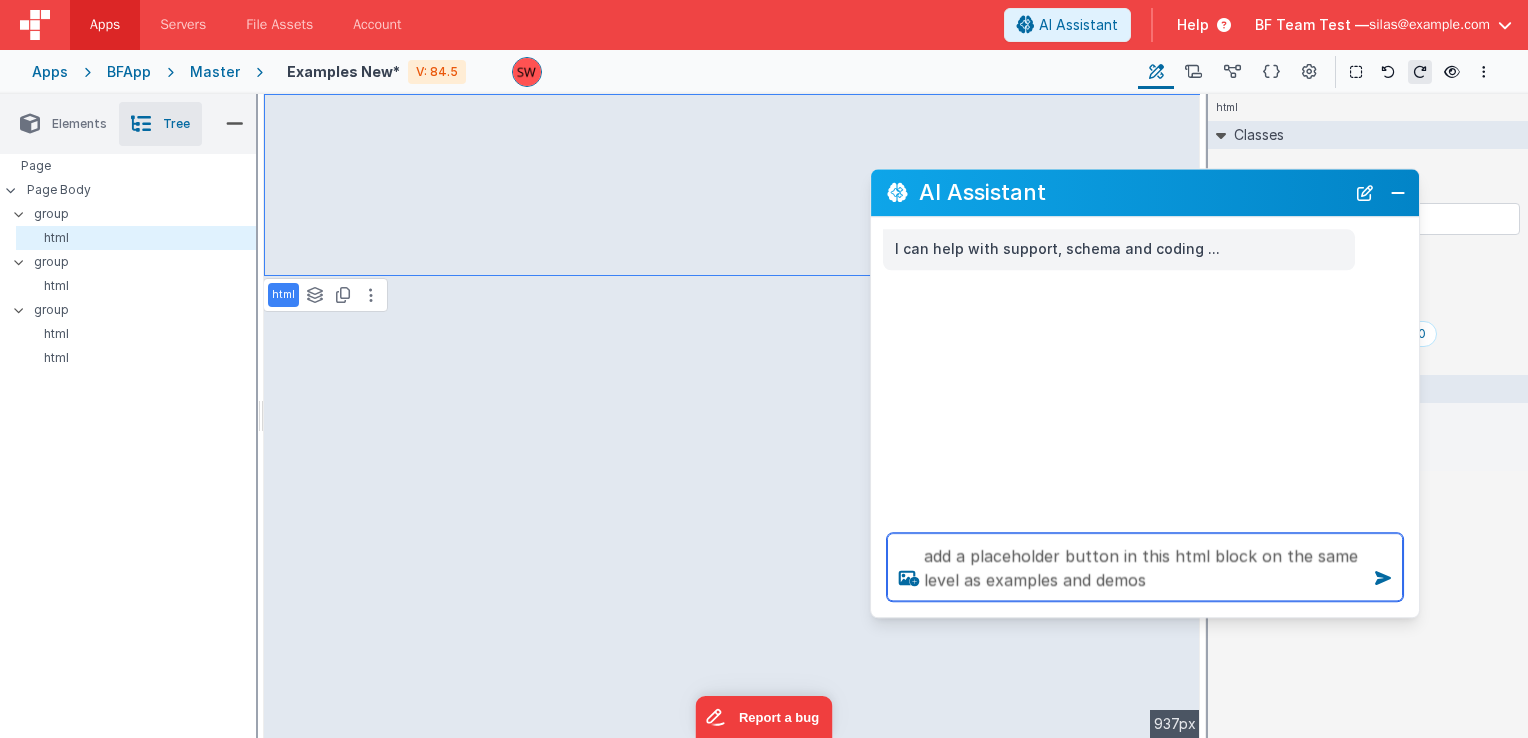 type on "add a placeholder button in this html block on the same level as examples and demos" 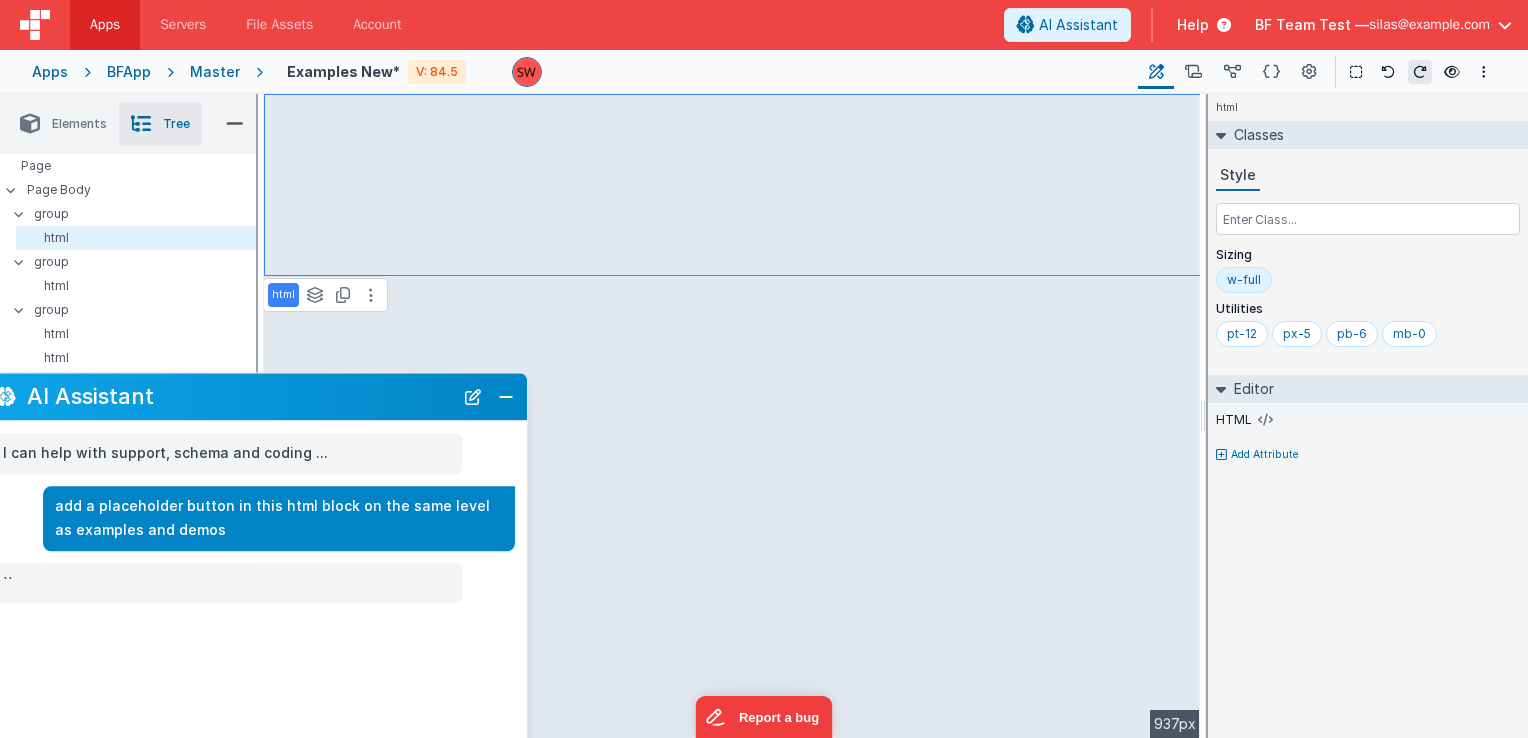 drag, startPoint x: 1037, startPoint y: 195, endPoint x: 145, endPoint y: 399, distance: 915.03 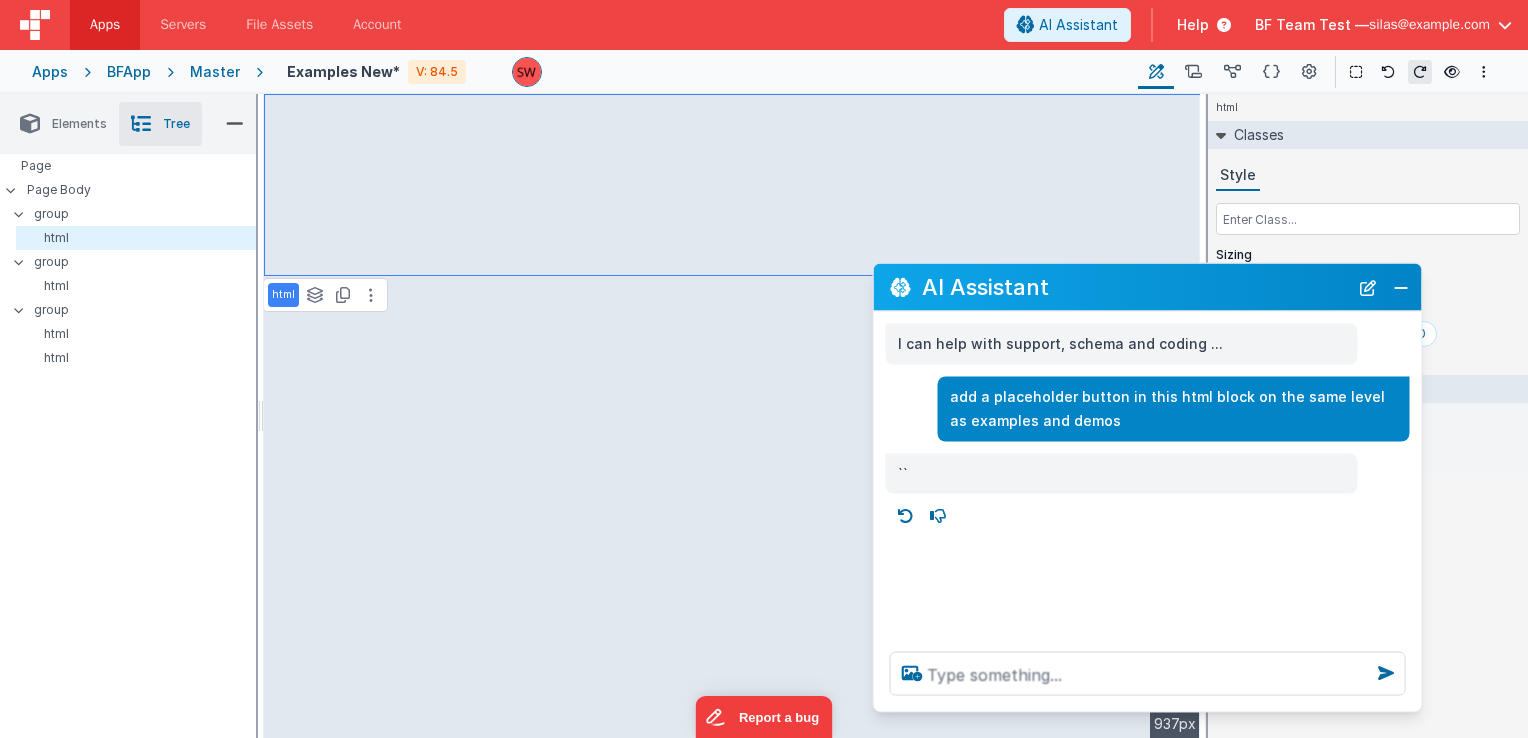 drag, startPoint x: 399, startPoint y: 307, endPoint x: 1255, endPoint y: 295, distance: 856.0841 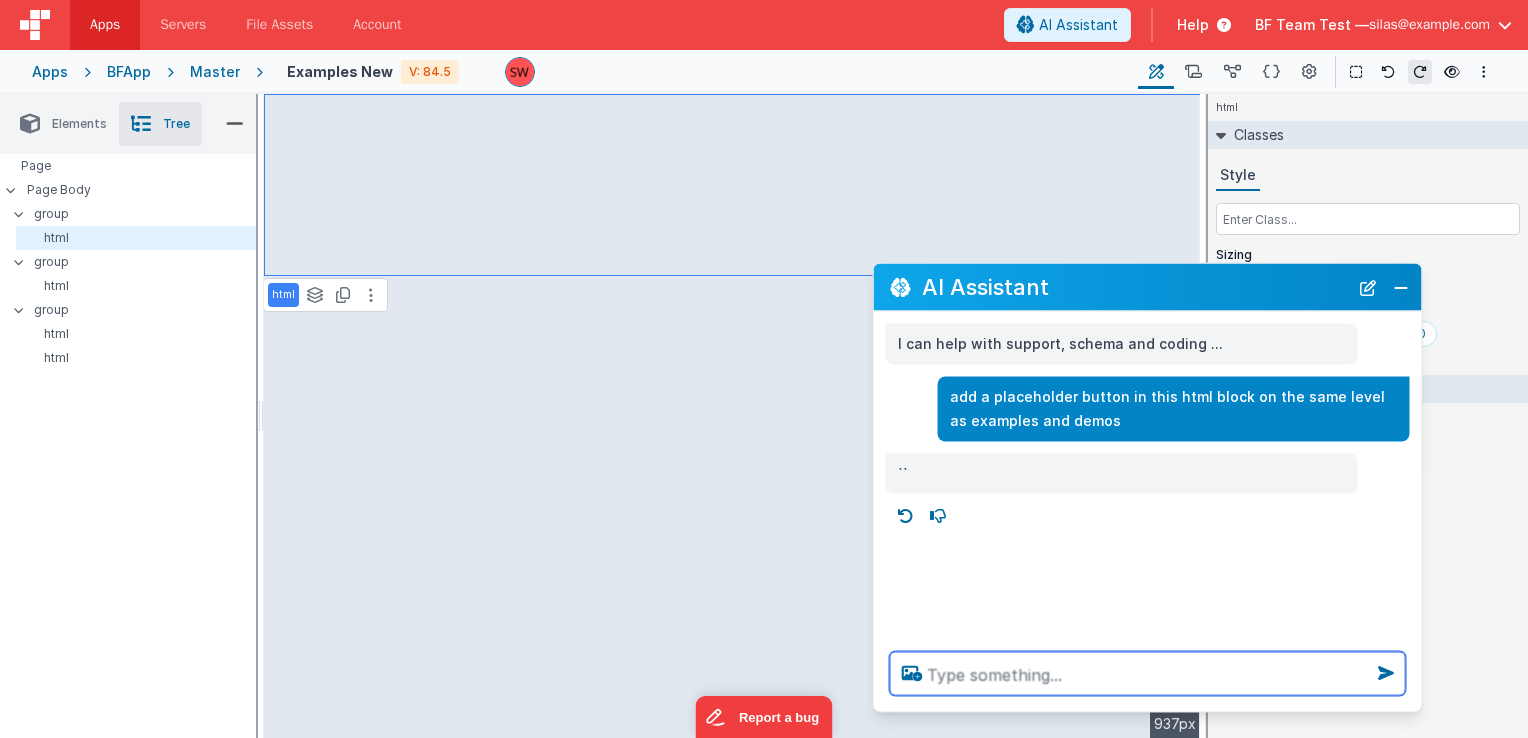 click at bounding box center (1148, 674) 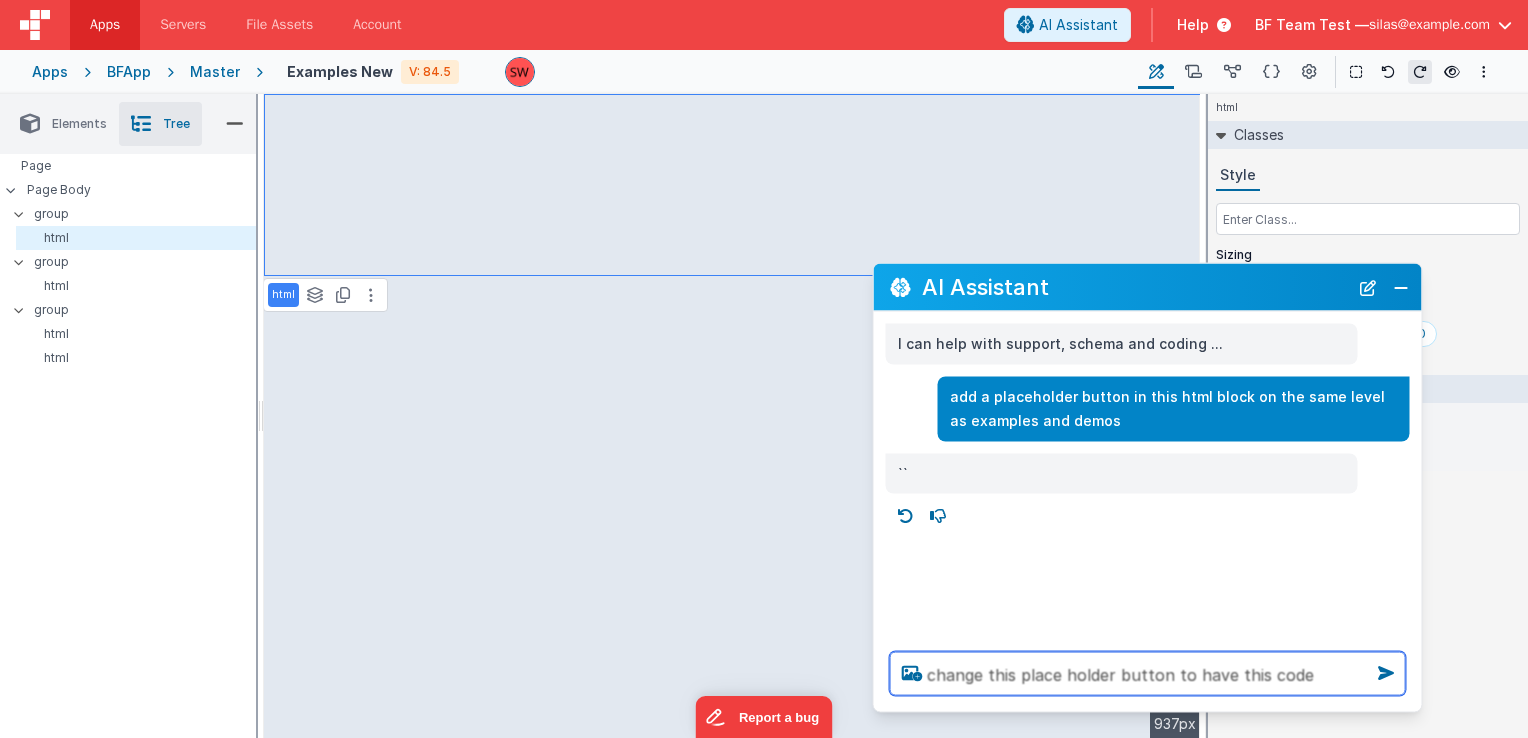 paste on "<div class="flex justify-center mt-5 sm:mt-0">
<div class="flex bg-gray-100 justify-center items-center gap-2 p-1 border rounded cursor-pointer relative">
<div @click="model.isExistingApp = false; namedAction('clearFilters'); model.query=''" :class="{
'w-[113px] flex justify-center py-1 px-4 text-gray-400 relative z-10': model.isExistingApp,
'w-[113px] flex justify-center py-1 px-4 font-semibold text-gray-800 relative z-10': !model.isExistingApp,
}">
Templates
</div>
<div @click="model.isExistingApp = true; namedAction('clearFilters');model.query='' " class="" :class="{
'w-[113px] flex justify-center py-1 px-4 font-semibold !text-gray-800  z-10': model.isExistingApp,
'w-[113px] flex justify-center py-1 px-4 !text-gray-400  z-10': !model.isExistingApp,
}">
My Apps
</div>" 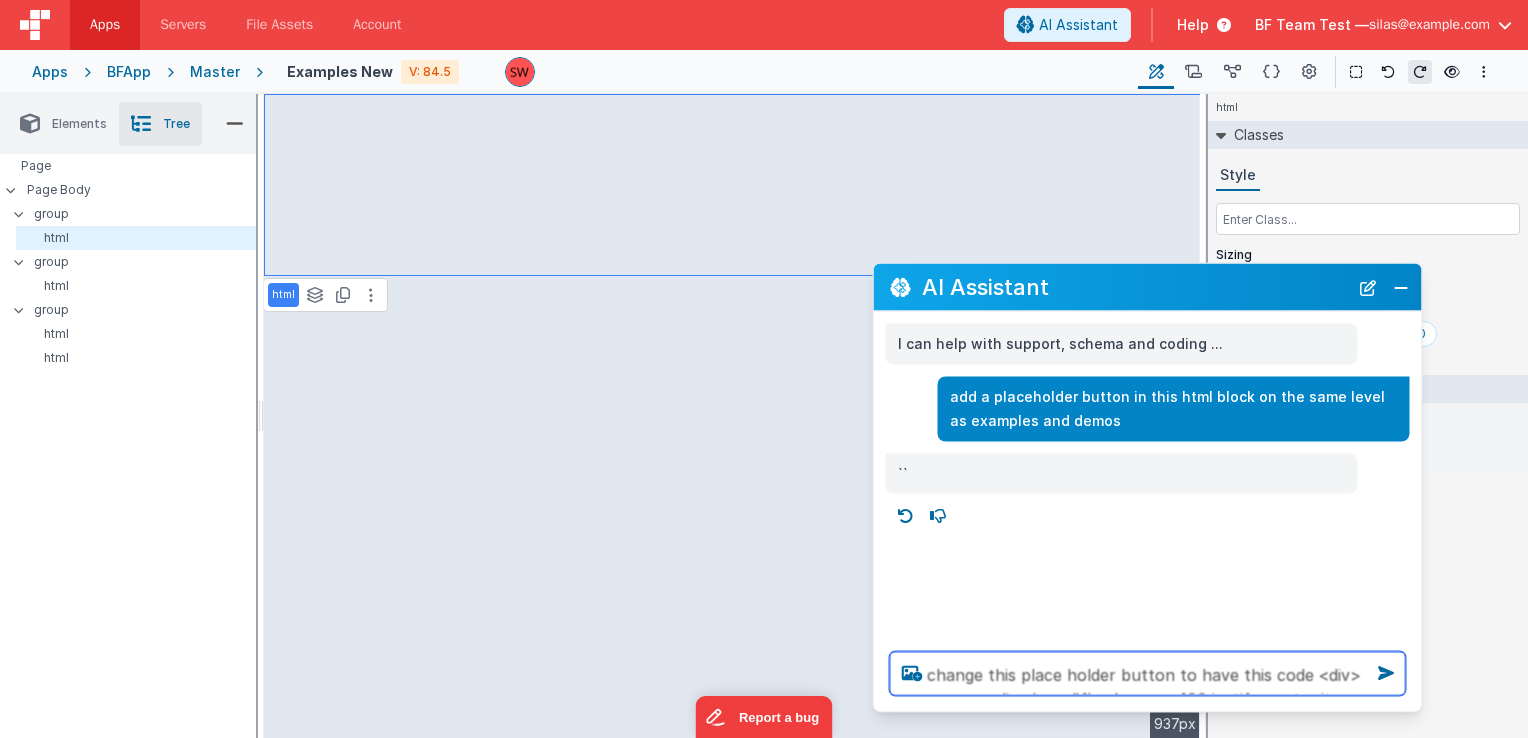 scroll, scrollTop: 177, scrollLeft: 0, axis: vertical 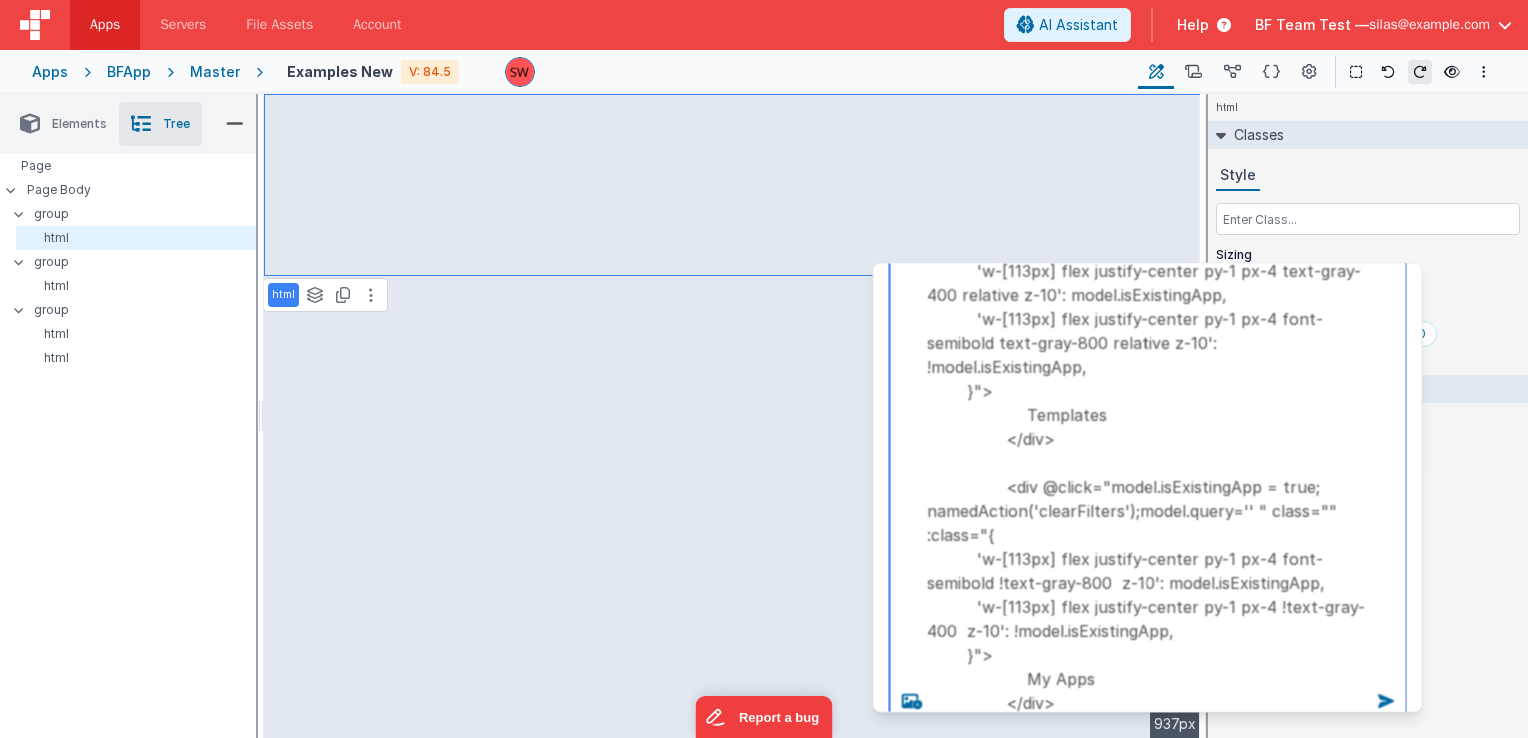 type on "change this place holder button to have this code <div class="flex justify-center mt-5 sm:mt-0">
<div class="flex bg-gray-100 justify-center items-center gap-2 p-1 border rounded cursor-pointer relative">
<div @click="model.isExistingApp = false; namedAction('clearFilters'); model.query=''" :class="{
'w-[113px] flex justify-center py-1 px-4 text-gray-400 relative z-10': model.isExistingApp,
'w-[113px] flex justify-center py-1 px-4 font-semibold text-gray-800 relative z-10': !model.isExistingApp,
}">
Templates
</div>
<div @click="model.isExistingApp = true; namedAction('clearFilters');model.query='' " class="" :class="{
'w-[113px] flex justify-center py-1 px-4 font-semibold !text-gray-800  z-10': model.isExistingApp,
'w-[113px] flex justify-center py-1 px-4 !text-gray-400  z-10': !model.isExistingApp,
}">
My Apps
</div>" 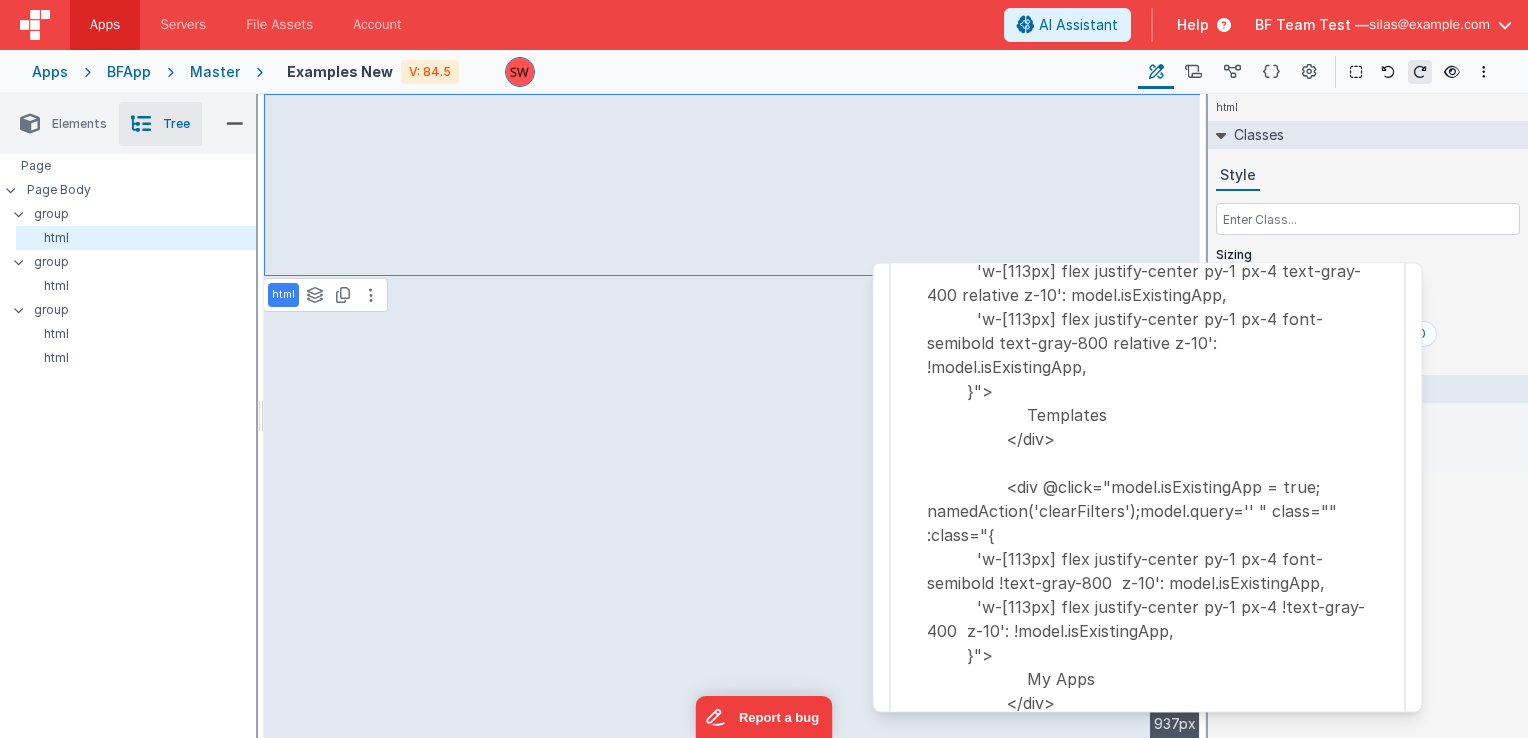 type 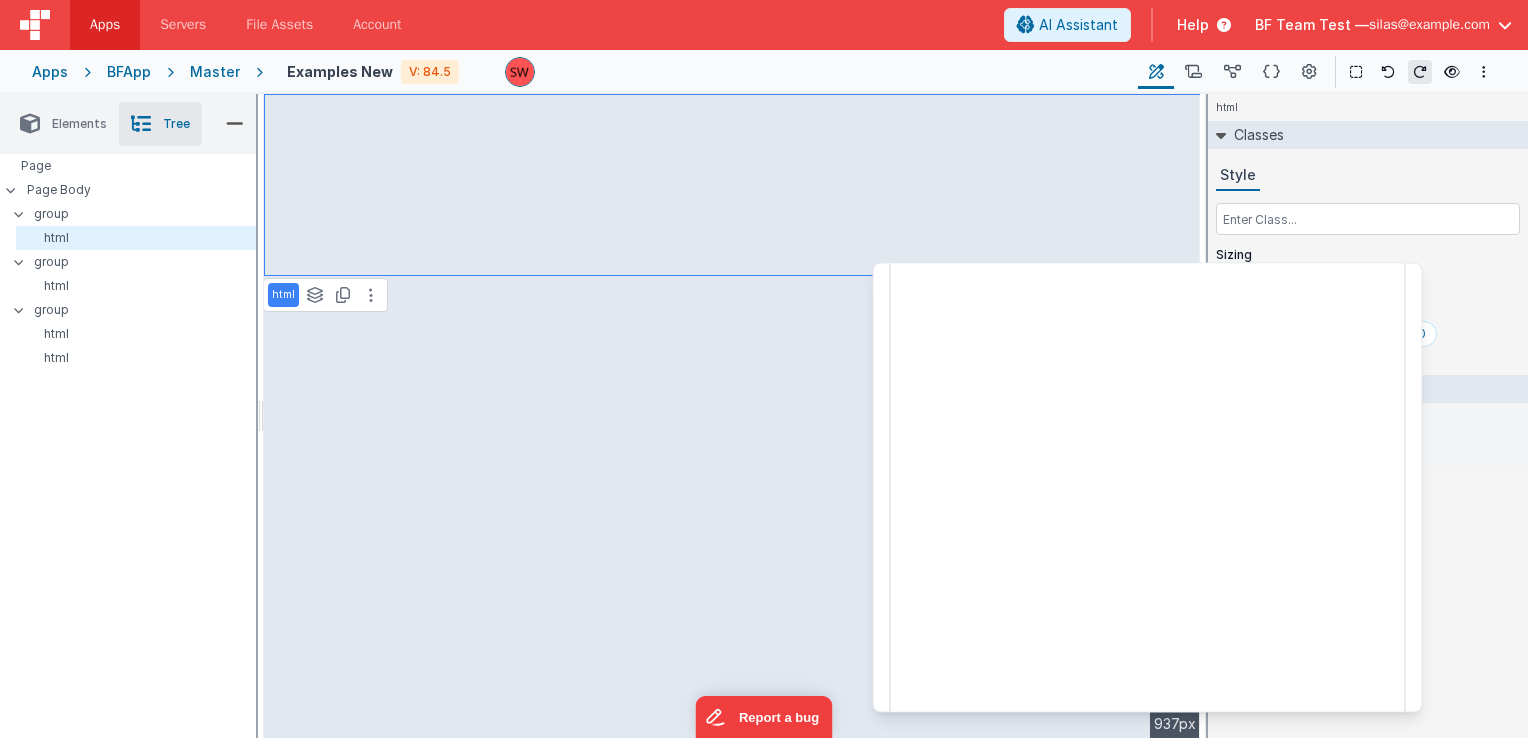 scroll, scrollTop: 0, scrollLeft: 0, axis: both 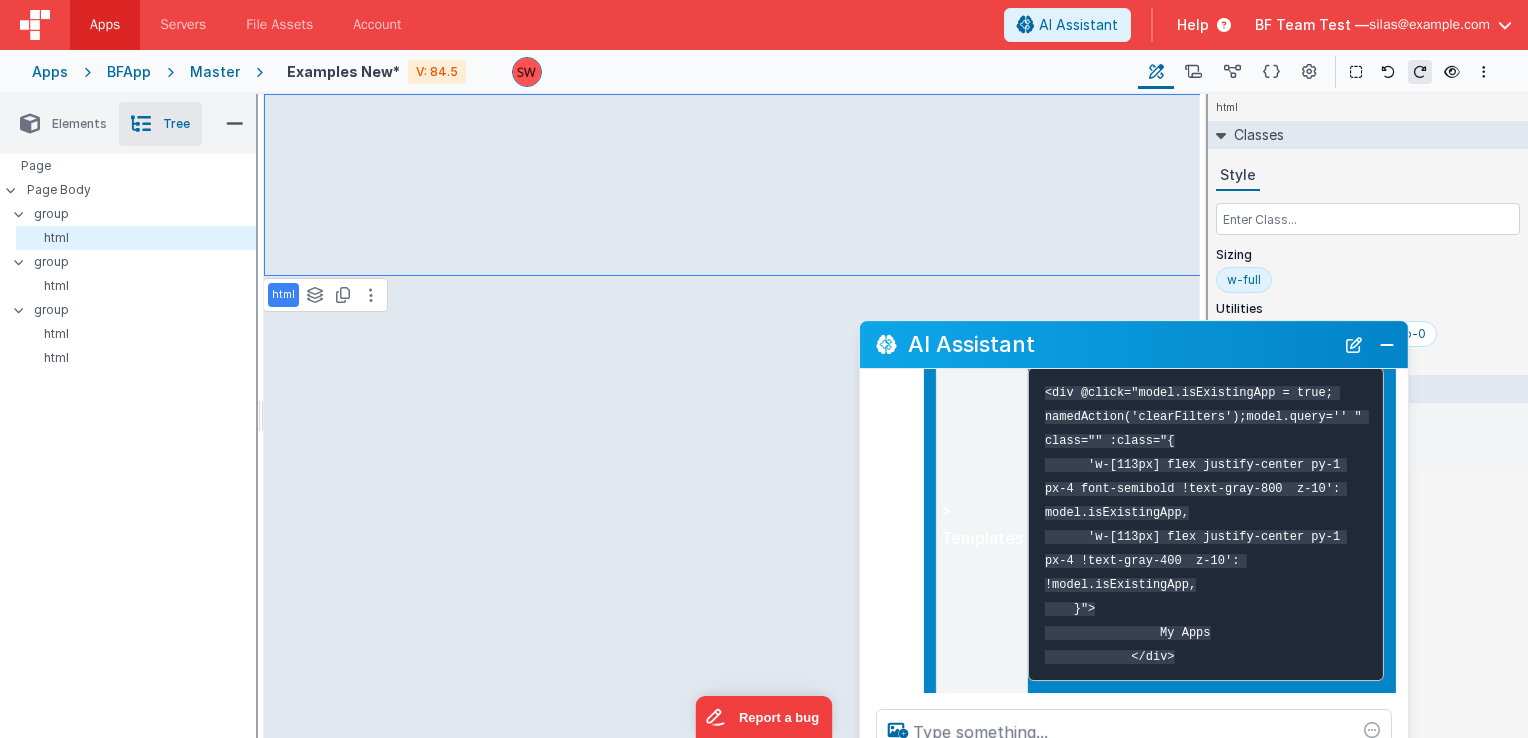 drag, startPoint x: 1112, startPoint y: 294, endPoint x: 1098, endPoint y: 351, distance: 58.694122 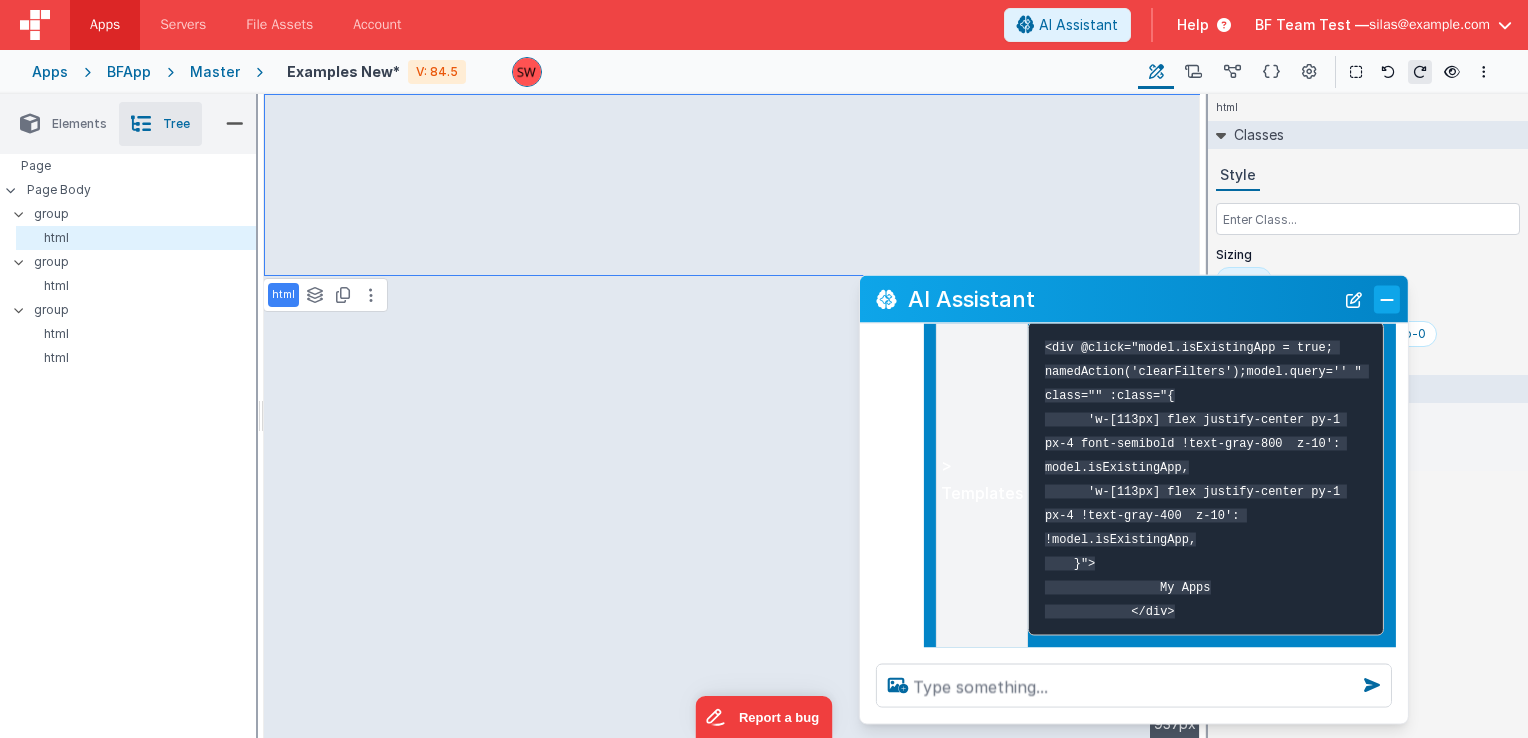 click at bounding box center (1387, 299) 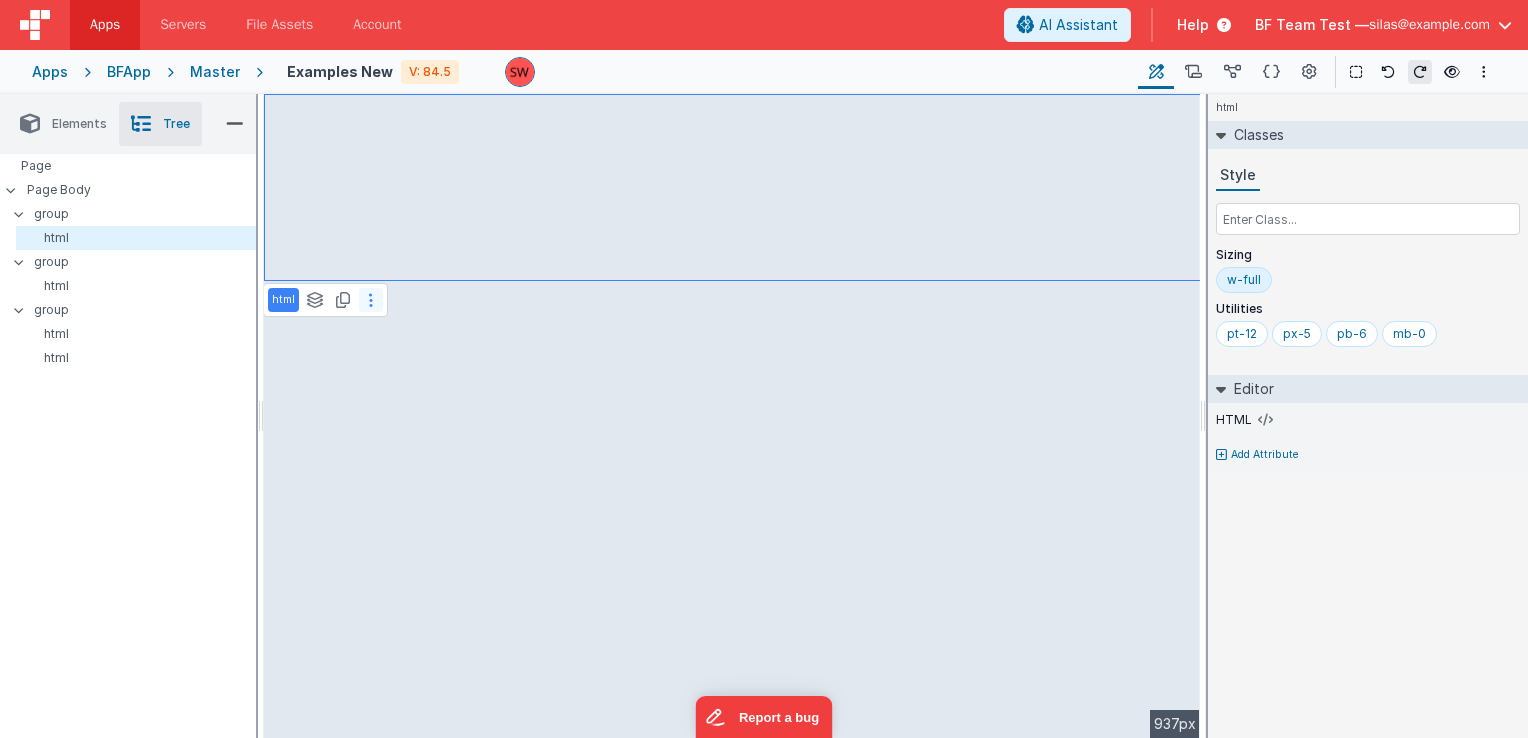 click at bounding box center [371, 300] 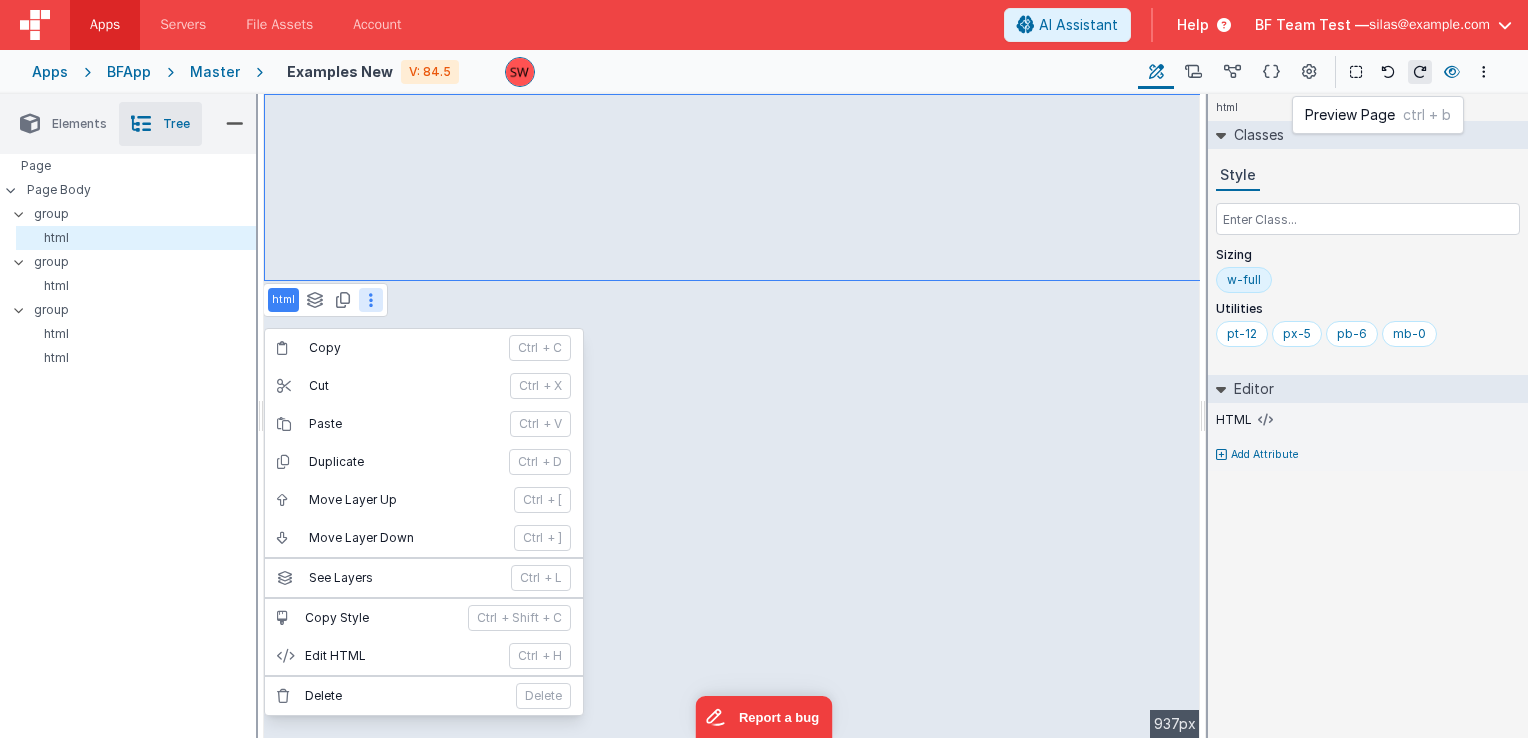 click at bounding box center [1452, 72] 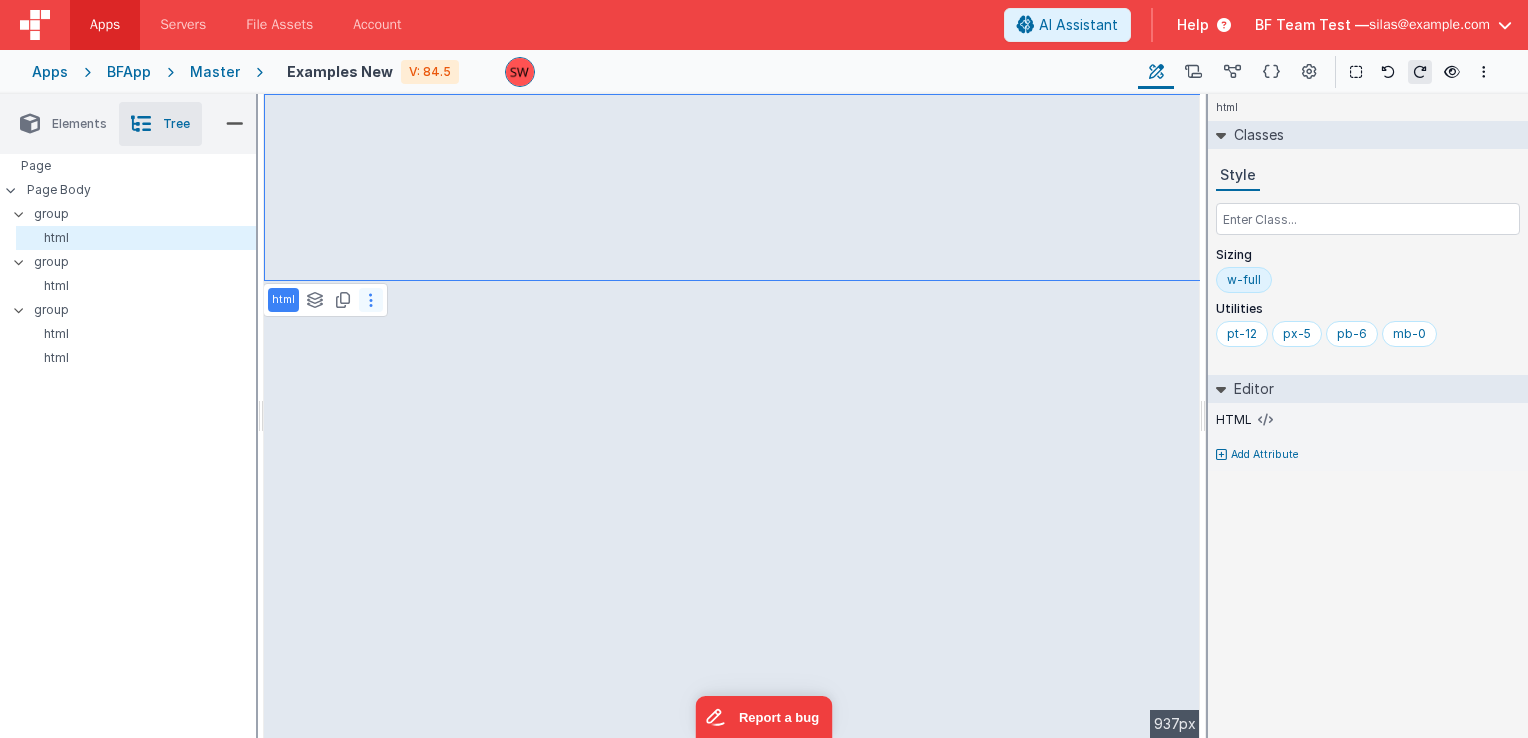 click at bounding box center (371, 300) 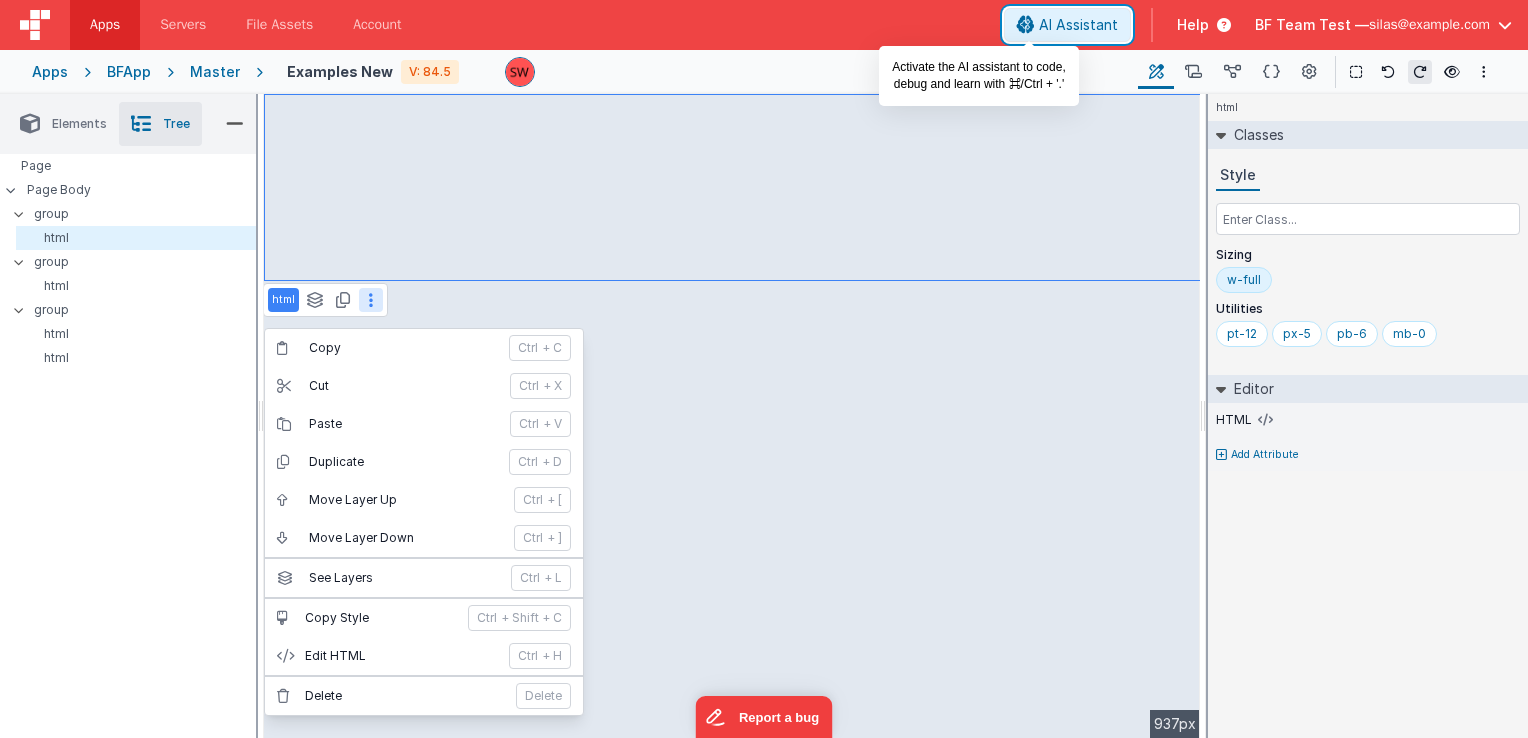 click on "AI Assistant" at bounding box center [1078, 25] 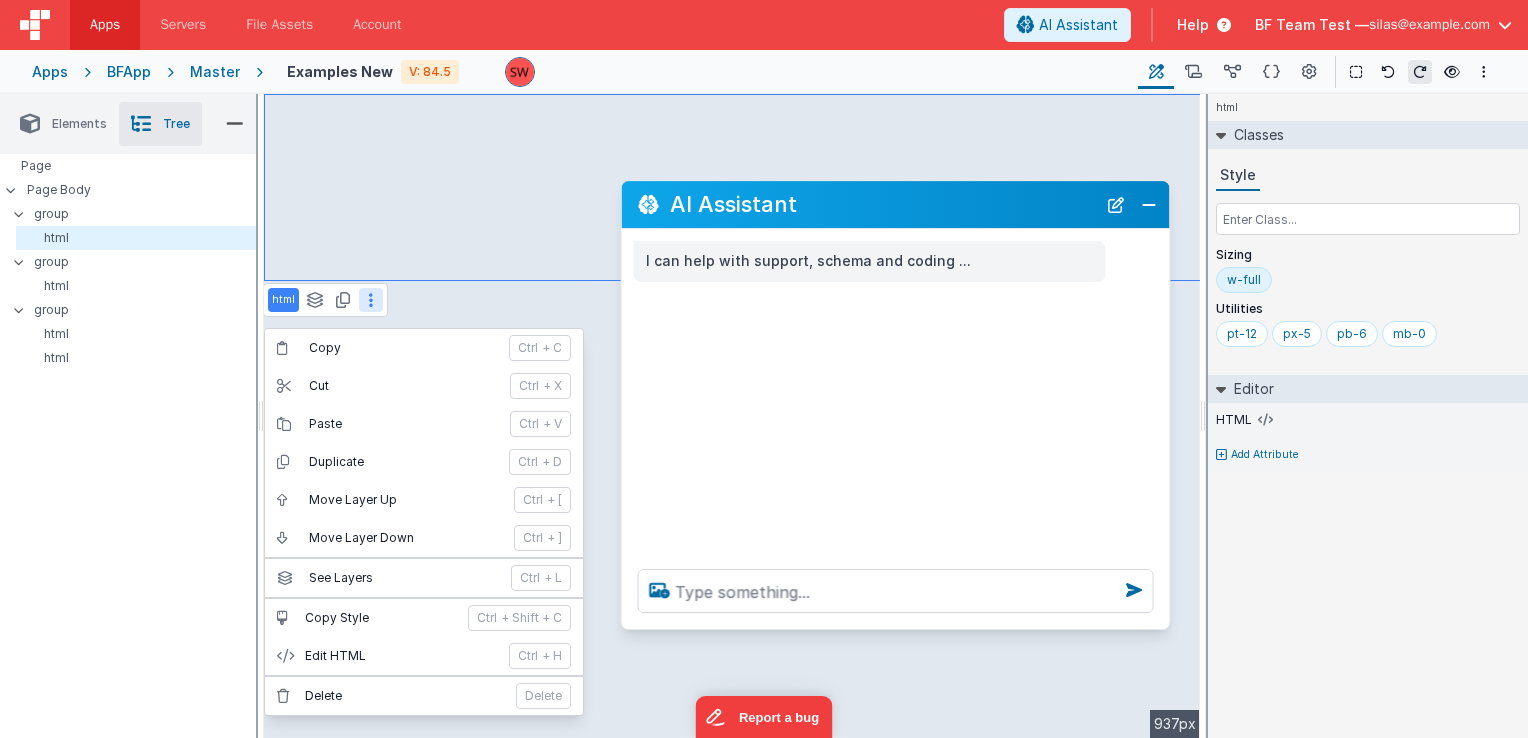 drag, startPoint x: 344, startPoint y: 287, endPoint x: 981, endPoint y: 278, distance: 637.0636 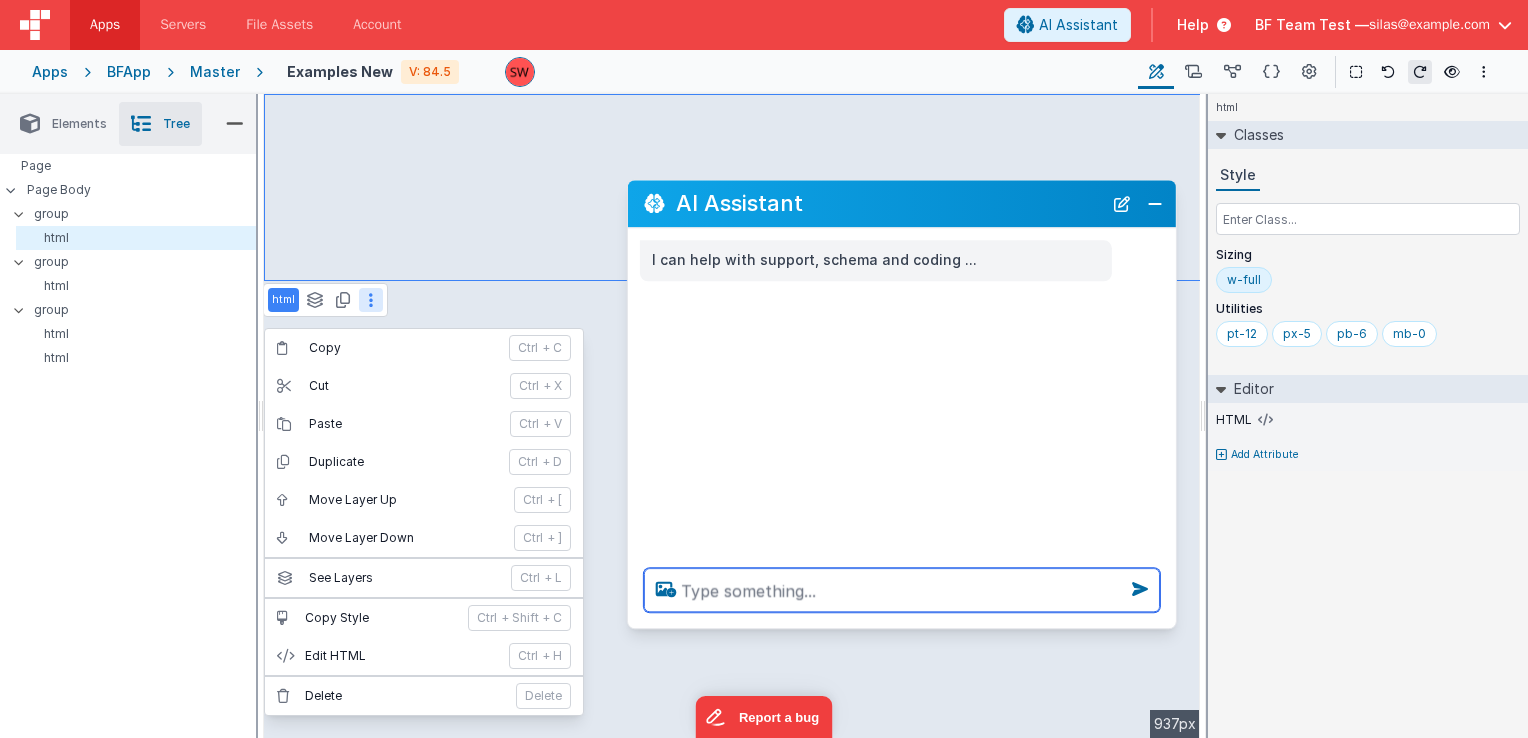 click at bounding box center (902, 590) 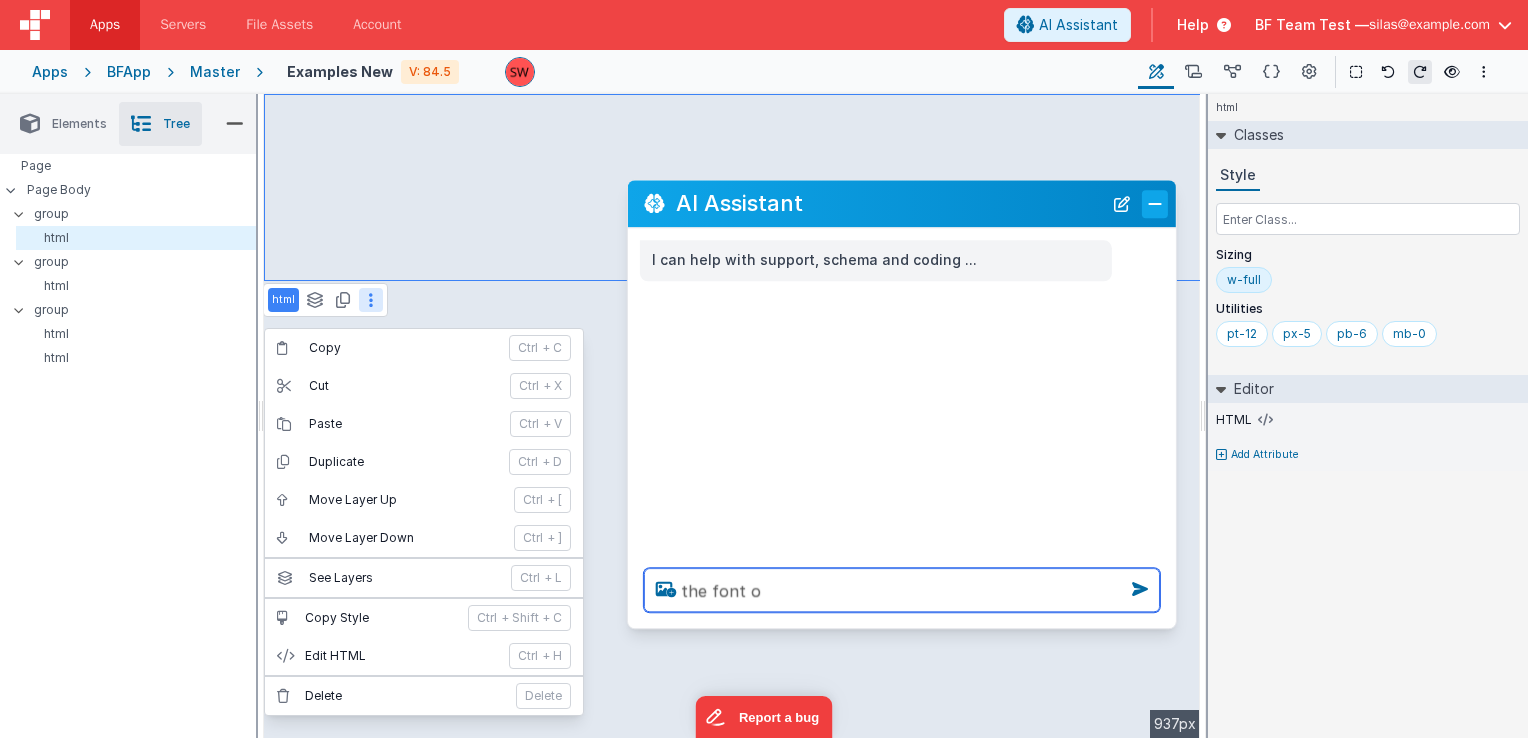 type on "the font o" 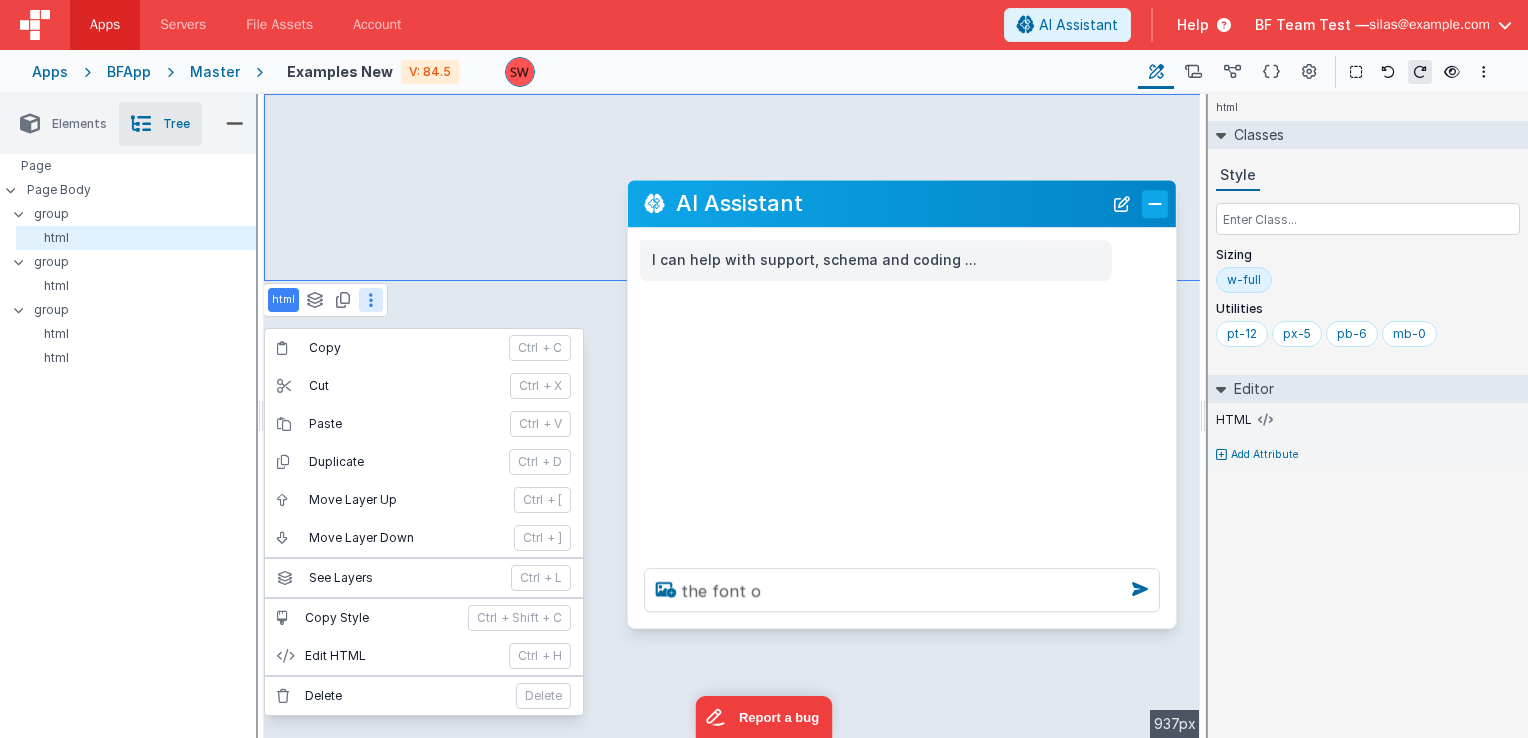 click at bounding box center [1155, 204] 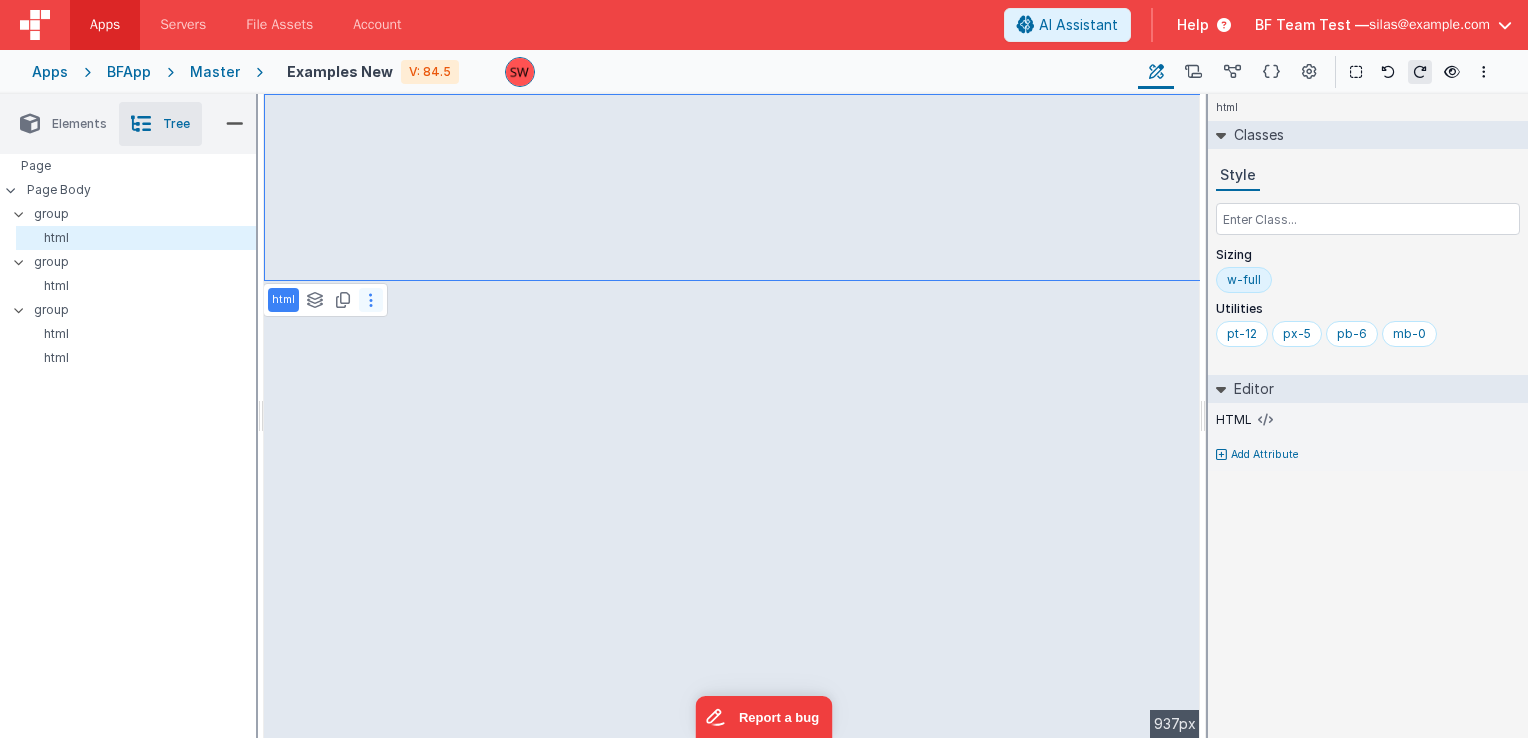 click at bounding box center (371, 300) 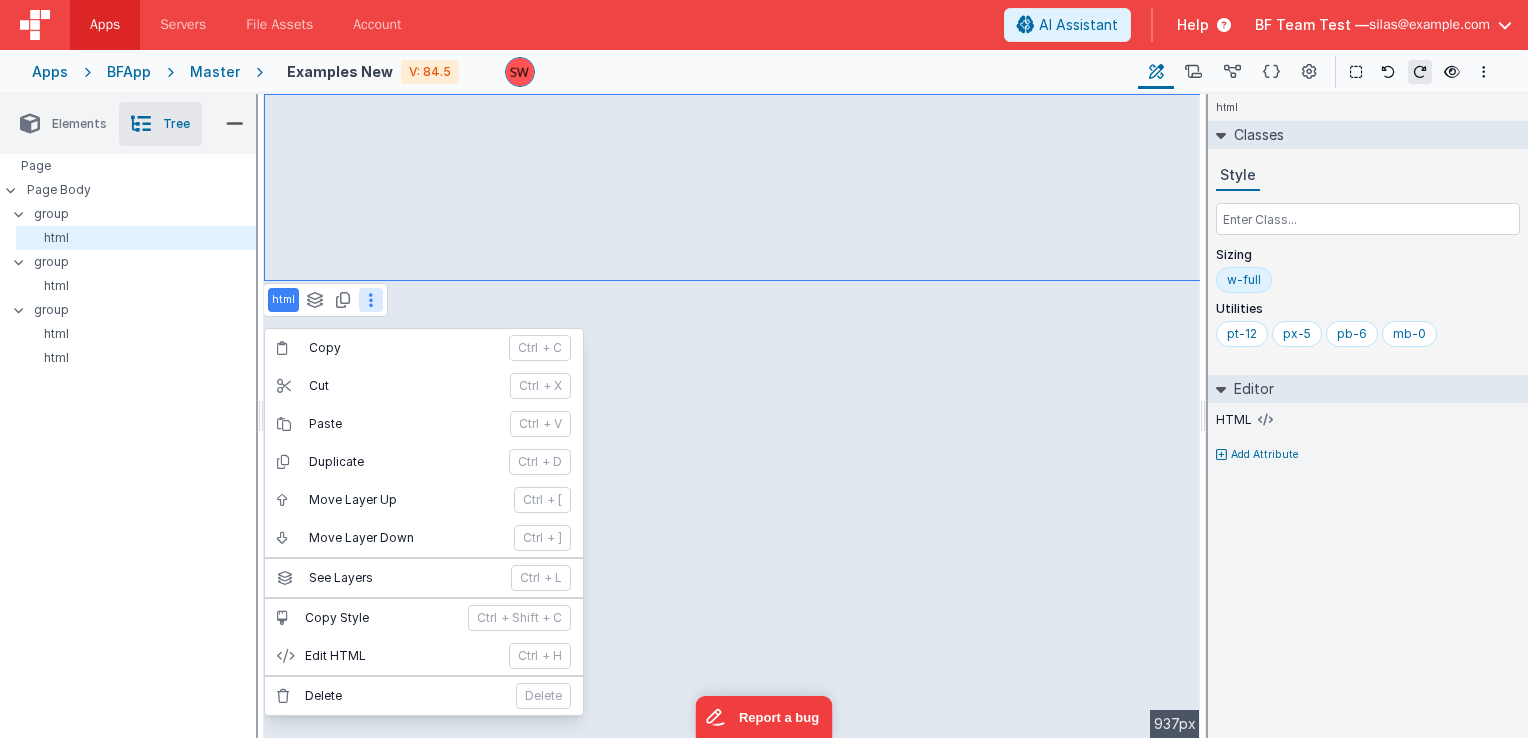 click at bounding box center (371, 300) 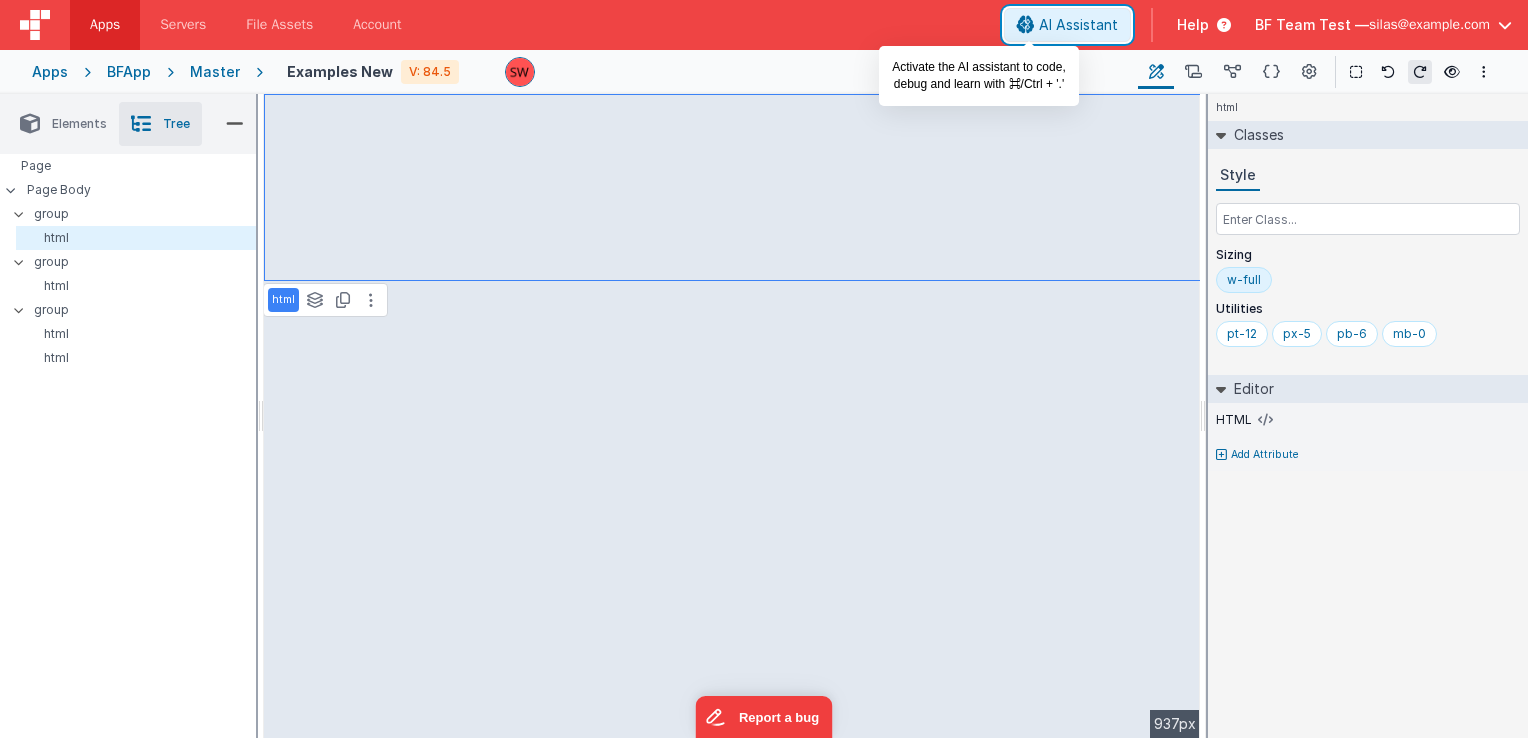 click at bounding box center (1026, 25) 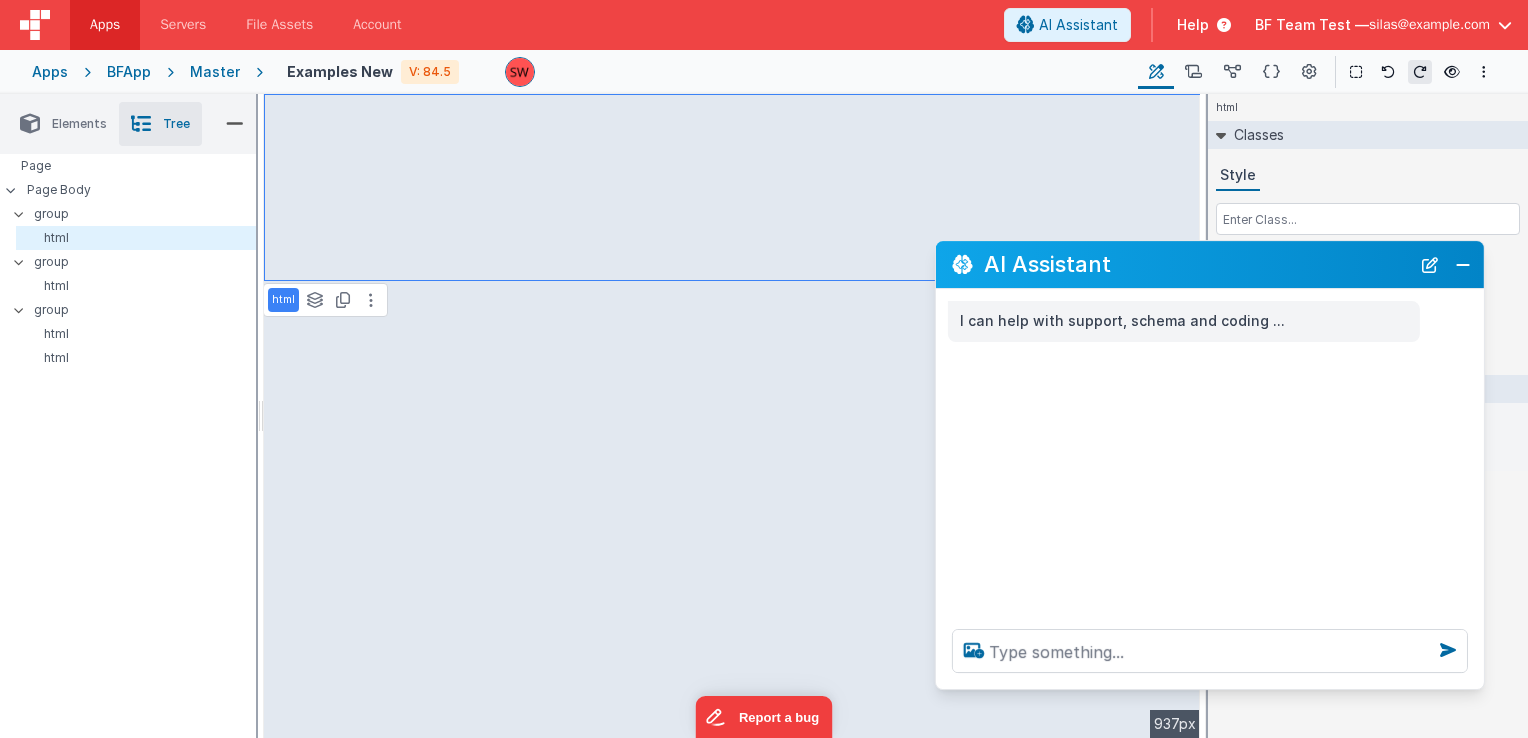 drag, startPoint x: 439, startPoint y: 286, endPoint x: 1334, endPoint y: 268, distance: 895.18097 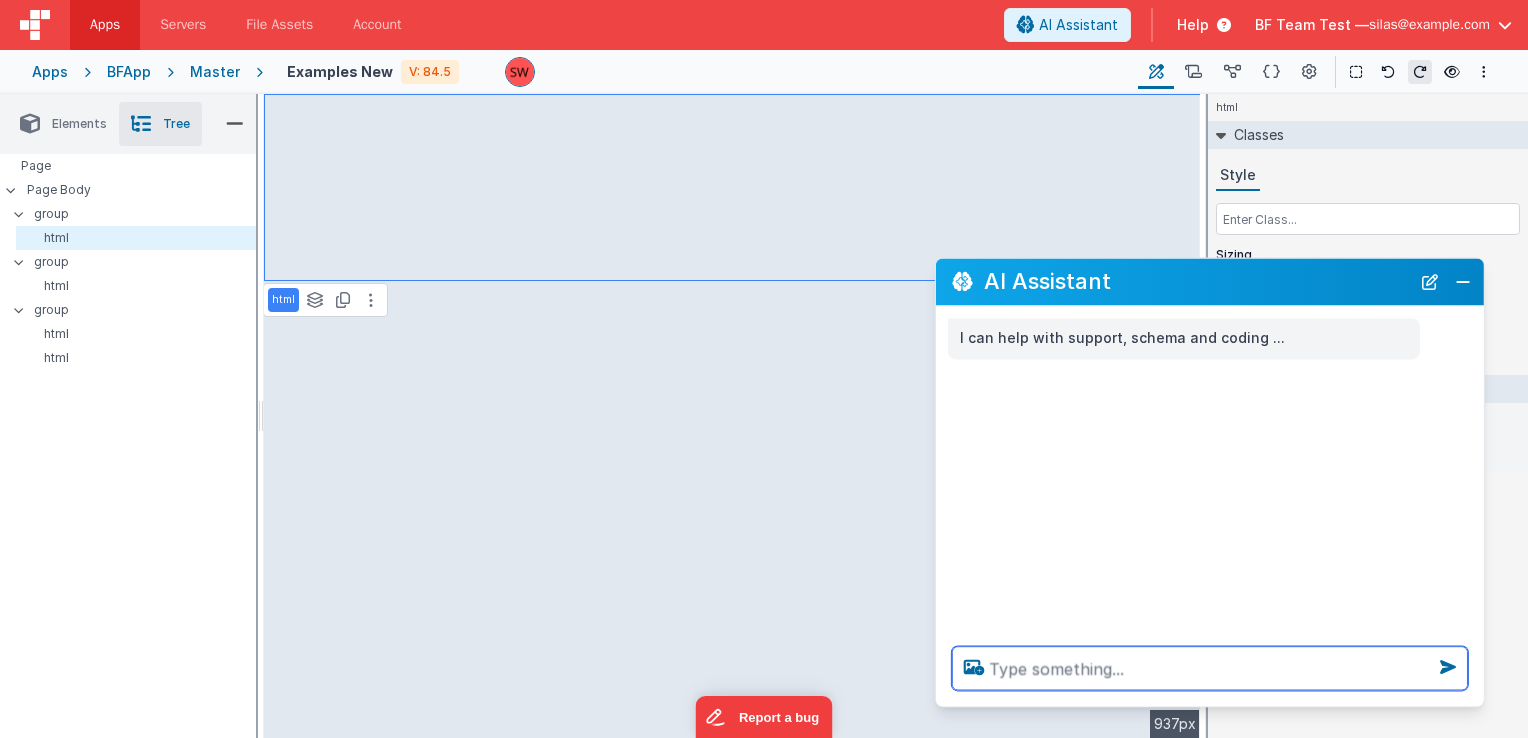 click at bounding box center [1210, 668] 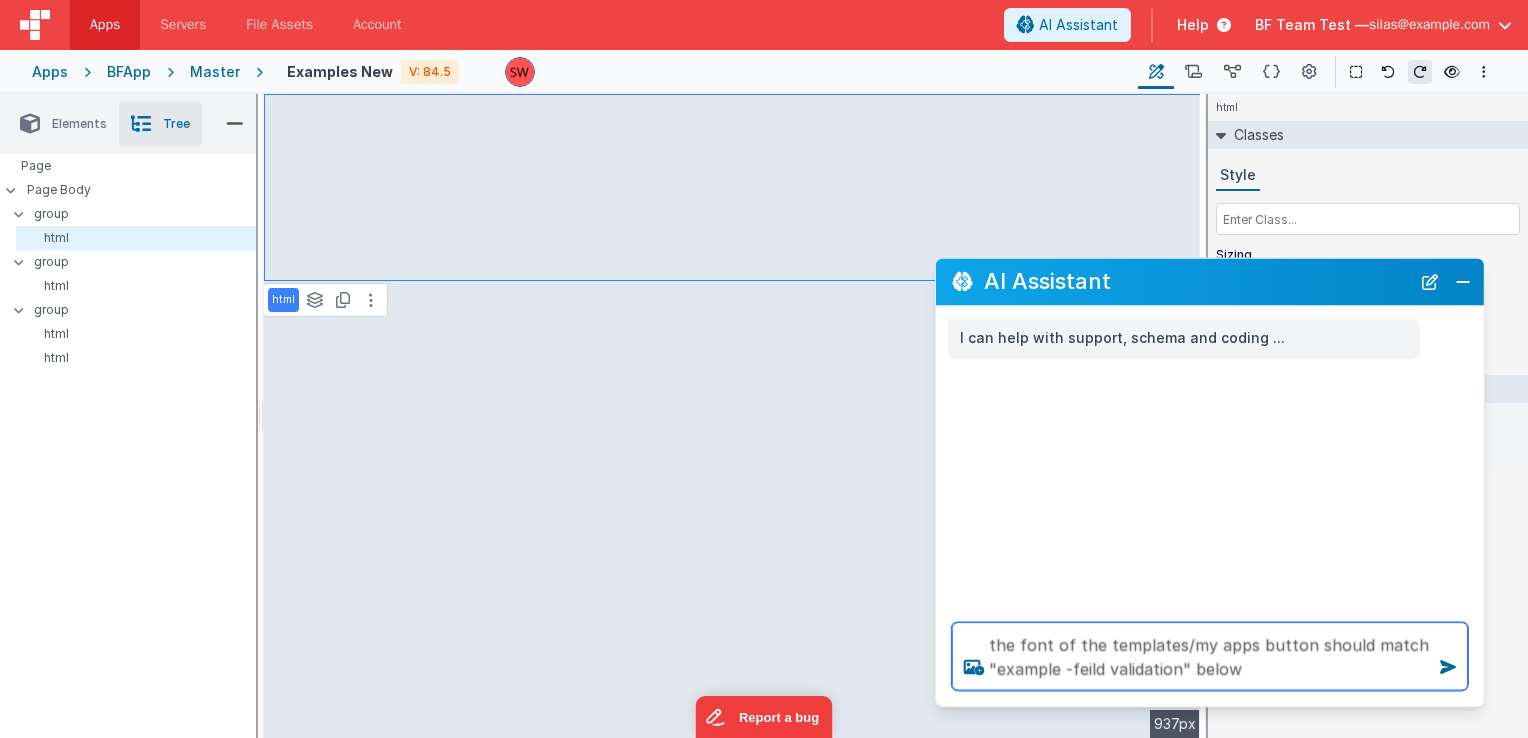 type on "the font of the templates/my apps button should match "example -feild validation" below" 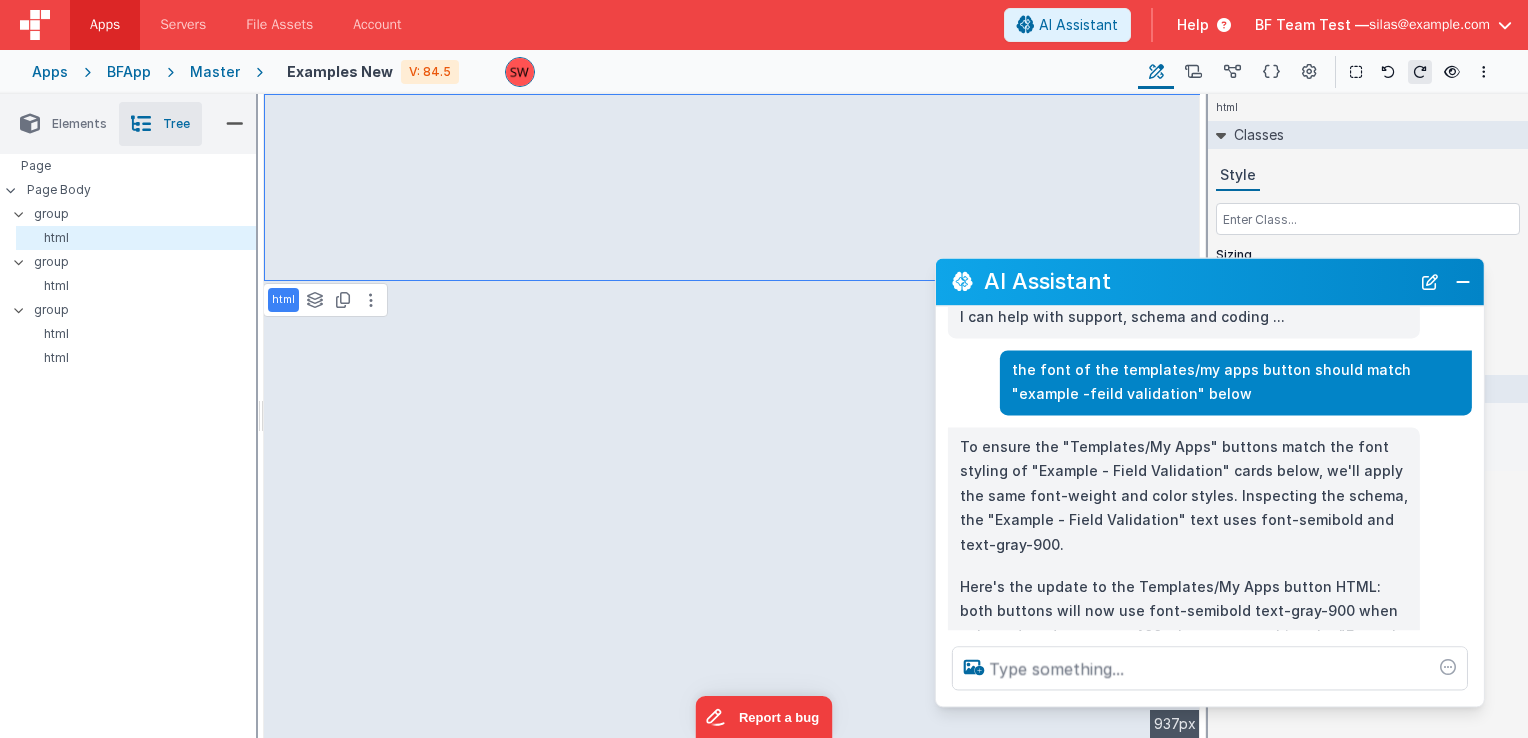 scroll, scrollTop: 46, scrollLeft: 0, axis: vertical 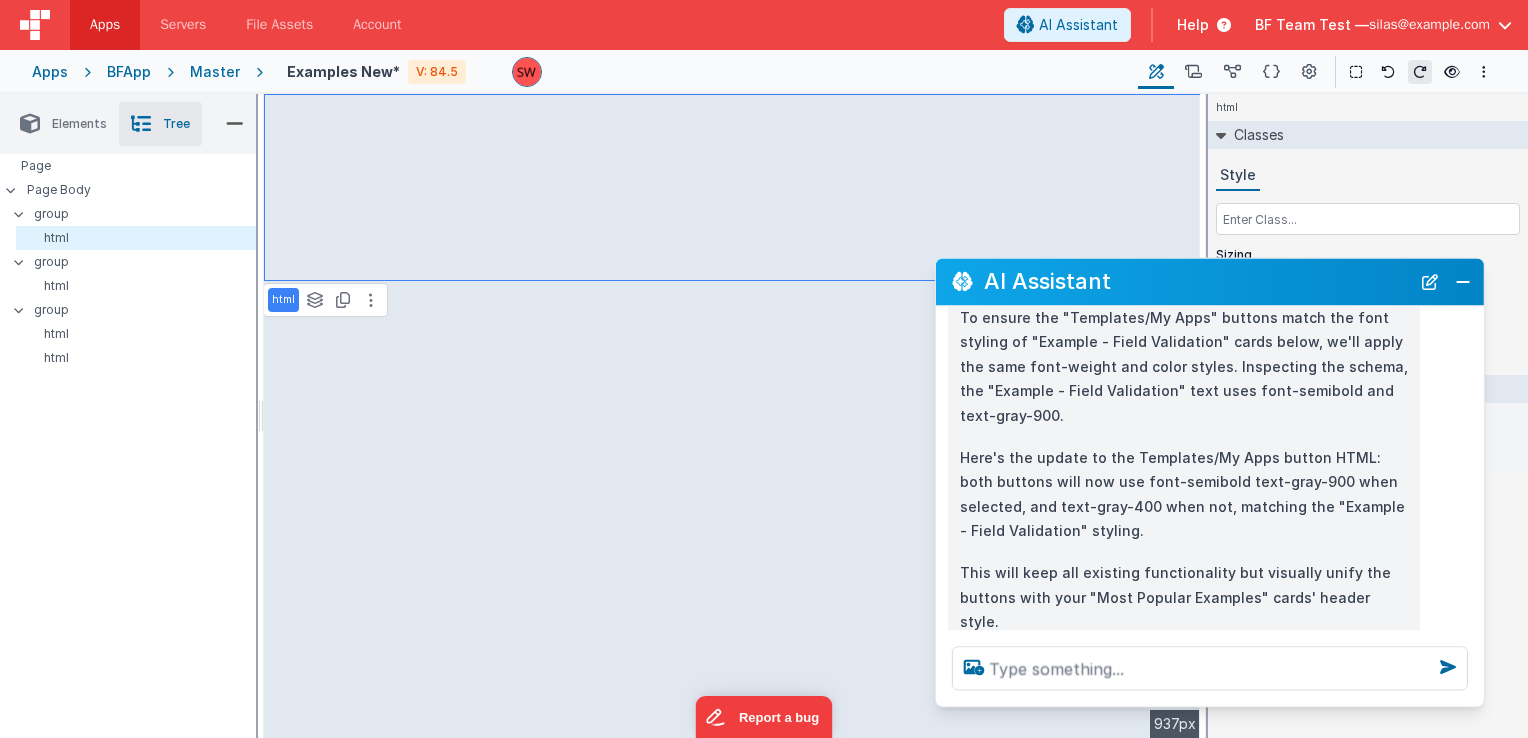 click on "Here's the update to the Templates/My Apps button HTML: both buttons will now use font-semibold text-gray-900 when selected, and text-gray-400 when not, matching the "Example - Field Validation" styling." at bounding box center (1184, 495) 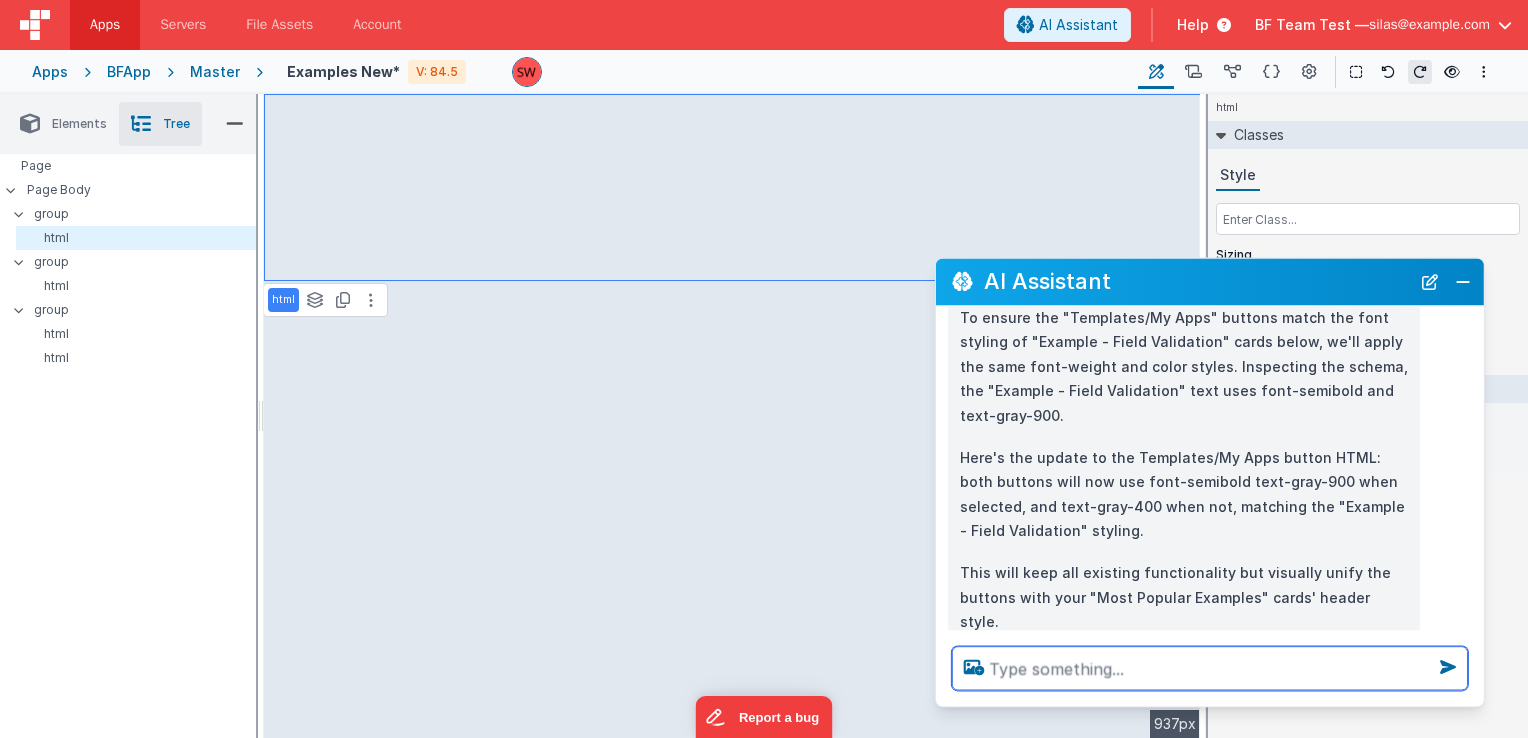 click at bounding box center (1210, 668) 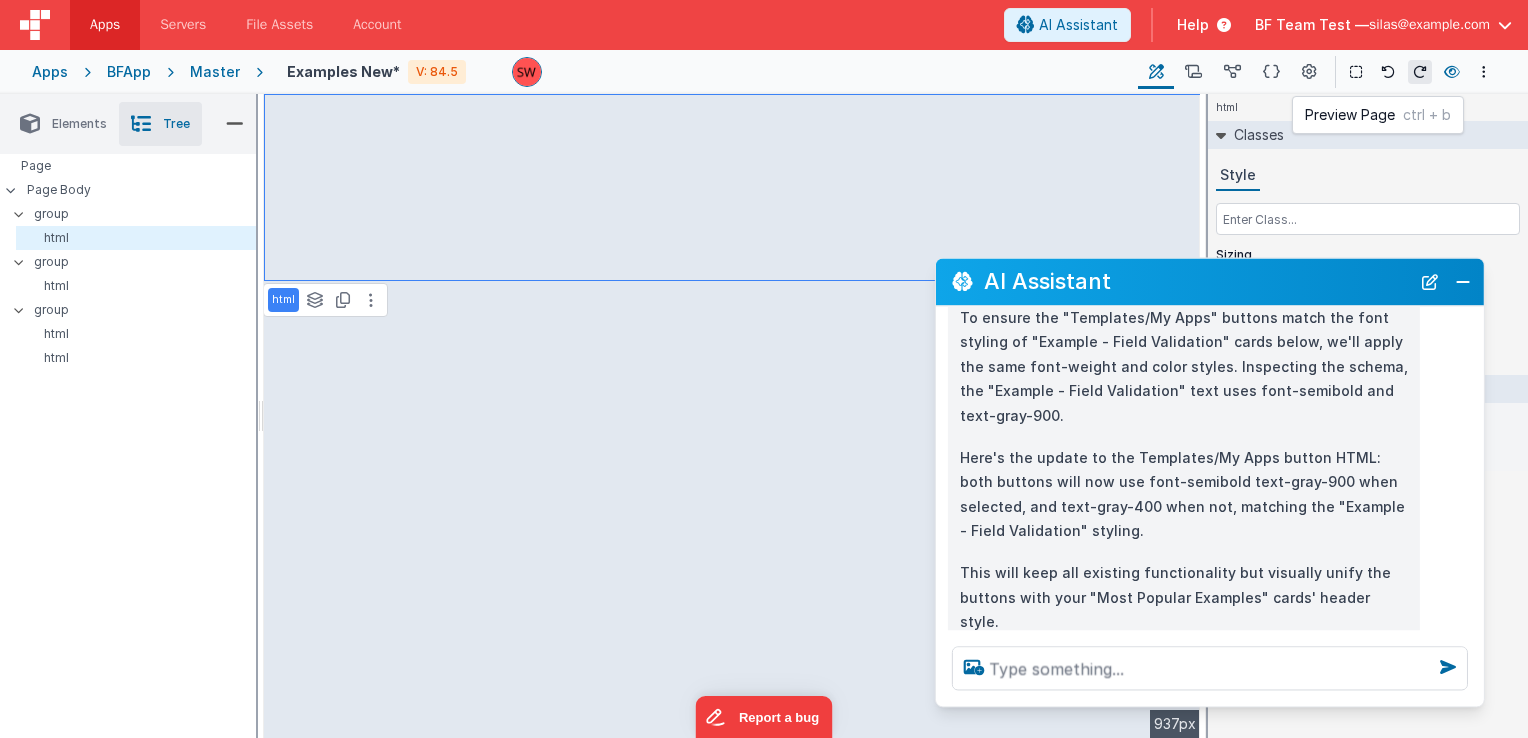 click at bounding box center (1452, 72) 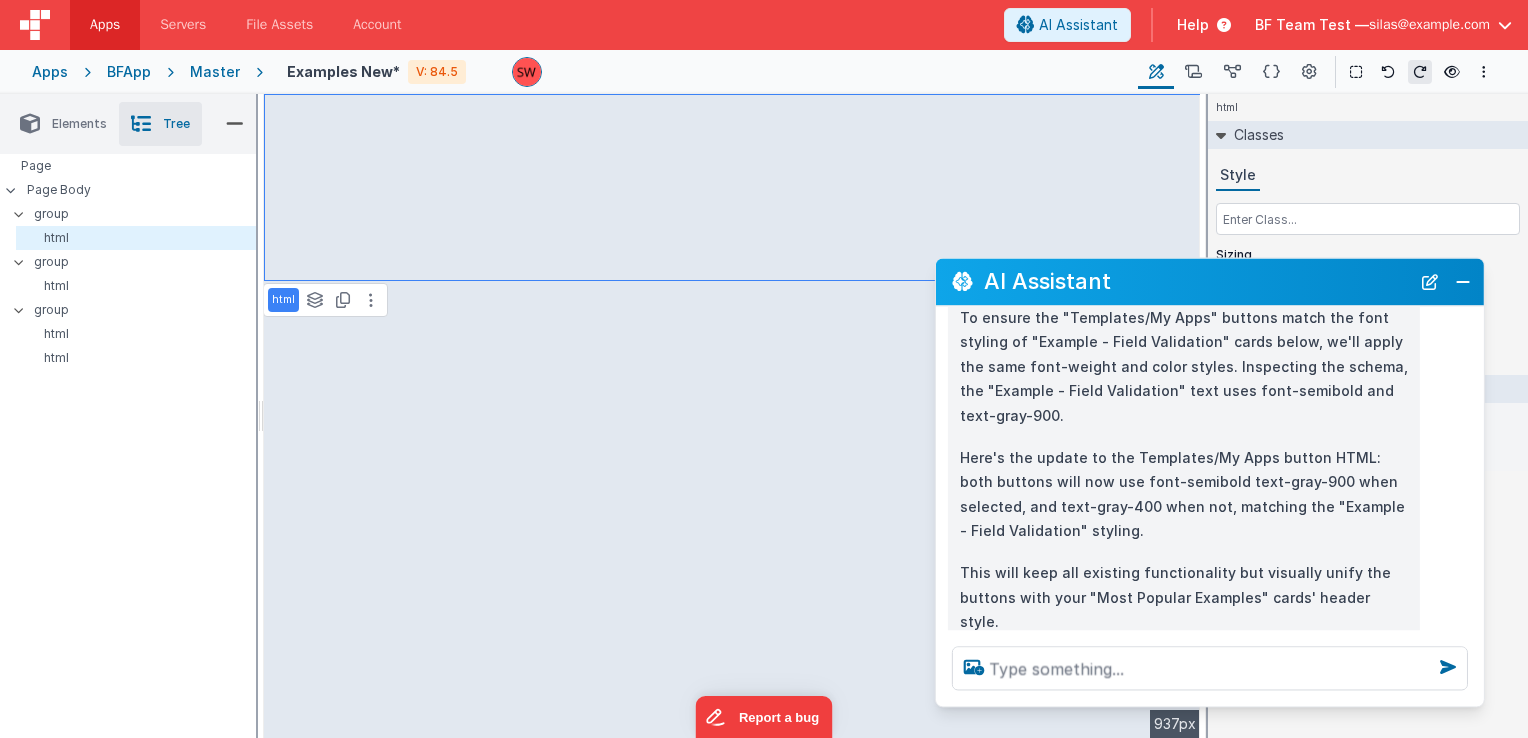 click at bounding box center (1210, 668) 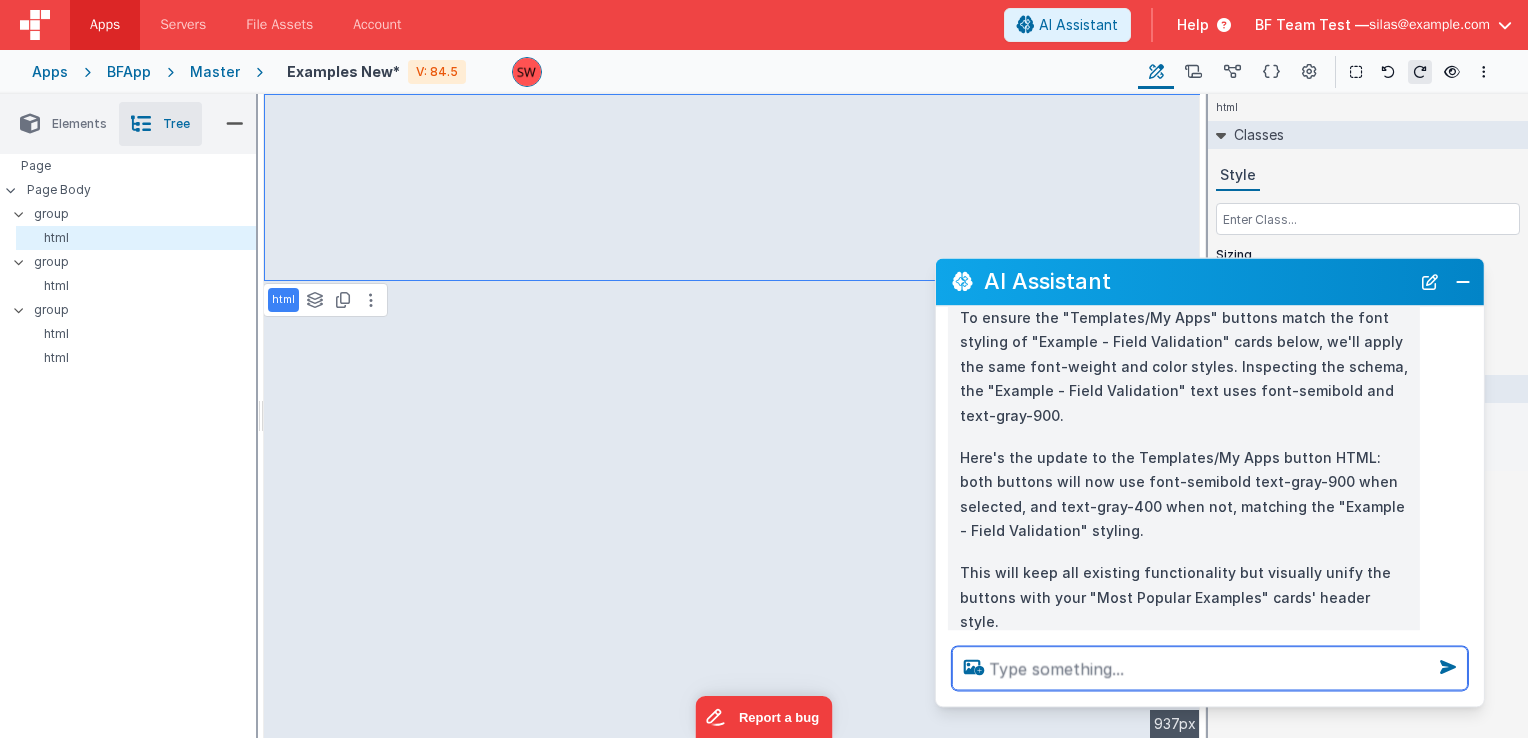 click at bounding box center (1210, 668) 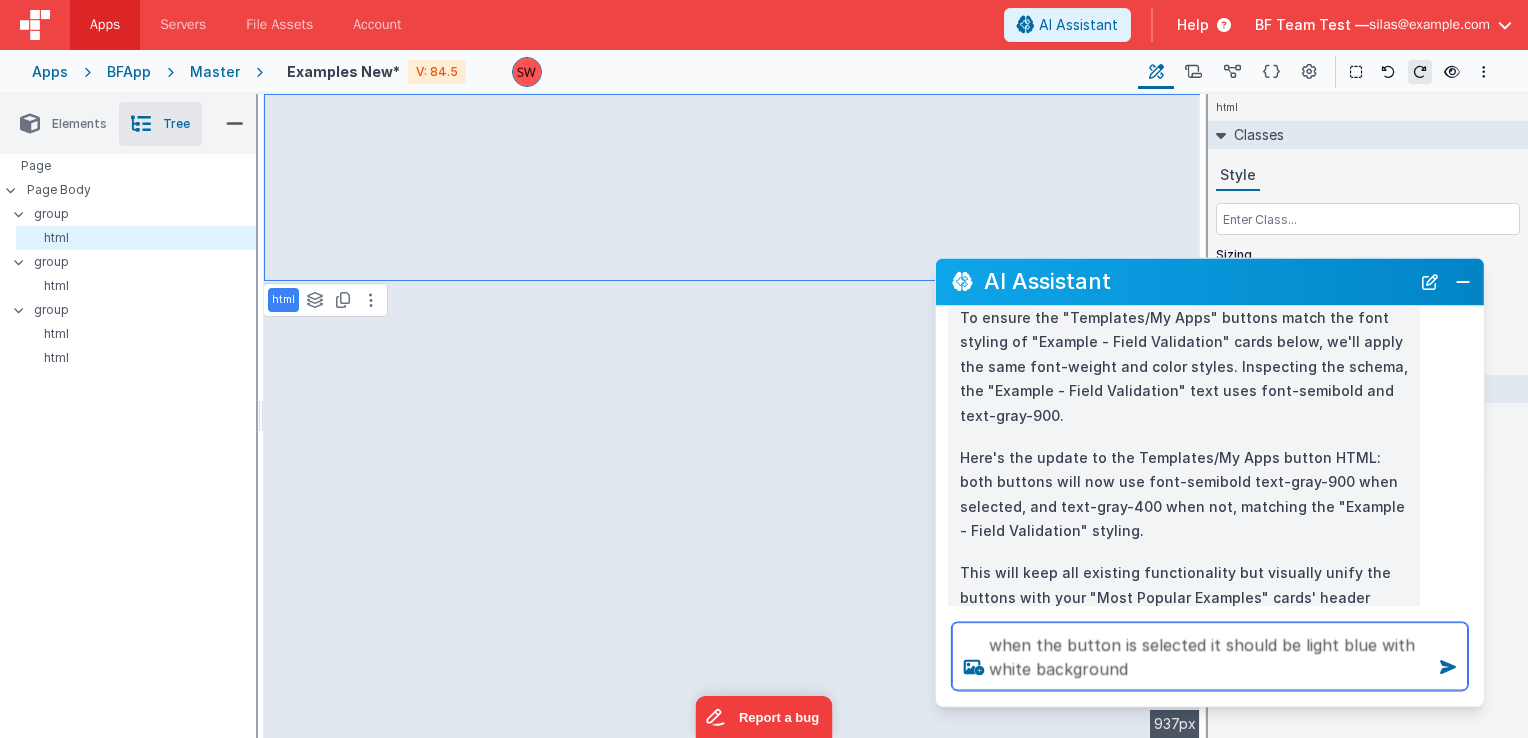 type on "when the button is selected it should be light blue with white background" 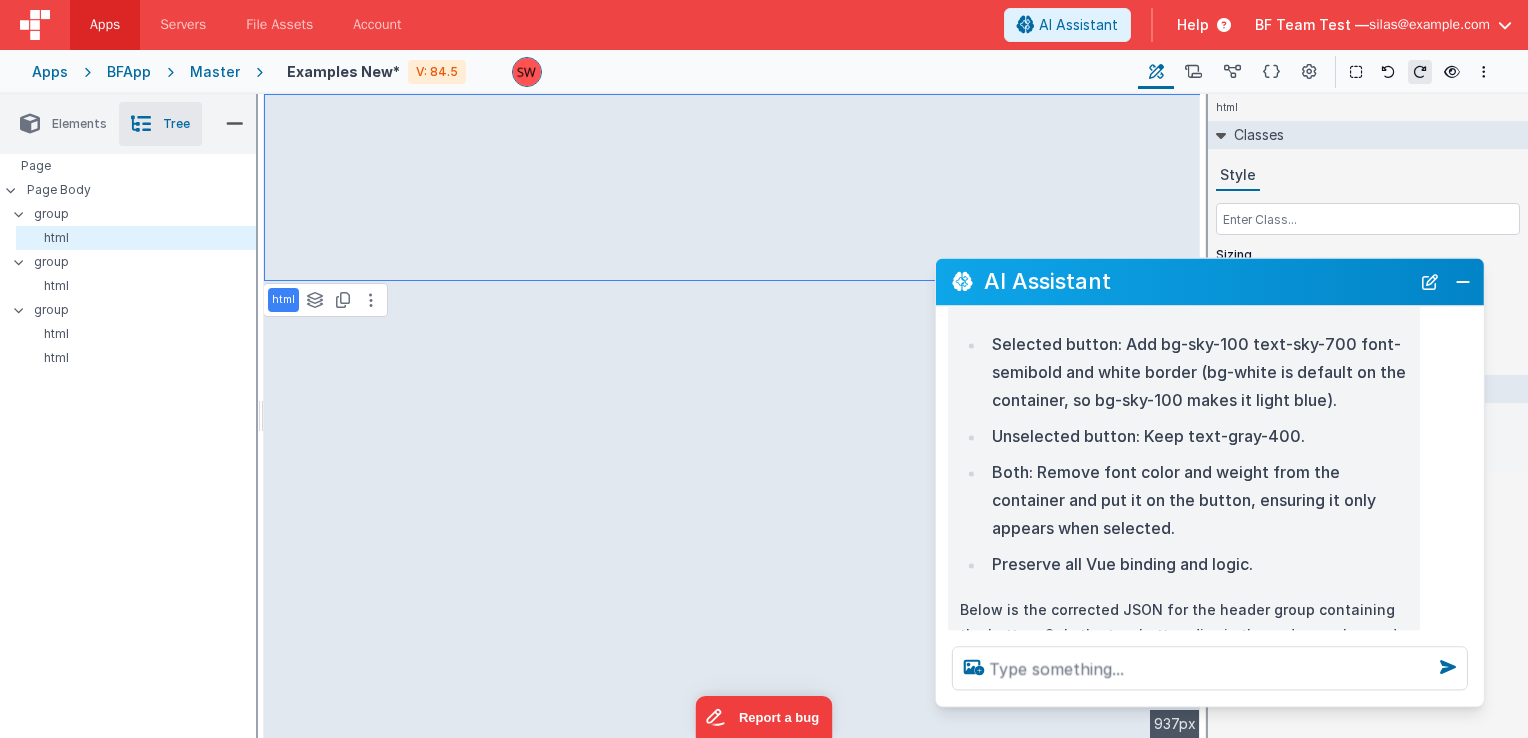 scroll, scrollTop: 641, scrollLeft: 0, axis: vertical 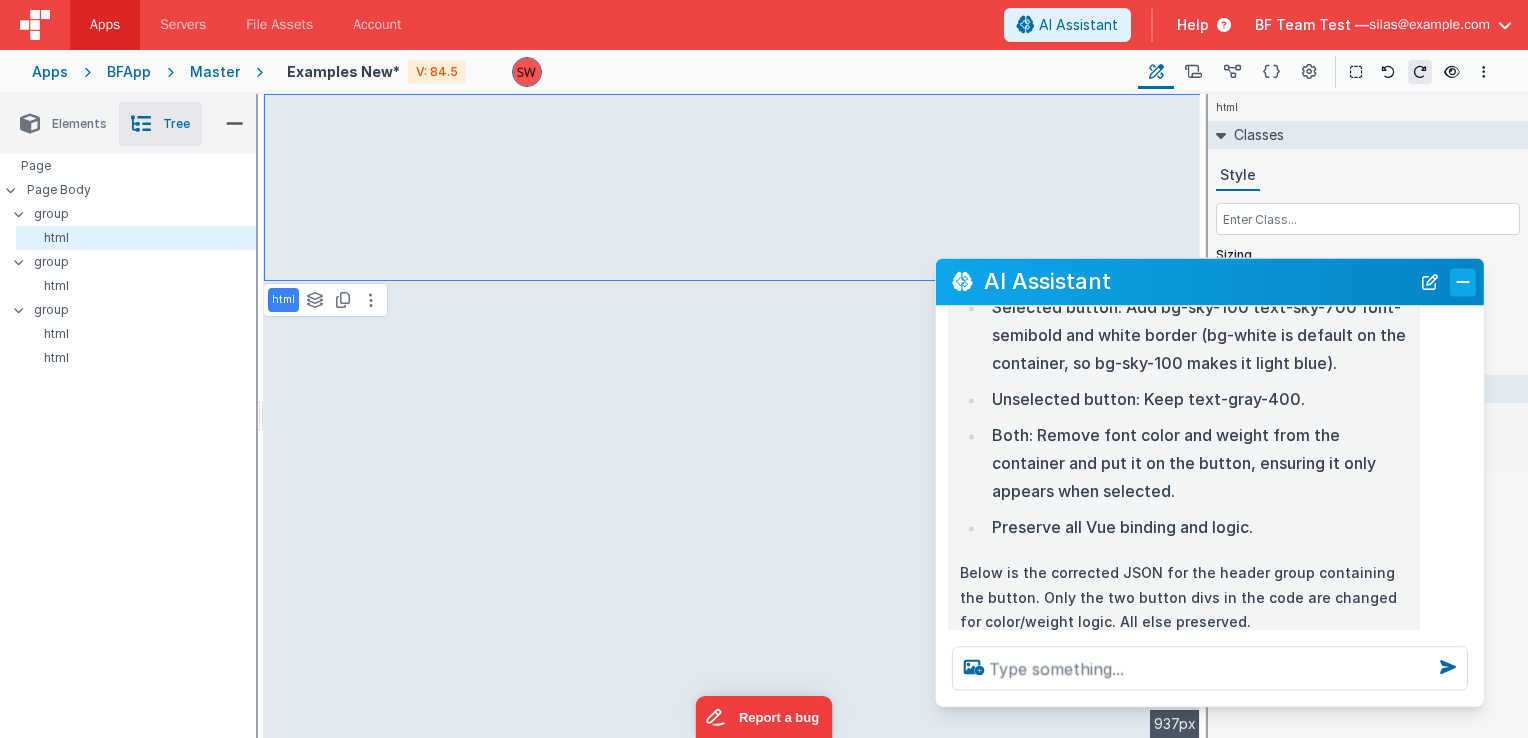 click at bounding box center (1463, 282) 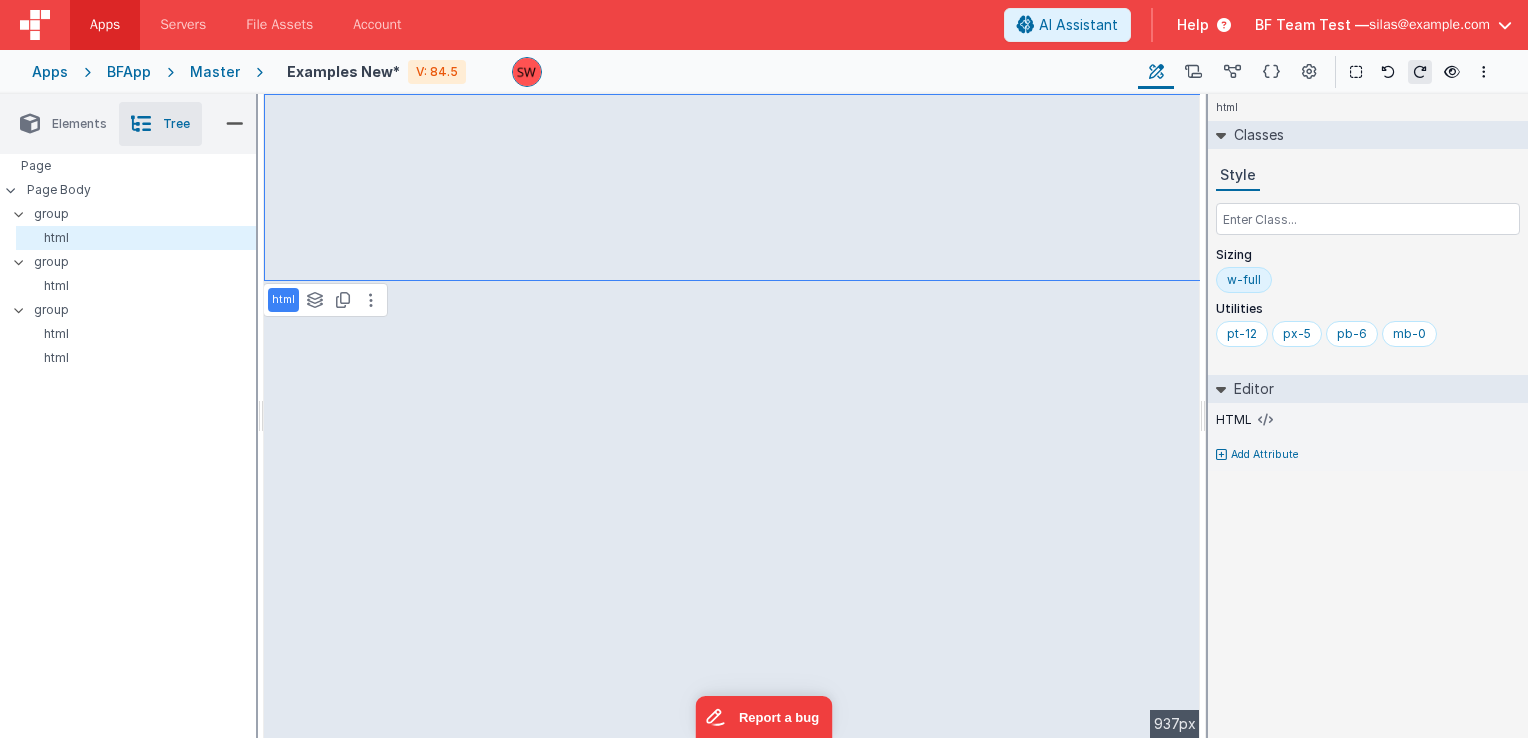 scroll, scrollTop: 645, scrollLeft: 0, axis: vertical 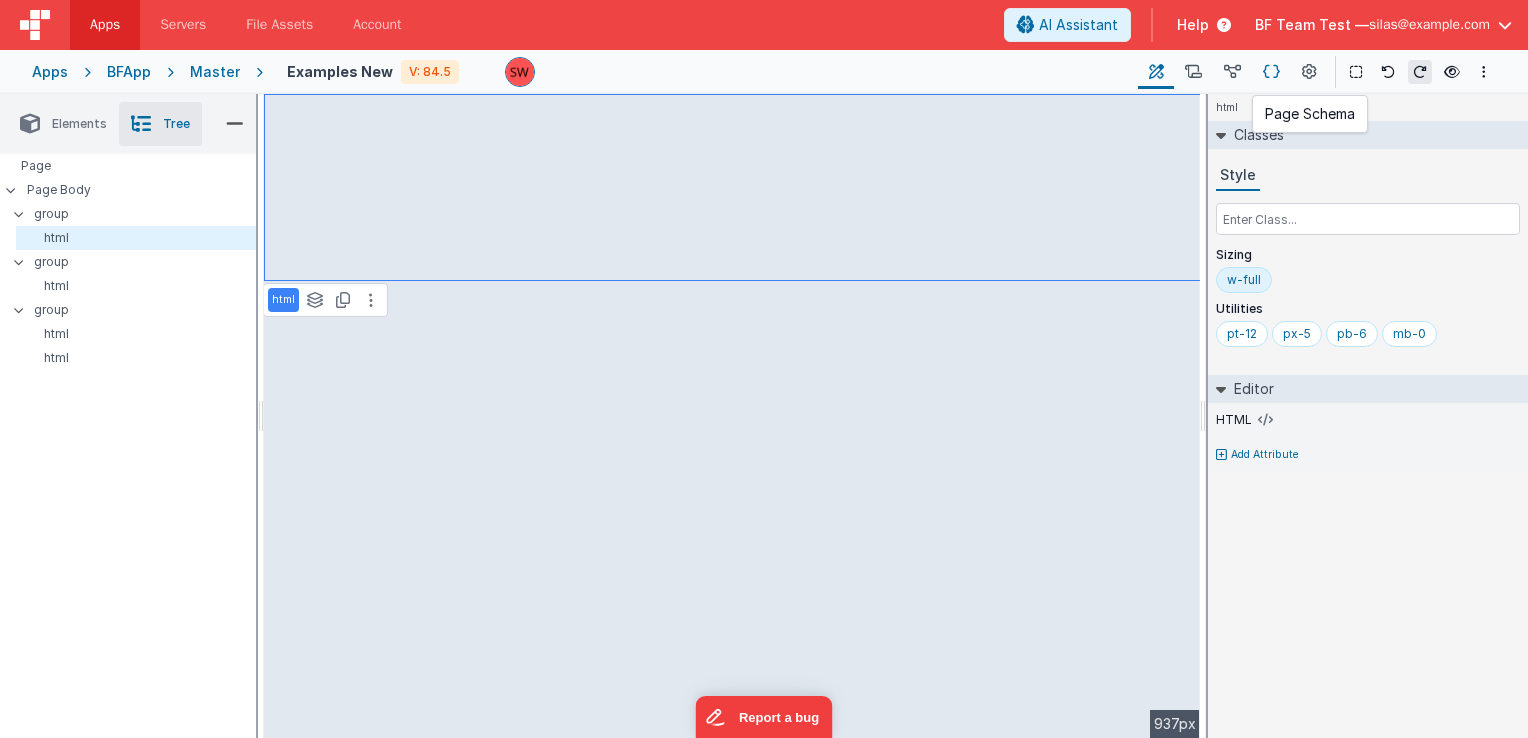 click at bounding box center (1271, 72) 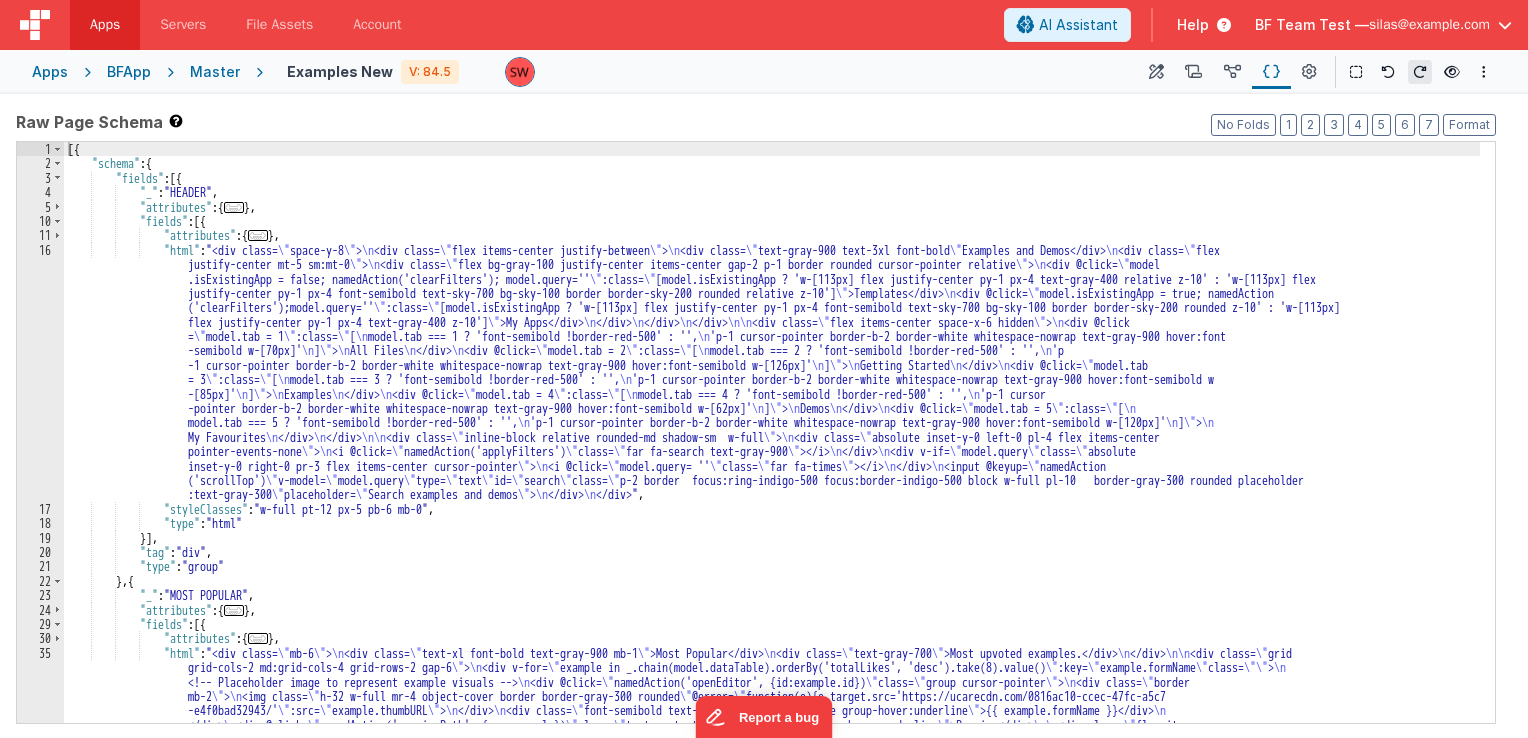 scroll, scrollTop: 180, scrollLeft: 0, axis: vertical 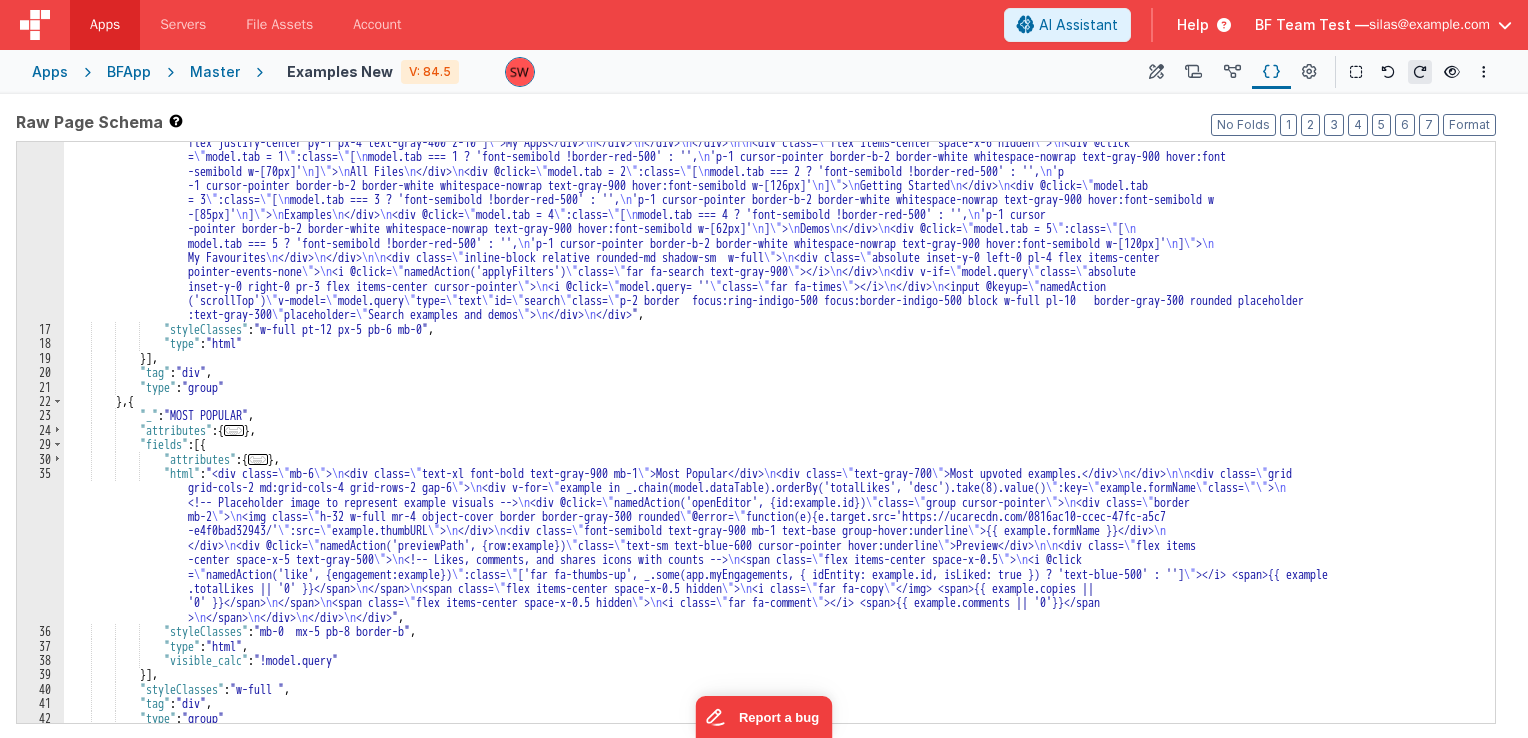 click on ""html" :  "<div class= \" space-y-8 \" > \n     <div class= \" flex items-center justify-between \" > \n       <div class= \" text-gray-900 text-3xl font-bold \" >Examples and Demos</div> \n       <div class= \" flex                       justify-center mt-5 sm:mt-0 \" > \n         <div class= \" flex bg-gray-100 justify-center items-center gap-2 p-1 border rounded cursor-pointer relative \" > \n           <div @click= \" model                      .isExistingApp = false; namedAction('clearFilters'); model.query='' \"  :class= \" [model.isExistingApp ? 'w-[113px] flex justify-center py-1 px-4 text-gray-400 relative z-10' : 'w-[113px] flex                       justify-center py-1 px-4 font-semibold text-sky-700 bg-sky-100 border border-sky-200 rounded relative z-10'] \" >Templates</div> \n           <div @click= \" model.isExistingApp = true; namedAction                      ('clearFilters');model.query='' \" >" at bounding box center (772, 491) 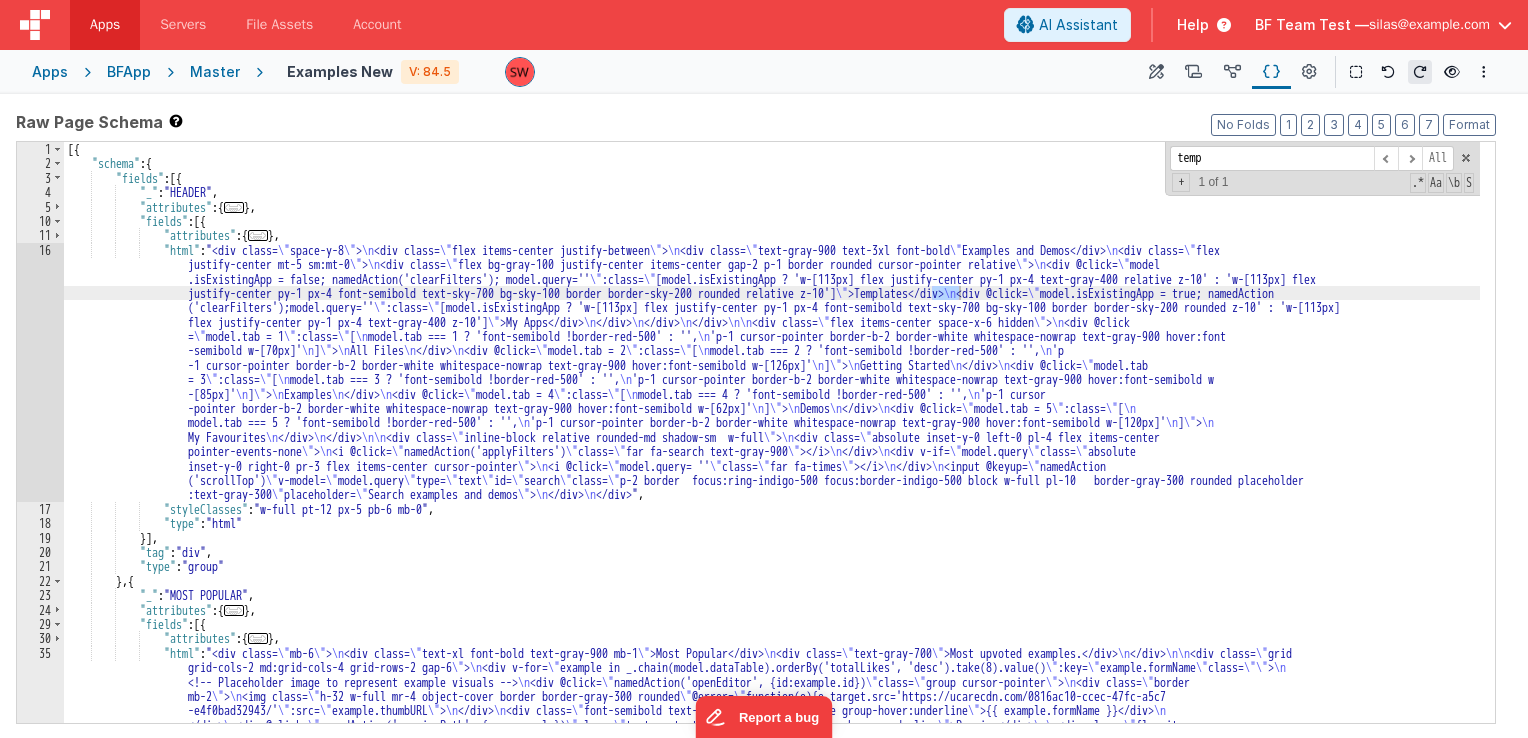 scroll, scrollTop: 0, scrollLeft: 0, axis: both 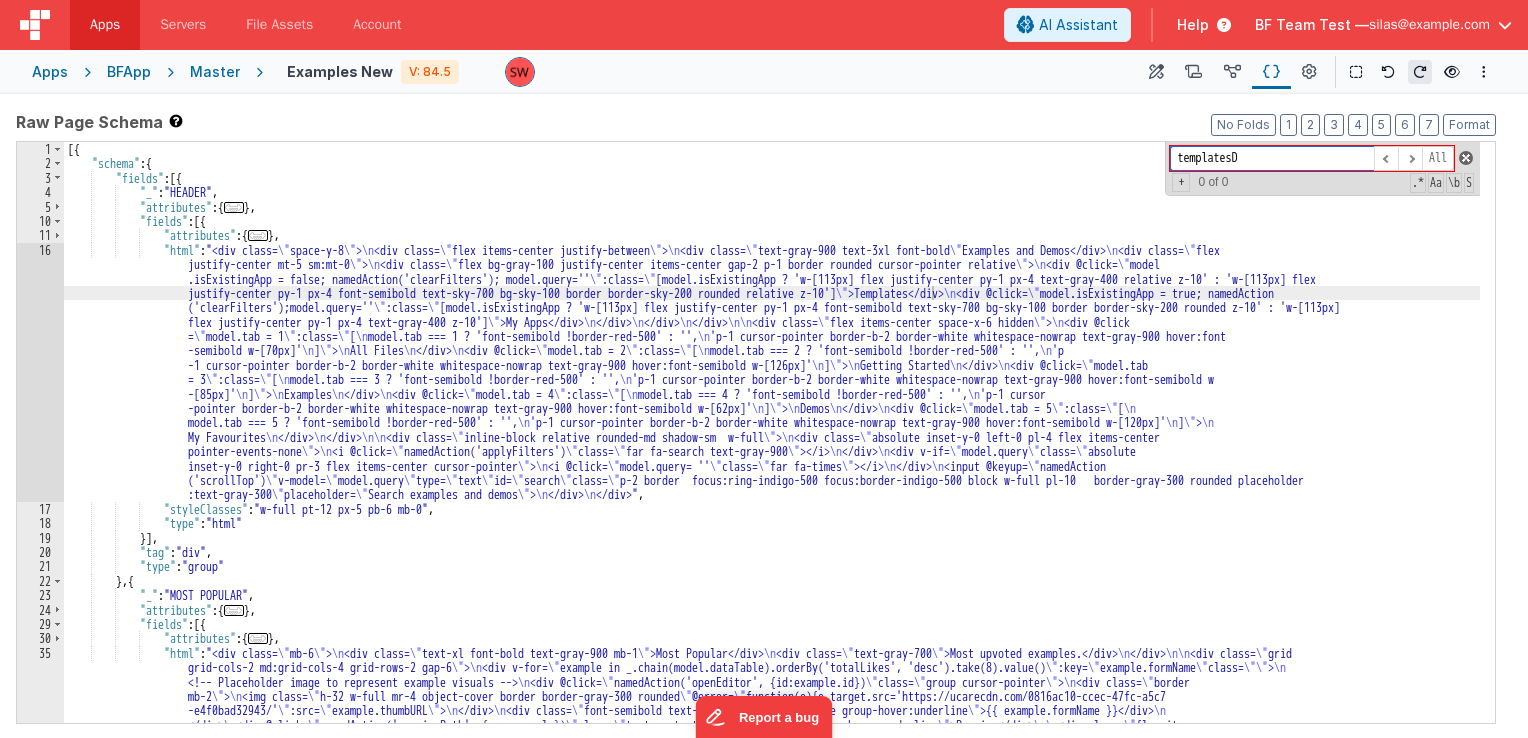 type on "templatesD" 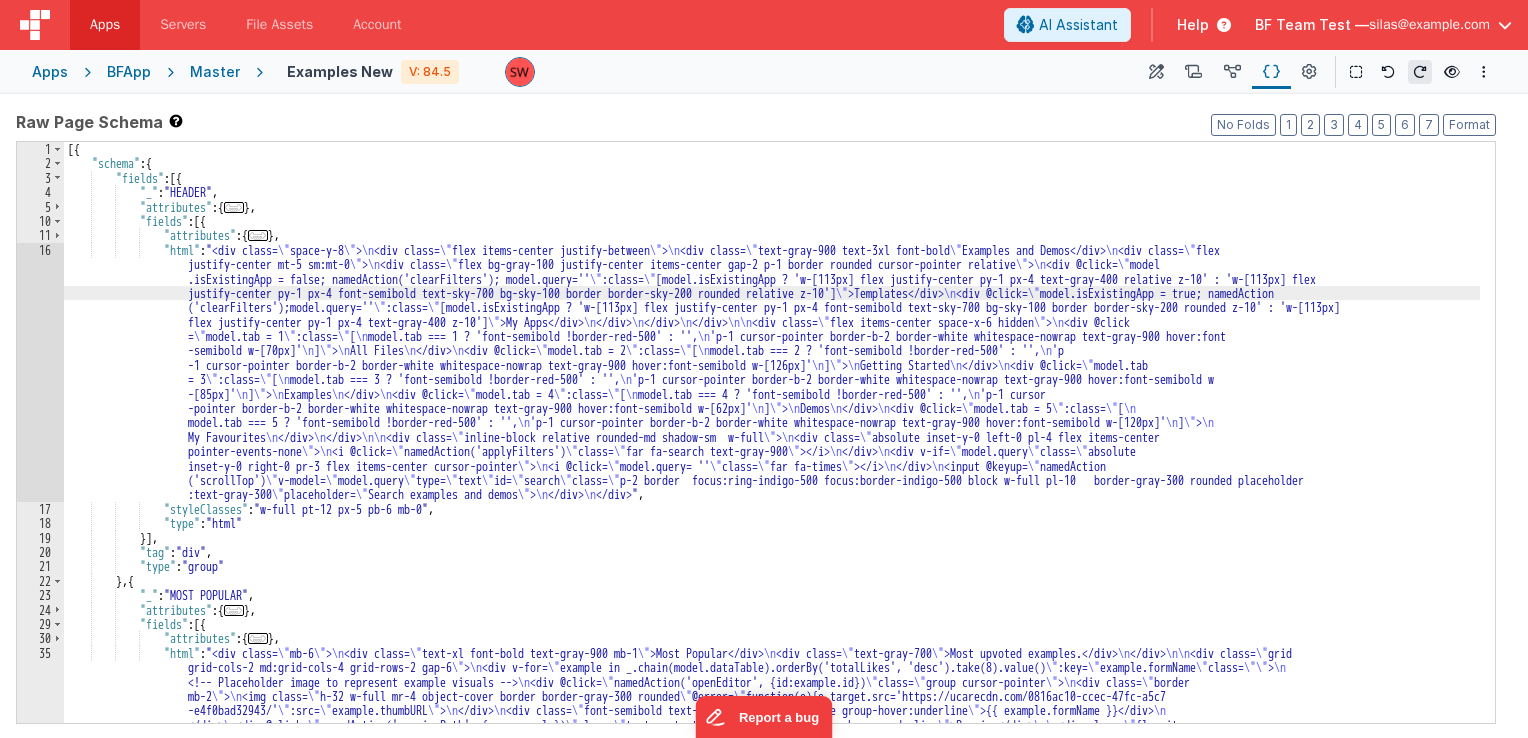 click on "[{      "schema" :  {           "fields" :  [{                "_" :  "HEADER" ,                "attributes" :  { ... } ,                "fields" :  [{                     "attributes" :  { ... } ,                     "html" :  "<div class= \" space-y-8 \" > \n     <div class= \" flex items-center justify-between \" > \n       <div class= \" text-gray-900 text-3xl font-bold \" >Examples and Demos</div> \n       <div class= \" flex                       justify-center mt-5 sm:mt-0 \" > \n         <div class= \" flex bg-gray-100 justify-center items-center gap-2 p-1 border rounded cursor-pointer relative \" > \n           <div @click= \" model                      .isExistingApp = false; namedAction('clearFilters'); model.query='' \"  :class= \" [model.isExistingApp ? 'w-[113px] flex justify-center py-1 px-4 text-gray-400 relative z-10' : 'w-[113px] flex                       \" >Templates</div> \n           <div @click= \" \"  :class= \" \" \n \n \n \"" at bounding box center [772, 519] 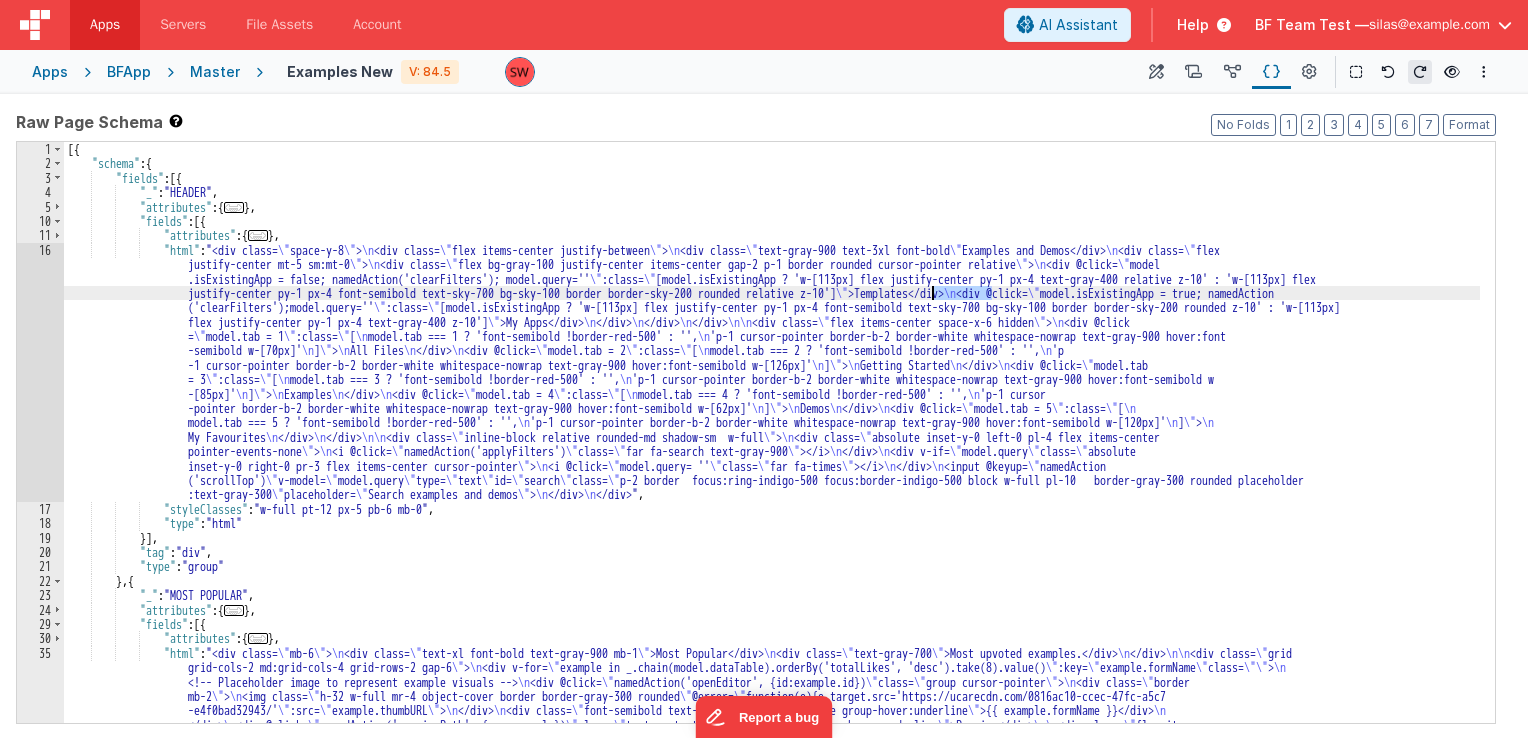 click on "[{      "schema" :  {           "fields" :  [{                "_" :  "HEADER" ,                "attributes" :  { ... } ,                "fields" :  [{                     "attributes" :  { ... } ,                     "html" :  "<div class= \" space-y-8 \" > \n     <div class= \" flex items-center justify-between \" > \n       <div class= \" text-gray-900 text-3xl font-bold \" >Examples and Demos</div> \n       <div class= \" flex                       justify-center mt-5 sm:mt-0 \" > \n         <div class= \" flex bg-gray-100 justify-center items-center gap-2 p-1 border rounded cursor-pointer relative \" > \n           <div @click= \" model                      .isExistingApp = false; namedAction('clearFilters'); model.query='' \"  :class= \" [model.isExistingApp ? 'w-[113px] flex justify-center py-1 px-4 text-gray-400 relative z-10' : 'w-[113px] flex                       \" >Templates</div> \n           <div @click= \" \"  :class= \" \" \n \n \n \"" at bounding box center [772, 519] 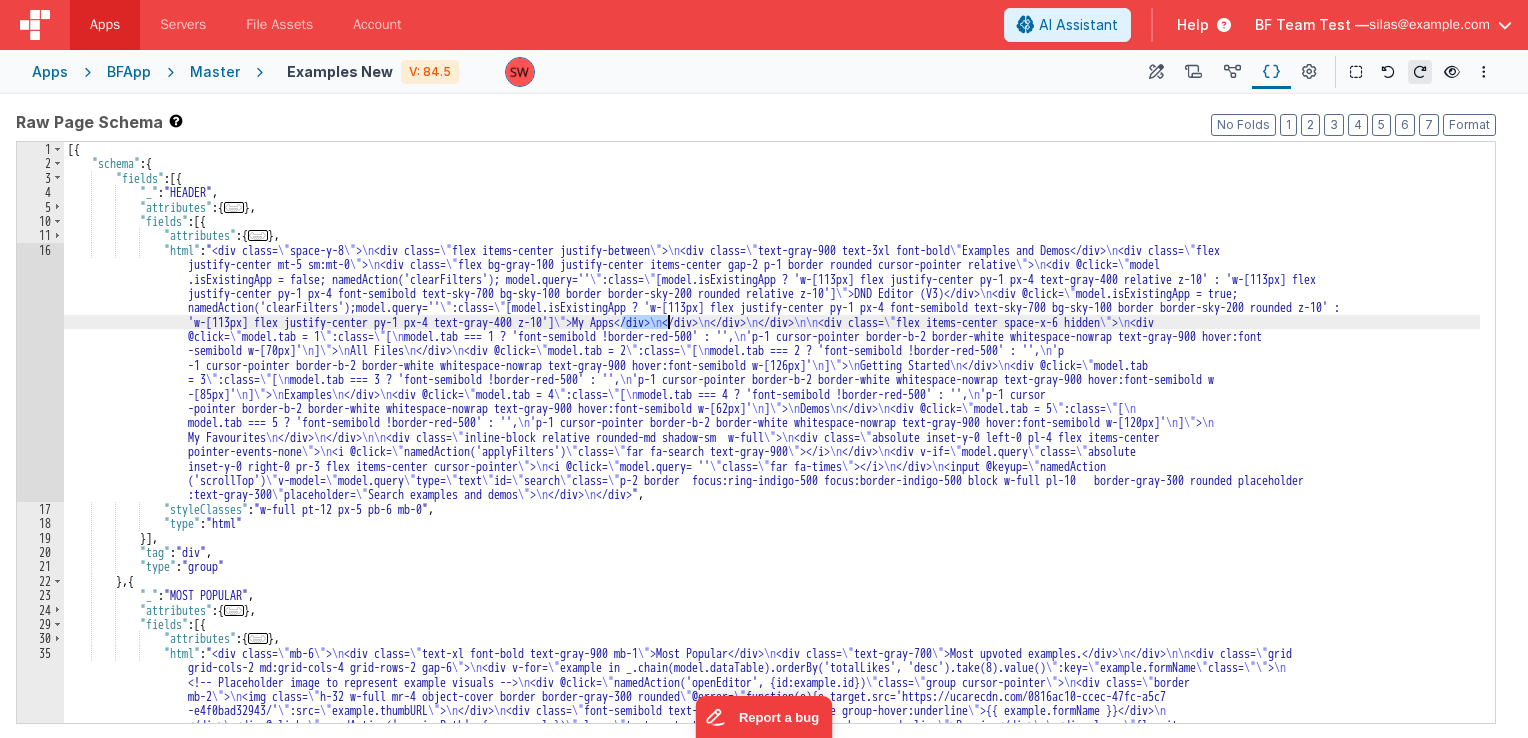 drag, startPoint x: 621, startPoint y: 320, endPoint x: 665, endPoint y: 326, distance: 44.407207 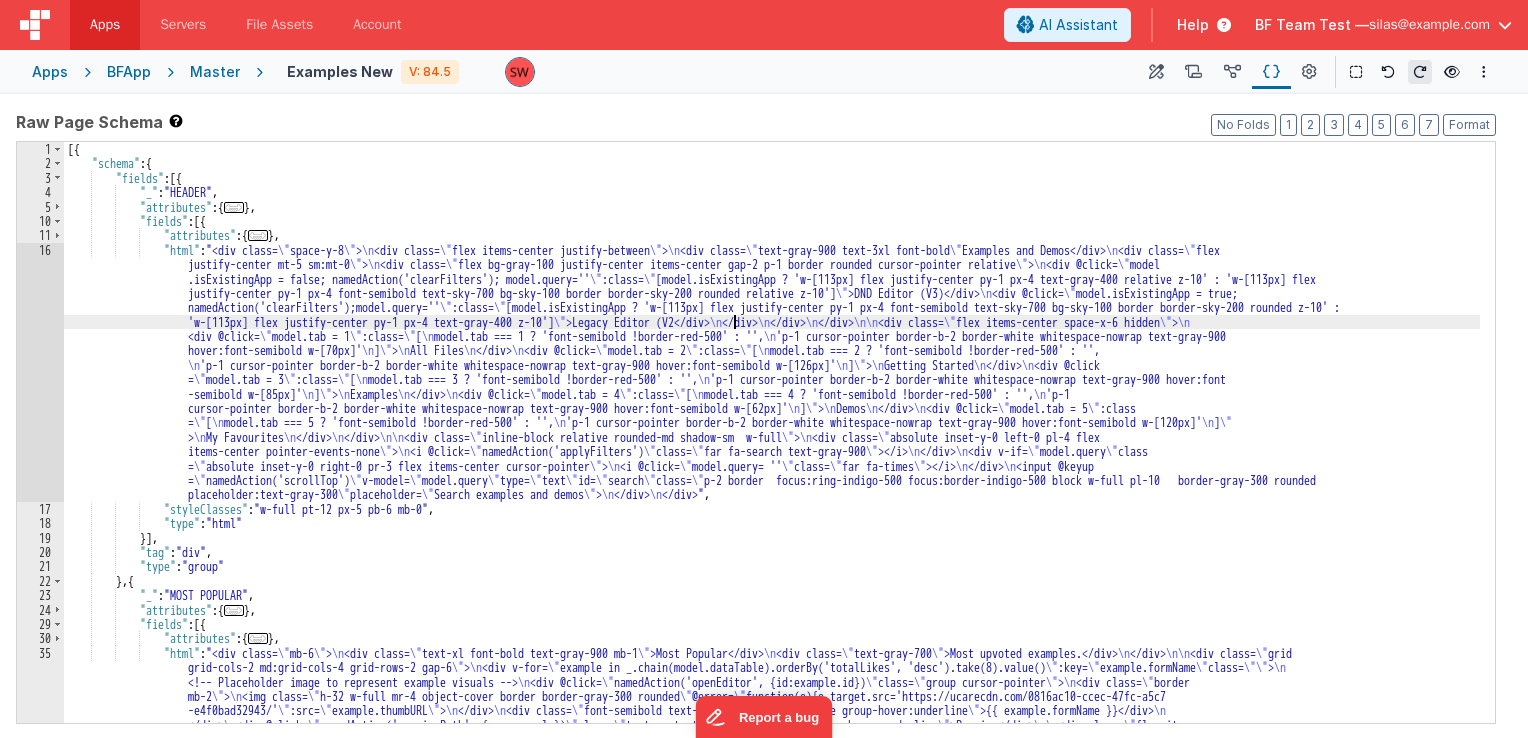 type 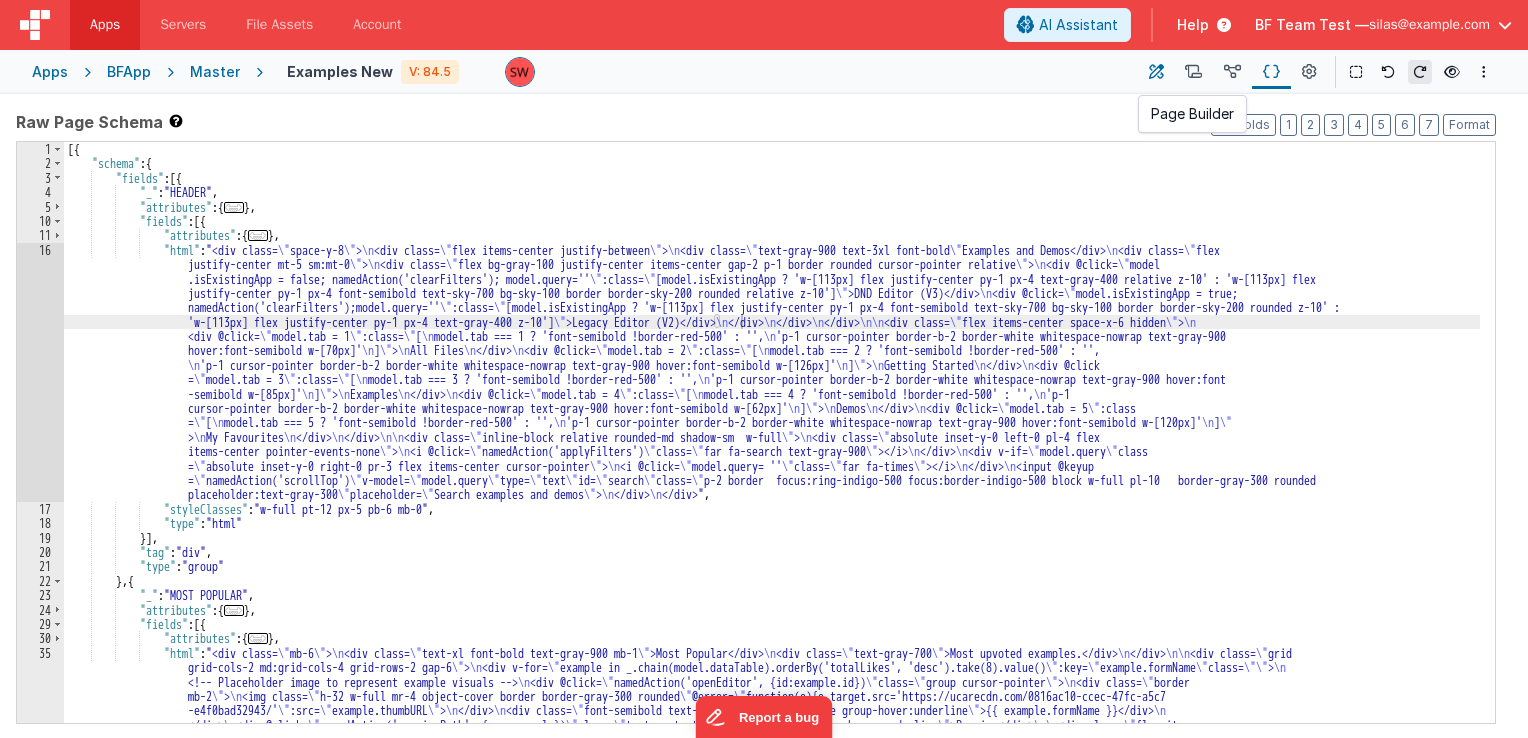 click at bounding box center (1156, 72) 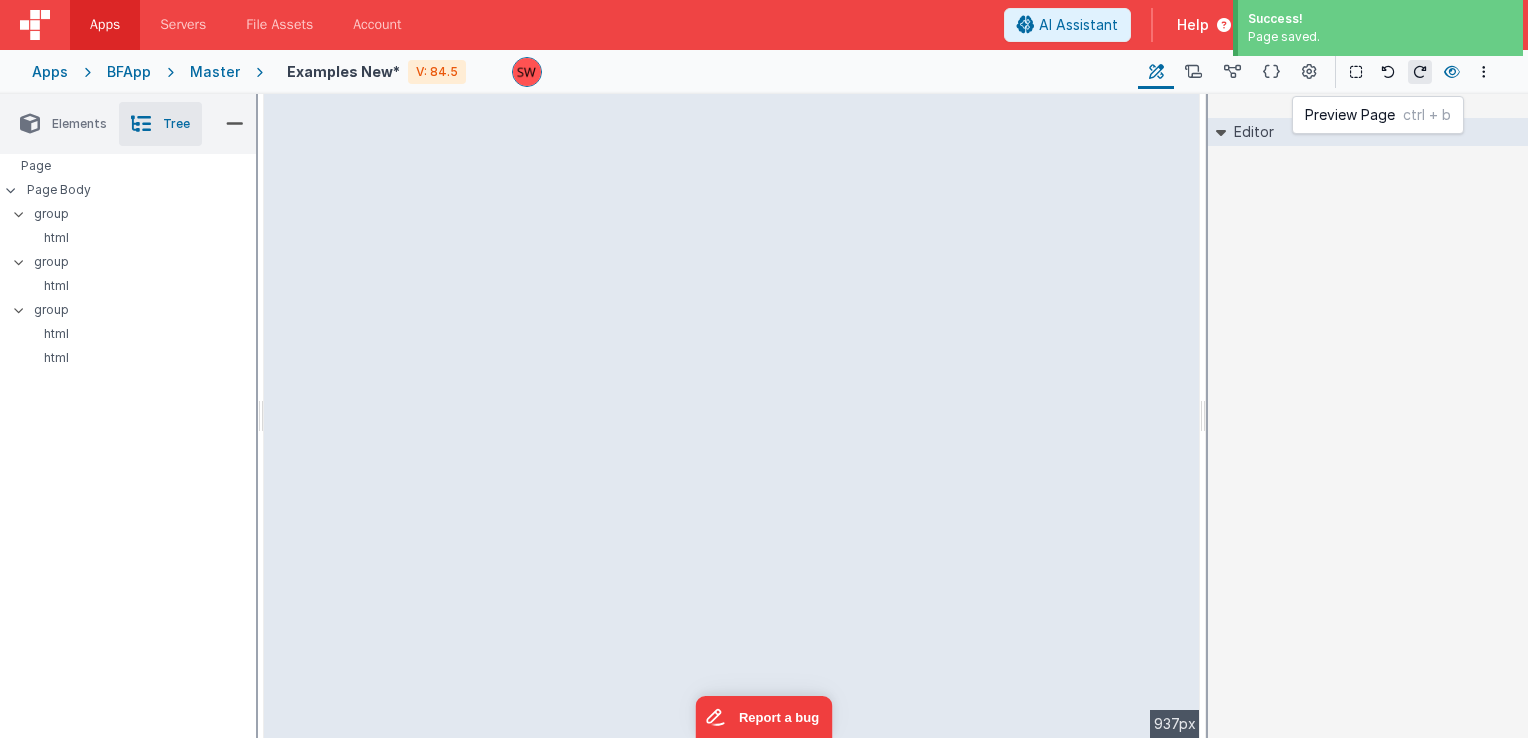 click at bounding box center [1452, 72] 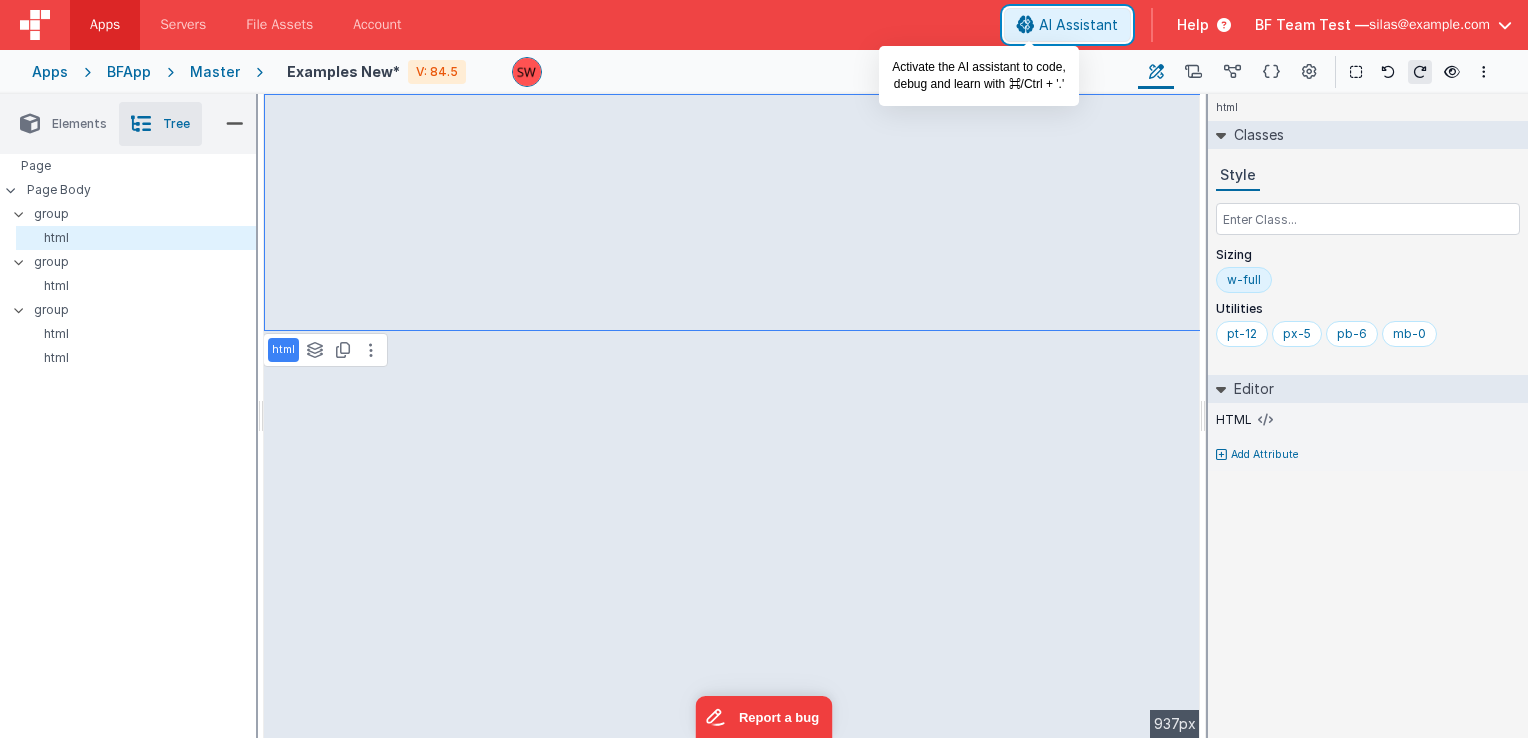 click on "AI Assistant" at bounding box center (1078, 25) 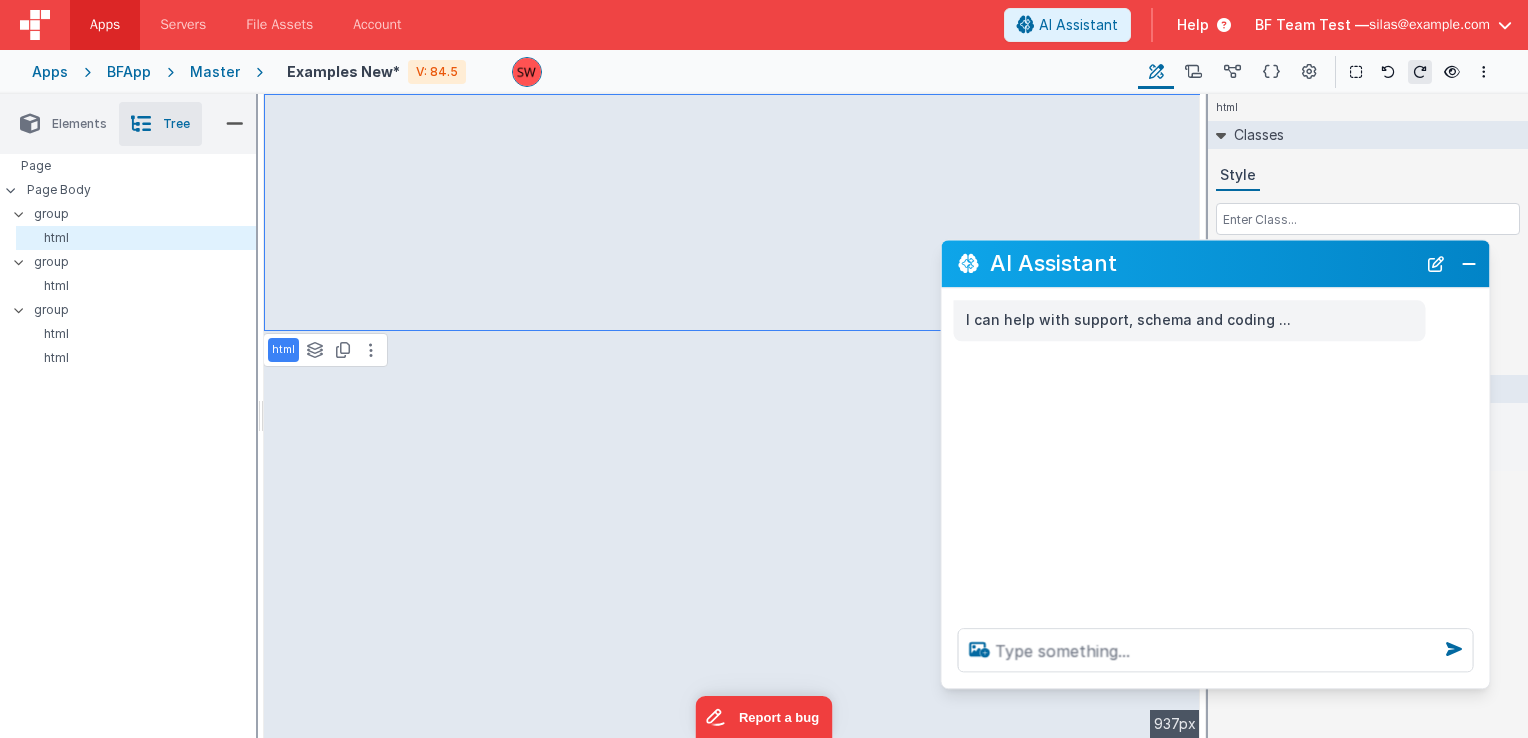 drag, startPoint x: 315, startPoint y: 302, endPoint x: 1224, endPoint y: 259, distance: 910.0165 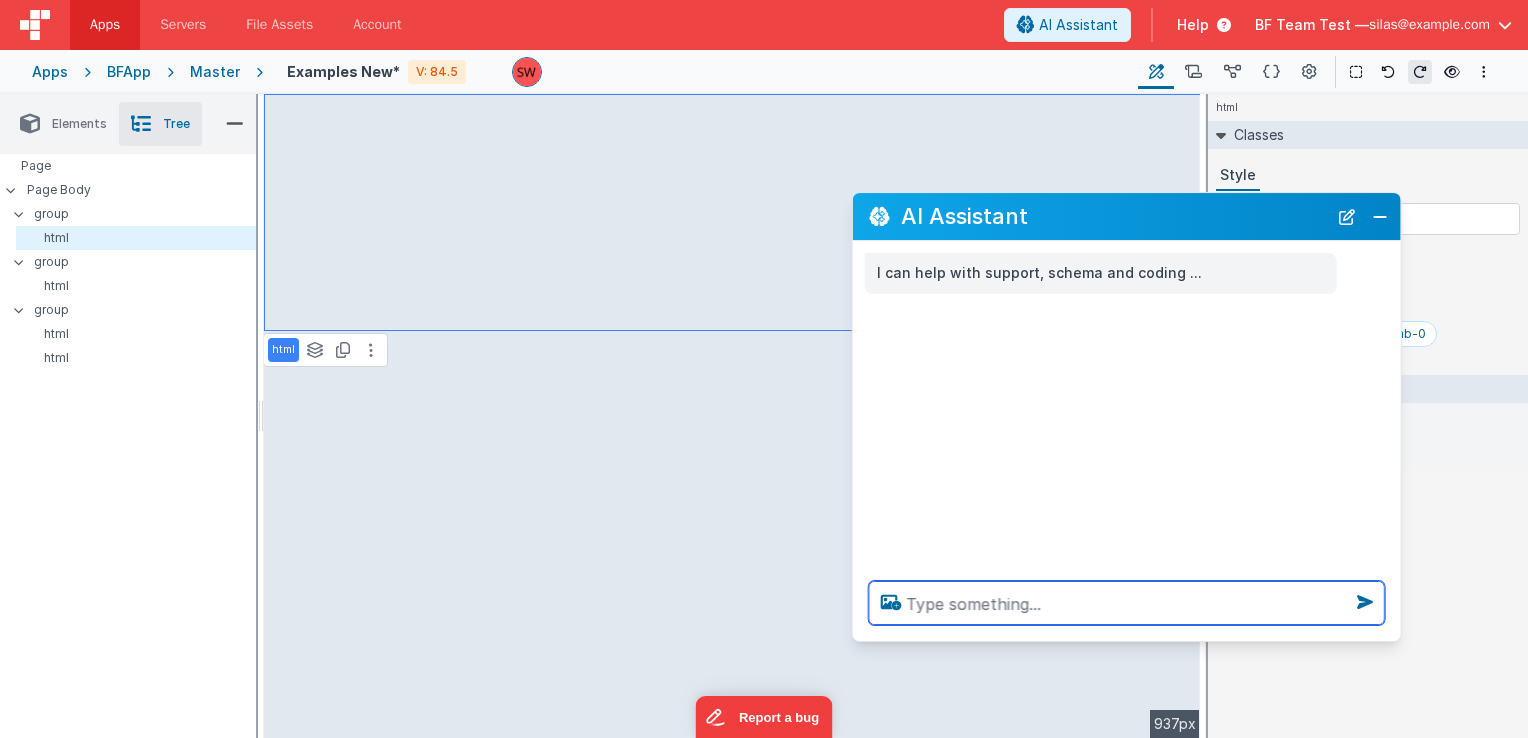 click at bounding box center [1127, 603] 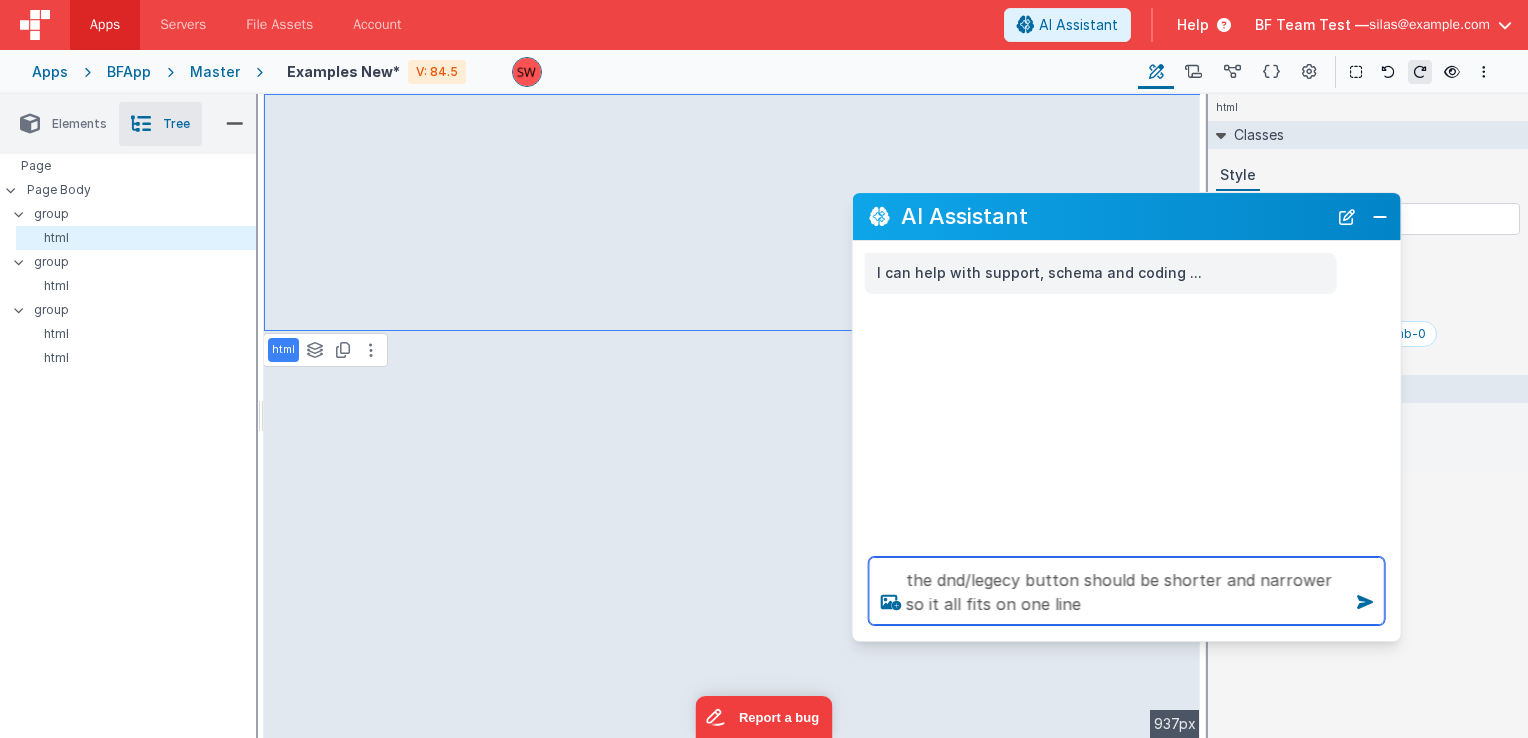 type on "the dnd/legecy button should be shorter and narrower so it all fits on one line" 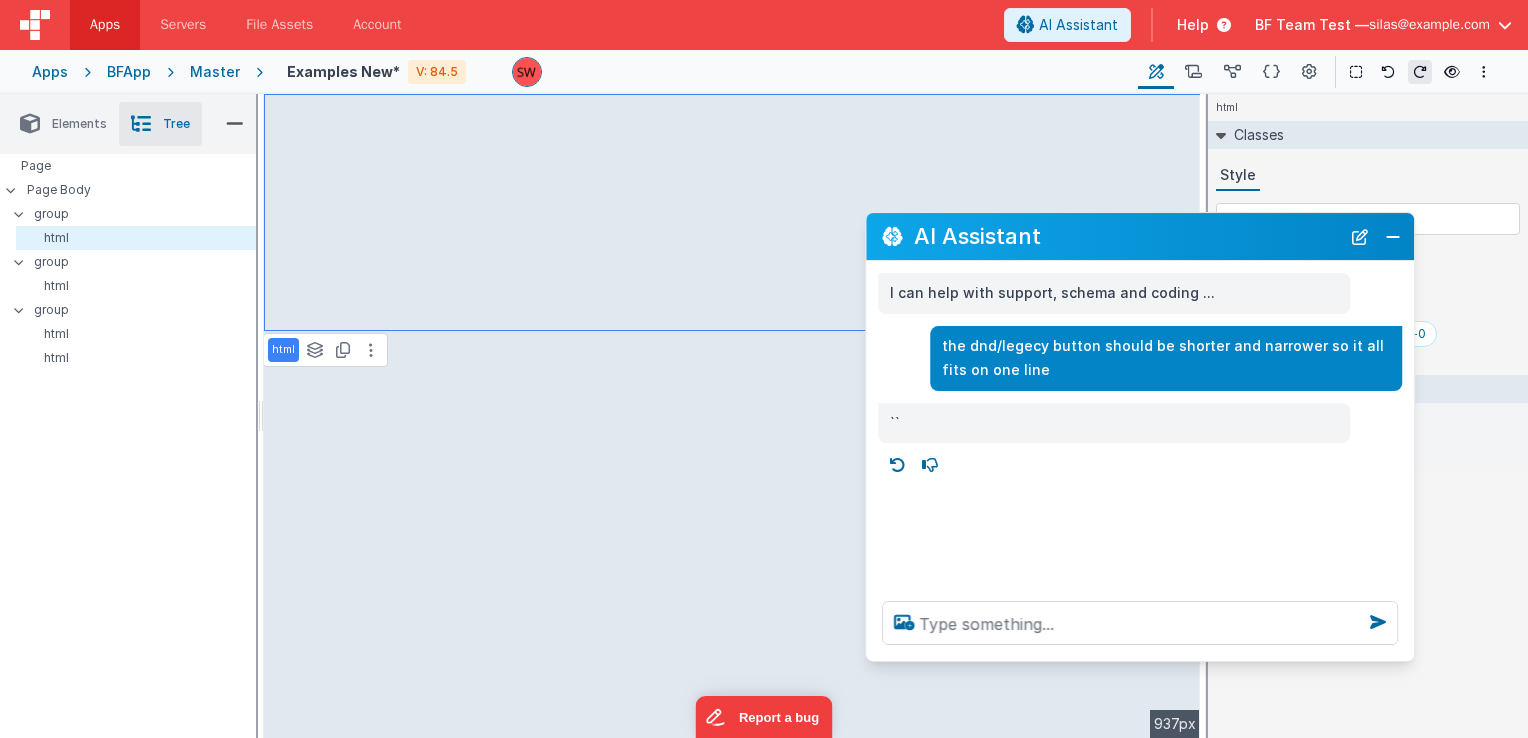 click on "AI Assistant" at bounding box center [1127, 236] 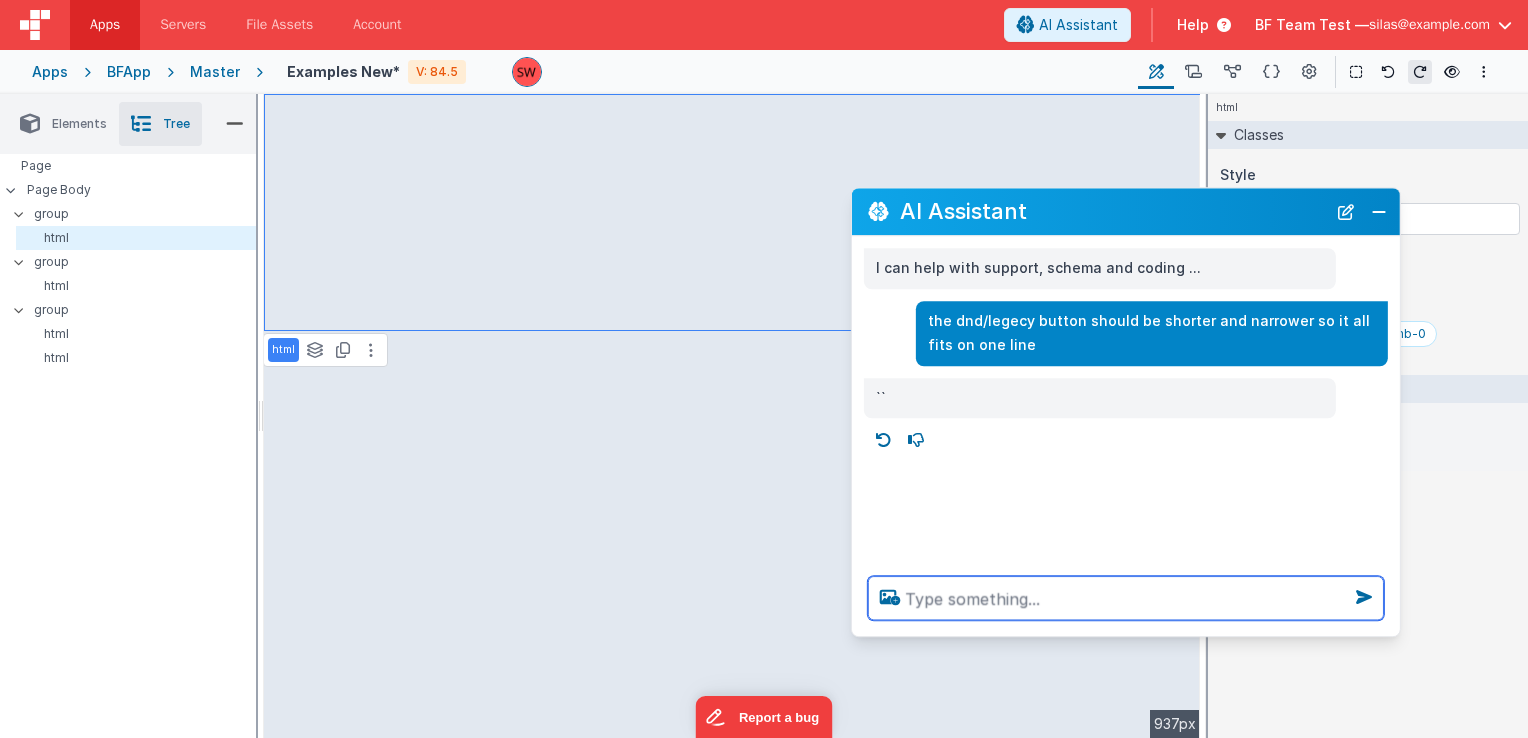 click at bounding box center (1126, 598) 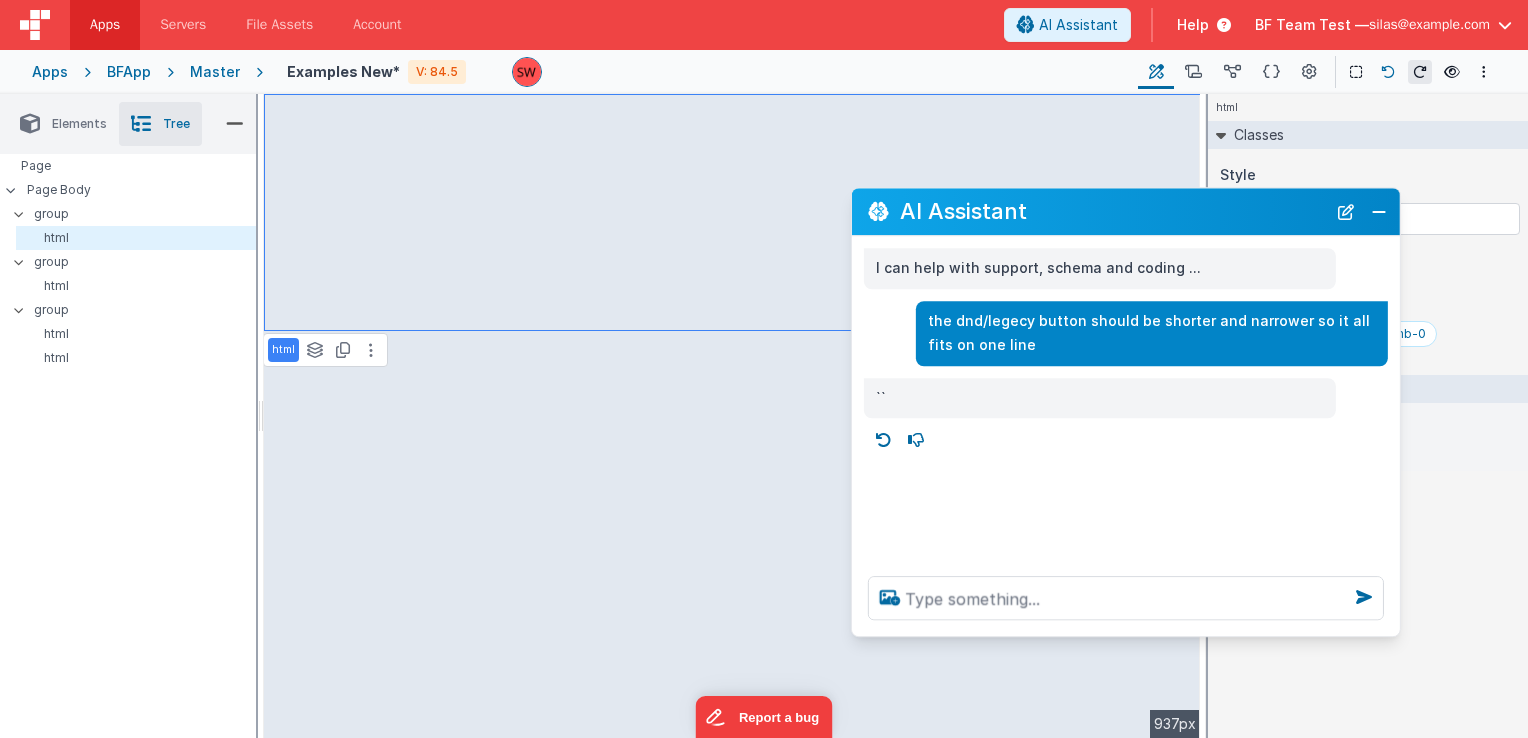 click at bounding box center [1388, 72] 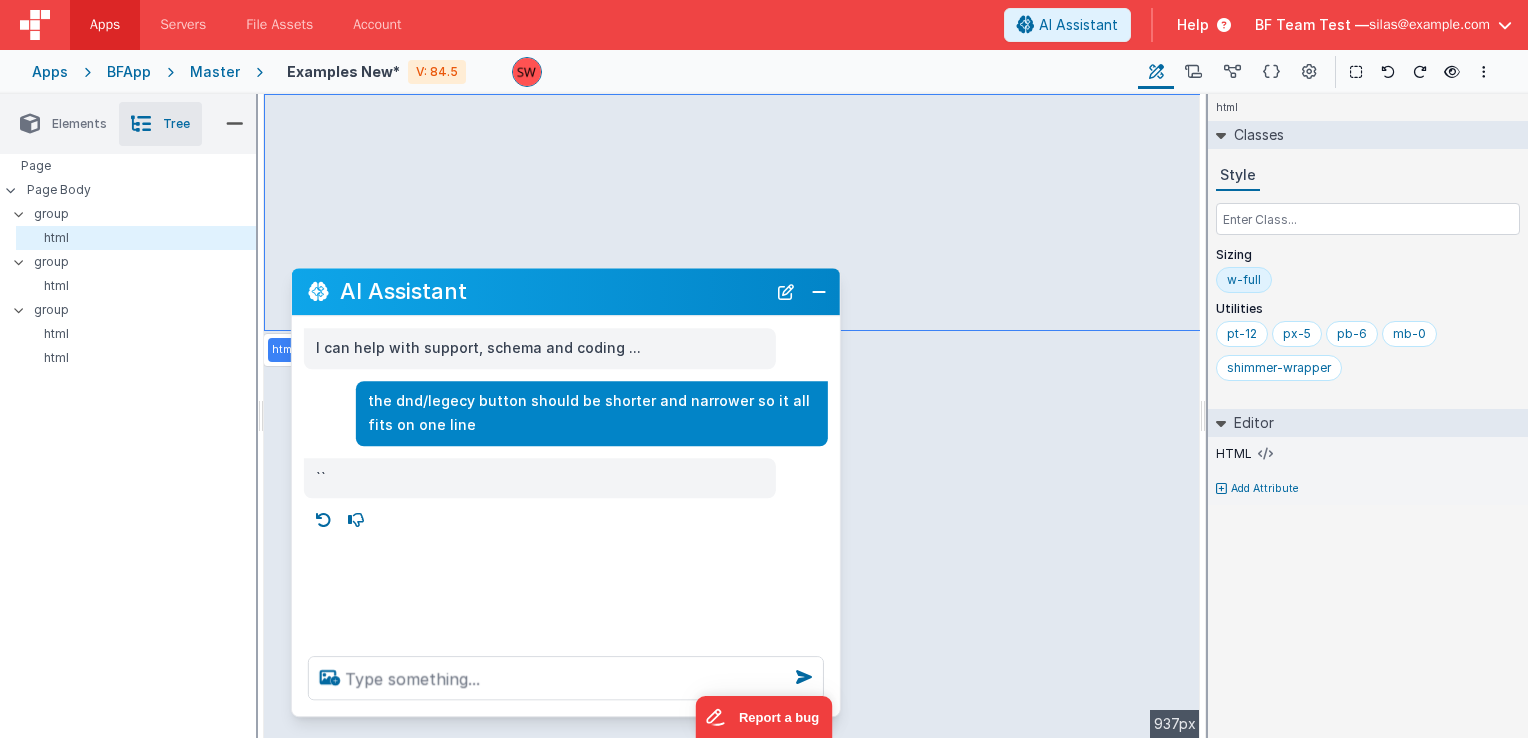 drag, startPoint x: 1144, startPoint y: 215, endPoint x: 584, endPoint y: 295, distance: 565.6854 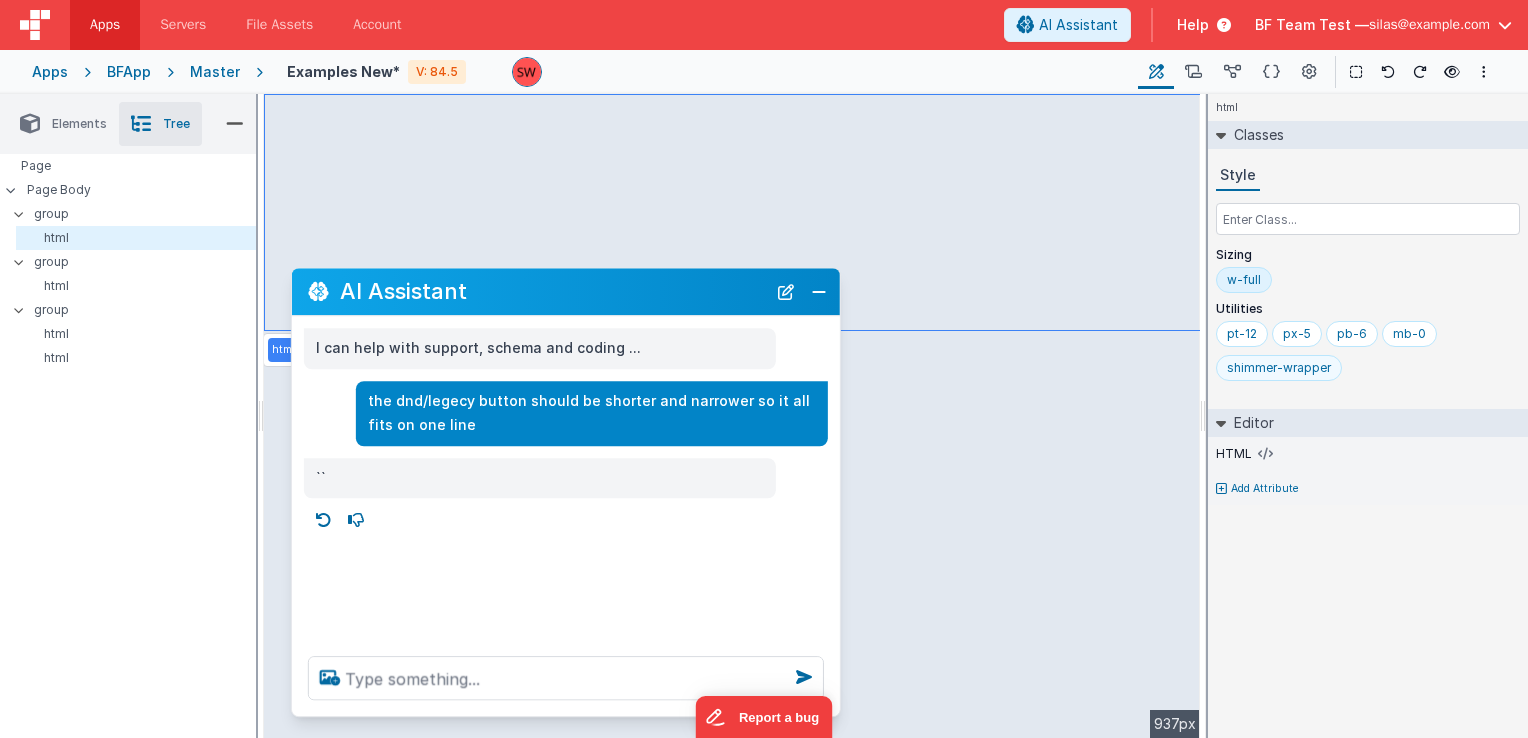 click on "shimmer-wrapper" at bounding box center [1279, 368] 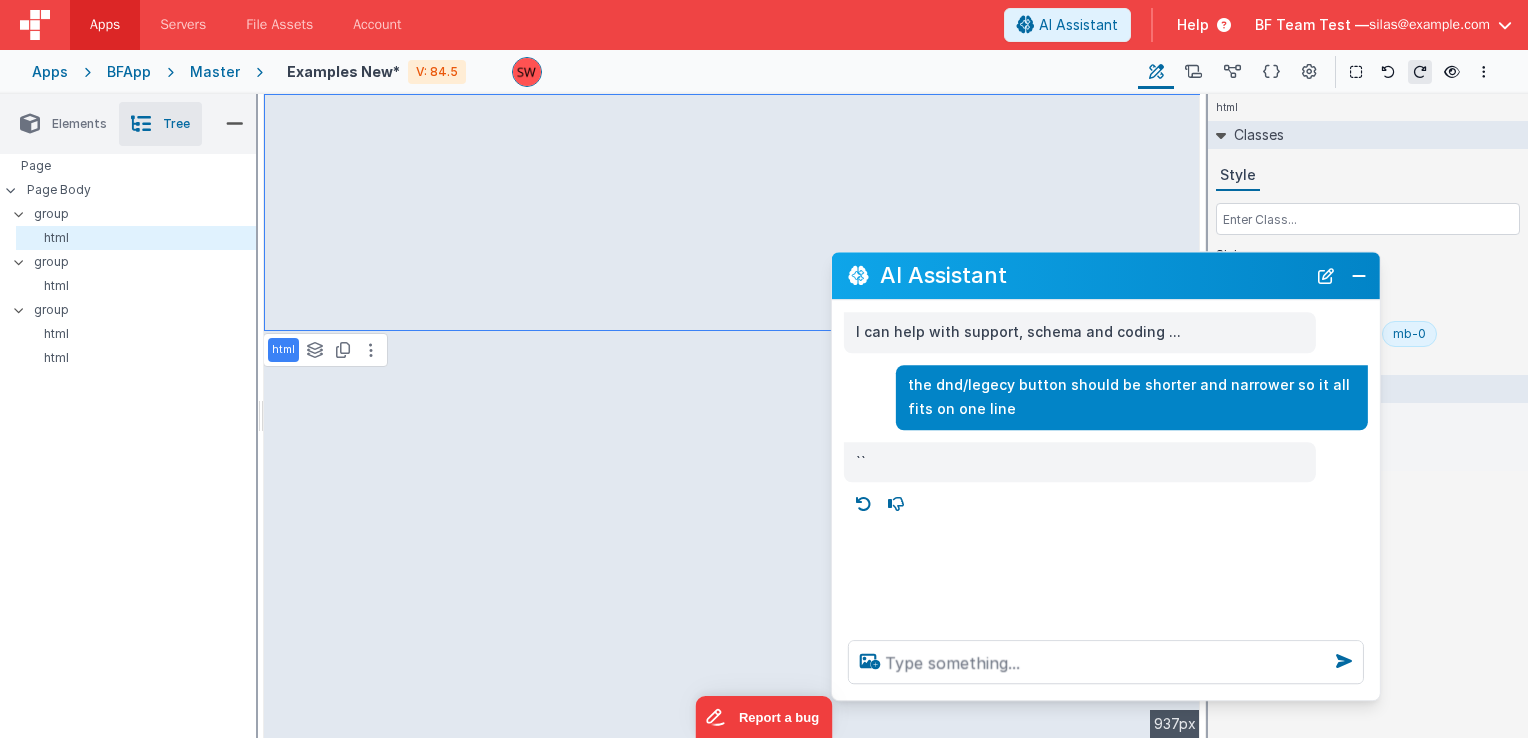 drag, startPoint x: 668, startPoint y: 297, endPoint x: 1208, endPoint y: 281, distance: 540.237 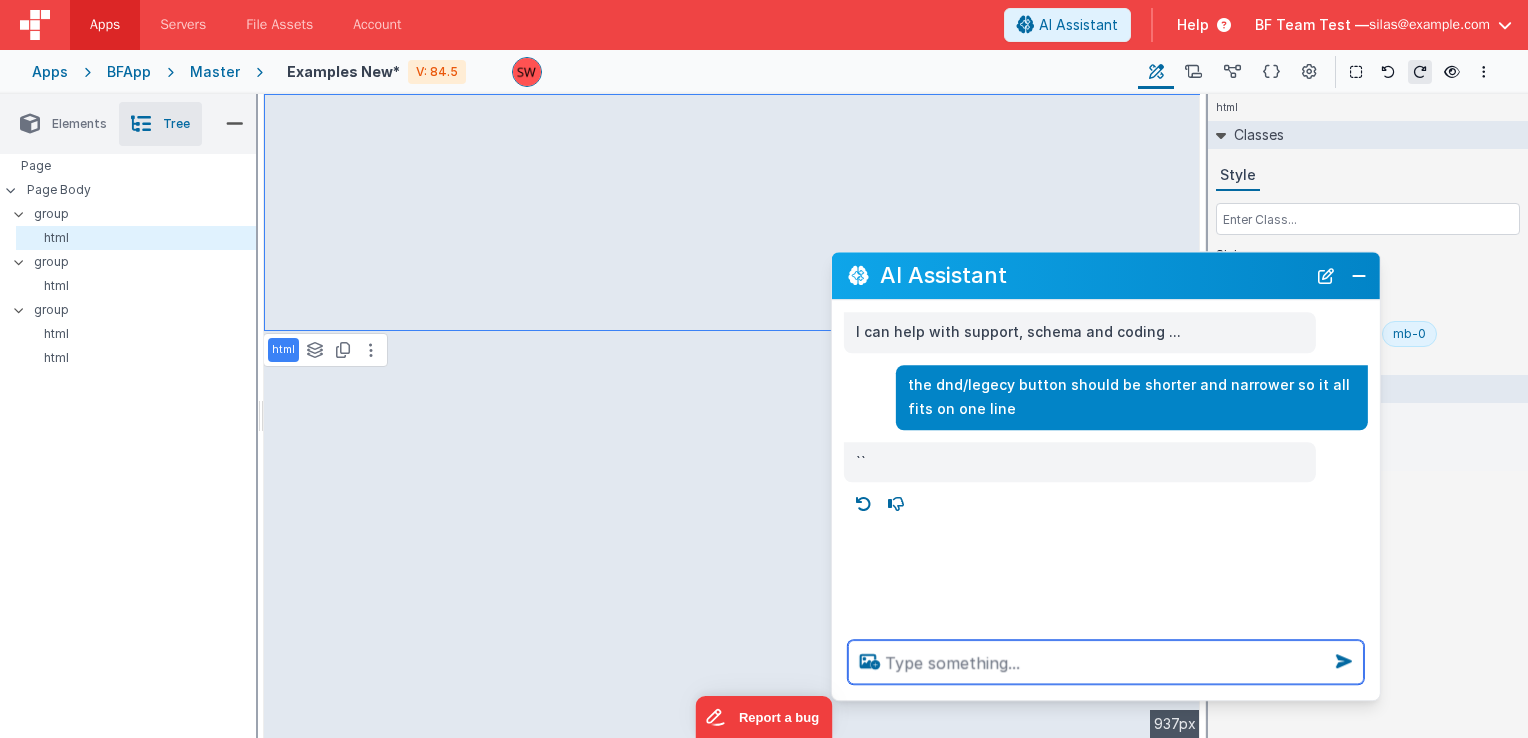 click at bounding box center (1106, 662) 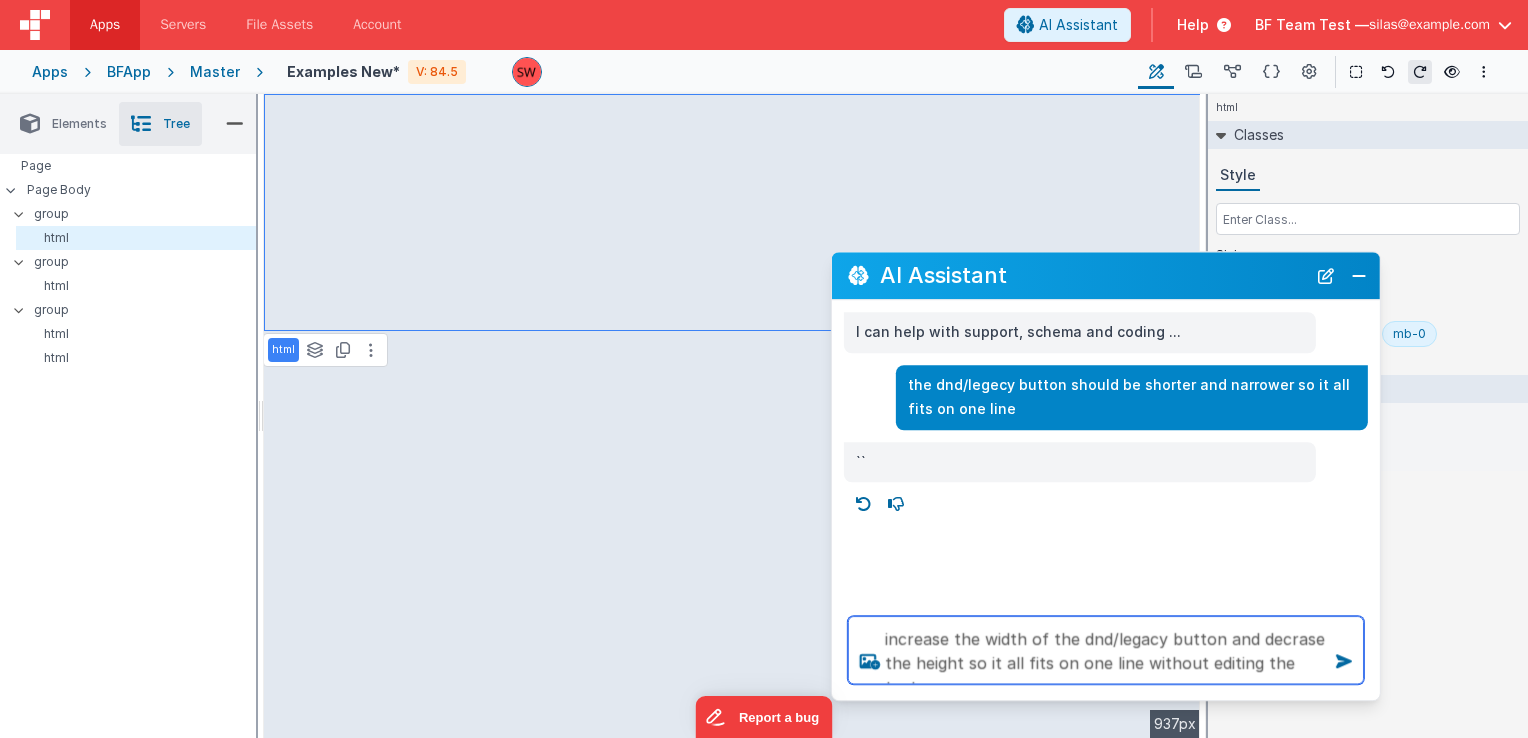 type on "increase the width of the dnd/legacy button and decrase the height so it all fits on one line without editing the text" 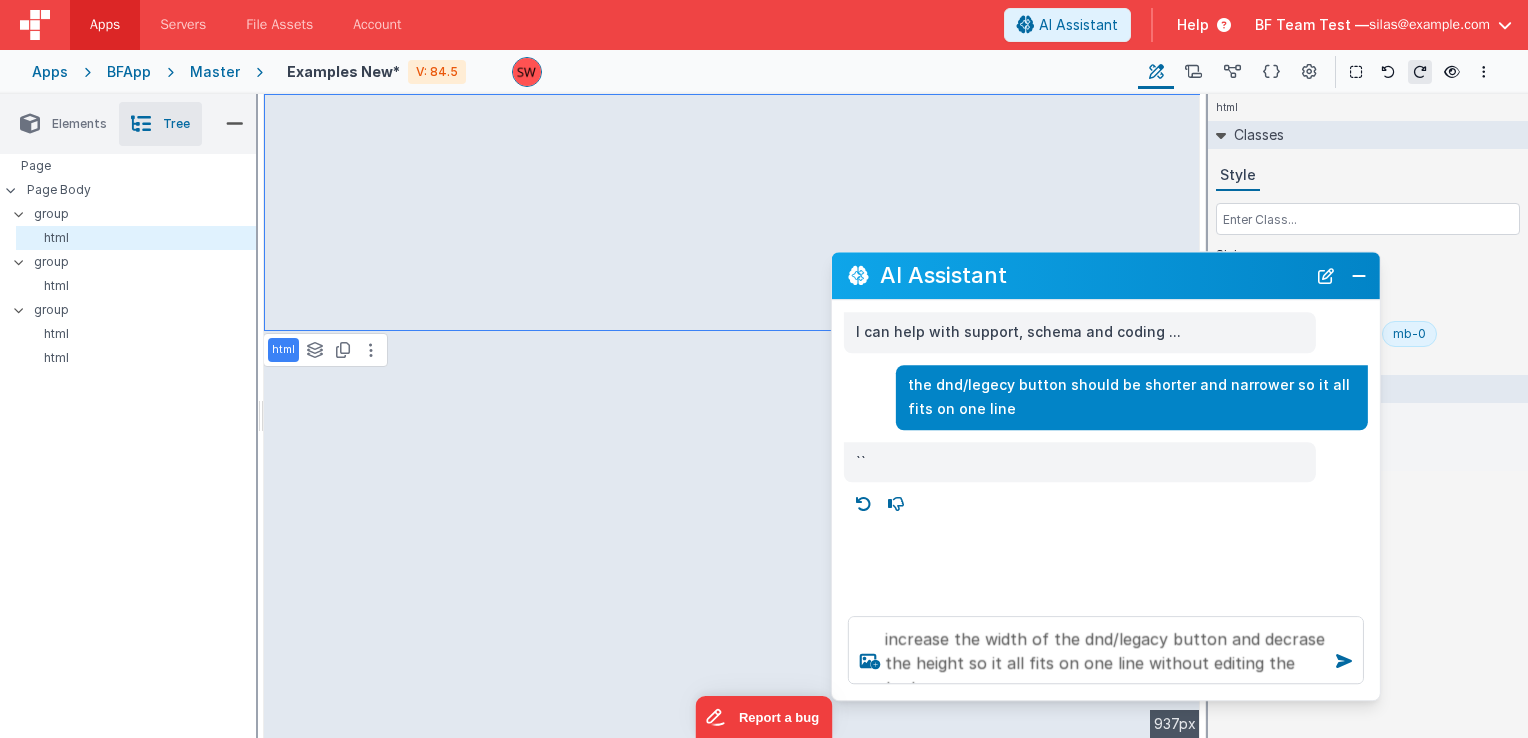 type 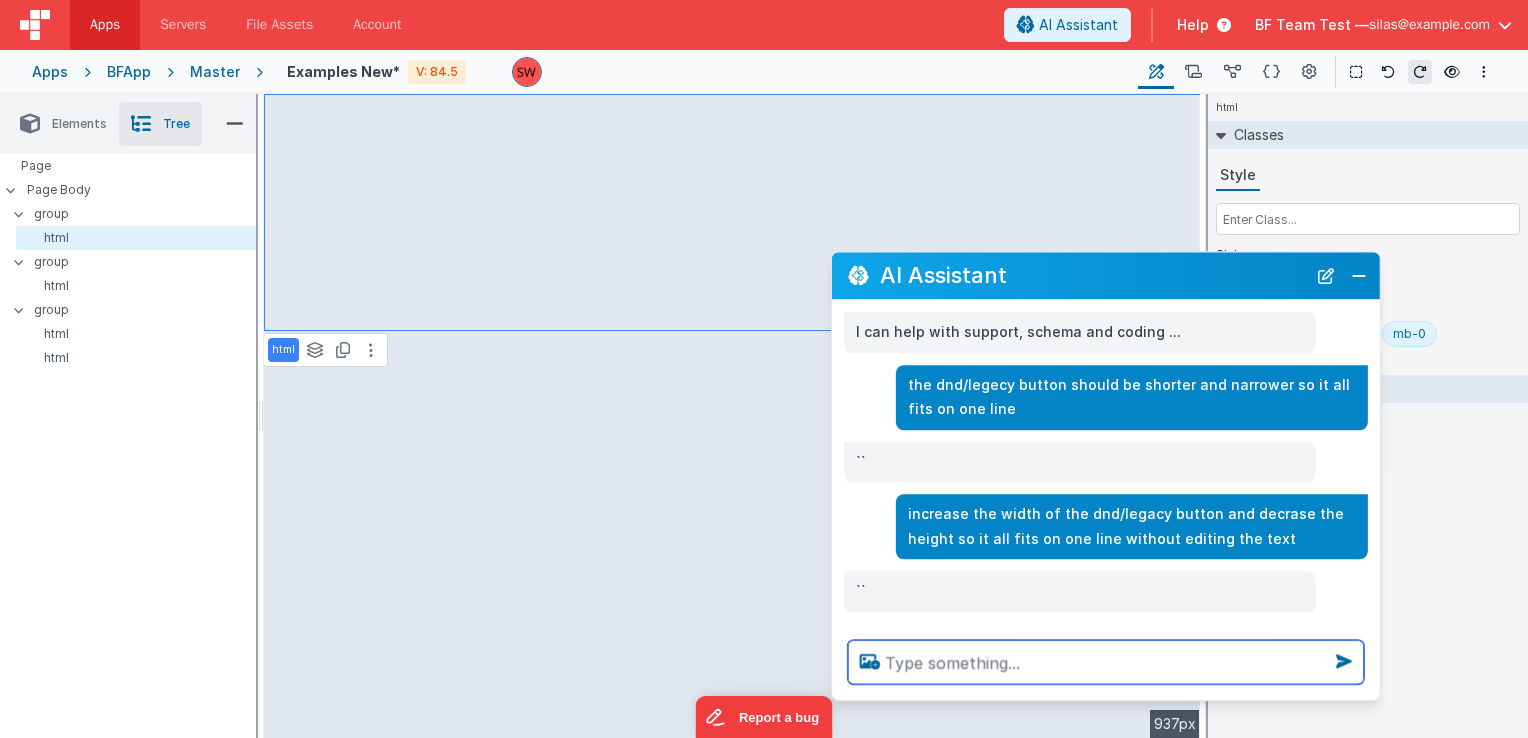 scroll, scrollTop: 24, scrollLeft: 0, axis: vertical 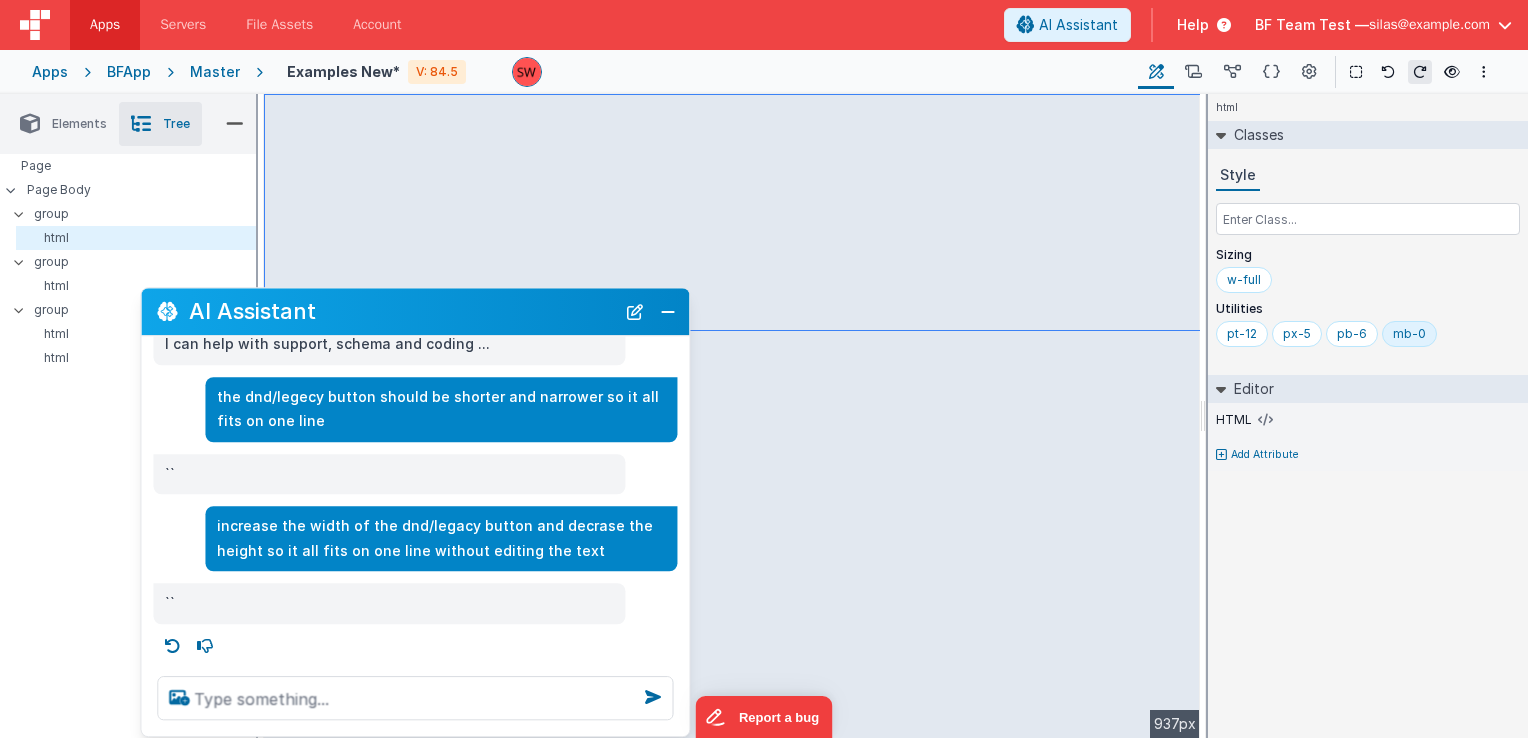 drag, startPoint x: 1044, startPoint y: 271, endPoint x: 353, endPoint y: 307, distance: 691.93713 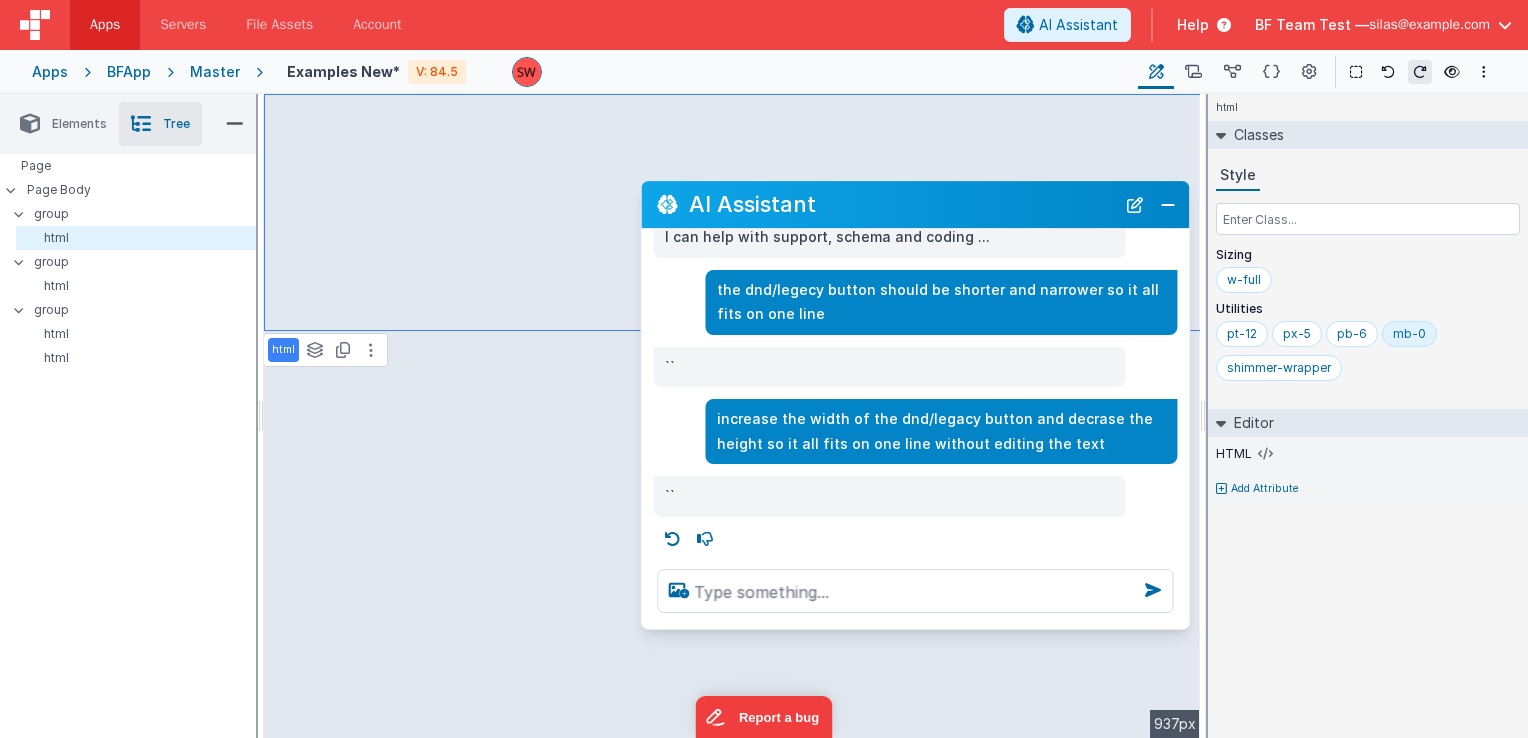 drag, startPoint x: 450, startPoint y: 297, endPoint x: 957, endPoint y: 202, distance: 515.8236 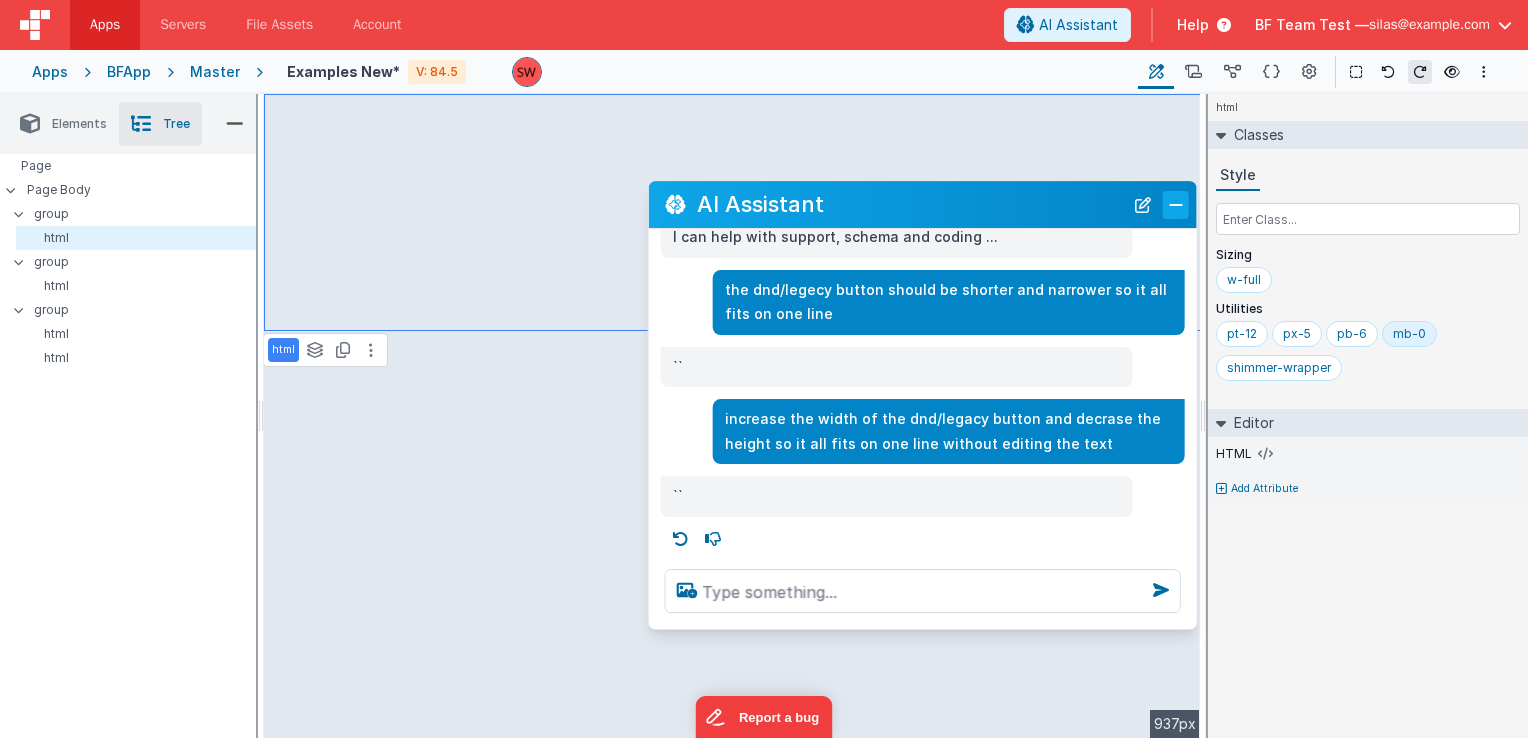 click at bounding box center [1176, 205] 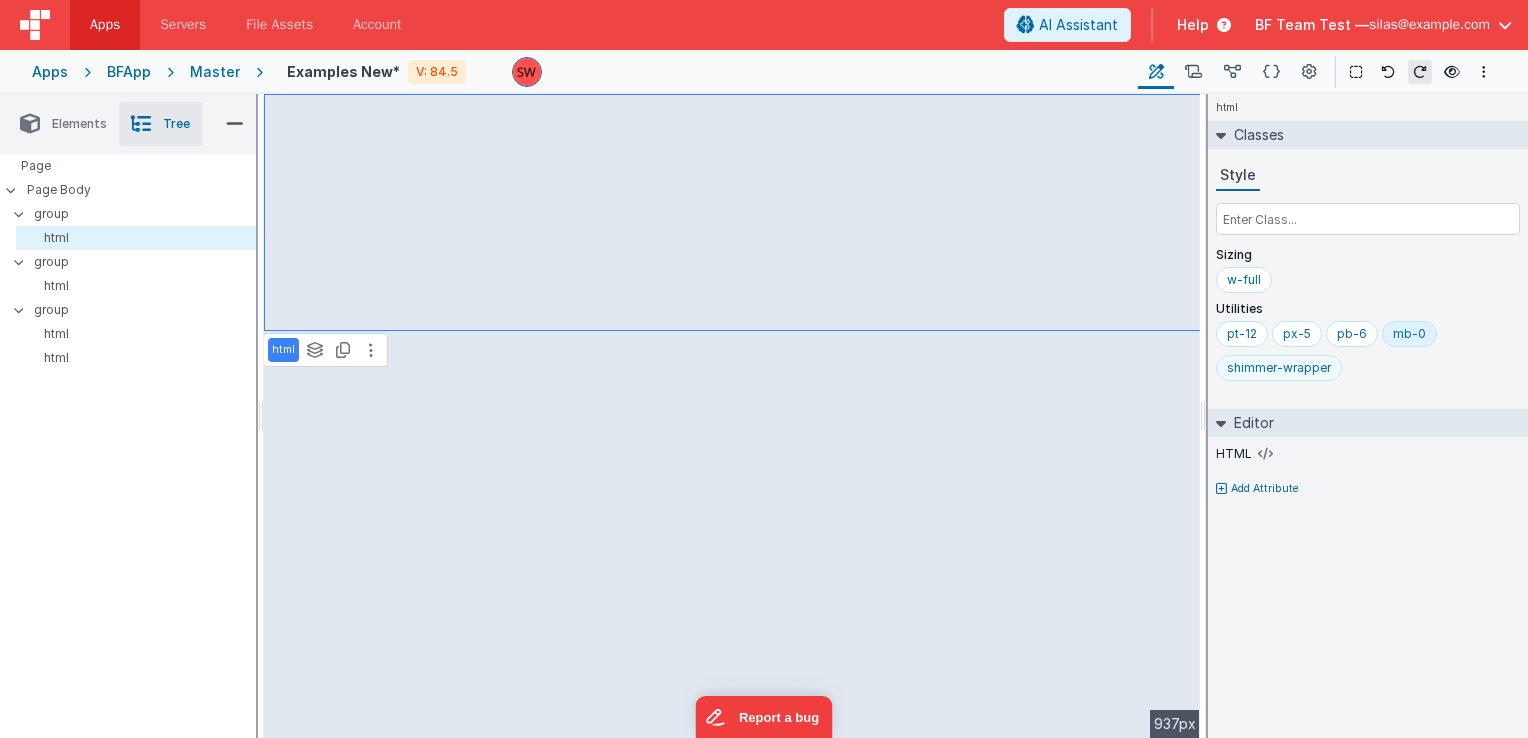 click on "shimmer-wrapper" at bounding box center (1279, 368) 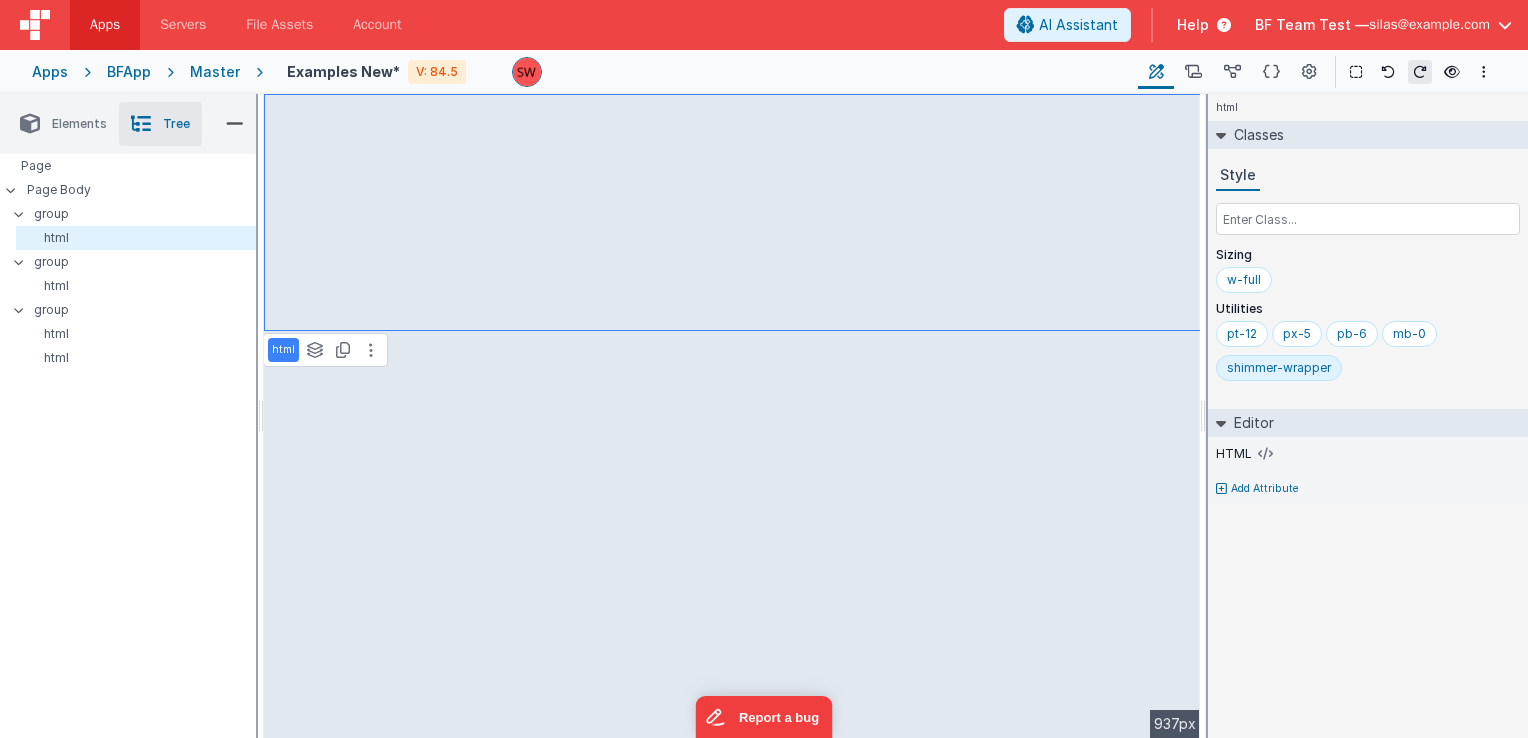 drag, startPoint x: 1294, startPoint y: 368, endPoint x: 1308, endPoint y: 375, distance: 15.652476 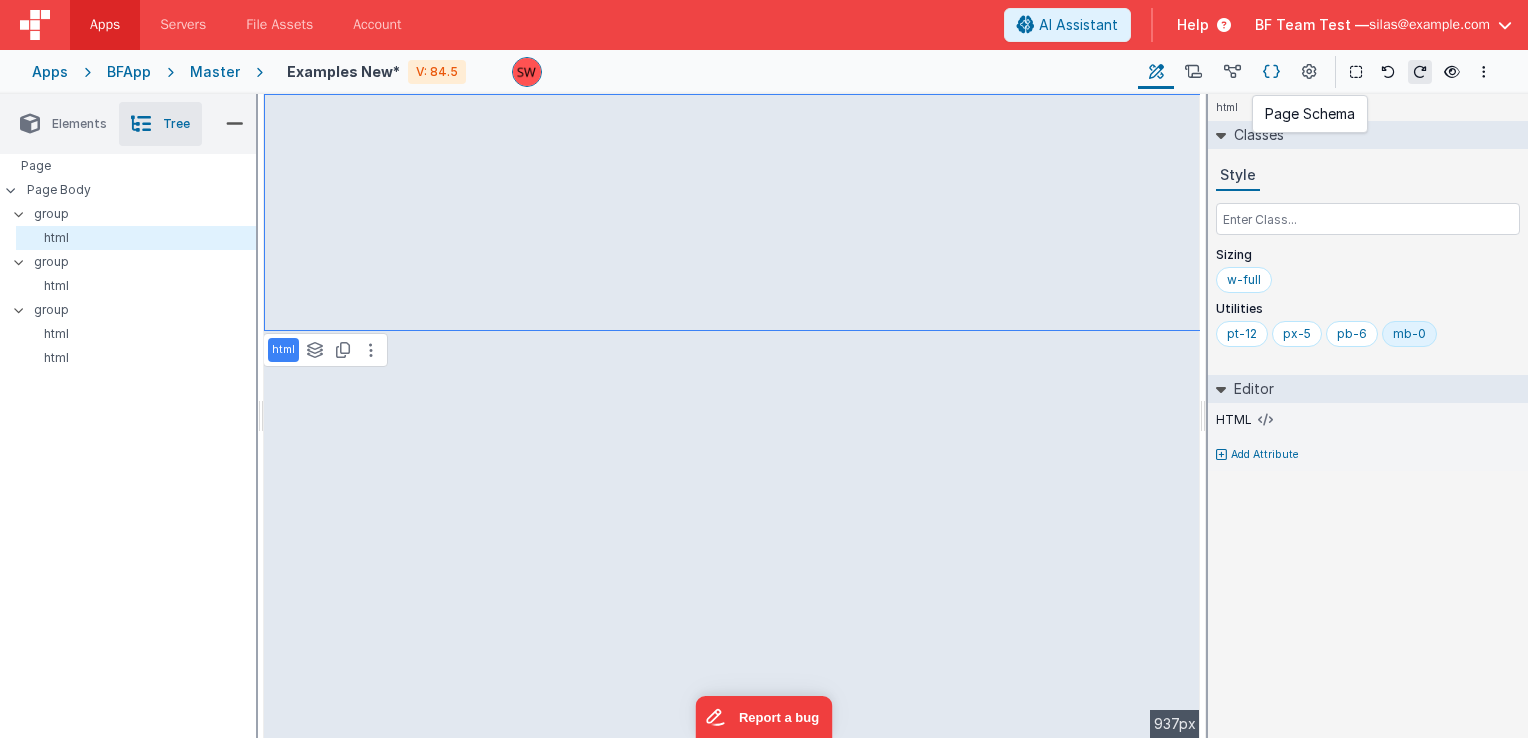click at bounding box center [1271, 72] 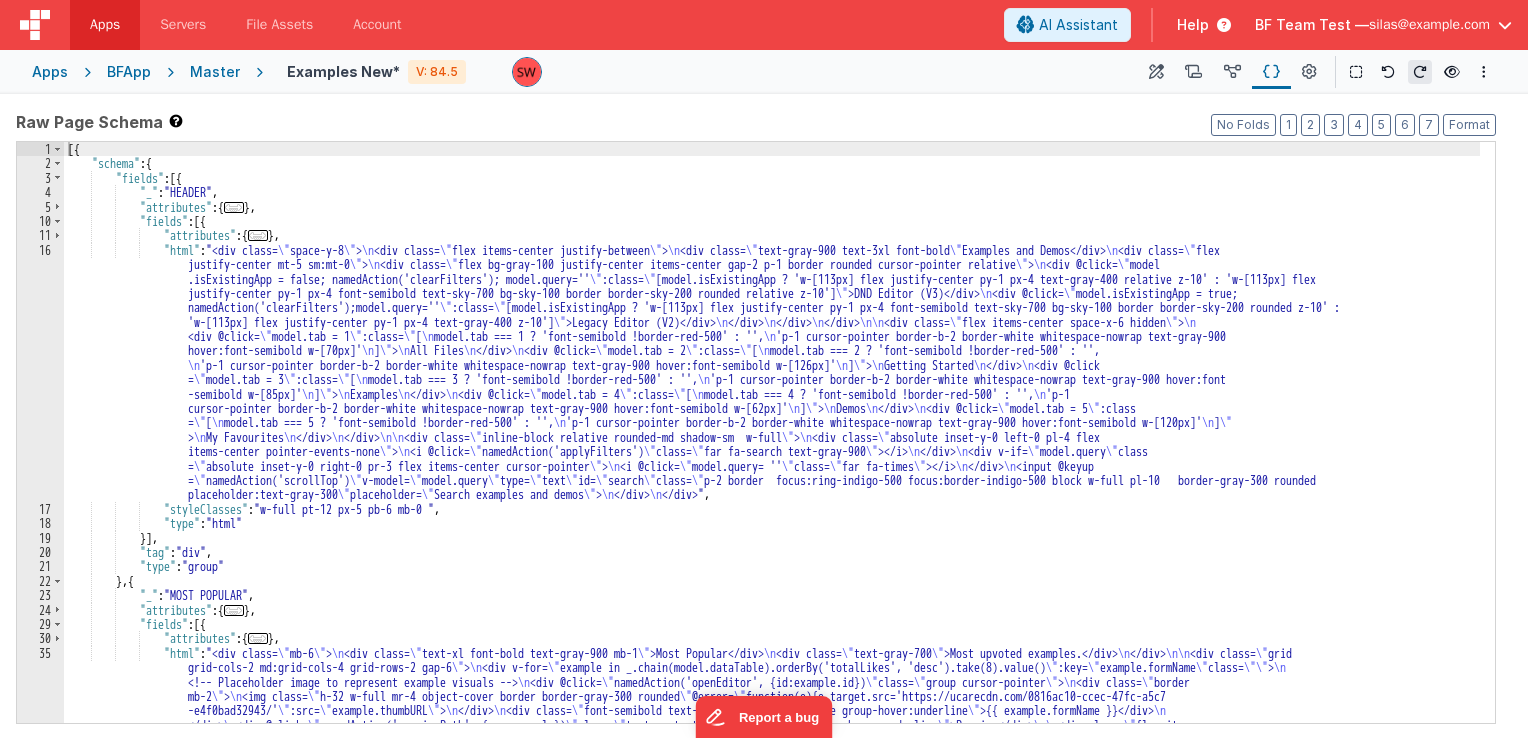 type 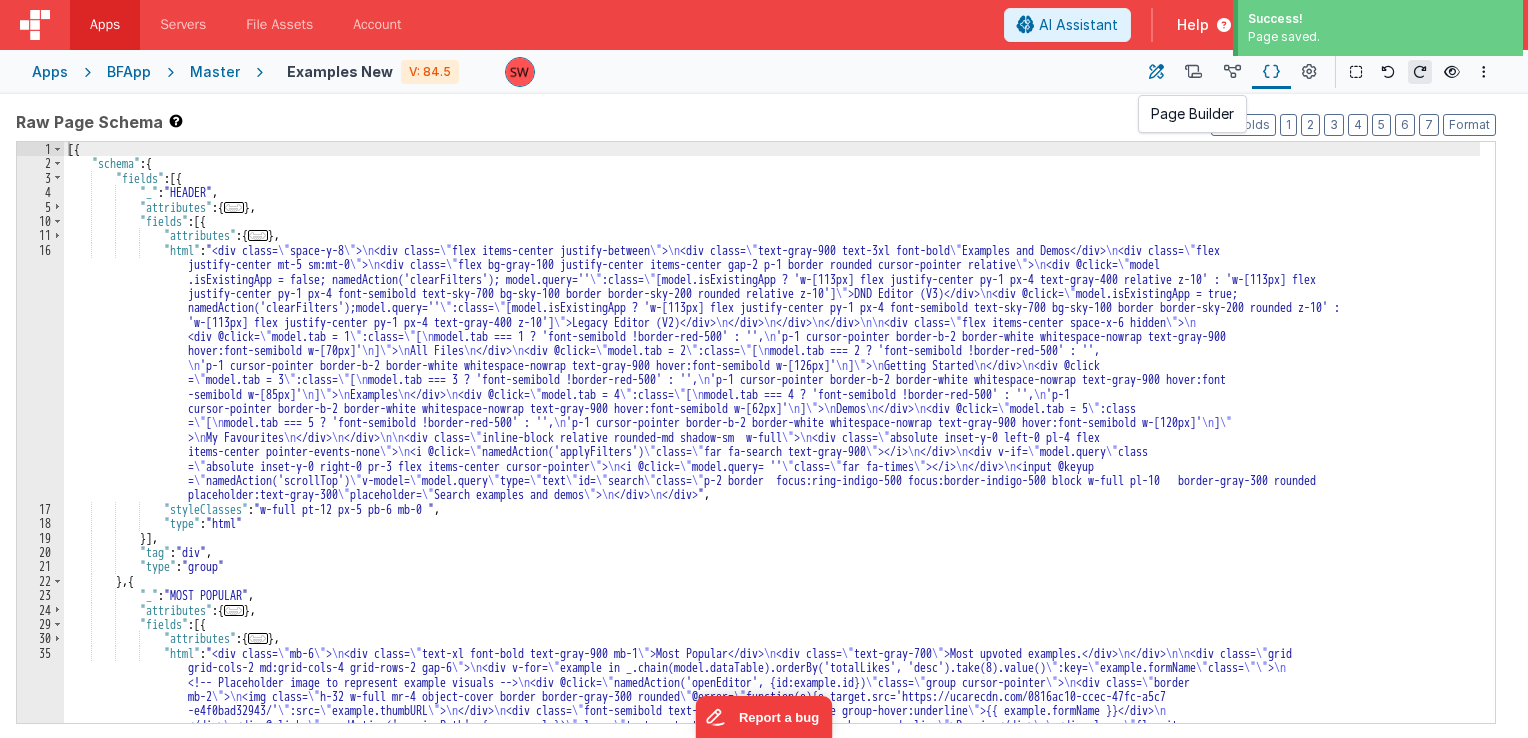 click at bounding box center [1156, 72] 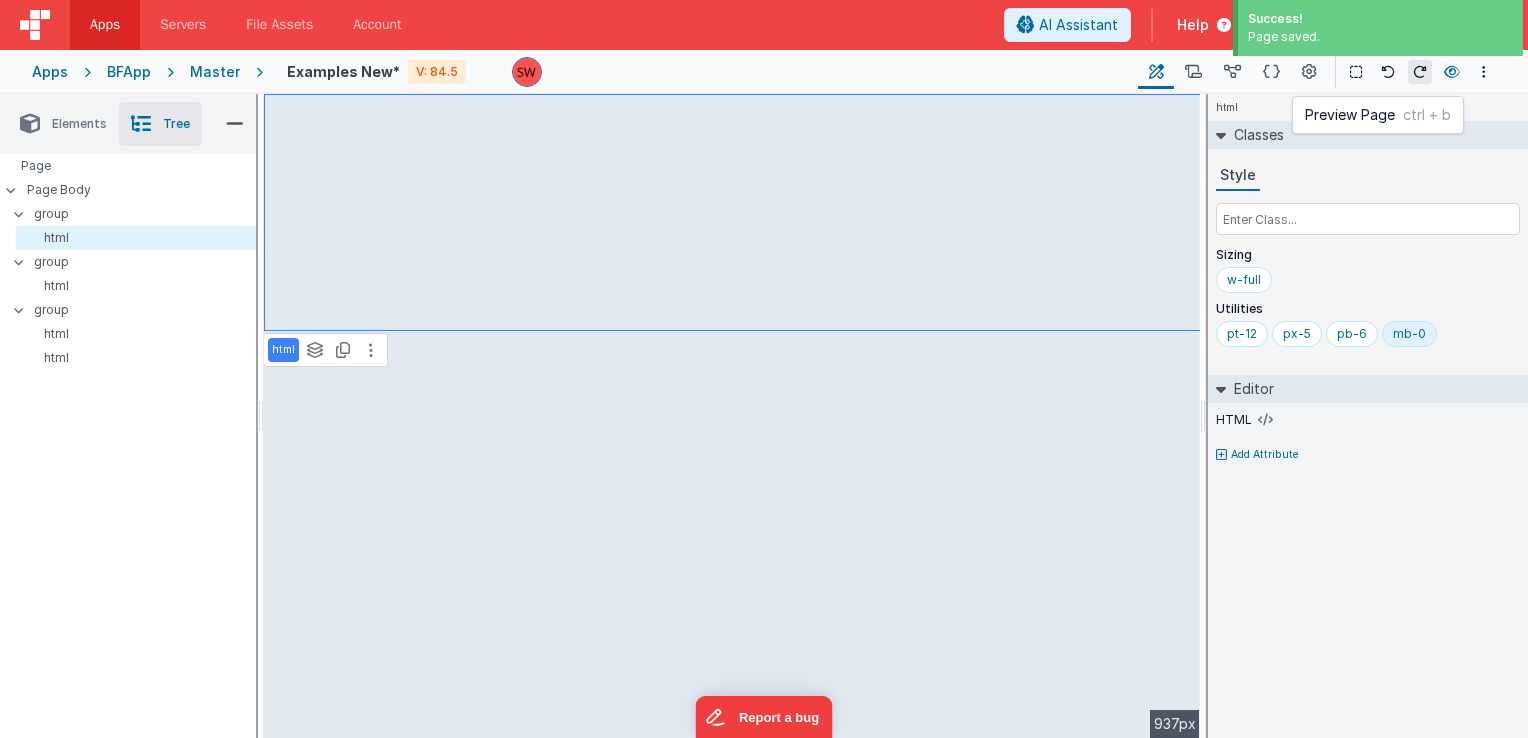 click at bounding box center (1452, 72) 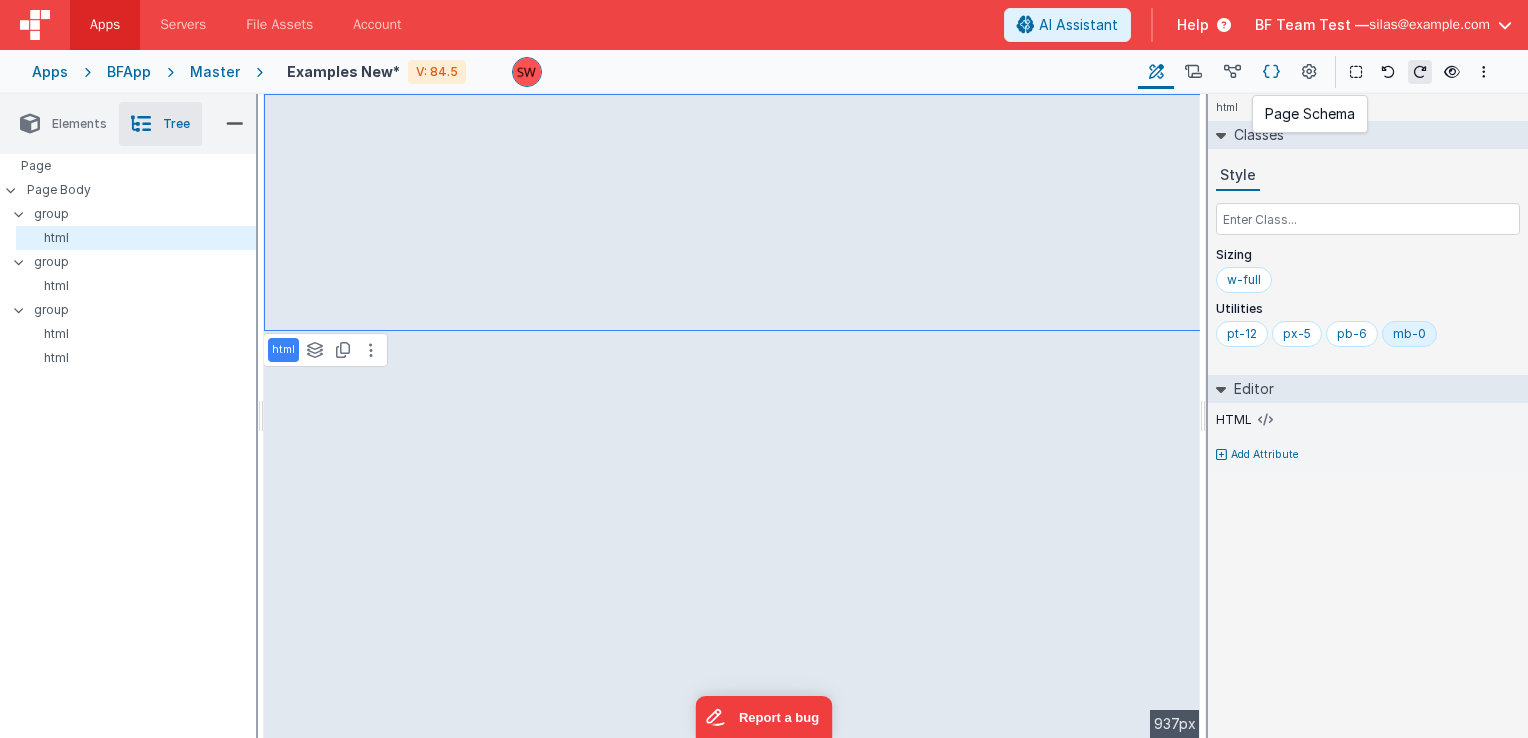 click at bounding box center (1271, 72) 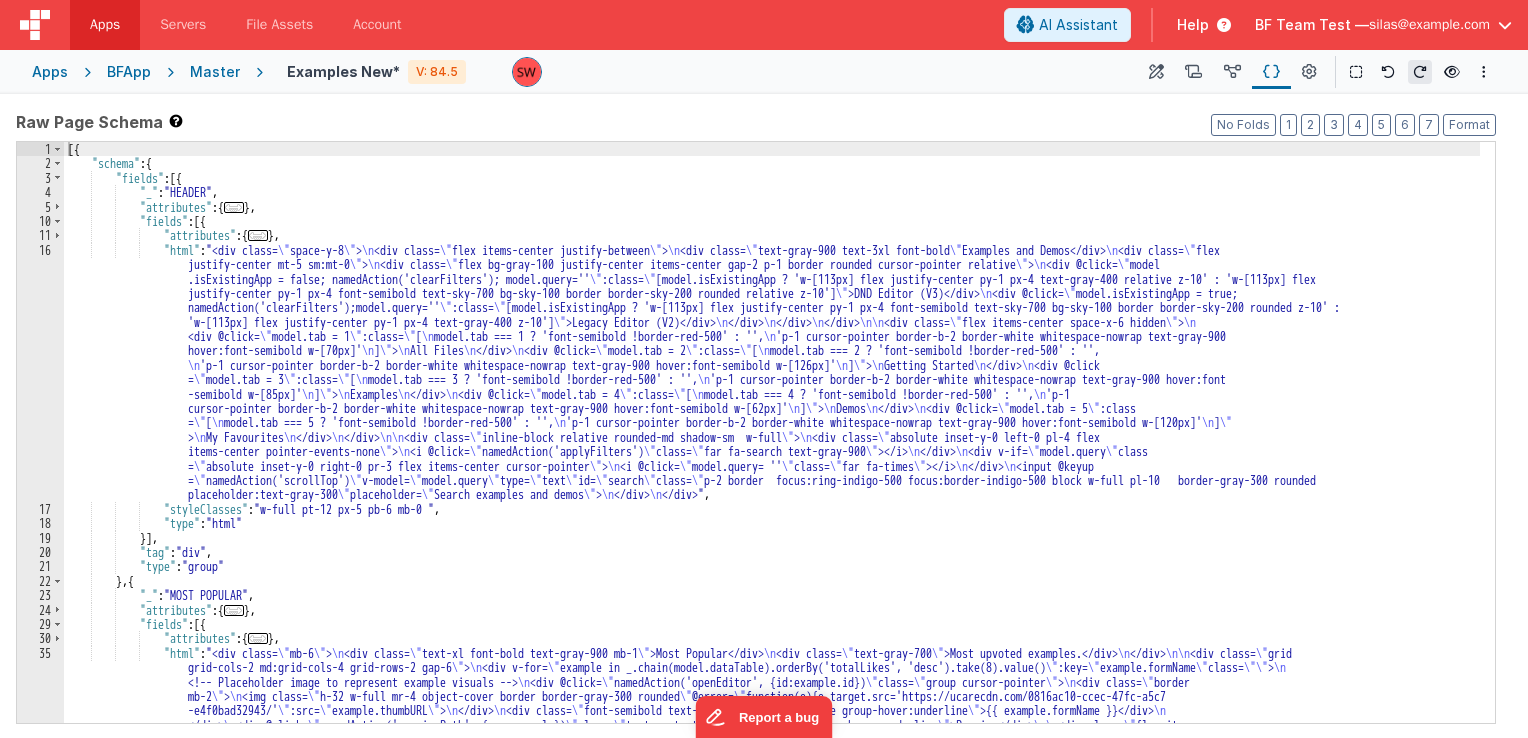 click on "[{      "schema" :  {           "fields" :  [{                "_" :  "HEADER" ,                "attributes" :  { ... } ,                "fields" :  [{                     "attributes" :  { ... } ,                     "html" :  "<div class= \" space-y-8 \" > \n     <div class= \" flex items-center justify-between \" > \n       <div class= \" text-gray-900 text-3xl font-bold \" >Examples and Demos</div> \n       <div class= \" flex                       justify-center mt-5 sm:mt-0 \" > \n         <div class= \" flex bg-gray-100 justify-center items-center gap-2 p-1 border rounded cursor-pointer relative \" > \n           <div @click= \" model                      .isExistingApp = false; namedAction('clearFilters'); model.query='' \"  :class= \" [model.isExistingApp ? 'w-[113px] flex justify-center py-1 px-4 text-gray-400 relative z-10' : 'w-[113px] flex                       \" >DND Editor (V3)</div> \n           <div @click= \" \"  :class= \" \" \n \n" at bounding box center [772, 519] 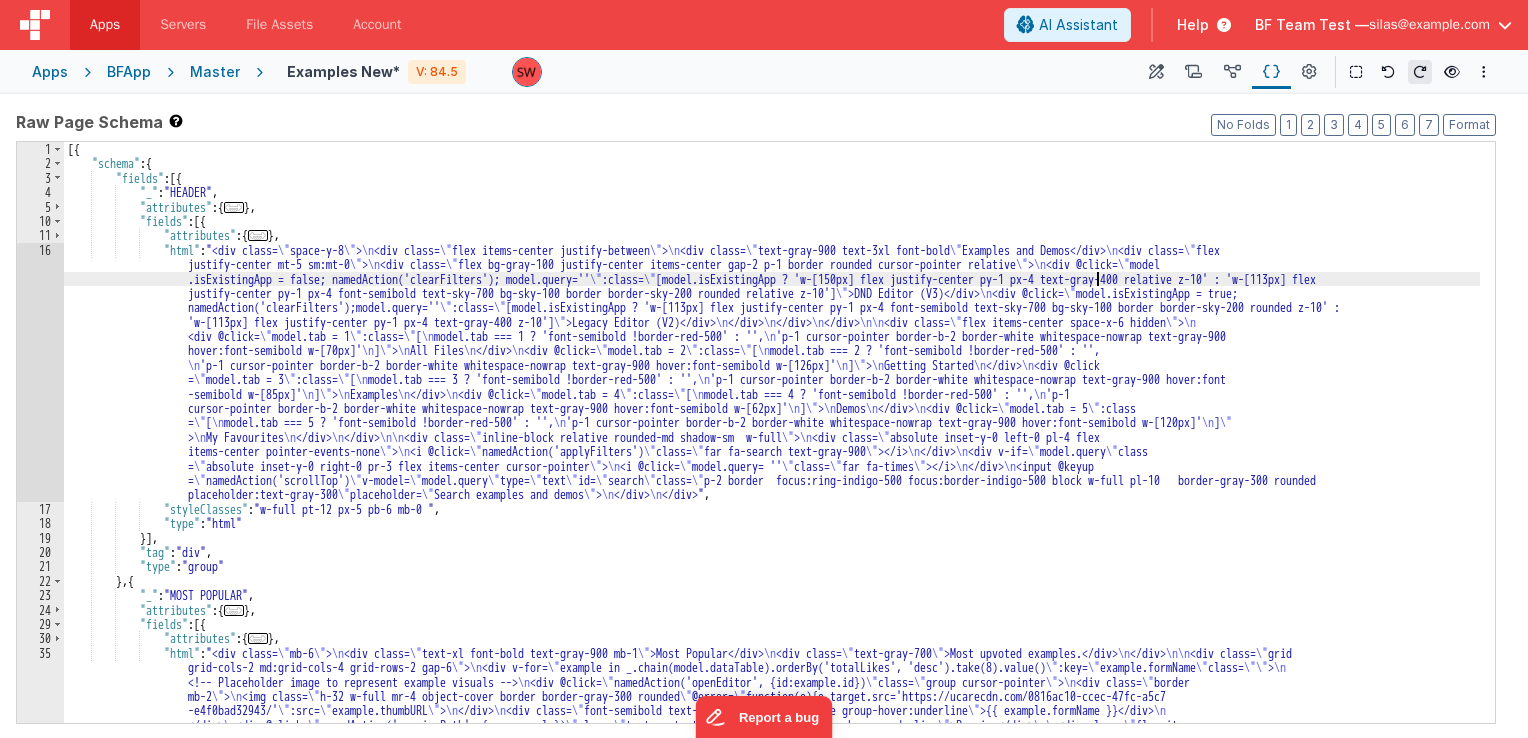 click on "[{      "schema" :  {           "fields" :  [{                "_" :  "HEADER" ,                "attributes" :  { ... } ,                "fields" :  [{                     "attributes" :  { ... } ,                     "html" :  "<div class= \" space-y-8 \" > \n     <div class= \" flex items-center justify-between \" > \n       <div class= \" text-gray-900 text-3xl font-bold \" >Examples and Demos</div> \n       <div class= \" flex                       justify-center mt-5 sm:mt-0 \" > \n         <div class= \" flex bg-gray-100 justify-center items-center gap-2 p-1 border rounded cursor-pointer relative \" > \n           <div @click= \" model                      .isExistingApp = false; namedAction('clearFilters'); model.query='' \"  :class= \" [model.isExistingApp ? 'w-[150px] flex justify-center py-1 px-4 text-gray-400 relative z-10' : 'w-[113px] flex                       \" >DND Editor (V3)</div> \n           <div @click= \" \"  :class= \" \" \n \n" at bounding box center (772, 519) 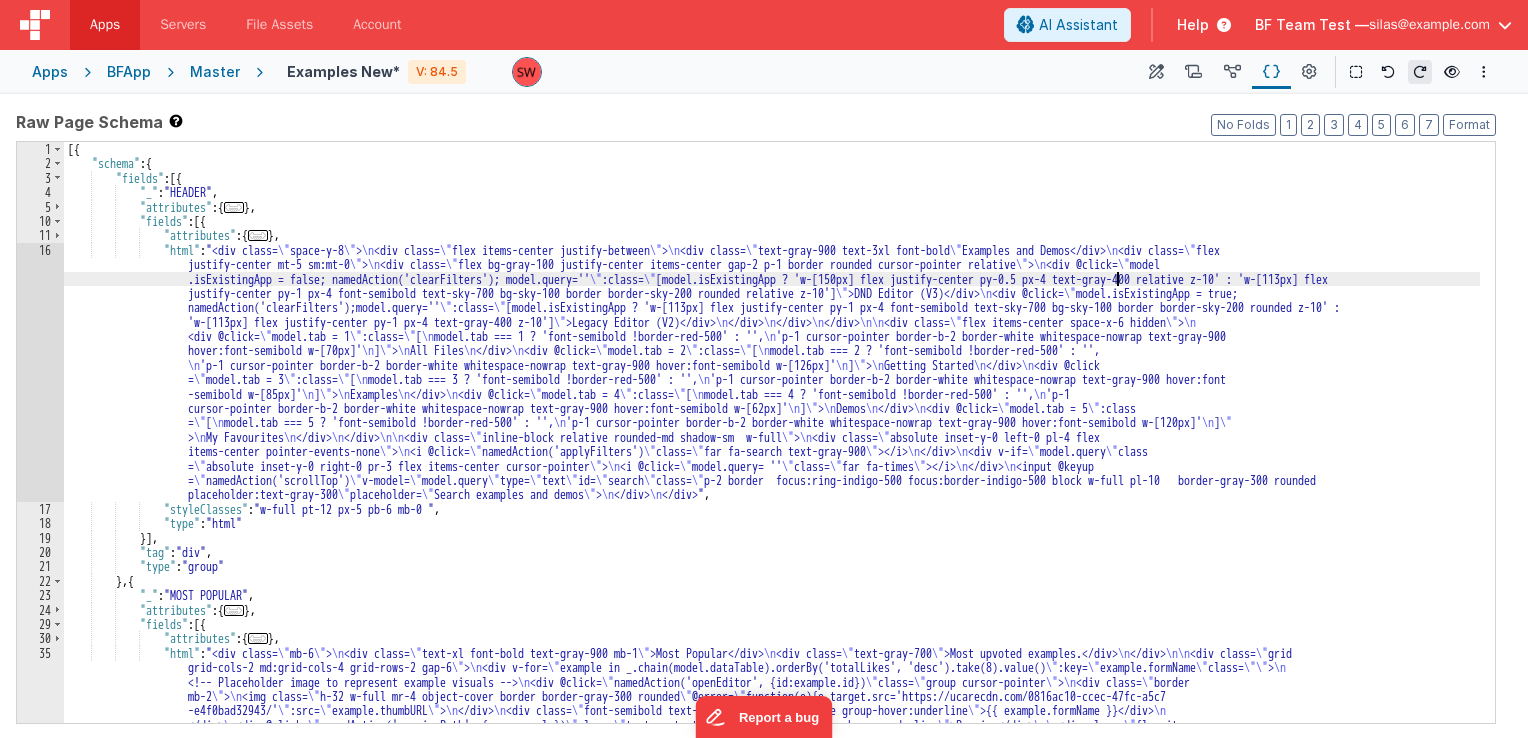 click on "[{      "schema" :  {           "fields" :  [{                "_" :  "HEADER" ,                "attributes" :  { ... } ,                "fields" :  [{                     "attributes" :  { ... } ,                     "html" :  "<div class= \" space-y-8 \" > \n     <div class= \" flex items-center justify-between \" > \n       <div class= \" text-gray-900 text-3xl font-bold \" >Examples and Demos</div> \n       <div class= \" flex                       justify-center mt-5 sm:mt-0 \" > \n         <div class= \" flex bg-gray-100 justify-center items-center gap-2 p-1 border rounded cursor-pointer relative \" > \n           <div @click= \" model                      .isExistingApp = false; namedAction('clearFilters'); model.query='' \"  :class= \" [model.isExistingApp ? 'w-[150px] flex justify-center py-0.5 px-4 text-gray-400 relative z-10' : 'w-[113px] flex                       \" >DND Editor (V3)</div> \n           <div @click= \" \"  :class= \" \" \n" at bounding box center (772, 519) 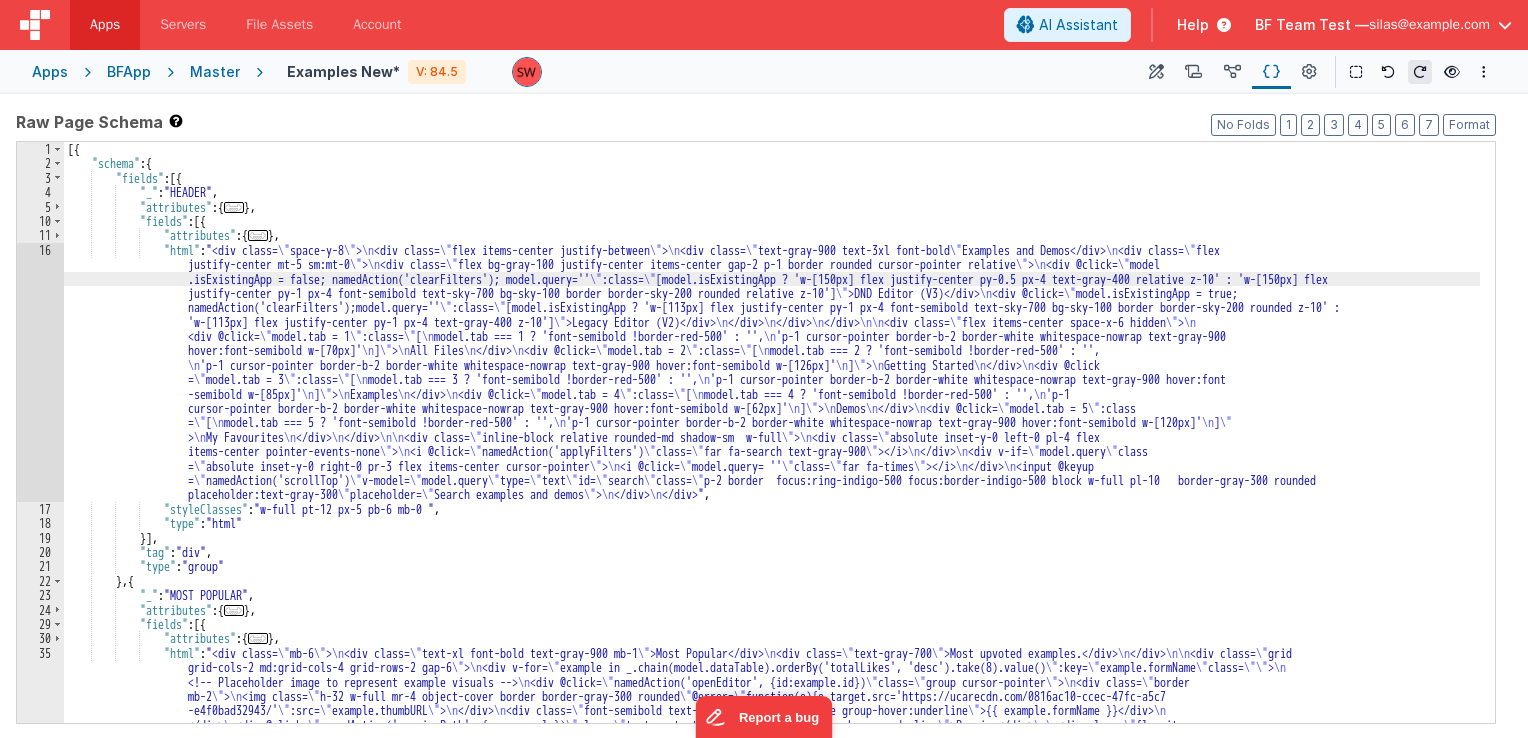 click on "[{      "schema" :  {           "fields" :  [{                "_" :  "HEADER" ,                "attributes" :  { ... } ,                "fields" :  [{                     "attributes" :  { ... } ,                     "html" :  "<div class= \" space-y-8 \" > \n     <div class= \" flex items-center justify-between \" > \n       <div class= \" text-gray-900 text-3xl font-bold \" >Examples and Demos</div> \n       <div class= \" flex                       justify-center mt-5 sm:mt-0 \" > \n         <div class= \" flex bg-gray-100 justify-center items-center gap-2 p-1 border rounded cursor-pointer relative \" > \n           <div @click= \" model                      .isExistingApp = false; namedAction('clearFilters'); model.query='' \"  :class= \" [model.isExistingApp ? 'w-[150px] flex justify-center py-0.5 px-4 text-gray-400 relative z-10' : 'w-[150px] flex                       \" >DND Editor (V3)</div> \n           <div @click= \" \"  :class= \" \" \n" at bounding box center [772, 519] 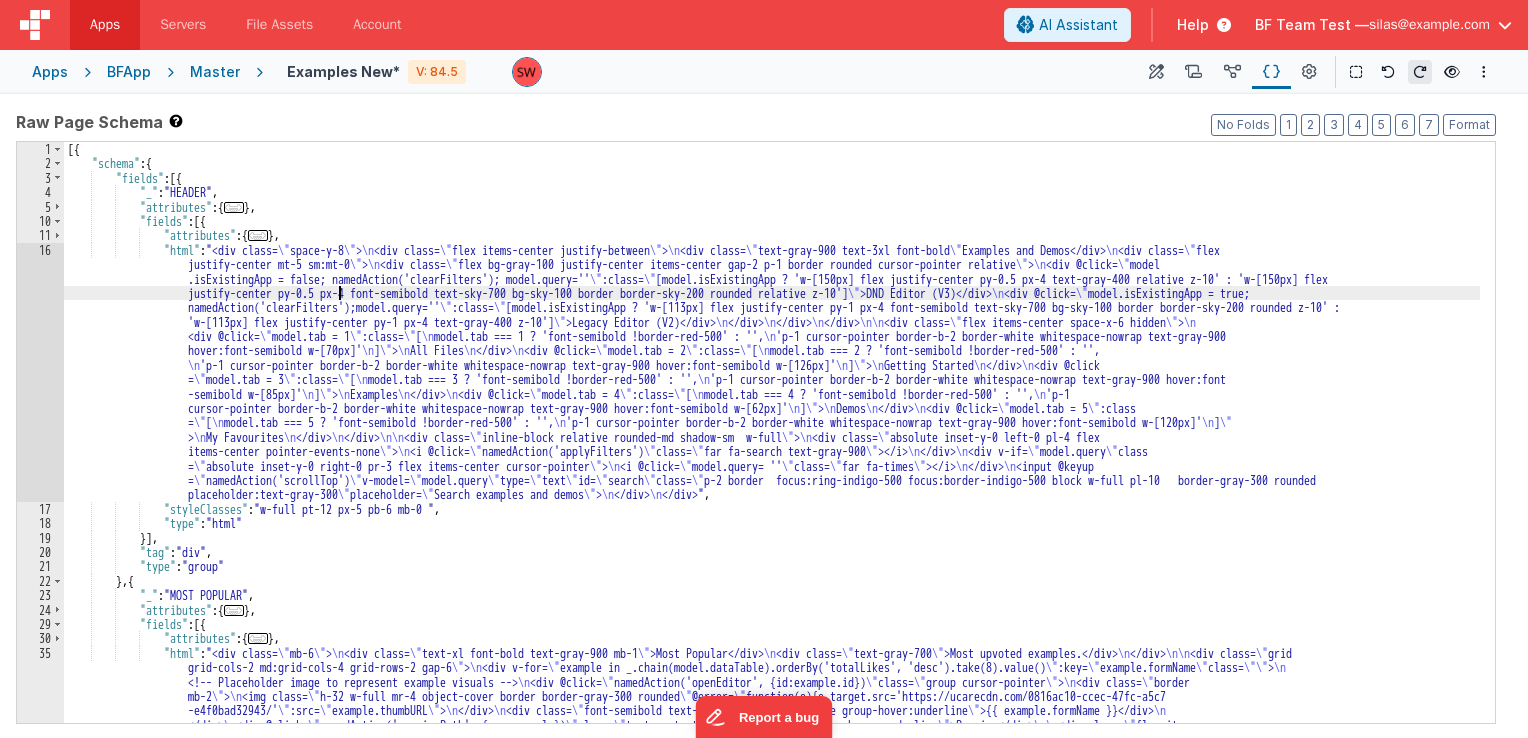 click on "[{      "schema" :  {           "fields" :  [{                "_" :  "HEADER" ,                "attributes" :  { ... } ,                "fields" :  [{                     "attributes" :  { ... } ,                     "html" :  "<div class= \" space-y-8 \" > \n     <div class= \" flex items-center justify-between \" > \n       <div class= \" text-gray-900 text-3xl font-bold \" >Examples and Demos</div> \n       <div class= \" flex                       justify-center mt-5 sm:mt-0 \" > \n         <div class= \" flex bg-gray-100 justify-center items-center gap-2 p-1 border rounded cursor-pointer relative \" > \n           <div @click= \" model                      .isExistingApp = false; namedAction('clearFilters'); model.query='' \"  :class= \" [model.isExistingApp ? 'w-[150px] flex justify-center py-0.5 px-4 text-gray-400 relative z-10' : 'w-[150px] flex                       \" >DND Editor (V3)</div> \n           <div @click= \" \"  :class= \" \" \n" at bounding box center [772, 519] 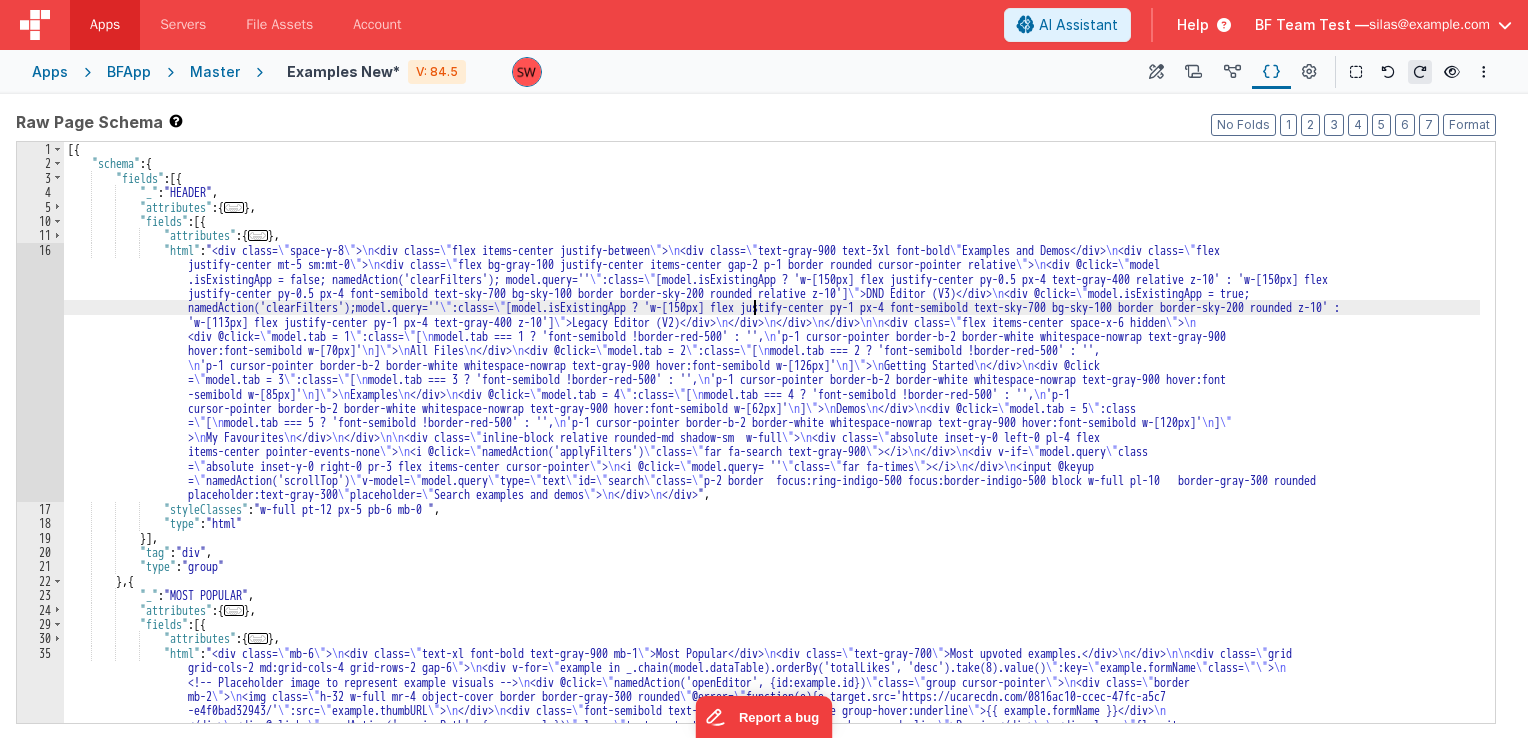 click on "[{      "schema" :  {           "fields" :  [{                "_" :  "HEADER" ,                "attributes" :  { ... } ,                "fields" :  [{                     "attributes" :  { ... } ,                     "html" :  "<div class= \" space-y-8 \" > \n     <div class= \" flex items-center justify-between \" > \n       <div class= \" text-gray-900 text-3xl font-bold \" >Examples and Demos</div> \n       <div class= \" flex                       justify-center mt-5 sm:mt-0 \" > \n         <div class= \" flex bg-gray-100 justify-center items-center gap-2 p-1 border rounded cursor-pointer relative \" > \n           <div @click= \" model                      .isExistingApp = false; namedAction('clearFilters'); model.query='' \"  :class= \" [model.isExistingApp ? 'w-[150px] flex justify-center py-0.5 px-4 text-gray-400 relative z-10' : 'w-[150px] flex                       \" >DND Editor (V3)</div> \n           <div @click= \" \"  :class= \" \" \n" at bounding box center [772, 519] 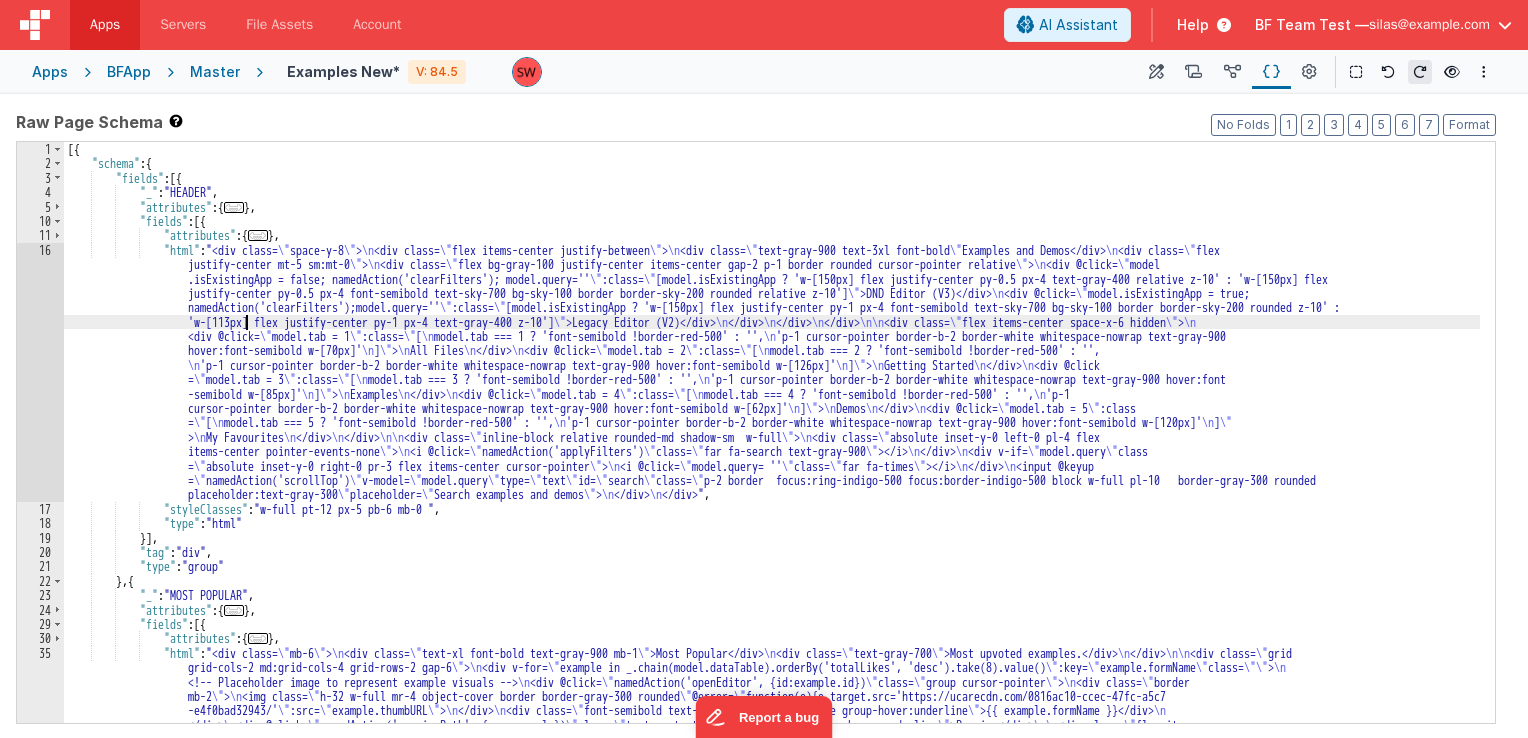 click on "[{      "schema" :  {           "fields" :  [{                "_" :  "HEADER" ,                "attributes" :  { ... } ,                "fields" :  [{                     "attributes" :  { ... } ,                     "html" :  "<div class= \" space-y-8 \" > \n     <div class= \" flex items-center justify-between \" > \n       <div class= \" text-gray-900 text-3xl font-bold \" >Examples and Demos</div> \n       <div class= \" flex                       justify-center mt-5 sm:mt-0 \" > \n         <div class= \" flex bg-gray-100 justify-center items-center gap-2 p-1 border rounded cursor-pointer relative \" > \n           <div @click= \" model                      .isExistingApp = false; namedAction('clearFilters'); model.query='' \"  :class= \" [model.isExistingApp ? 'w-[150px] flex justify-center py-0.5 px-4 text-gray-400 relative z-10' : 'w-[150px] flex                       \" >DND Editor (V3)</div> \n           <div @click= \" \"  :class= \" \" \n" at bounding box center (772, 519) 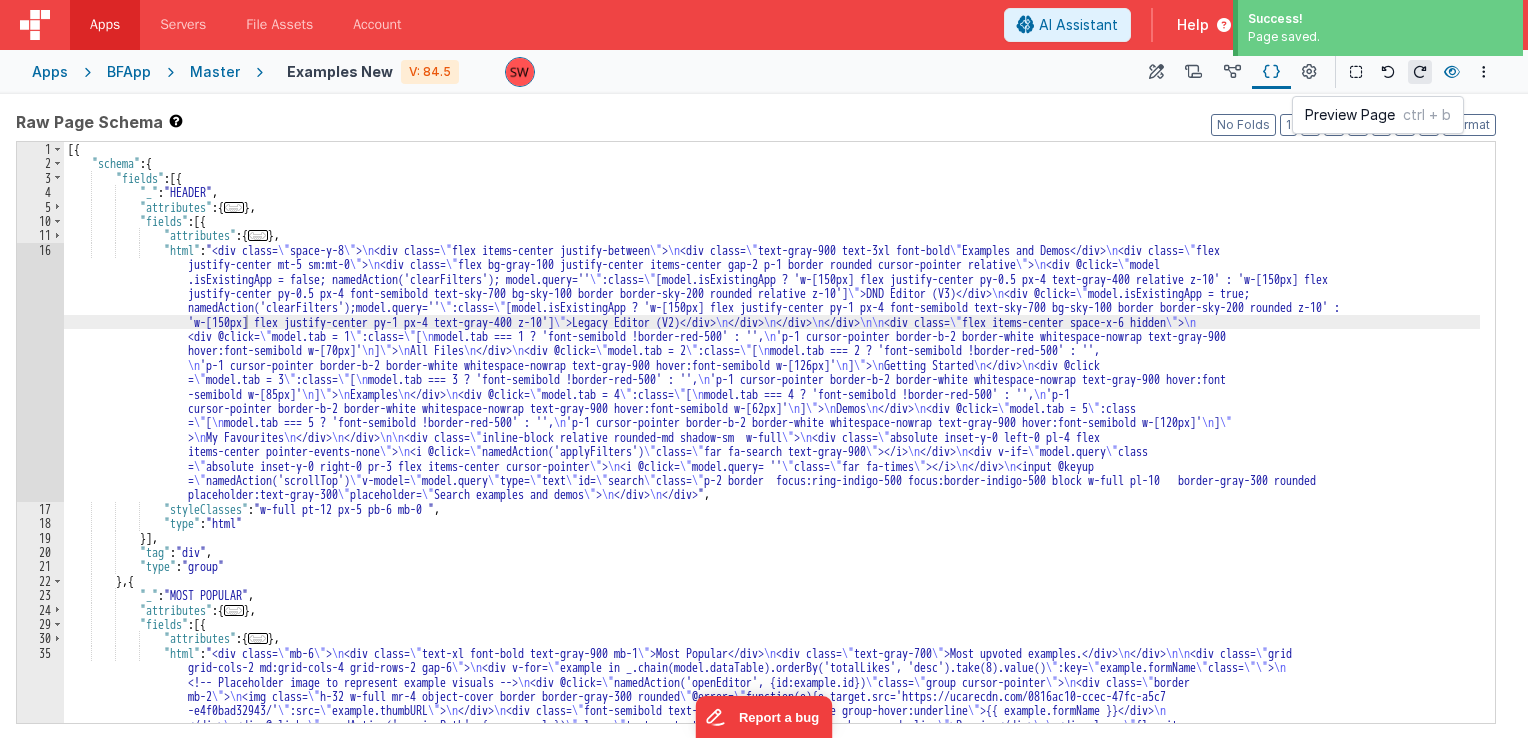 click at bounding box center (1452, 72) 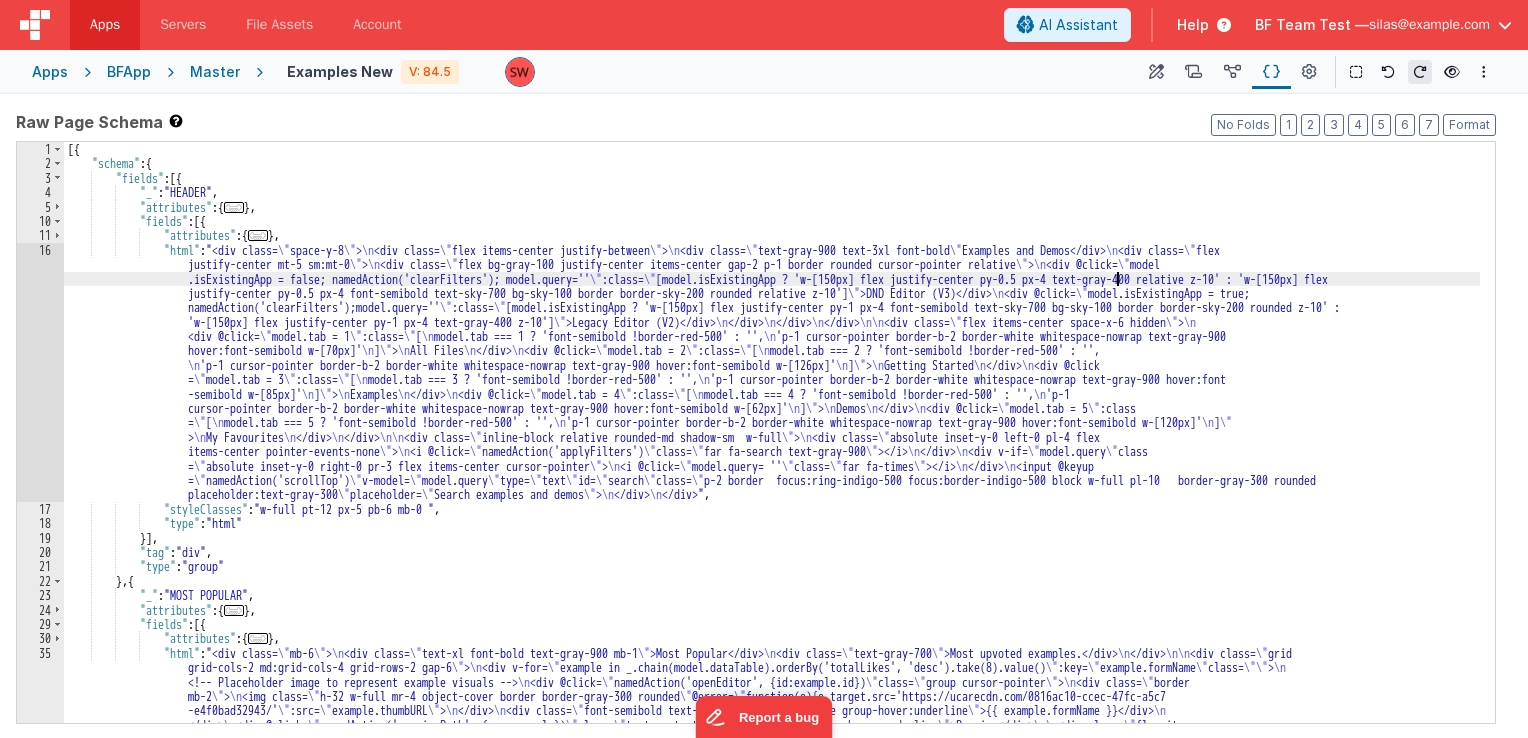 click on "[{      "schema" :  {           "fields" :  [{                "_" :  "HEADER" ,                "attributes" :  { ... } ,                "fields" :  [{                     "attributes" :  { ... } ,                     "html" :  "<div class= \" space-y-8 \" > \n     <div class= \" flex items-center justify-between \" > \n       <div class= \" text-gray-900 text-3xl font-bold \" >Examples and Demos</div> \n       <div class= \" flex                       justify-center mt-5 sm:mt-0 \" > \n         <div class= \" flex bg-gray-100 justify-center items-center gap-2 p-1 border rounded cursor-pointer relative \" > \n           <div @click= \" model                      .isExistingApp = false; namedAction('clearFilters'); model.query='' \"  :class= \" [model.isExistingApp ? 'w-[150px] flex justify-center py-0.5 px-4 text-gray-400 relative z-10' : 'w-[150px] flex                       \" >DND Editor (V3)</div> \n           <div @click= \" \"  :class= \" \" \n" at bounding box center (772, 519) 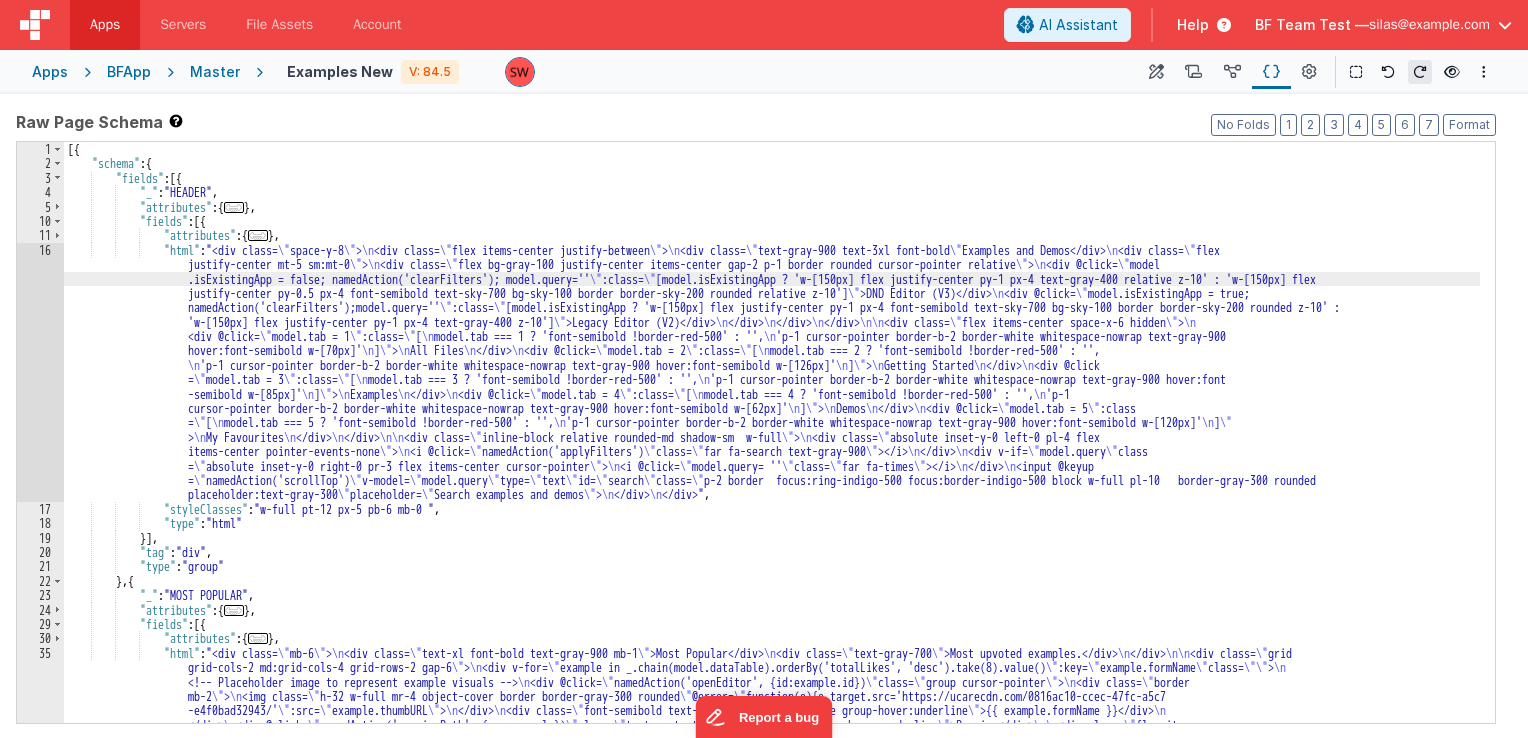 click on "[{      "schema" :  {           "fields" :  [{                "_" :  "HEADER" ,                "attributes" :  { ... } ,                "fields" :  [{                     "attributes" :  { ... } ,                     "html" :  "<div class= \" space-y-8 \" > \n     <div class= \" flex items-center justify-between \" > \n       <div class= \" text-gray-900 text-3xl font-bold \" >Examples and Demos</div> \n       <div class= \" flex                       justify-center mt-5 sm:mt-0 \" > \n         <div class= \" flex bg-gray-100 justify-center items-center gap-2 p-1 border rounded cursor-pointer relative \" > \n           <div @click= \" model                      .isExistingApp = false; namedAction('clearFilters'); model.query='' \"  :class= \" [model.isExistingApp ? 'w-[150px] flex justify-center py-1 px-4 text-gray-400 relative z-10' : 'w-[150px] flex                       \" >DND Editor (V3)</div> \n           <div @click= \" \"  :class= \" \" \n \n" at bounding box center (772, 519) 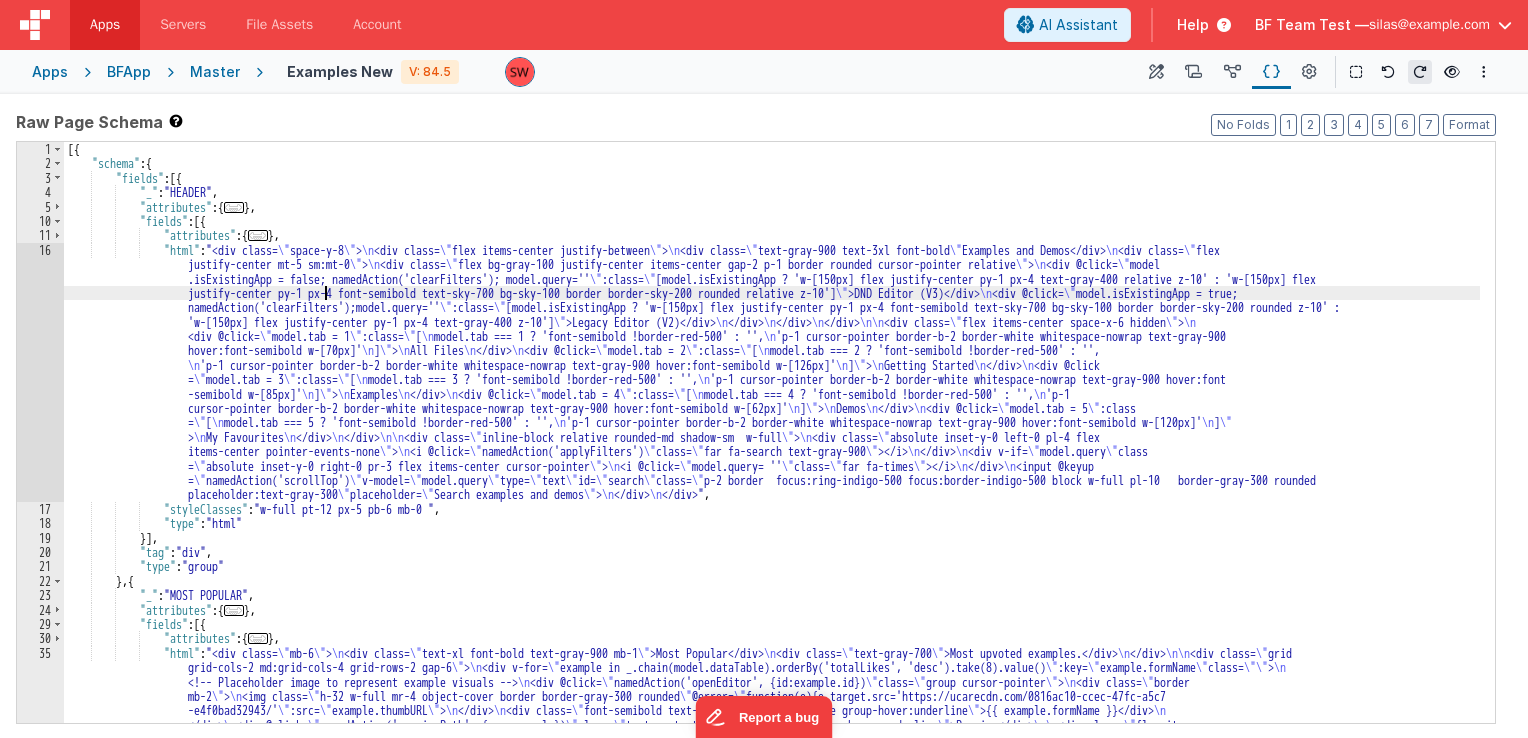 click on "[{      "schema" :  {           "fields" :  [{                "_" :  "HEADER" ,                "attributes" :  { ... } ,                "fields" :  [{                     "attributes" :  { ... } ,                     "html" :  "<div class= \" space-y-8 \" > \n     <div class= \" flex items-center justify-between \" > \n       <div class= \" text-gray-900 text-3xl font-bold \" >Examples and Demos</div> \n       <div class= \" flex                       justify-center mt-5 sm:mt-0 \" > \n         <div class= \" flex bg-gray-100 justify-center items-center gap-2 p-1 border rounded cursor-pointer relative \" > \n           <div @click= \" model                      .isExistingApp = false; namedAction('clearFilters'); model.query='' \"  :class= \" [model.isExistingApp ? 'w-[150px] flex justify-center py-1 px-4 text-gray-400 relative z-10' : 'w-[150px] flex                       \" >DND Editor (V3)</div> \n           <div @click= \" \"  :class= \" \" \n \n" at bounding box center [772, 519] 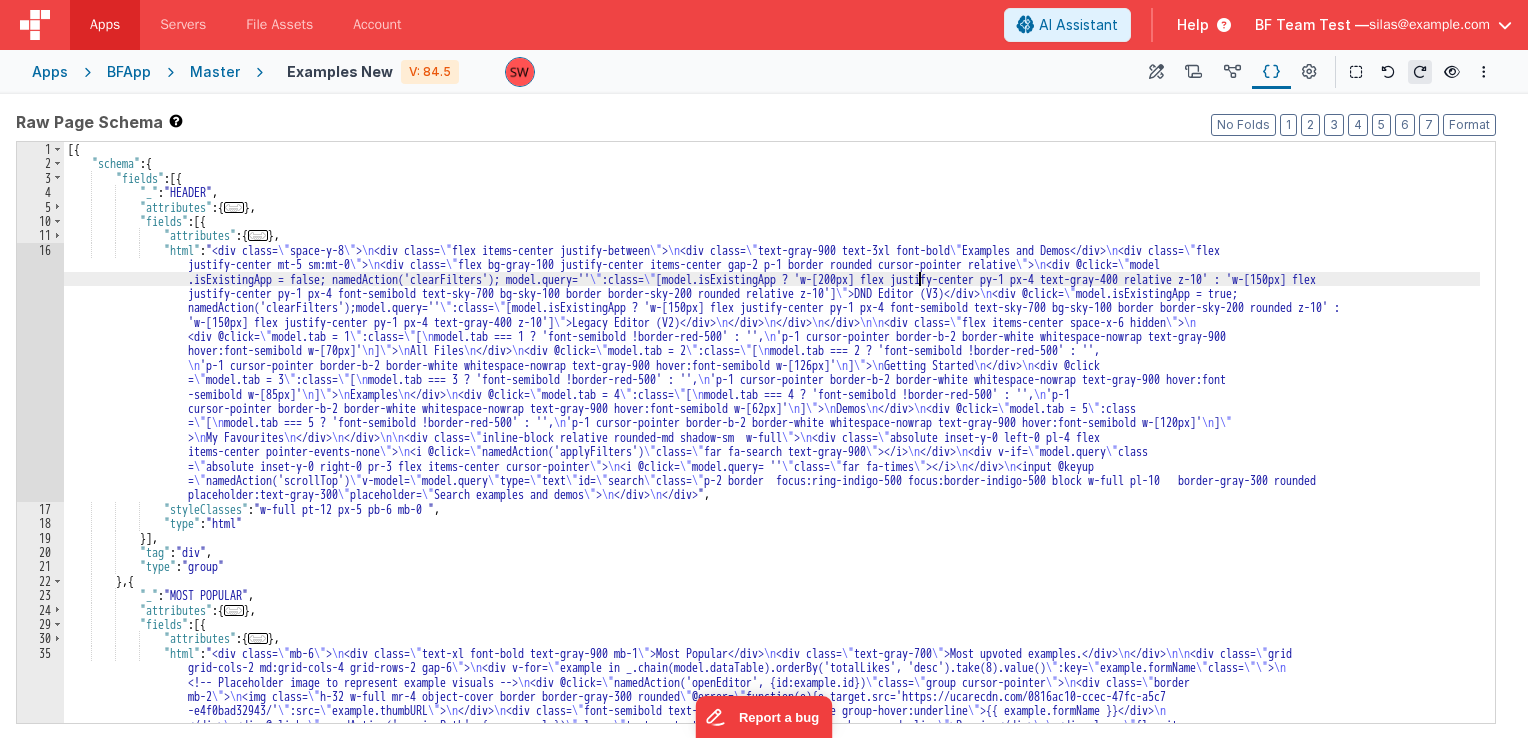 click on "[{      "schema" :  {           "fields" :  [{                "_" :  "HEADER" ,                "attributes" :  { ... } ,                "fields" :  [{                     "attributes" :  { ... } ,                     "html" :  "<div class= \" space-y-8 \" > \n     <div class= \" flex items-center justify-between \" > \n       <div class= \" text-gray-900 text-3xl font-bold \" >Examples and Demos</div> \n       <div class= \" flex                       justify-center mt-5 sm:mt-0 \" > \n         <div class= \" flex bg-gray-100 justify-center items-center gap-2 p-1 border rounded cursor-pointer relative \" > \n           <div @click= \" model                      .isExistingApp = false; namedAction('clearFilters'); model.query='' \"  :class= \" [model.isExistingApp ? 'w-[200px] flex justify-center py-1 px-4 text-gray-400 relative z-10' : 'w-[150px] flex                       \" >DND Editor (V3)</div> \n           <div @click= \" \"  :class= \" \" \n \n" at bounding box center [772, 519] 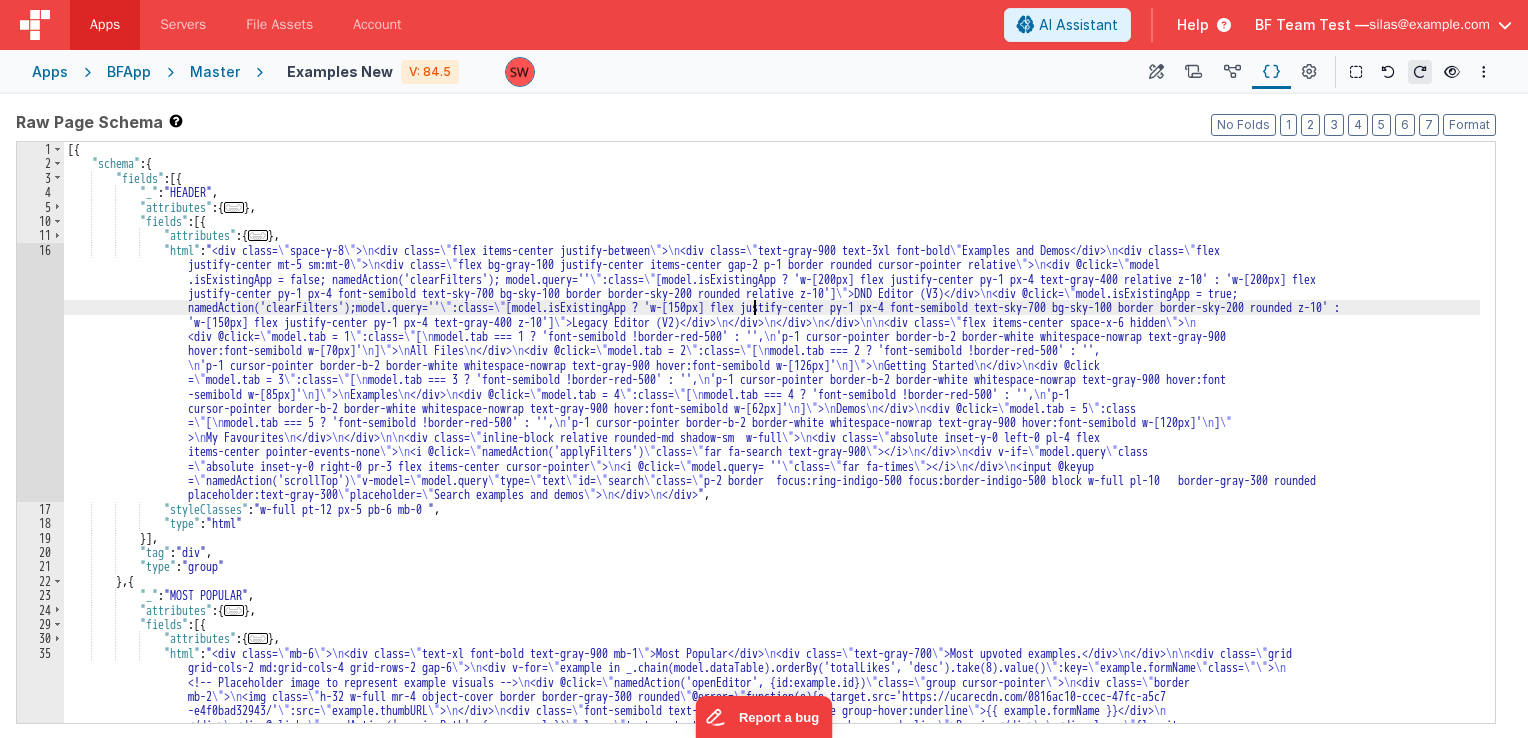 click on "[{      "schema" :  {           "fields" :  [{                "_" :  "HEADER" ,                "attributes" :  { ... } ,                "fields" :  [{                     "attributes" :  { ... } ,                     "html" :  "<div class= \" space-y-8 \" > \n     <div class= \" flex items-center justify-between \" > \n       <div class= \" text-gray-900 text-3xl font-bold \" >Examples and Demos</div> \n       <div class= \" flex                       justify-center mt-5 sm:mt-0 \" > \n         <div class= \" flex bg-gray-100 justify-center items-center gap-2 p-1 border rounded cursor-pointer relative \" > \n           <div @click= \" model                      .isExistingApp = false; namedAction('clearFilters'); model.query='' \"  :class= \" [model.isExistingApp ? 'w-[200px] flex justify-center py-1 px-4 text-gray-400 relative z-10' : 'w-[200px] flex                       \" >DND Editor (V3)</div> \n           <div @click= \" \"  :class= \" \" \n \n" at bounding box center [772, 519] 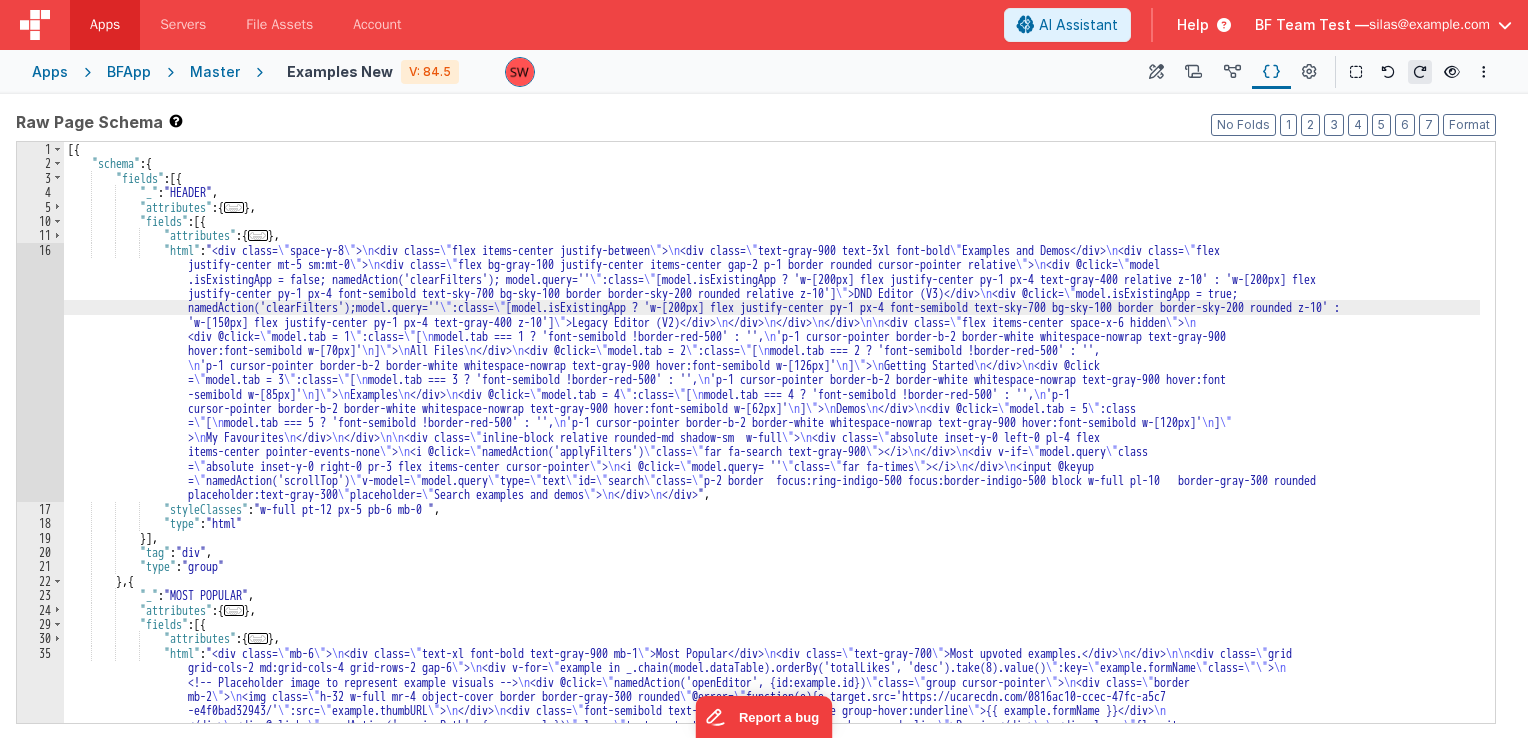 click on "[{      "schema" :  {           "fields" :  [{                "_" :  "HEADER" ,                "attributes" :  { ... } ,                "fields" :  [{                     "attributes" :  { ... } ,                     "html" :  "<div class= \" space-y-8 \" > \n     <div class= \" flex items-center justify-between \" > \n       <div class= \" text-gray-900 text-3xl font-bold \" >Examples and Demos</div> \n       <div class= \" flex                       justify-center mt-5 sm:mt-0 \" > \n         <div class= \" flex bg-gray-100 justify-center items-center gap-2 p-1 border rounded cursor-pointer relative \" > \n           <div @click= \" model                      .isExistingApp = false; namedAction('clearFilters'); model.query='' \"  :class= \" [model.isExistingApp ? 'w-[200px] flex justify-center py-1 px-4 text-gray-400 relative z-10' : 'w-[200px] flex                       \" >DND Editor (V3)</div> \n           <div @click= \" \"  :class= \" \" \n \n" at bounding box center [772, 519] 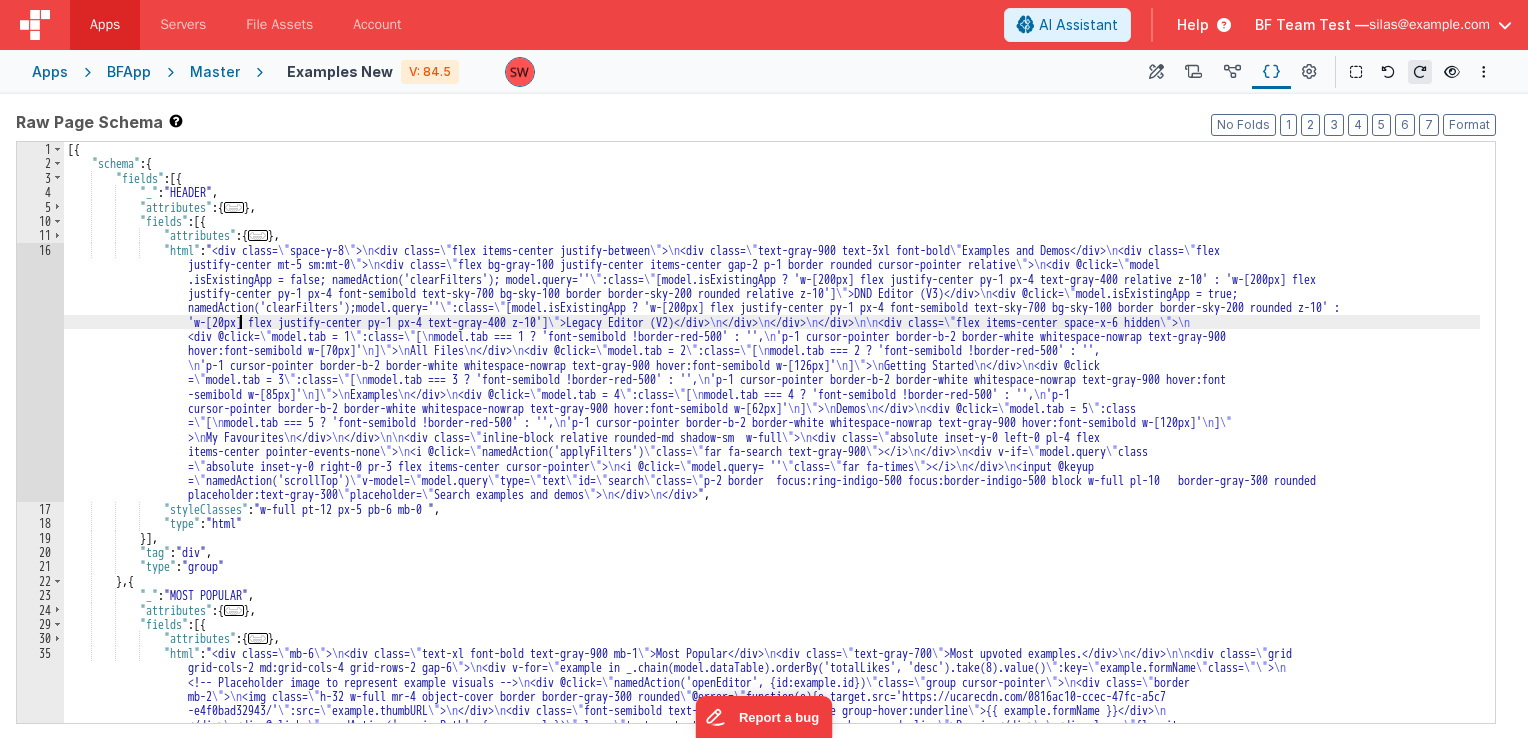 type 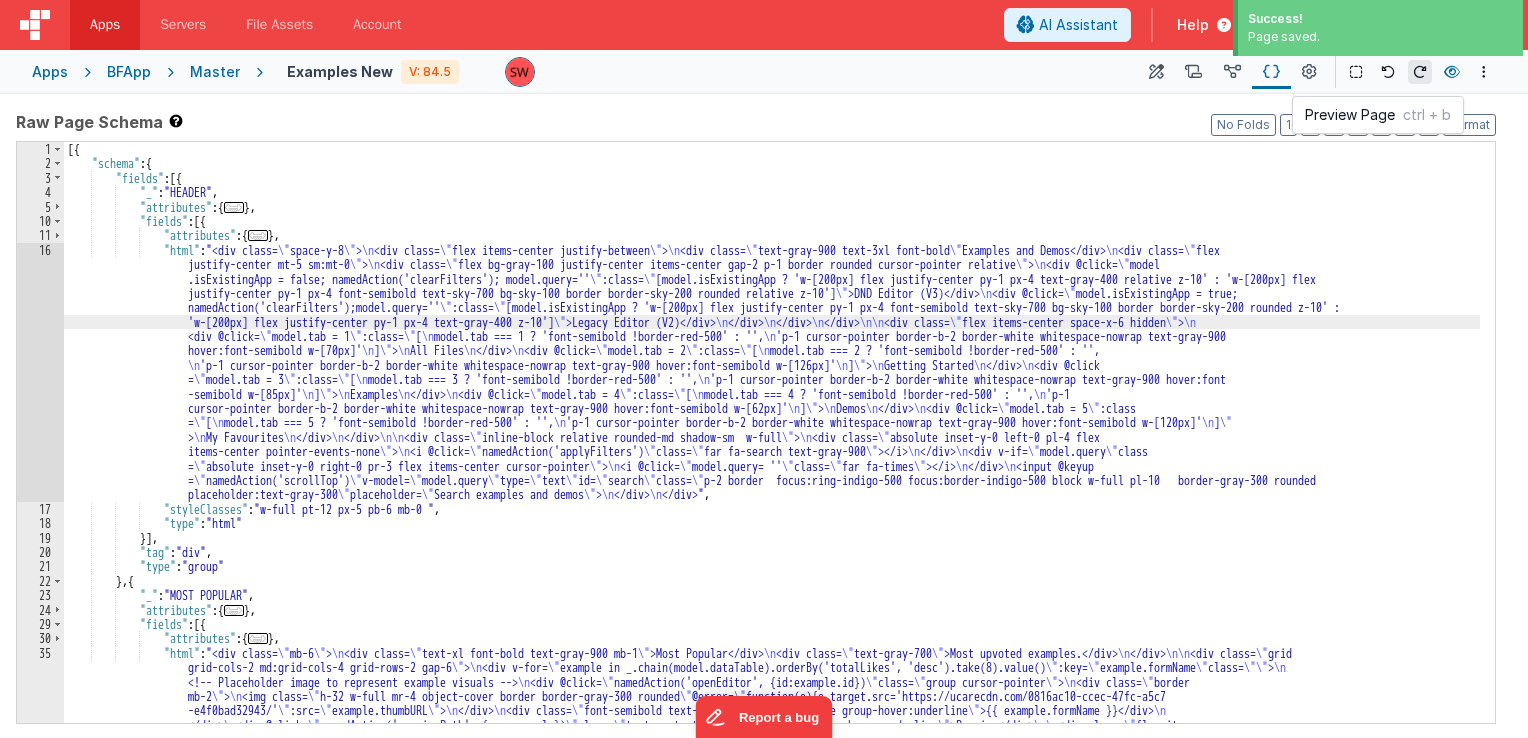 click at bounding box center [1452, 72] 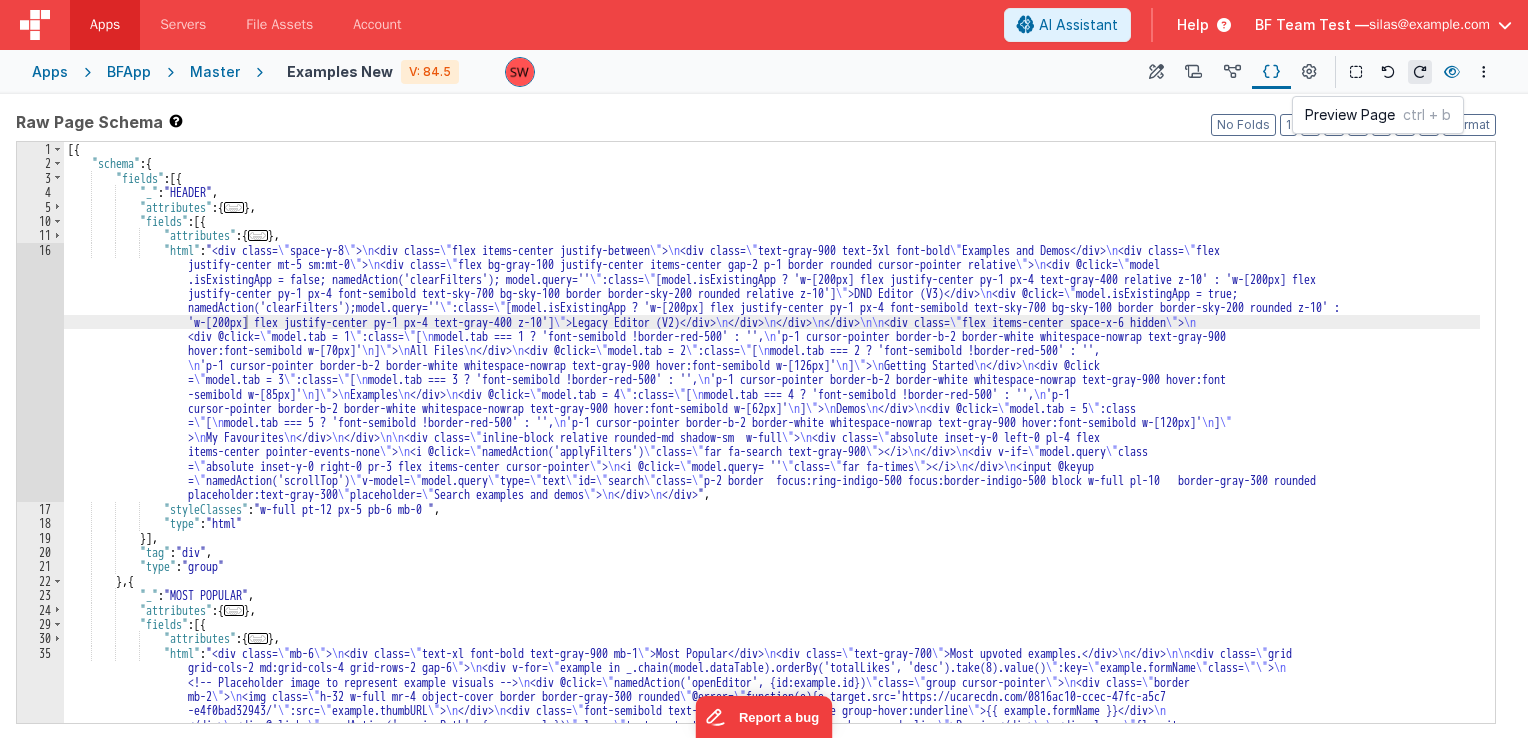 click at bounding box center (1452, 72) 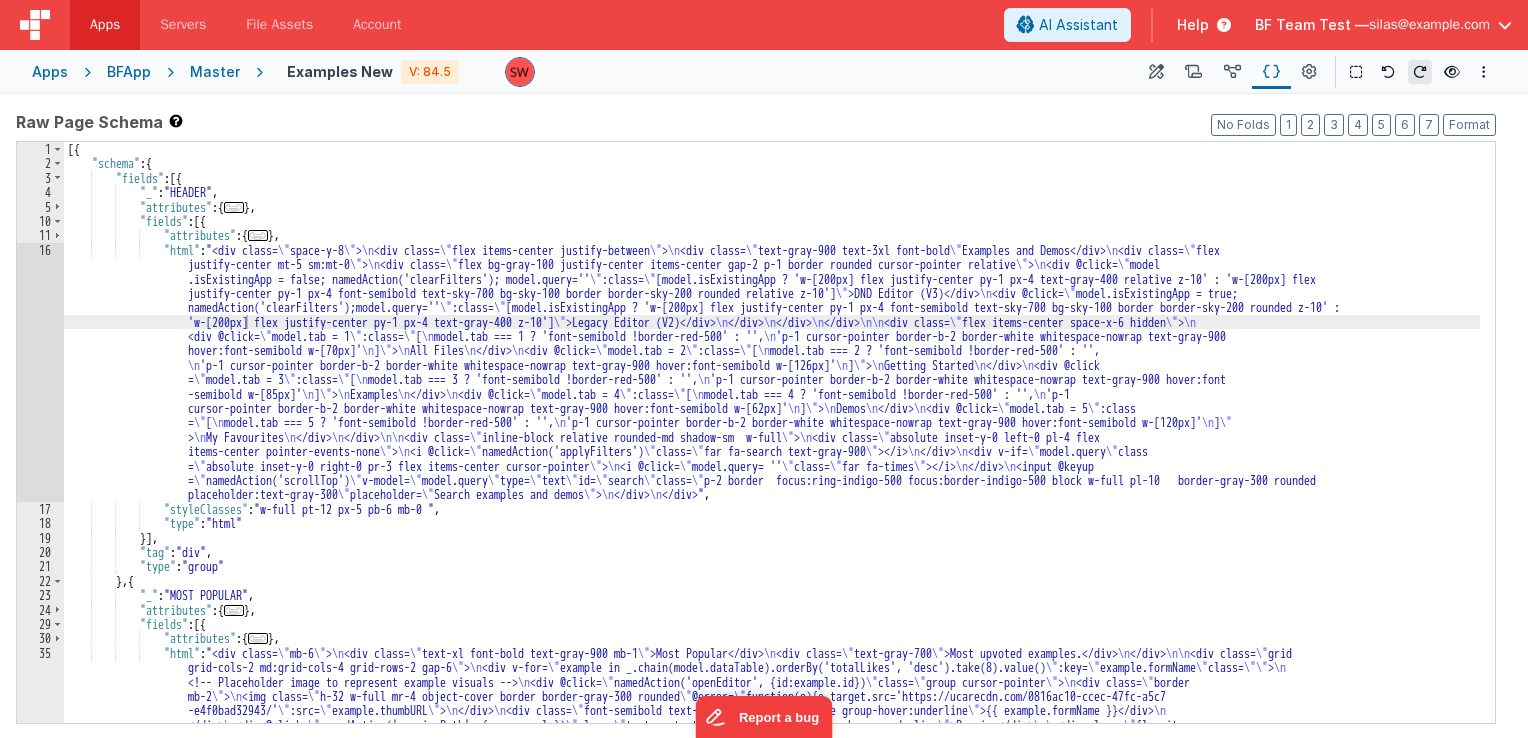 click on "[{      "schema" :  {           "fields" :  [{                "_" :  "HEADER" ,                "attributes" :  { ... } ,                "fields" :  [{                     "attributes" :  { ... } ,                     "html" :  "<div class= \" space-y-8 \" > \n     <div class= \" flex items-center justify-between \" > \n       <div class= \" text-gray-900 text-3xl font-bold \" >Examples and Demos</div> \n       <div class= \" flex                       justify-center mt-5 sm:mt-0 \" > \n         <div class= \" flex bg-gray-100 justify-center items-center gap-2 p-1 border rounded cursor-pointer relative \" > \n           <div @click= \" model                      .isExistingApp = false; namedAction('clearFilters'); model.query='' \"  :class= \" [model.isExistingApp ? 'w-[200px] flex justify-center py-1 px-4 text-gray-400 relative z-10' : 'w-[200px] flex                       \" >DND Editor (V3)</div> \n           <div @click= \" \"  :class= \" \" \n \n" at bounding box center [772, 519] 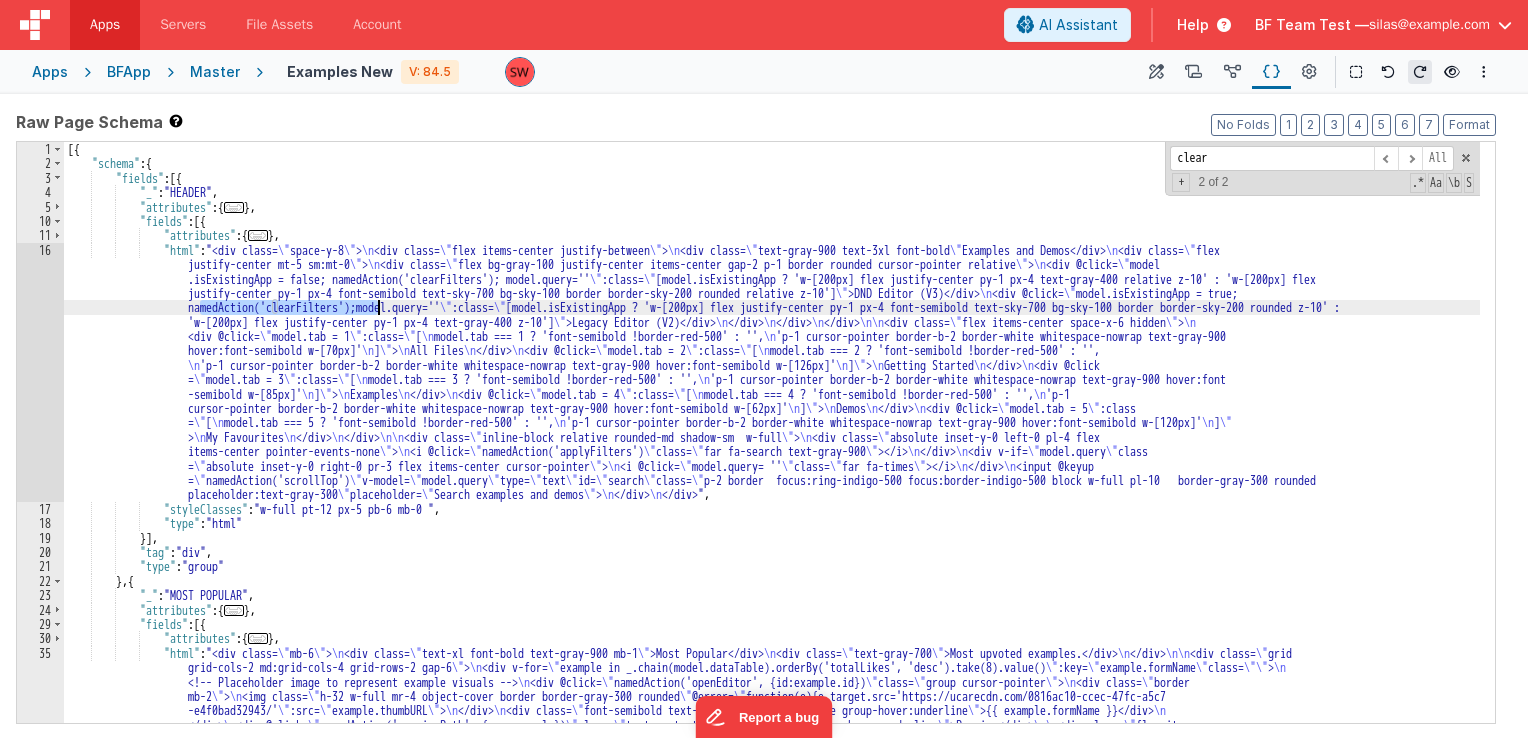 drag, startPoint x: 203, startPoint y: 300, endPoint x: 375, endPoint y: 310, distance: 172.29045 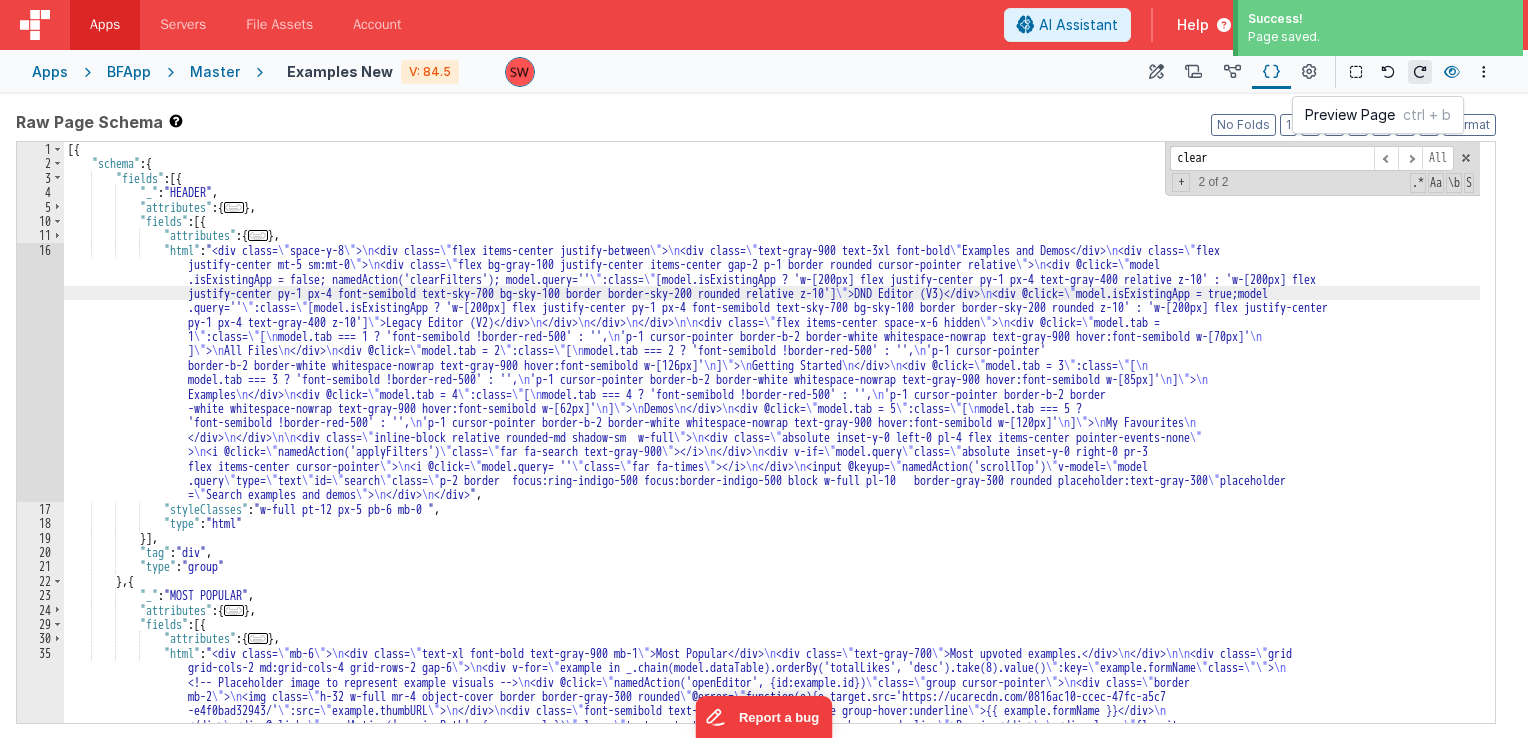 click at bounding box center [1452, 72] 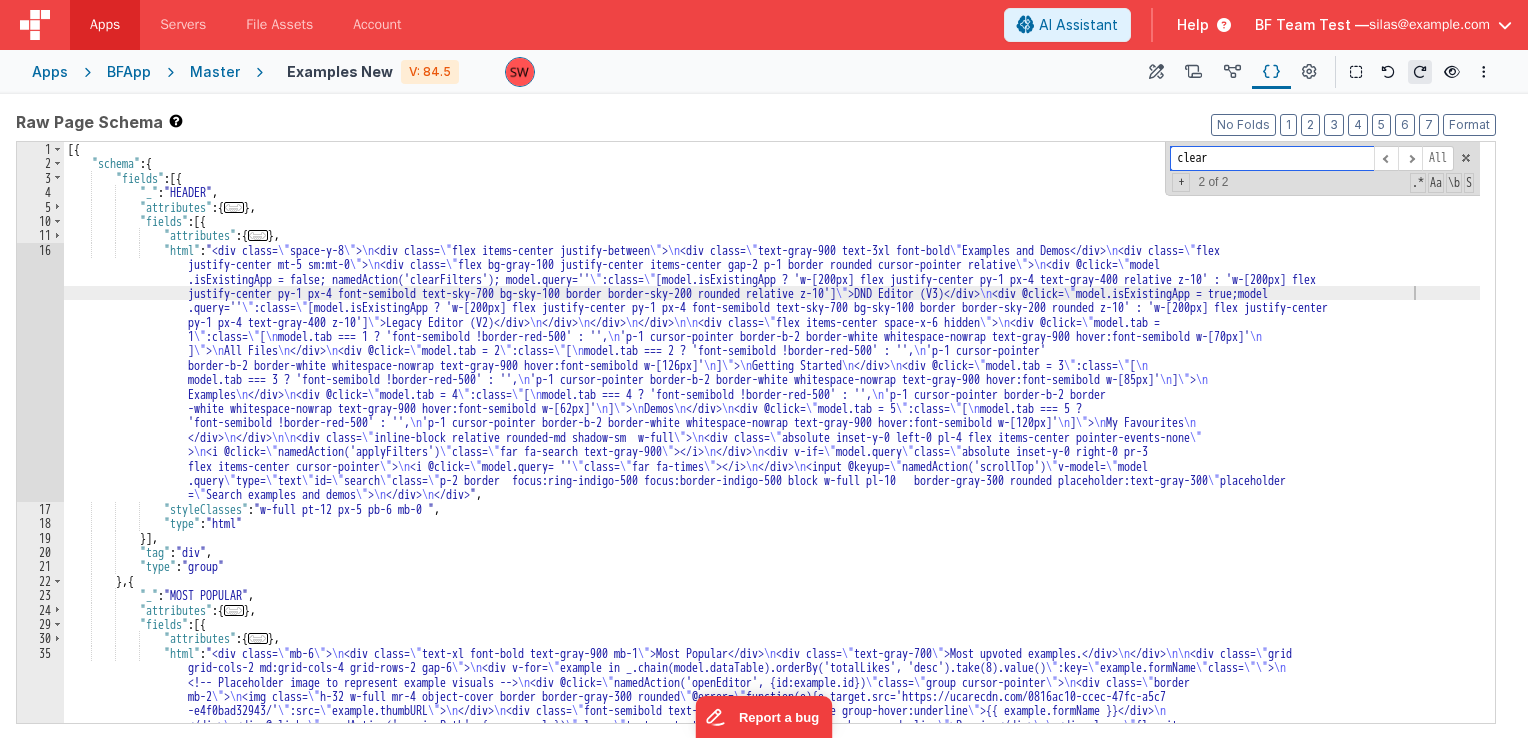 click on "clear" at bounding box center (1272, 158) 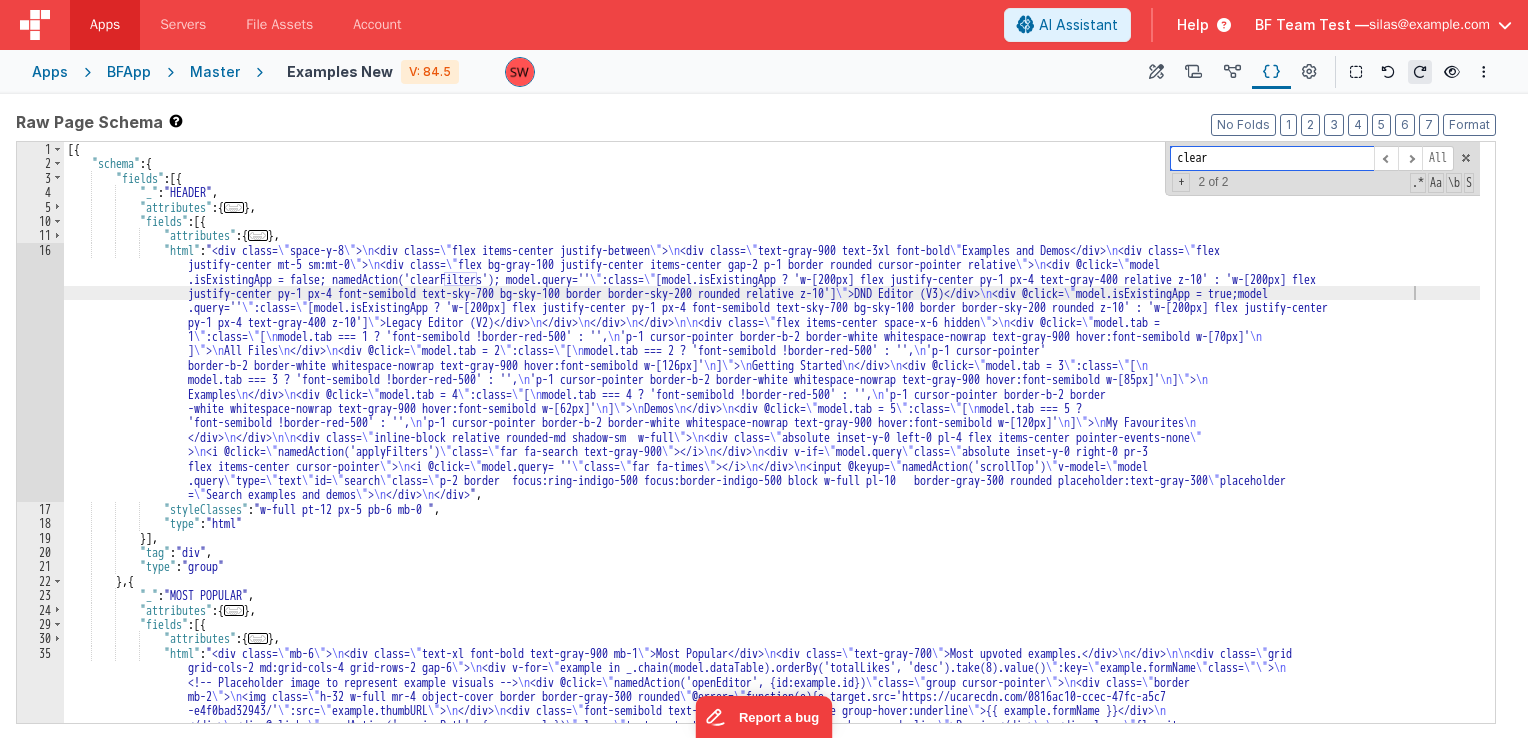 click on "clear" at bounding box center [1272, 158] 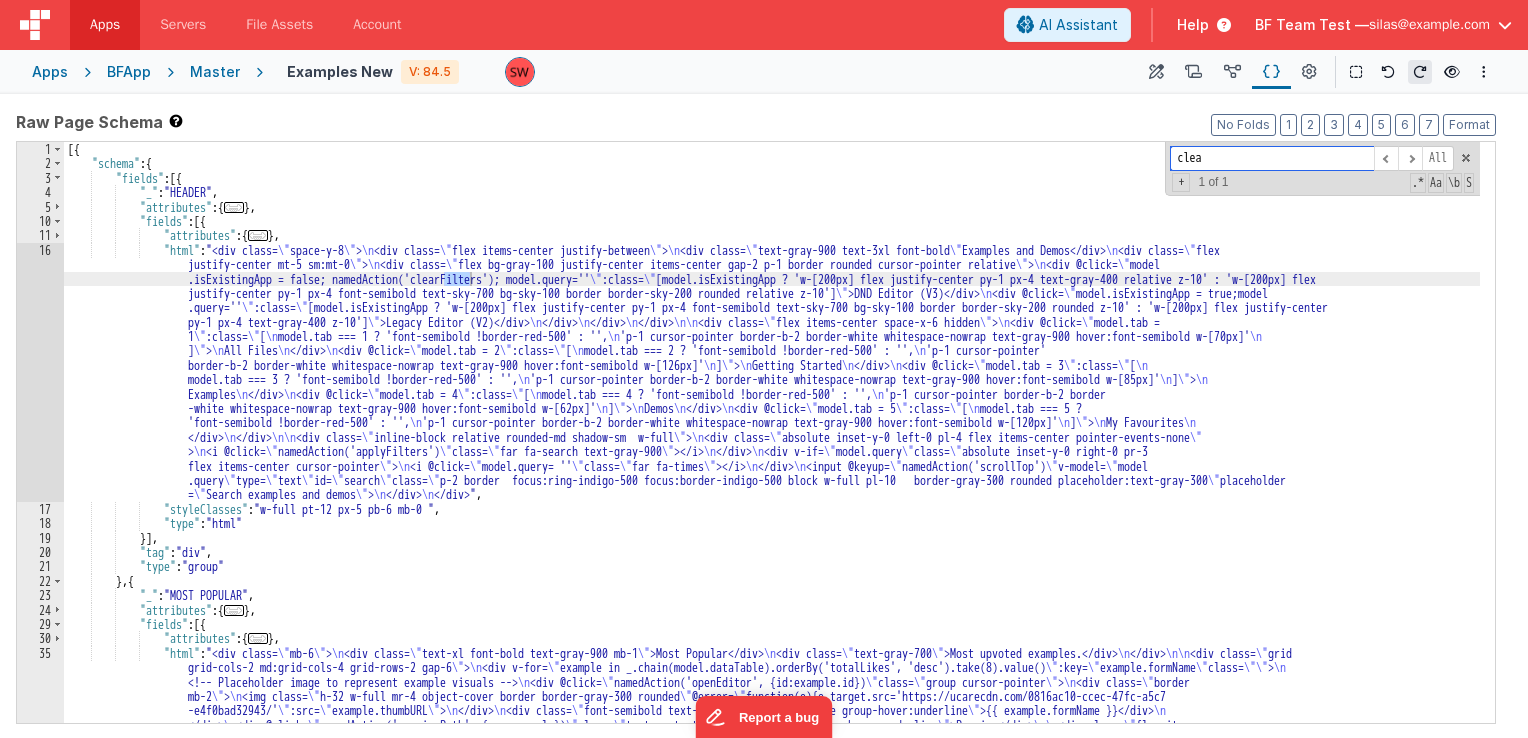 type on "clear" 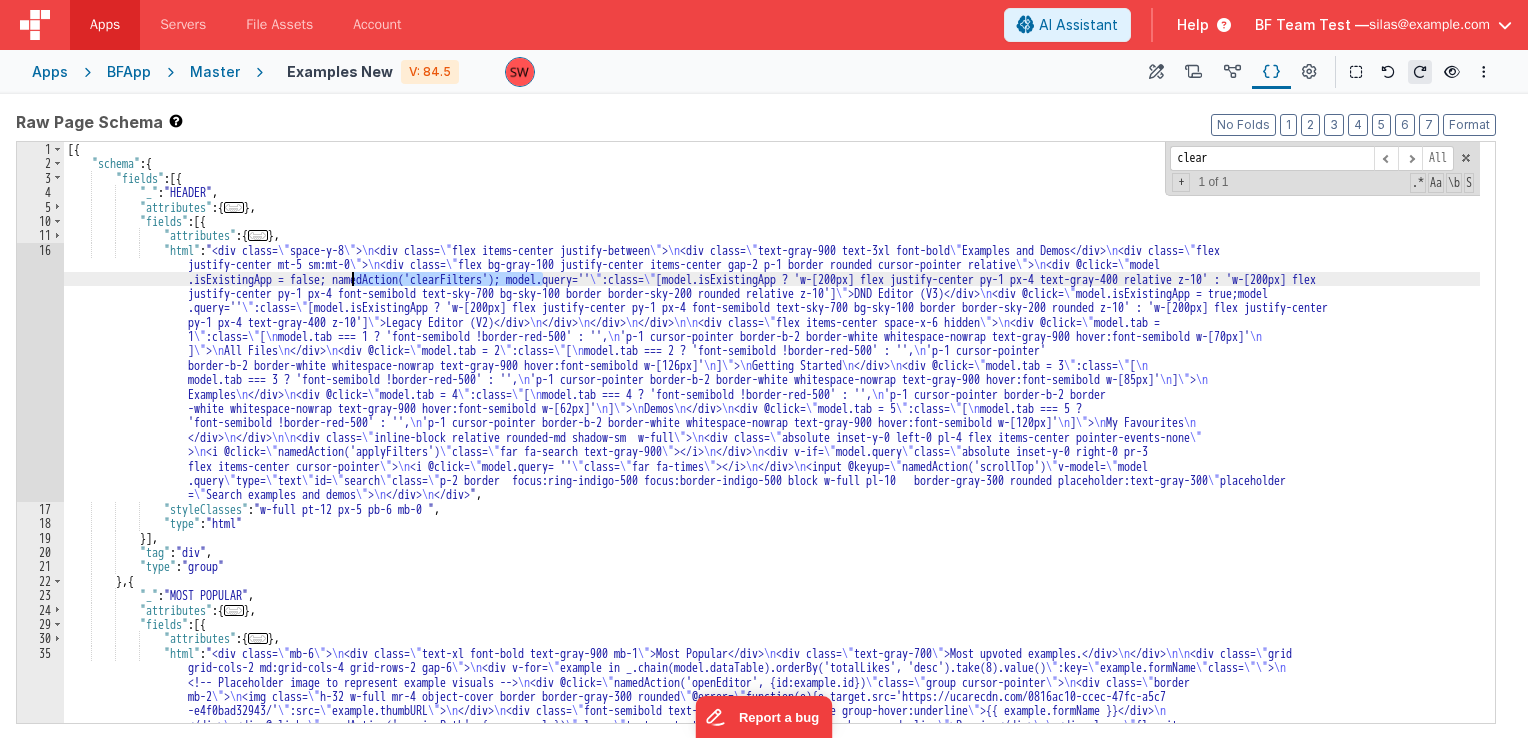 drag, startPoint x: 542, startPoint y: 282, endPoint x: 353, endPoint y: 278, distance: 189.04233 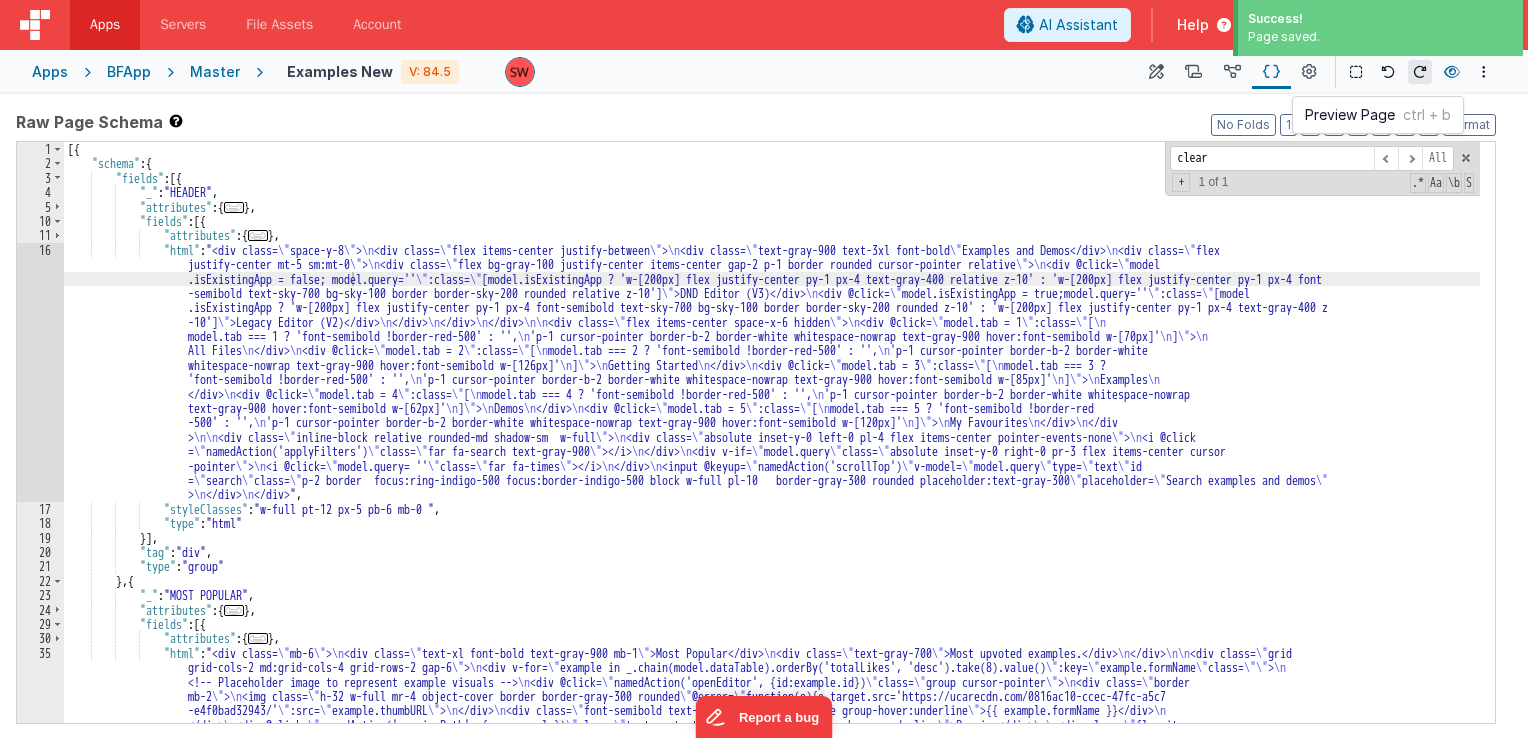 click at bounding box center (1452, 72) 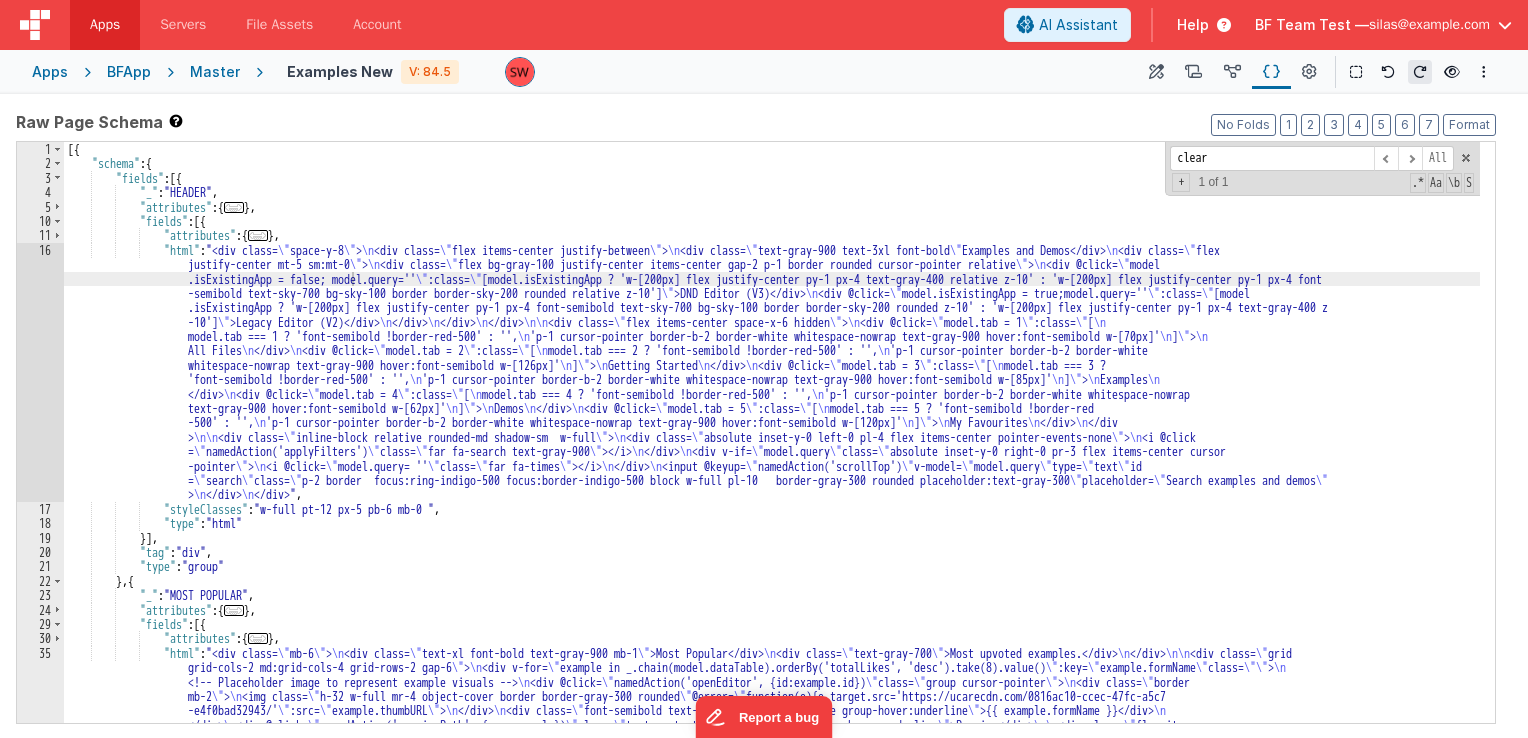 click on "[{      "schema" :  {           "fields" :  [{                "_" :  "HEADER" ,                "attributes" :  { ... } ,                "fields" :  [{                     "attributes" :  { ... } ,                     "html" :  "<div class= \" space-y-8 \" > \n     <div class= \" flex items-center justify-between \" > \n       <div class= \" text-gray-900 text-3xl font-bold \" >Examples and Demos</div> \n       <div class= \" flex                       justify-center mt-5 sm:mt-0 \" > \n         <div class= \" flex bg-gray-100 justify-center items-center gap-2 p-1 border rounded cursor-pointer relative \" > \n           <div @click= \" model                      .isExistingApp = false; model.query='' \"  :class= \" [model.isExistingApp ? 'w-[200px] flex justify-center py-1 px-4 text-gray-400 relative z-10' : 'w-[200px] flex justify-center py-1 px-4 font                      \" >DND Editor (V3)</div> \n           <div @click= \" \"  :class= \" [model >" at bounding box center [772, 519] 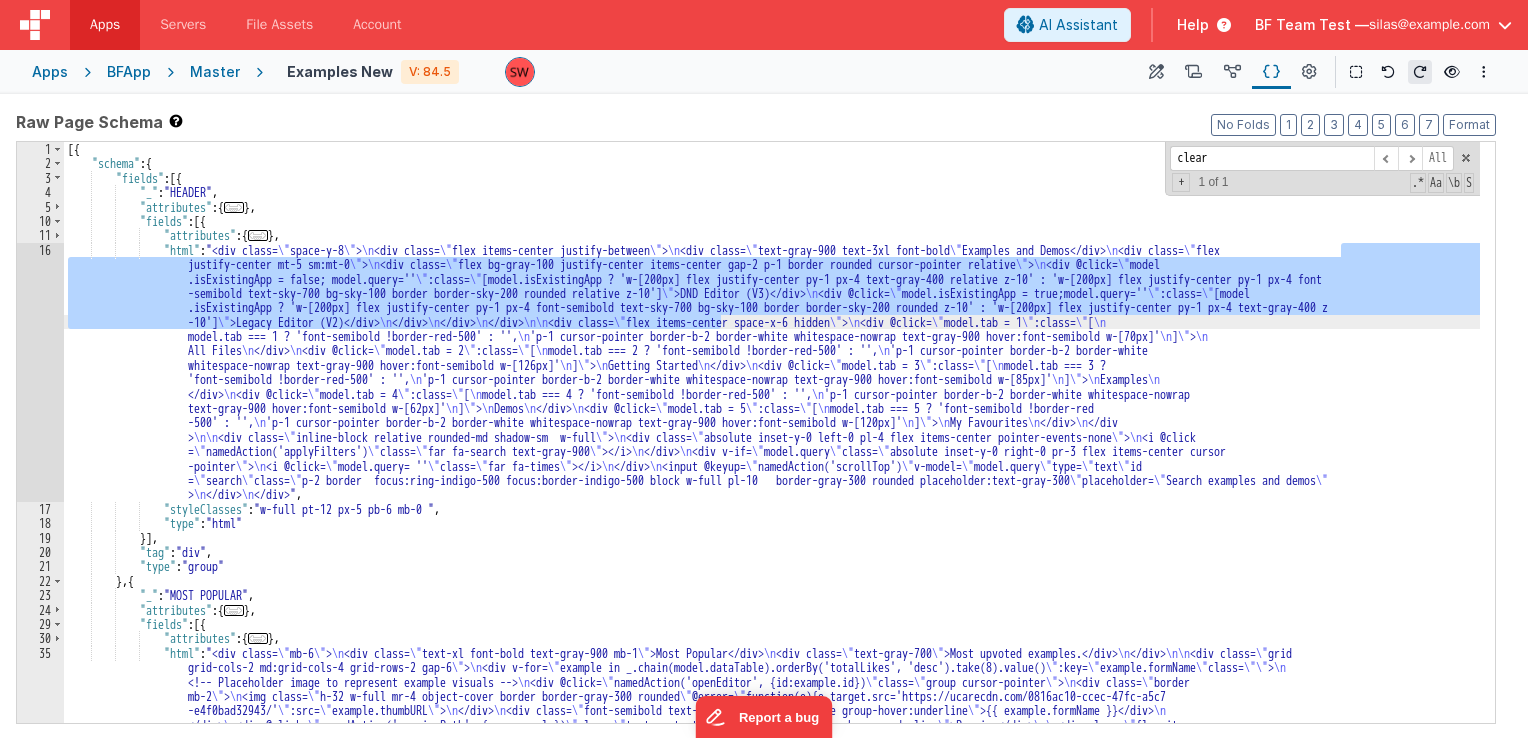 drag, startPoint x: 1339, startPoint y: 248, endPoint x: 720, endPoint y: 321, distance: 623.2897 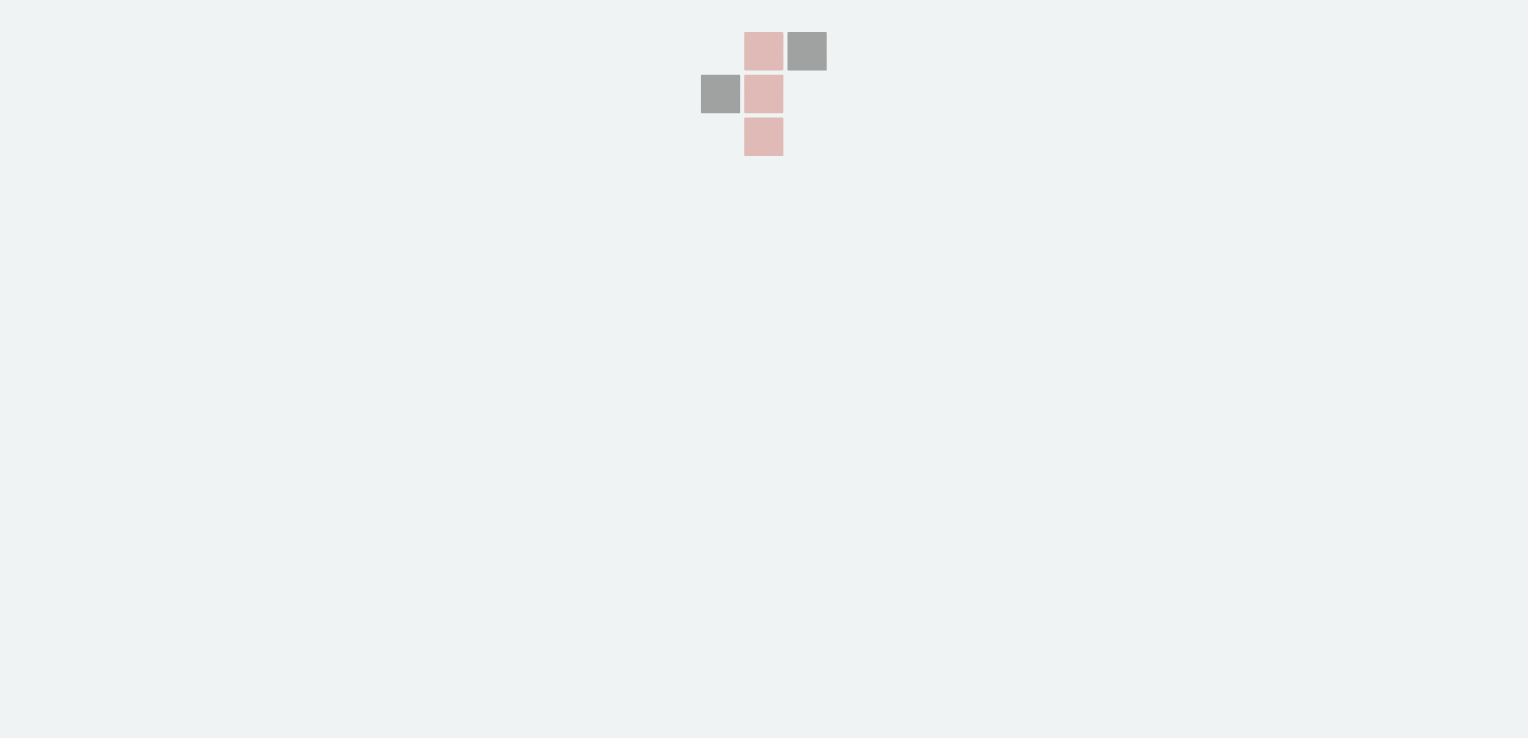 scroll, scrollTop: 0, scrollLeft: 0, axis: both 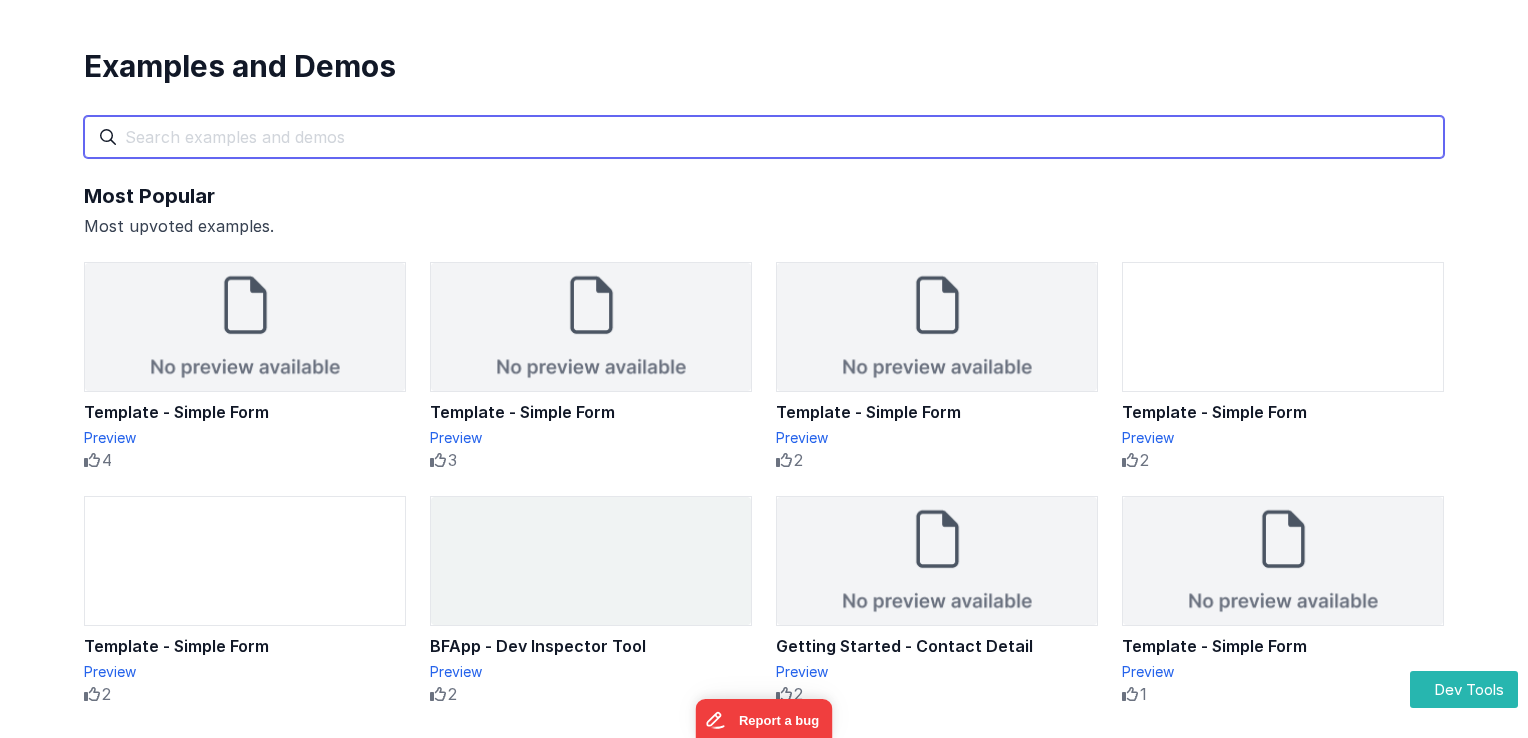 click at bounding box center (764, 137) 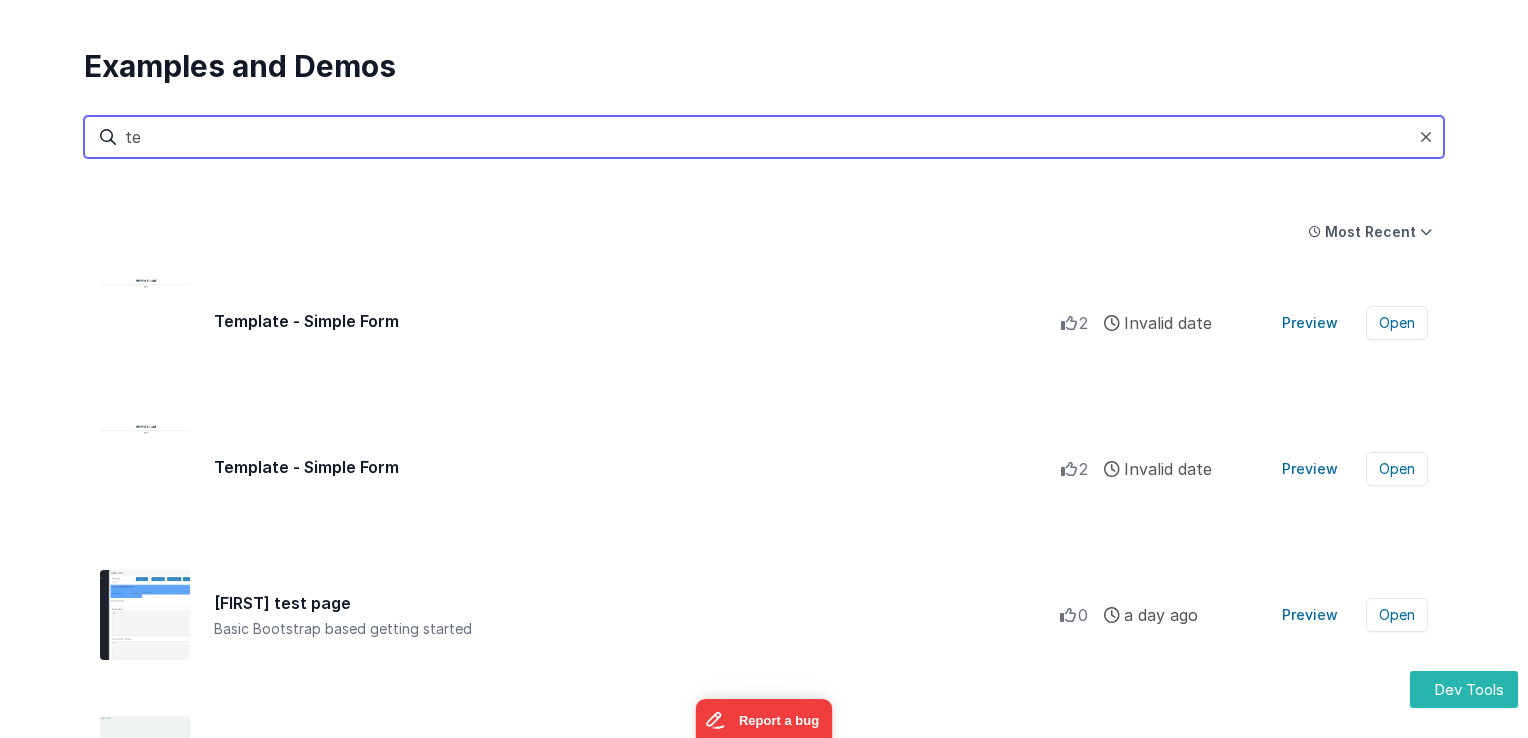 type on "t" 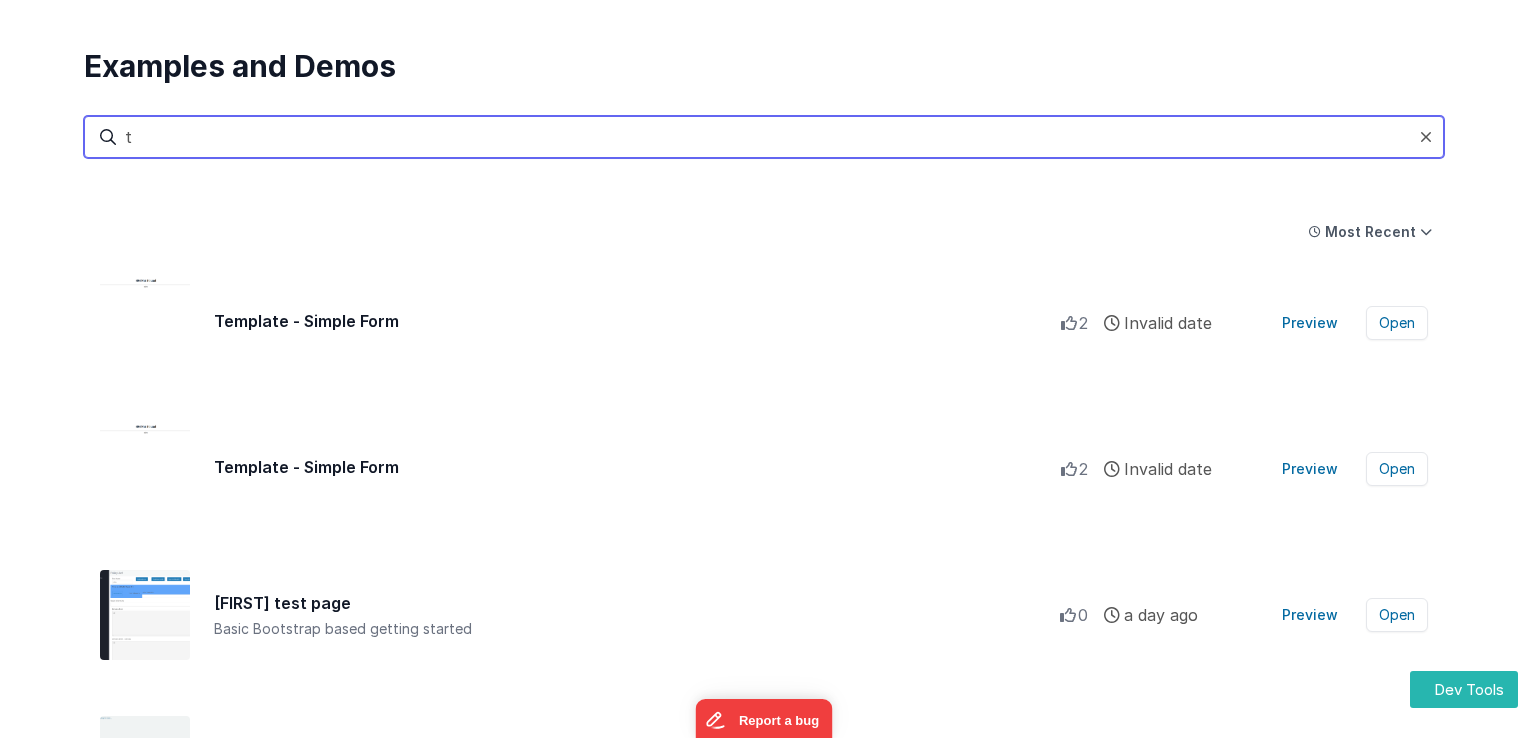 type 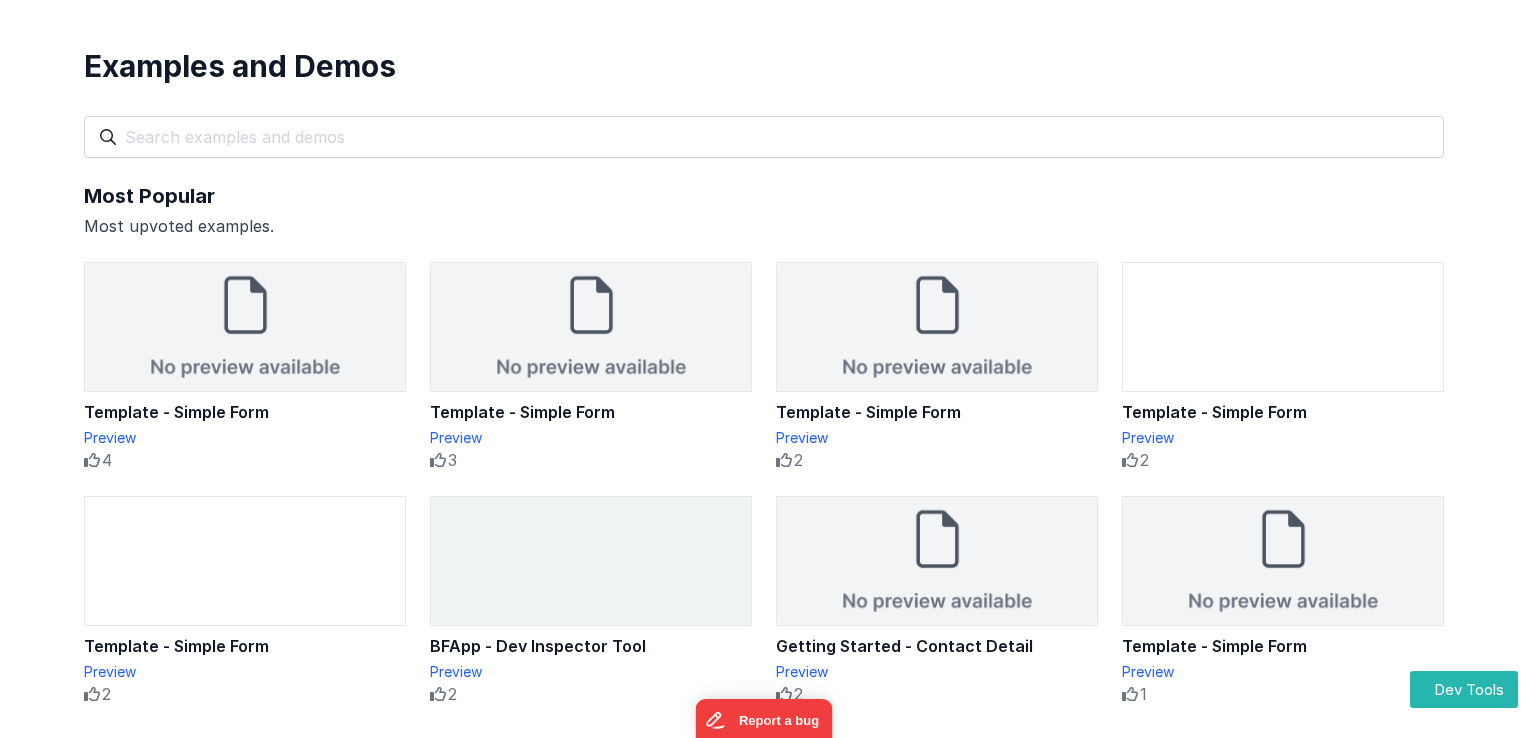 click on "Most Popular" at bounding box center [764, 196] 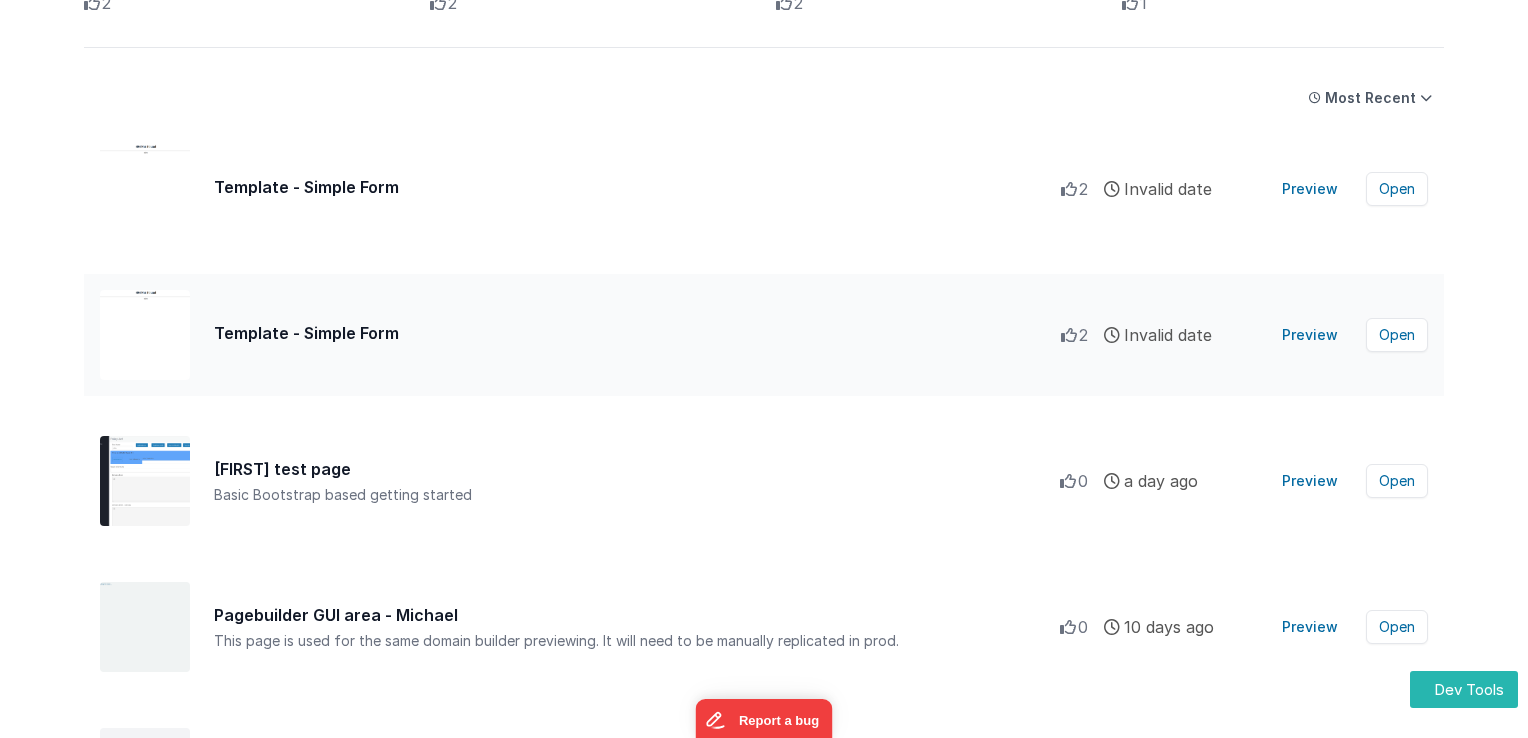 scroll, scrollTop: 700, scrollLeft: 0, axis: vertical 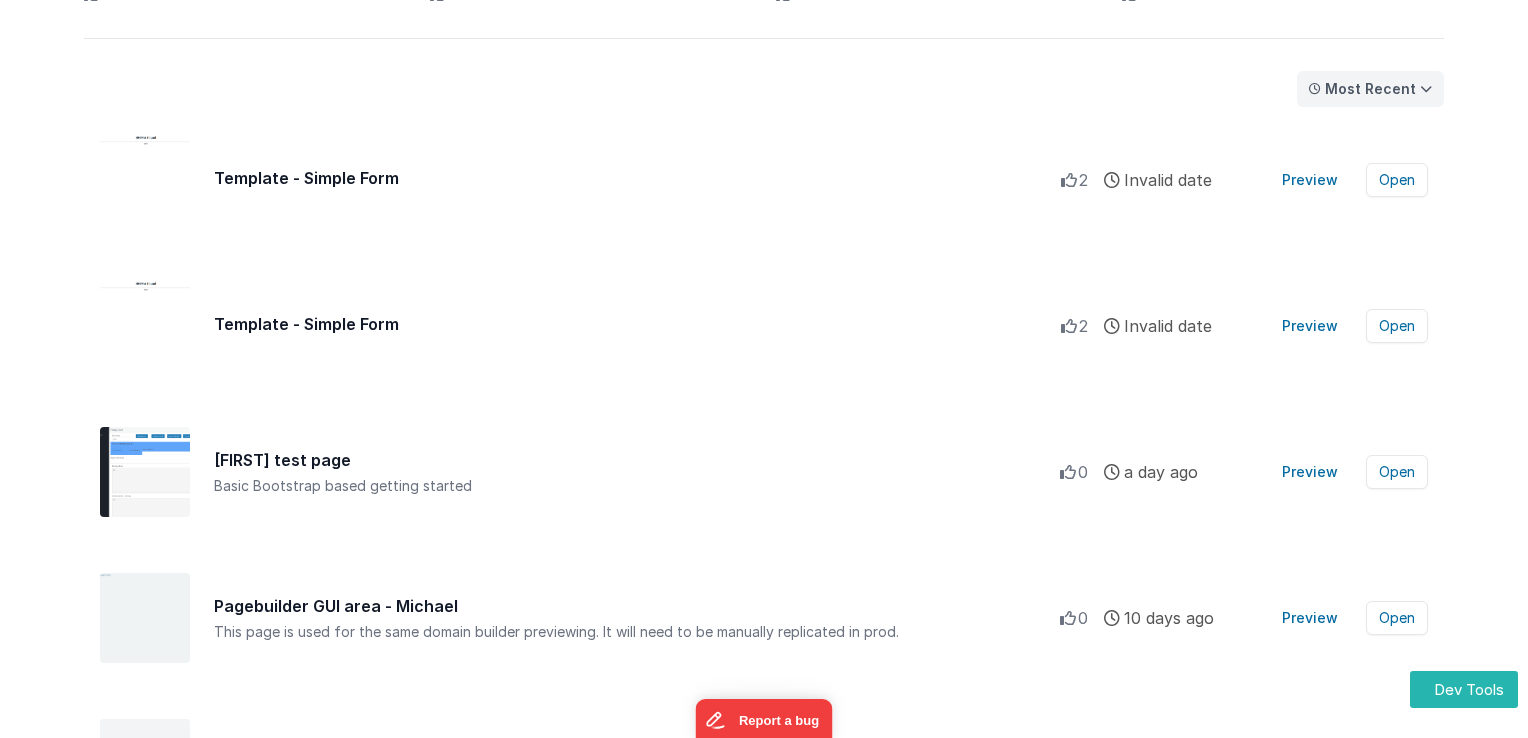 click on "Most Recent" at bounding box center [1370, 89] 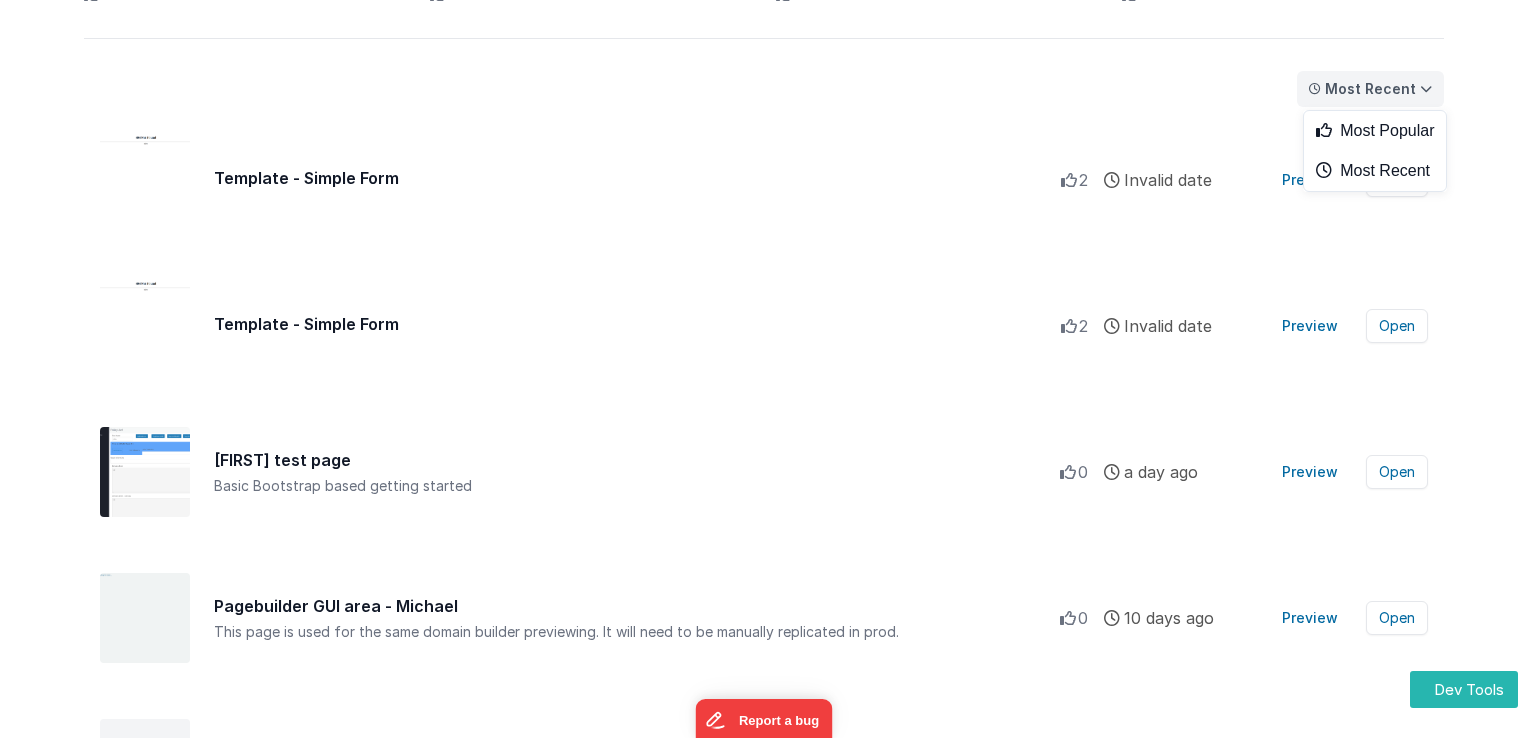 click on "Most Recent" at bounding box center (1370, 89) 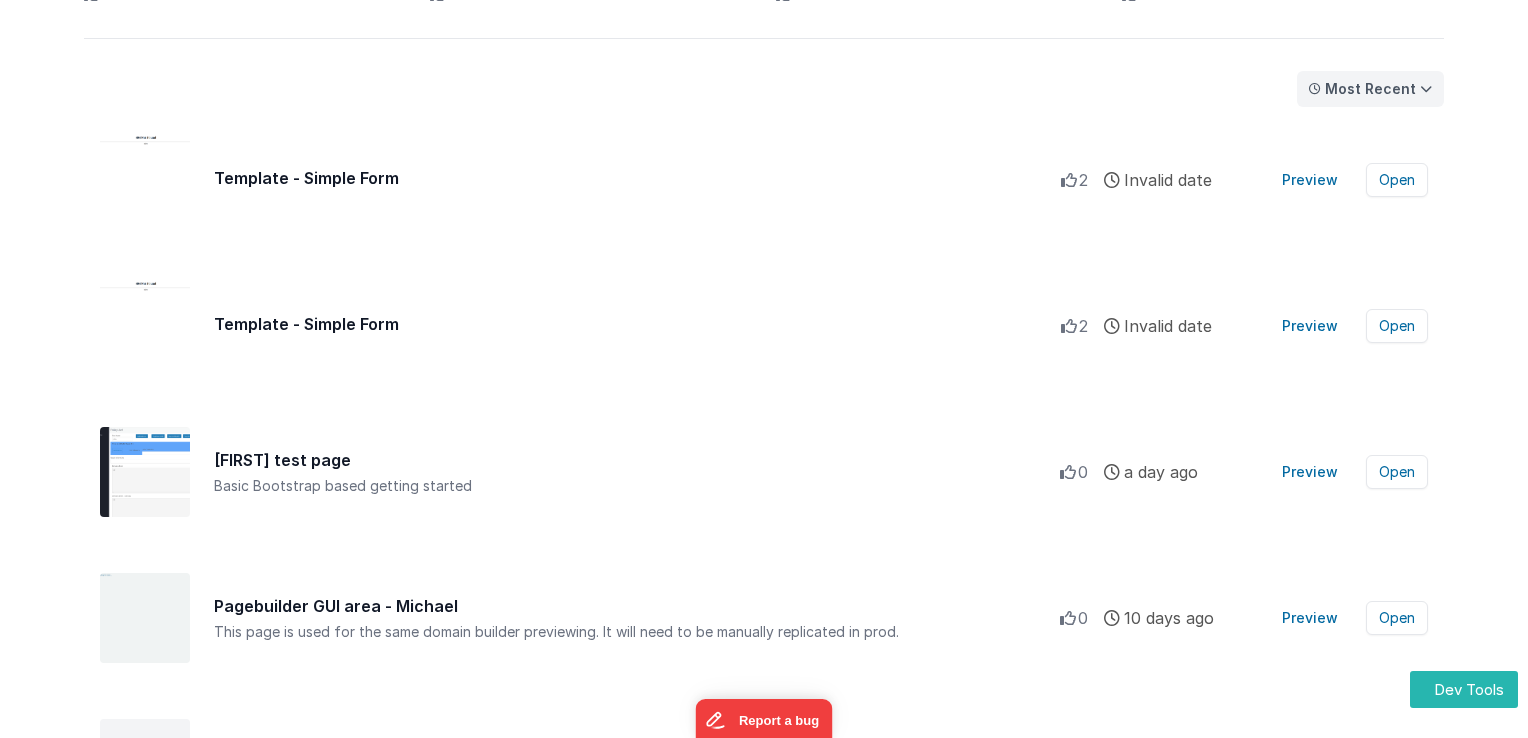 click on "Most Recent" at bounding box center [1370, 89] 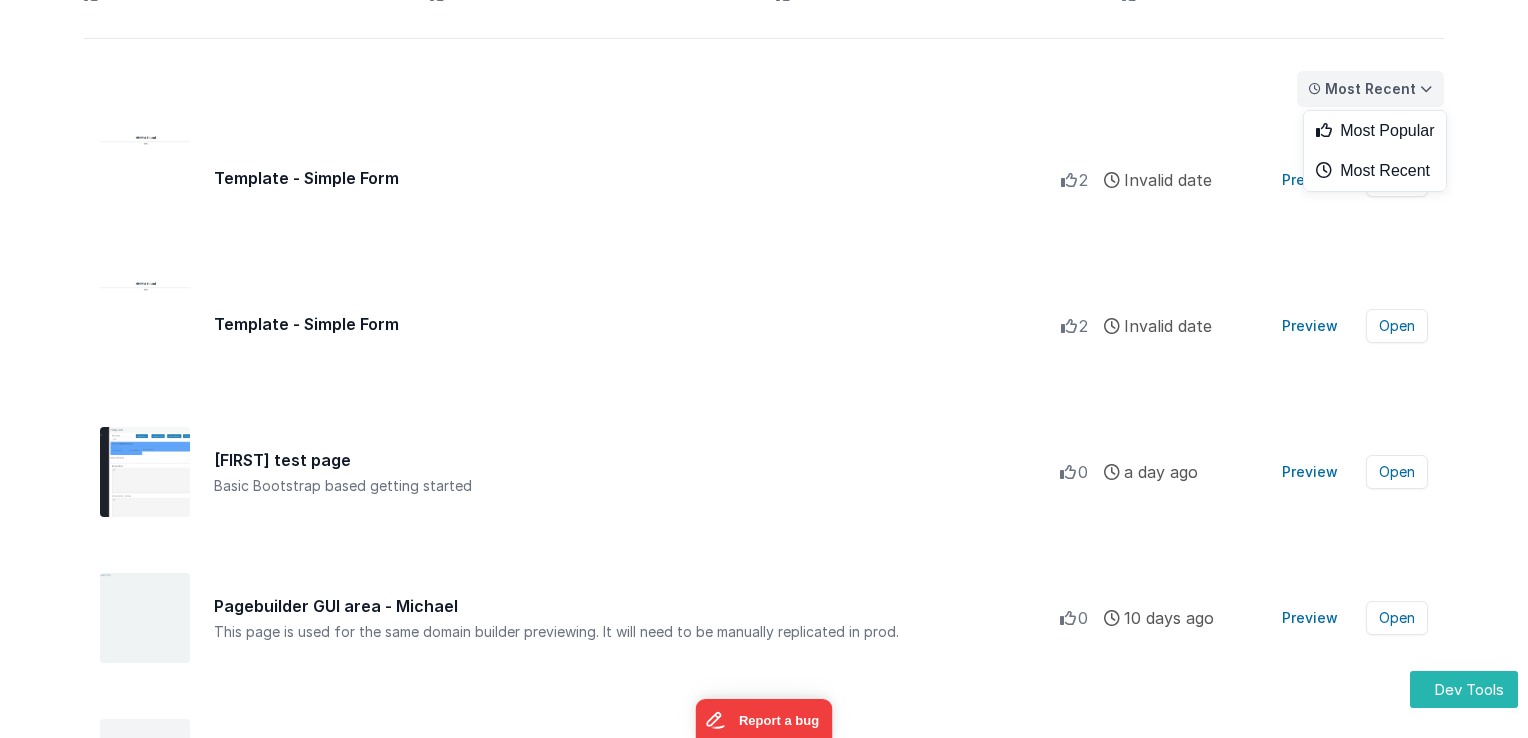 click on "Most Recent" at bounding box center (1370, 89) 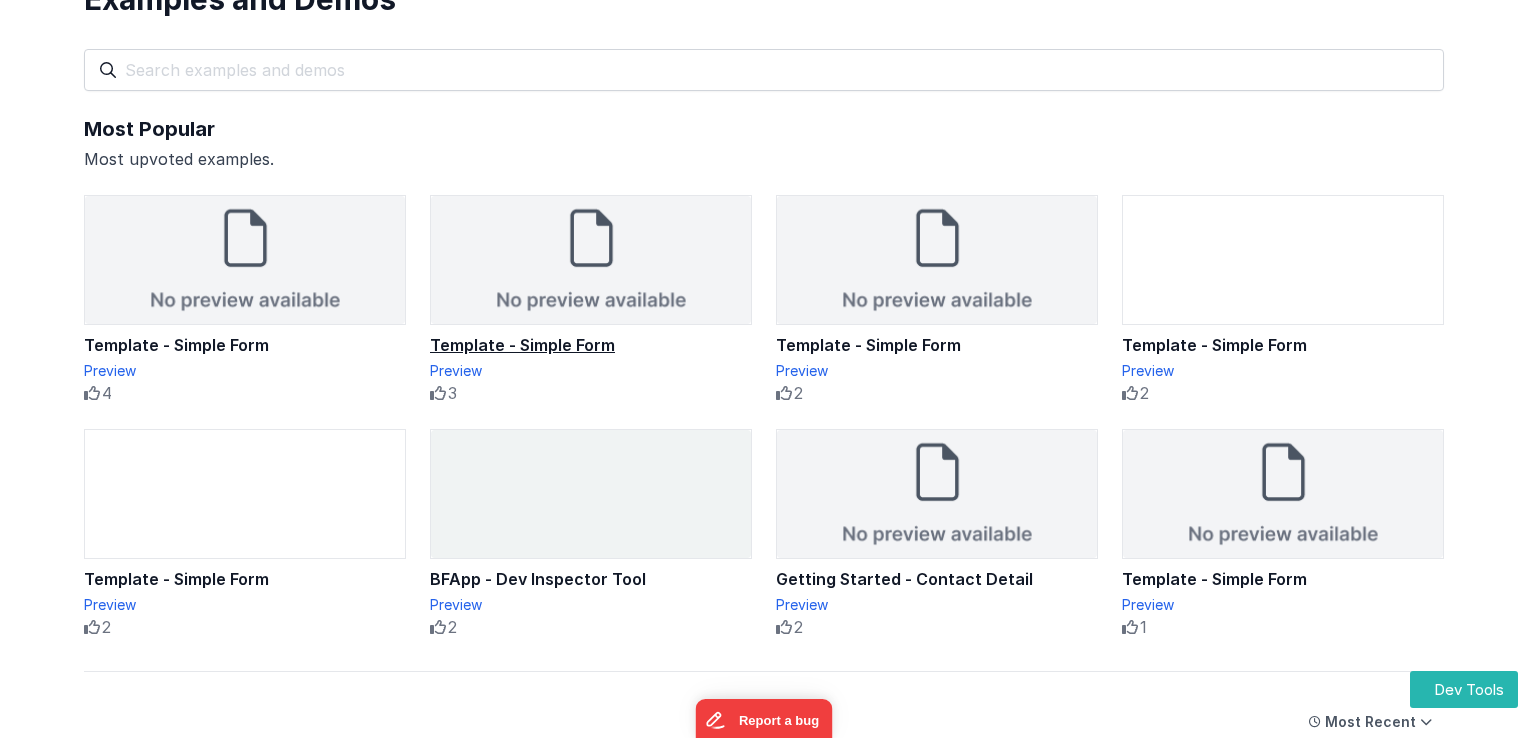 scroll, scrollTop: 0, scrollLeft: 0, axis: both 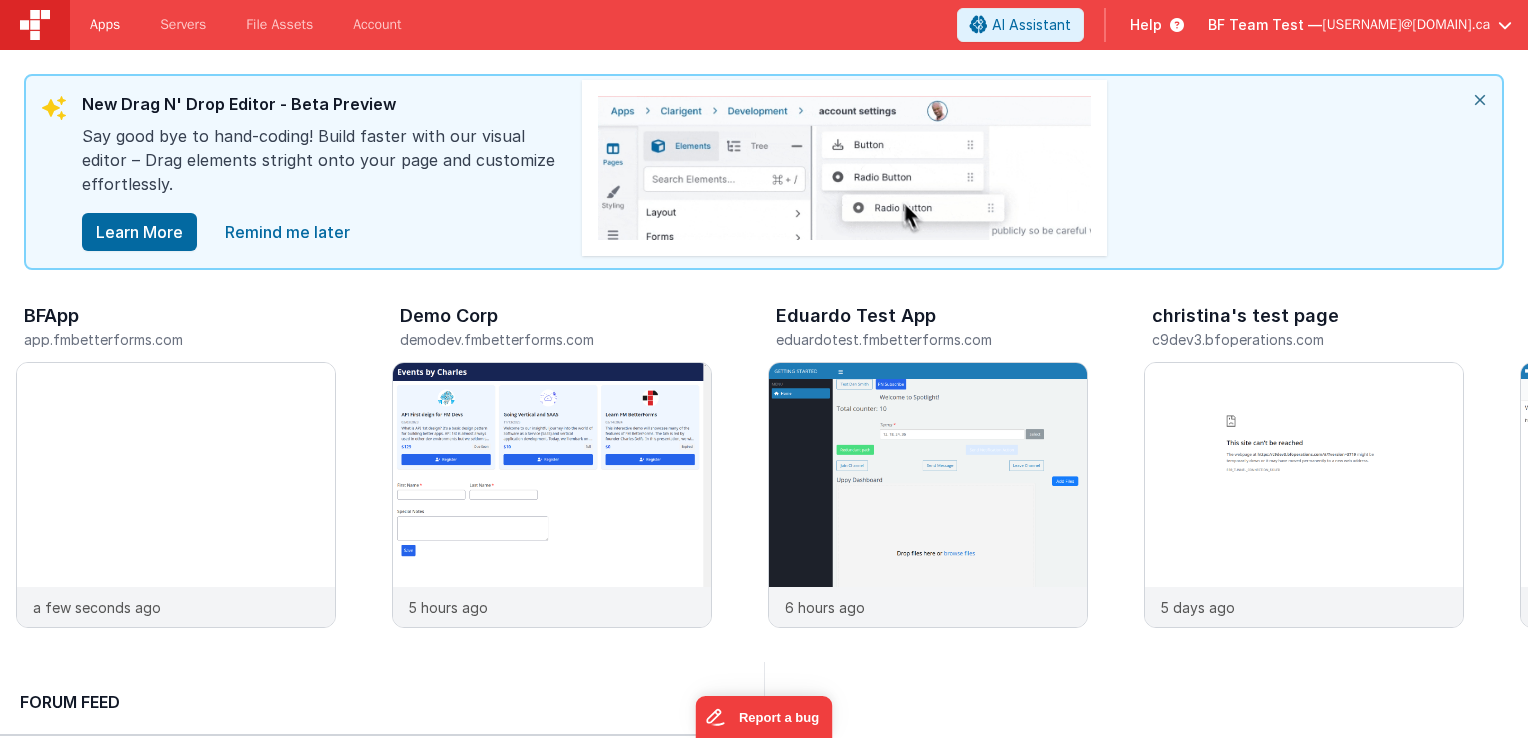 click on "Apps" at bounding box center (105, 25) 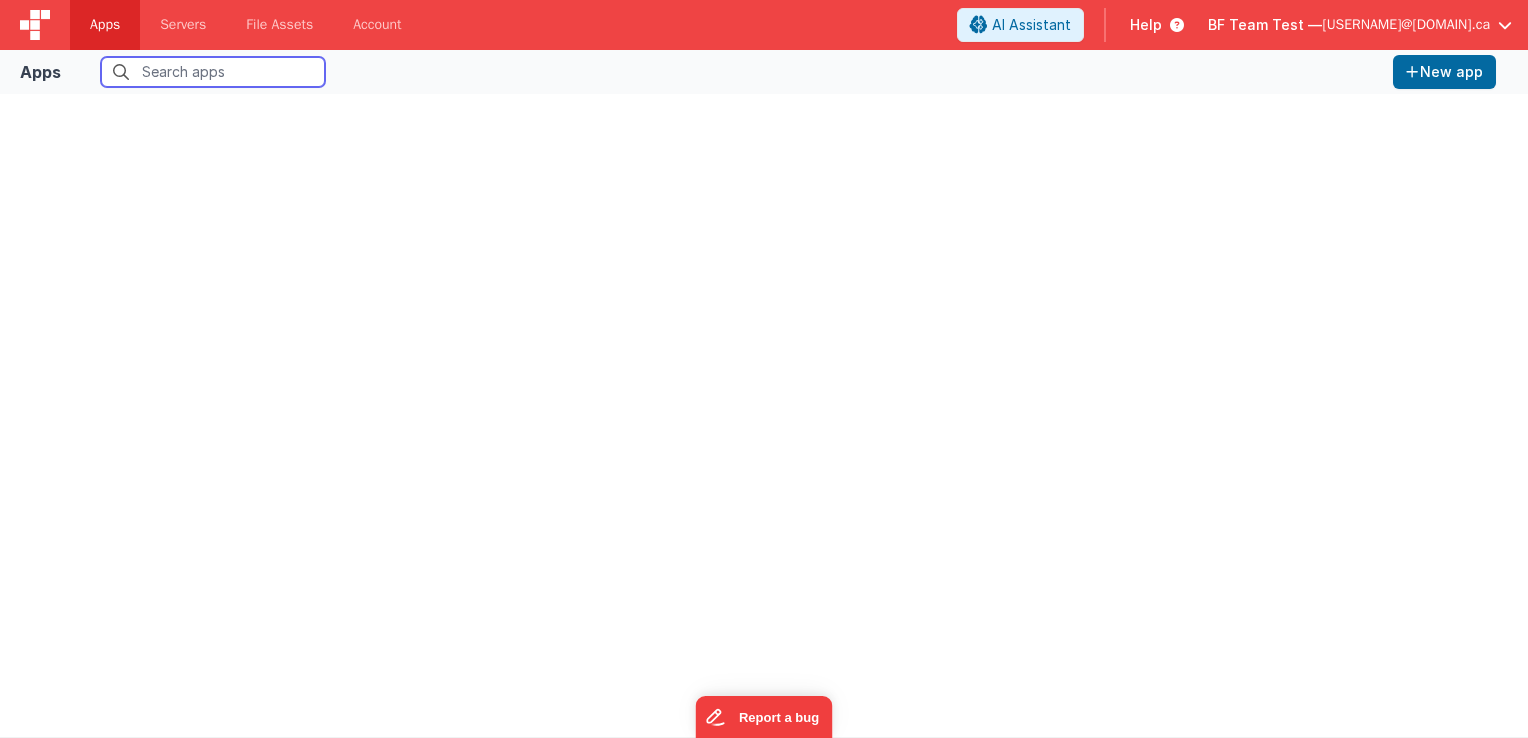 paste on "New App wizard" 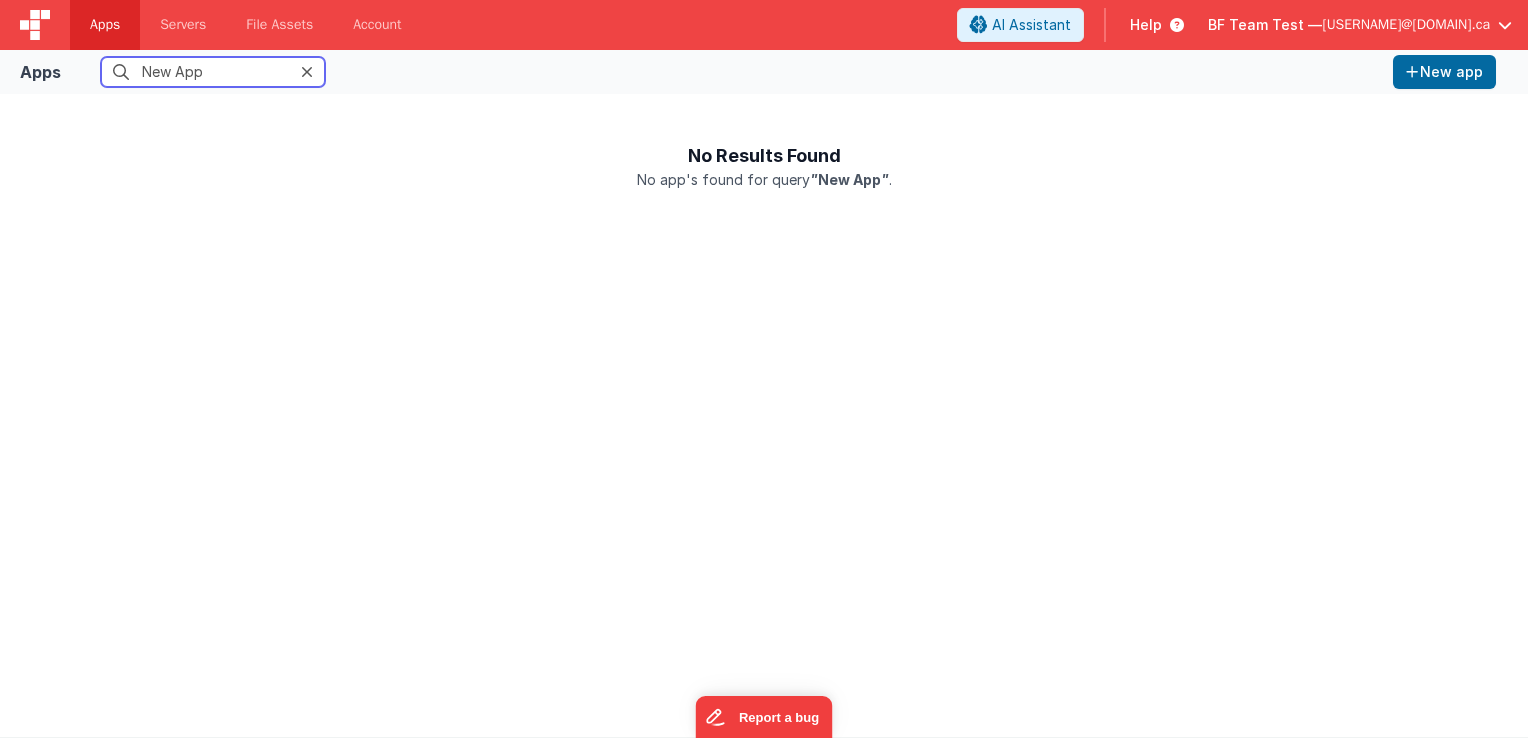type on "New App" 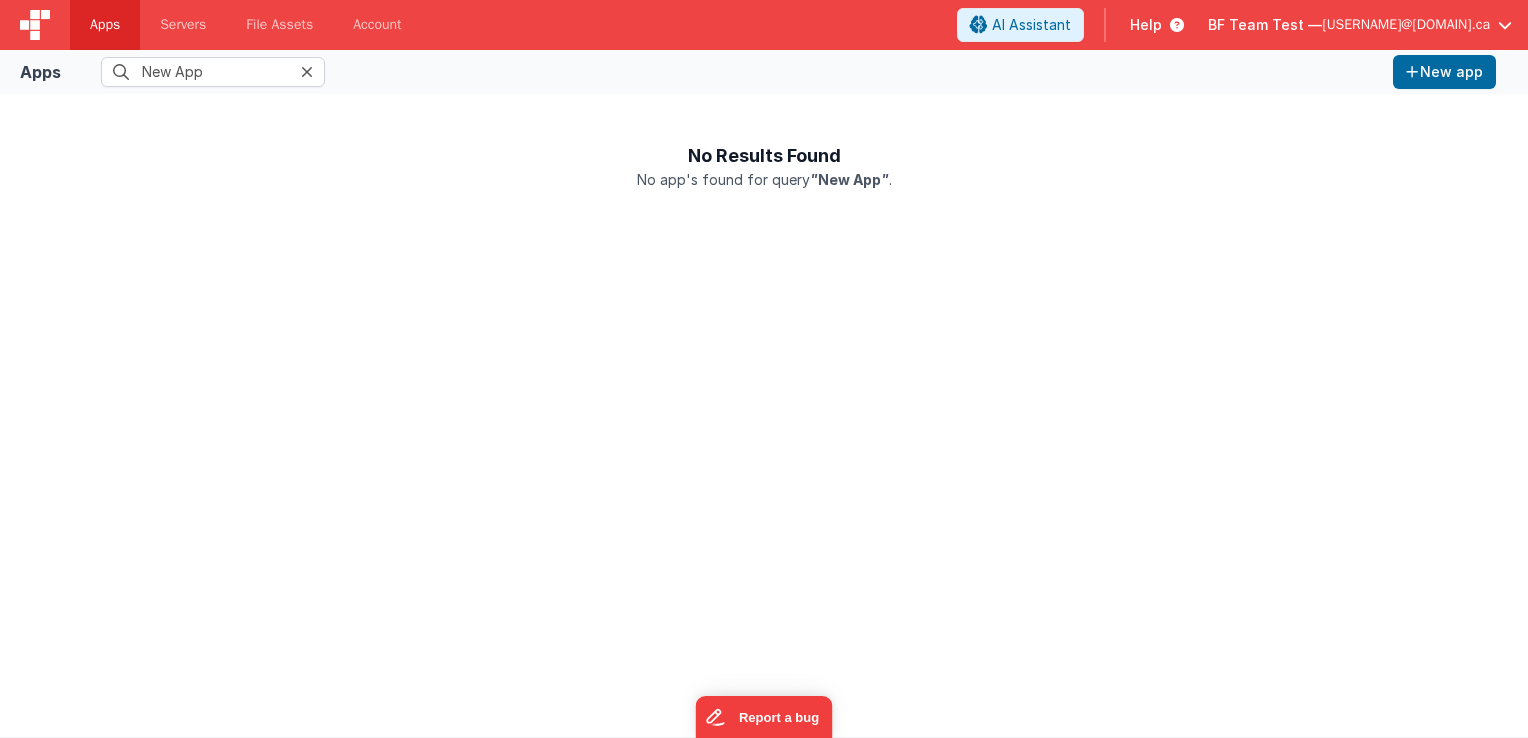 click at bounding box center [307, 72] 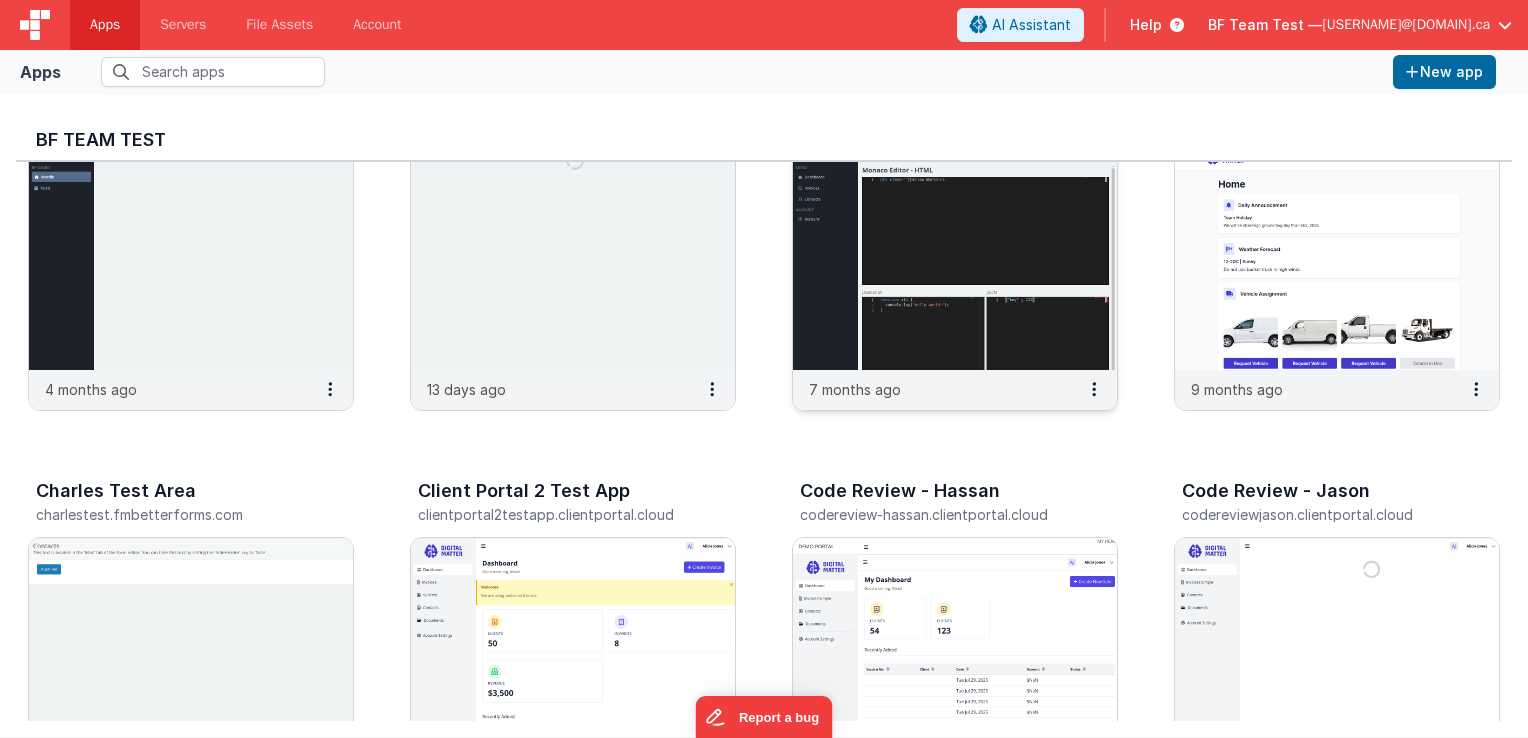 scroll, scrollTop: 200, scrollLeft: 0, axis: vertical 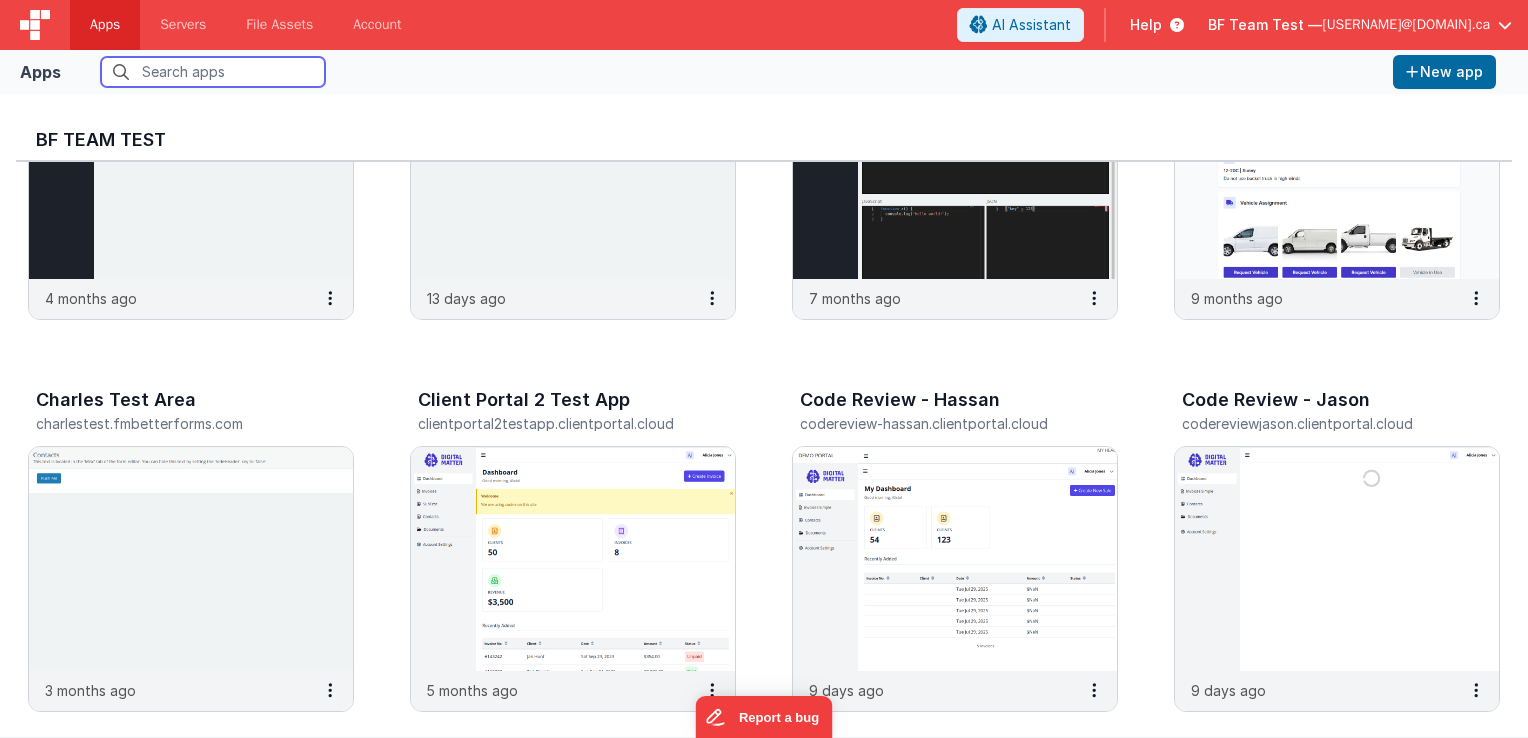 click at bounding box center [213, 72] 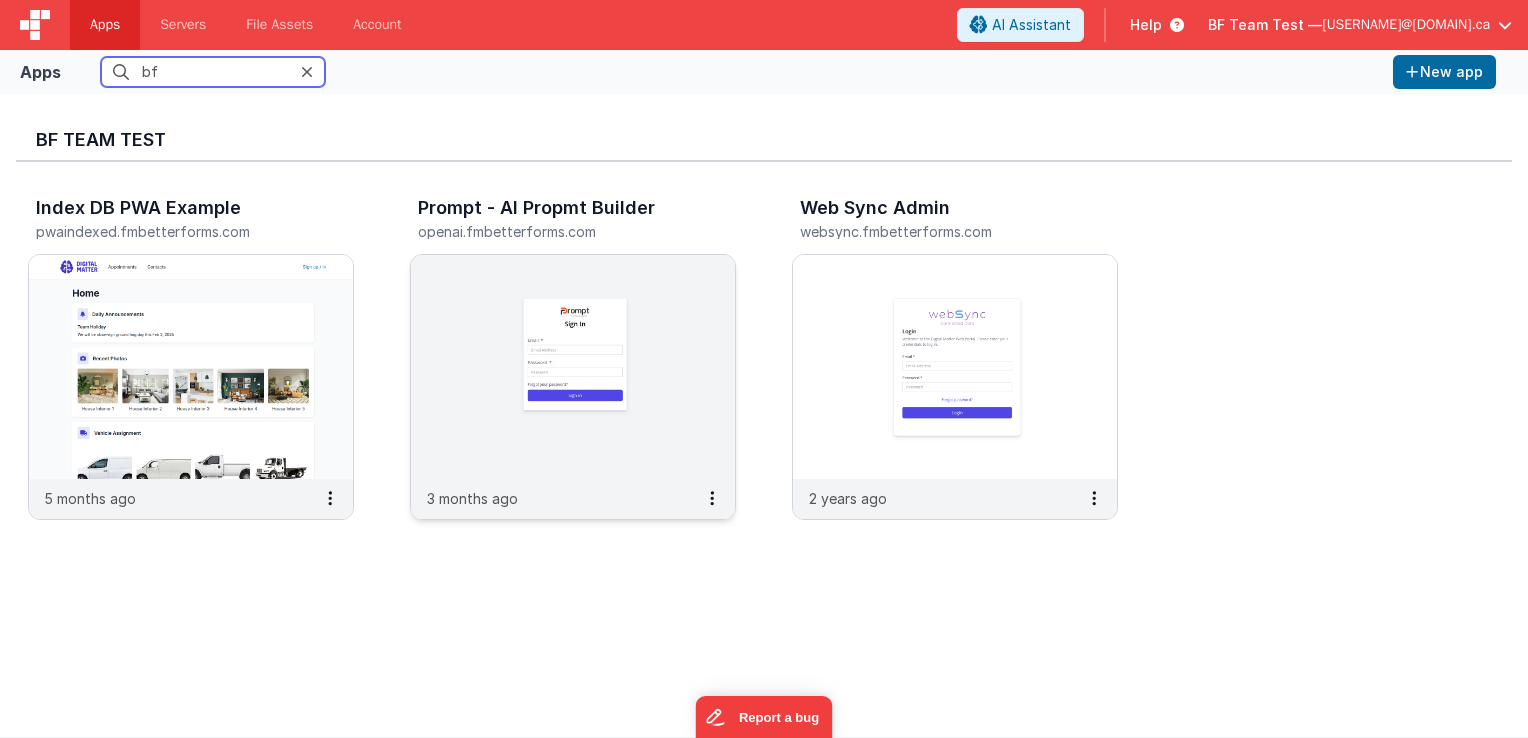 scroll, scrollTop: 0, scrollLeft: 0, axis: both 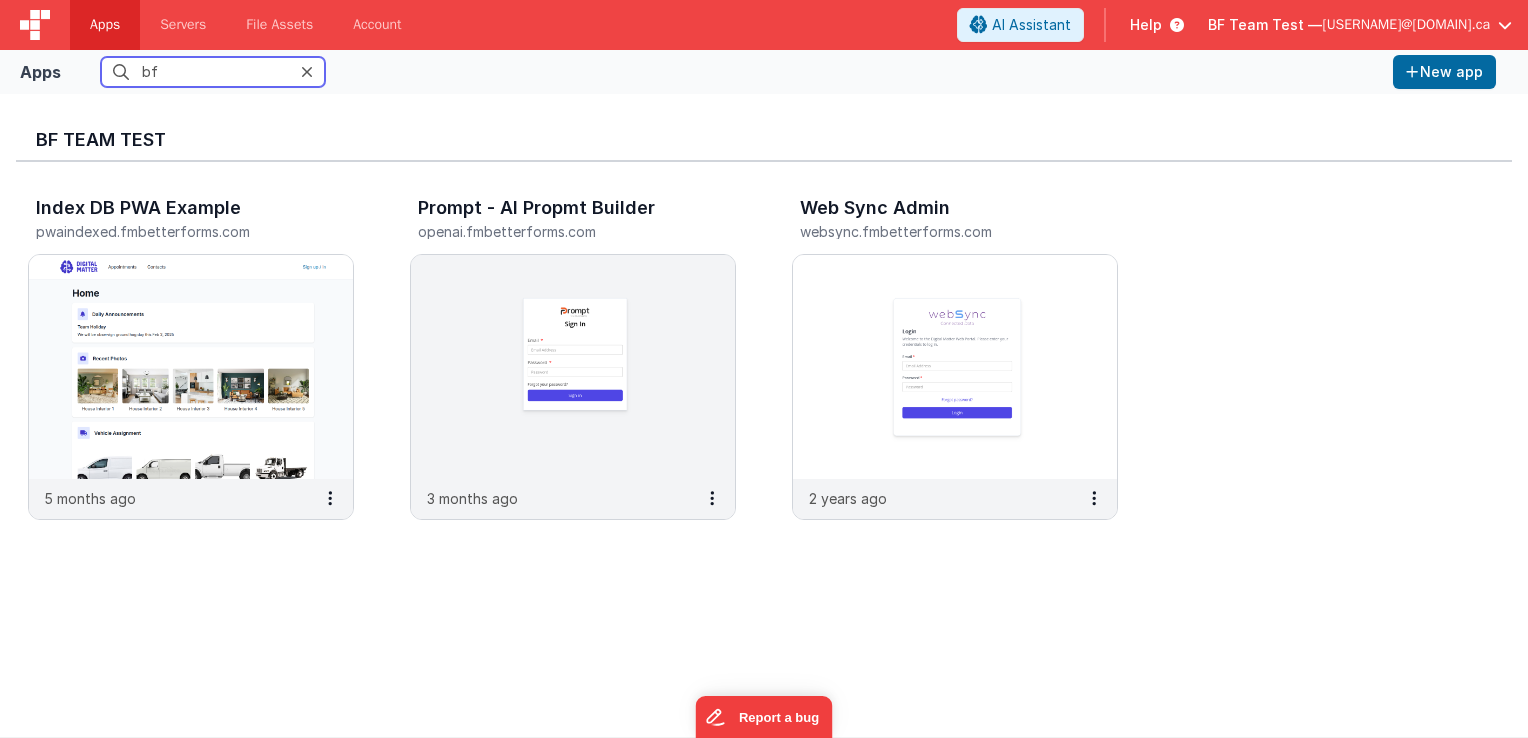 type on "bf" 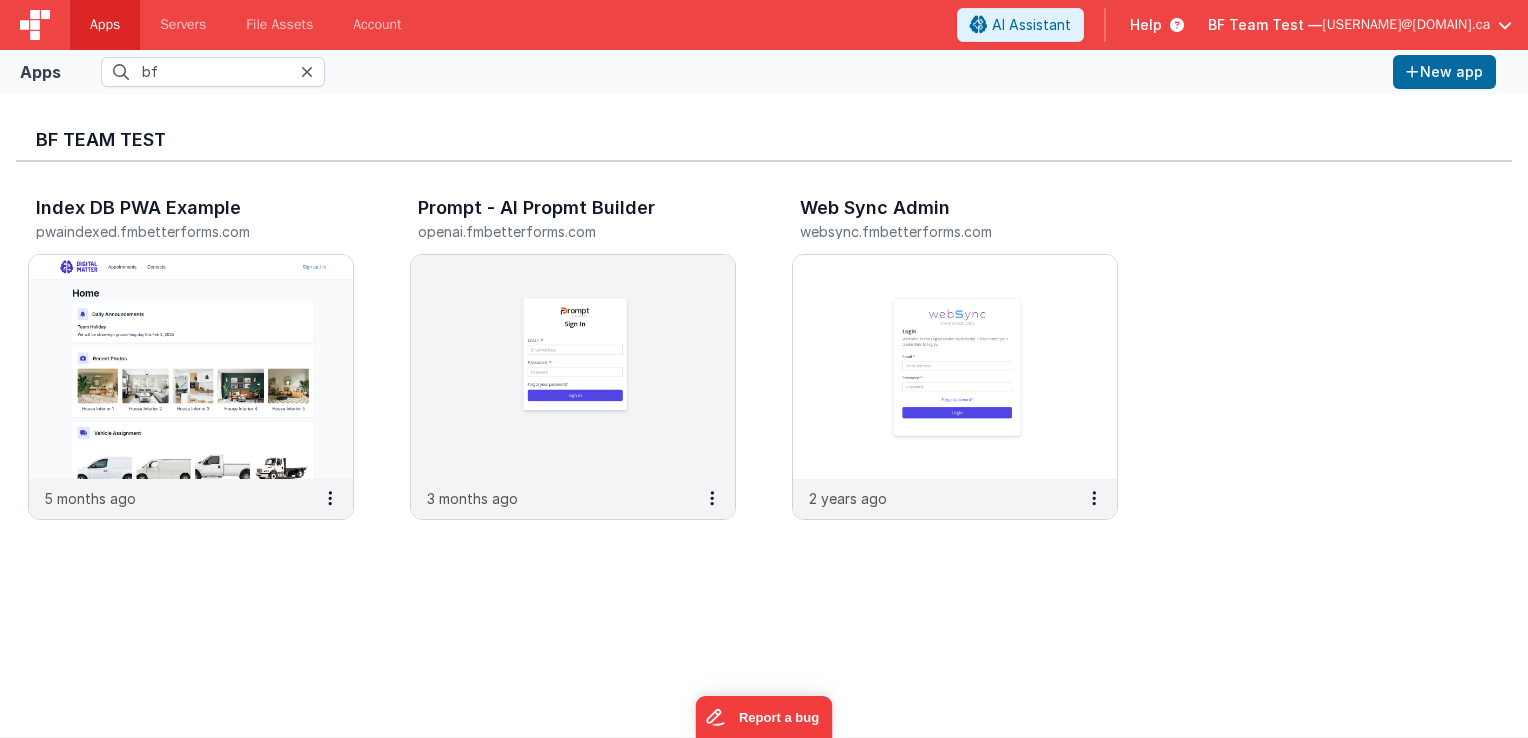 click at bounding box center [307, 72] 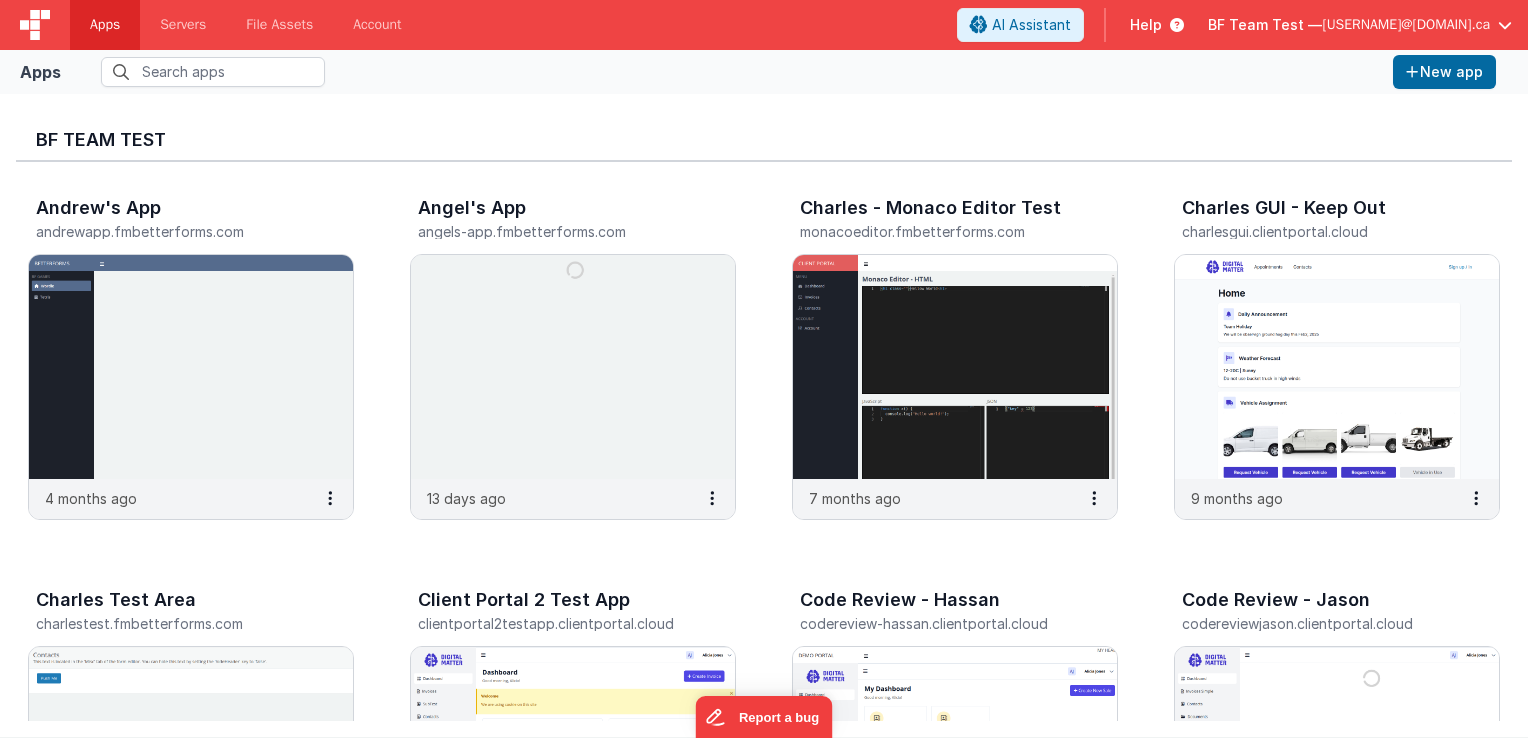 click at bounding box center [35, 25] 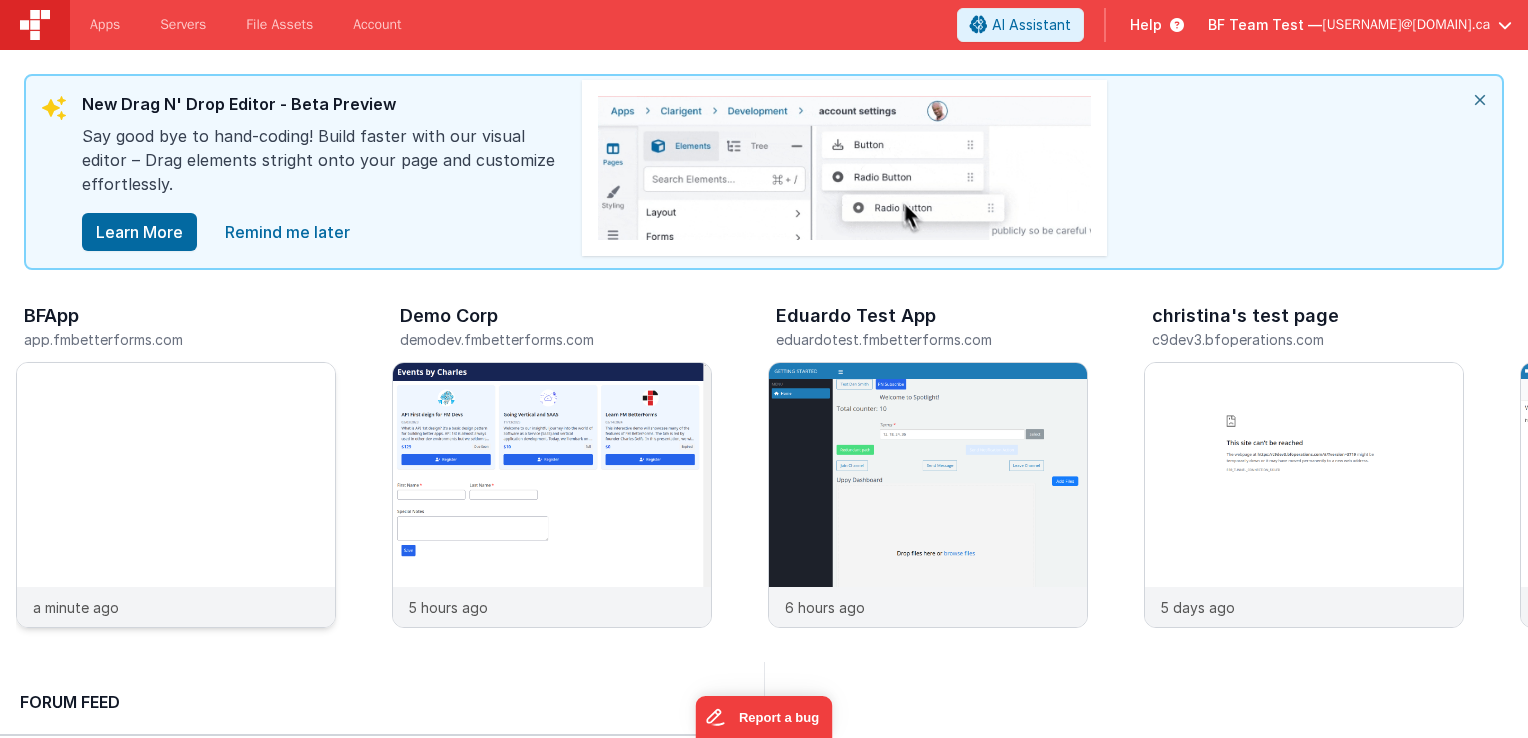 click at bounding box center [176, 522] 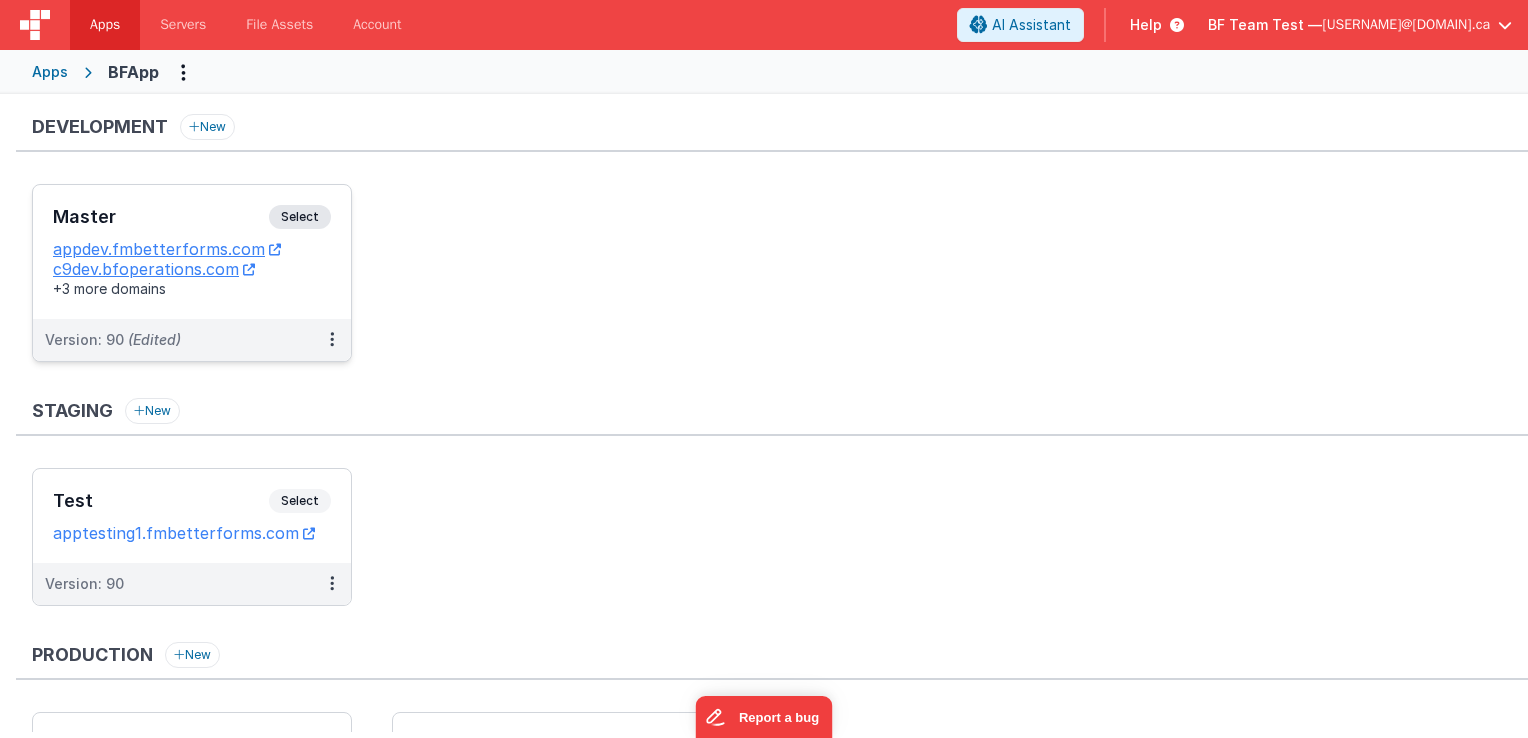 click on "Select" at bounding box center [300, 217] 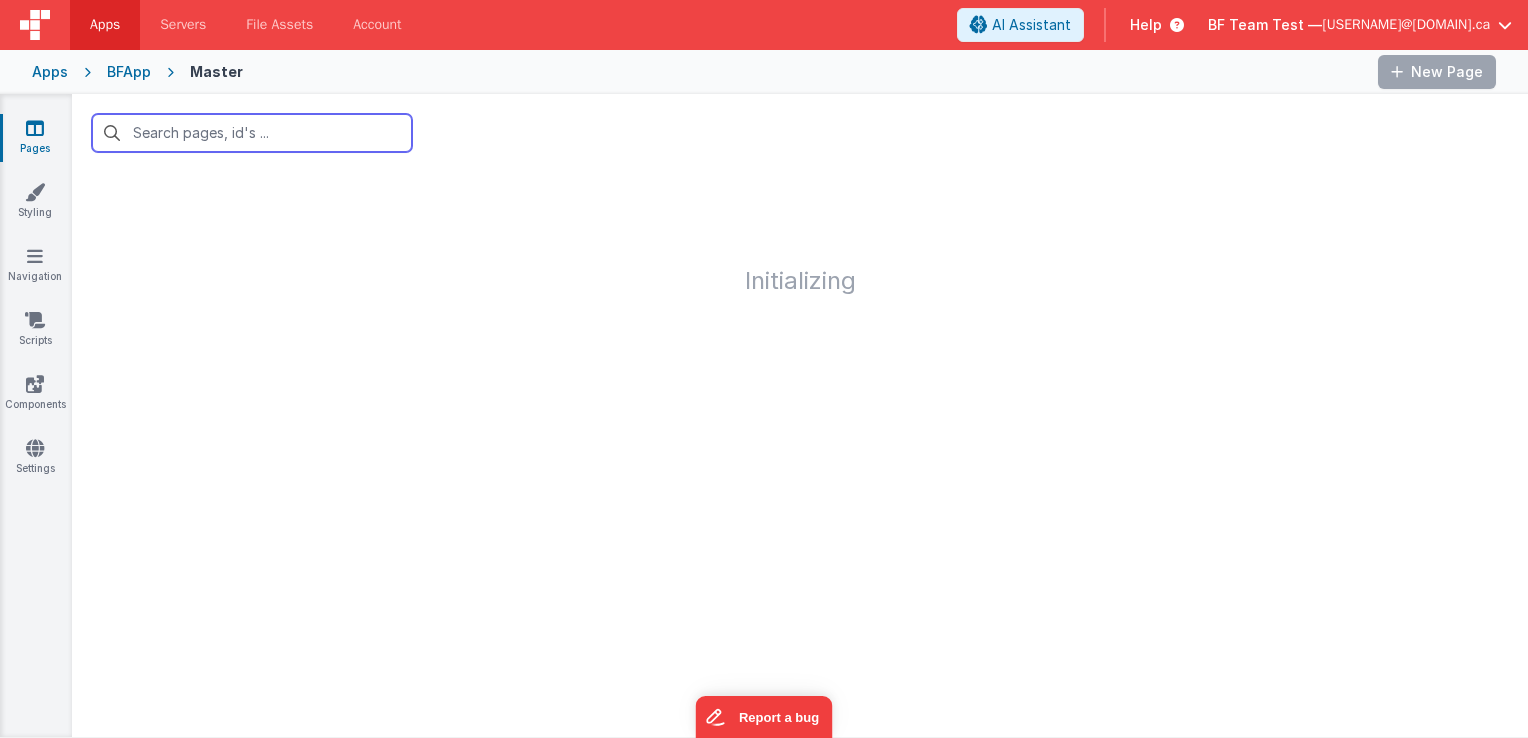 click at bounding box center (252, 133) 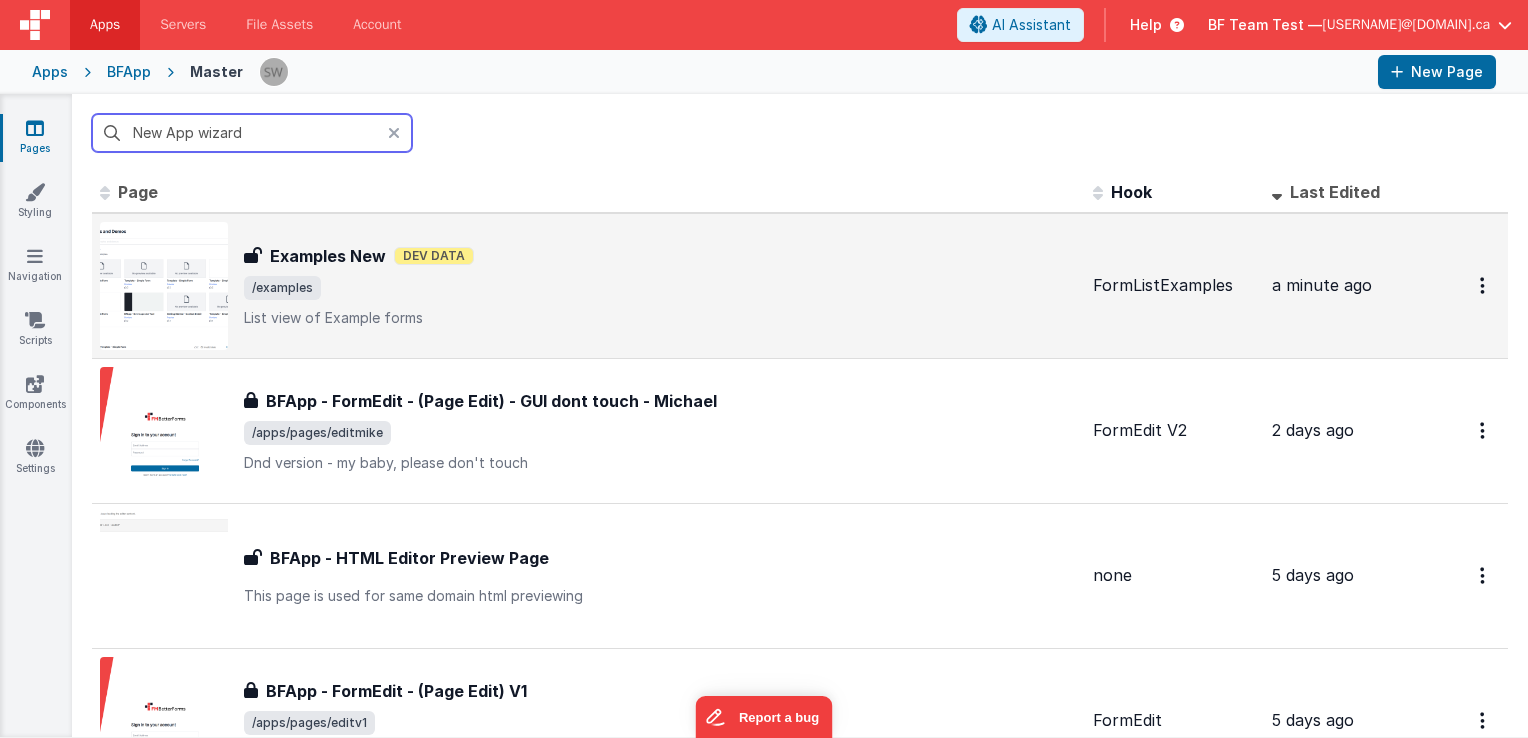 type on "New App wizard" 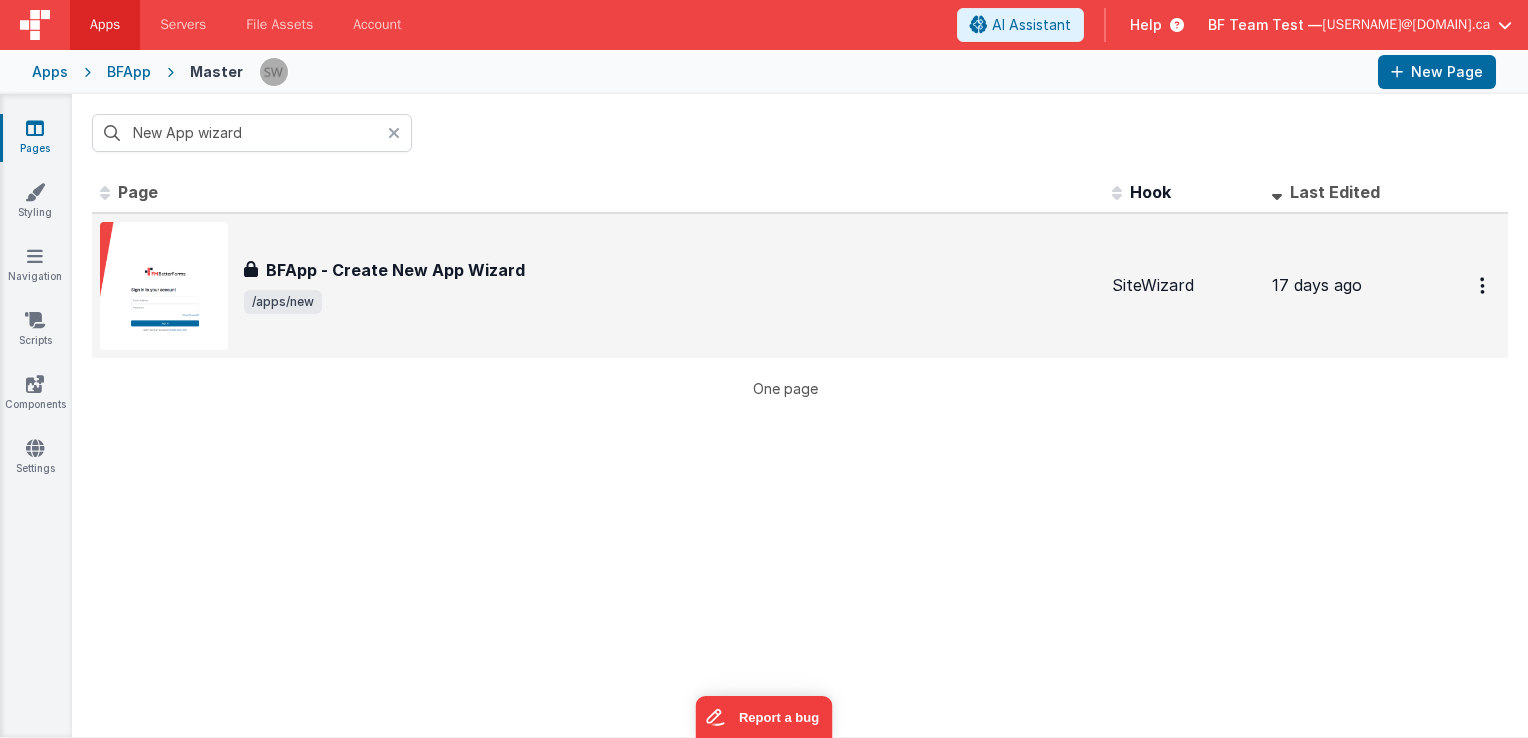 click on "/apps/new" at bounding box center [670, 302] 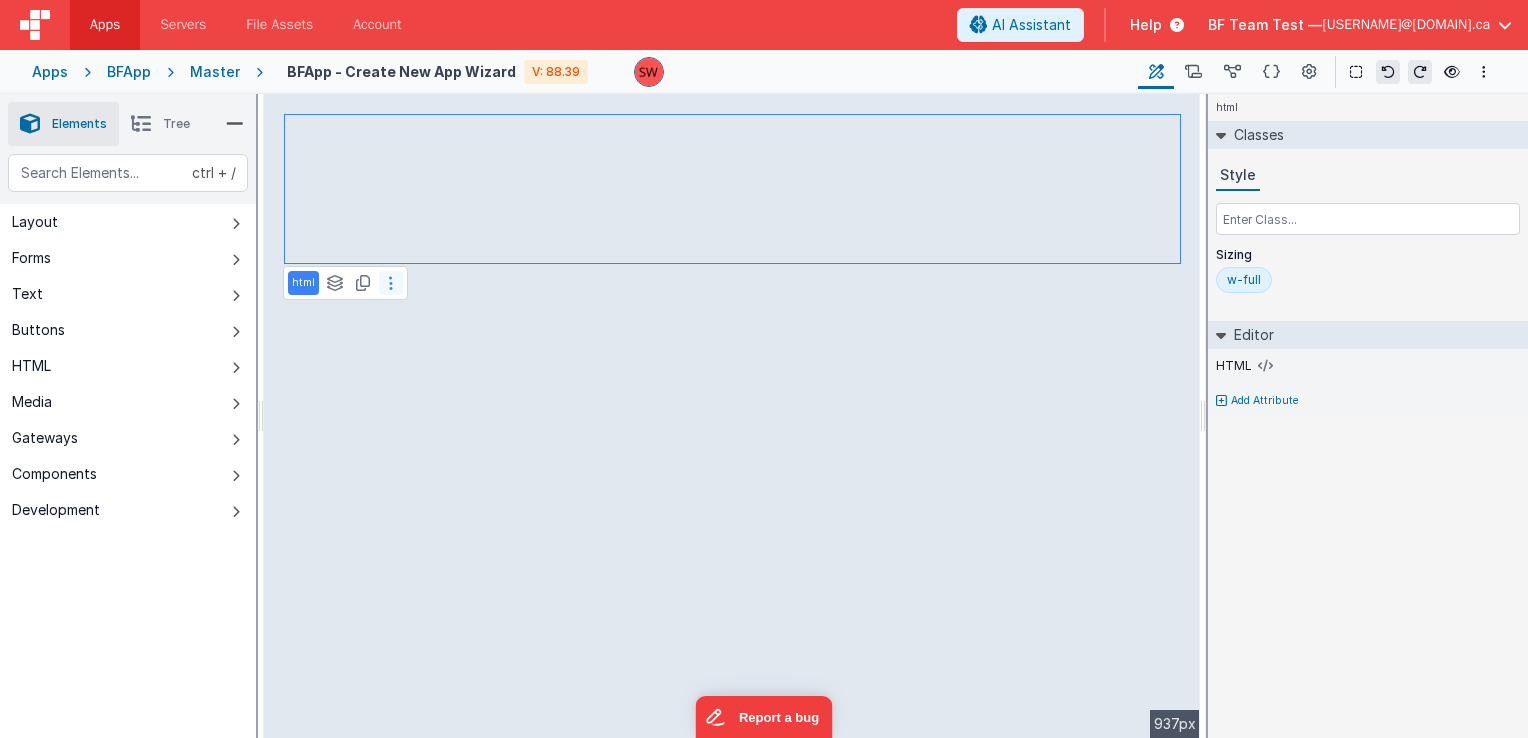 click at bounding box center [391, 283] 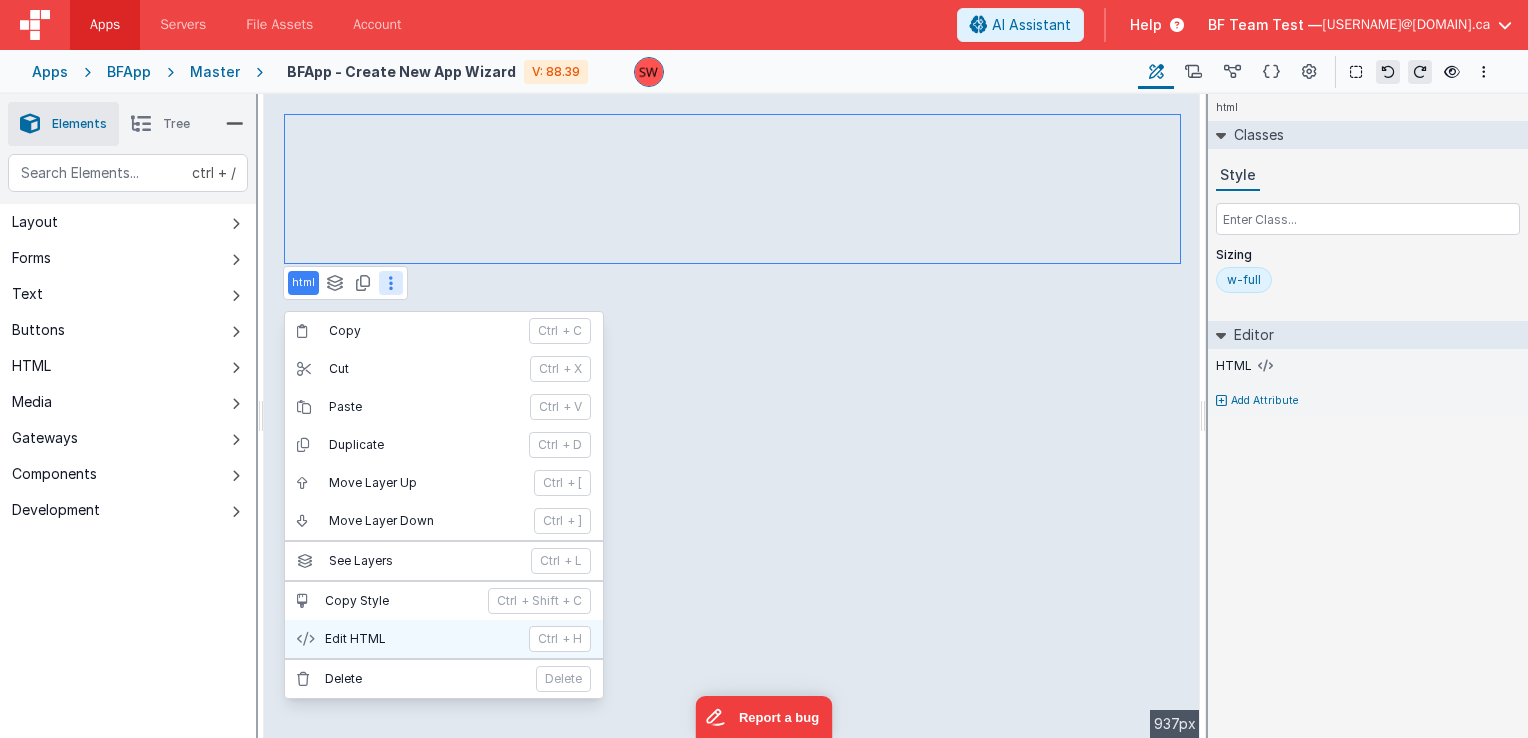 click on "Edit HTML" at bounding box center (421, 639) 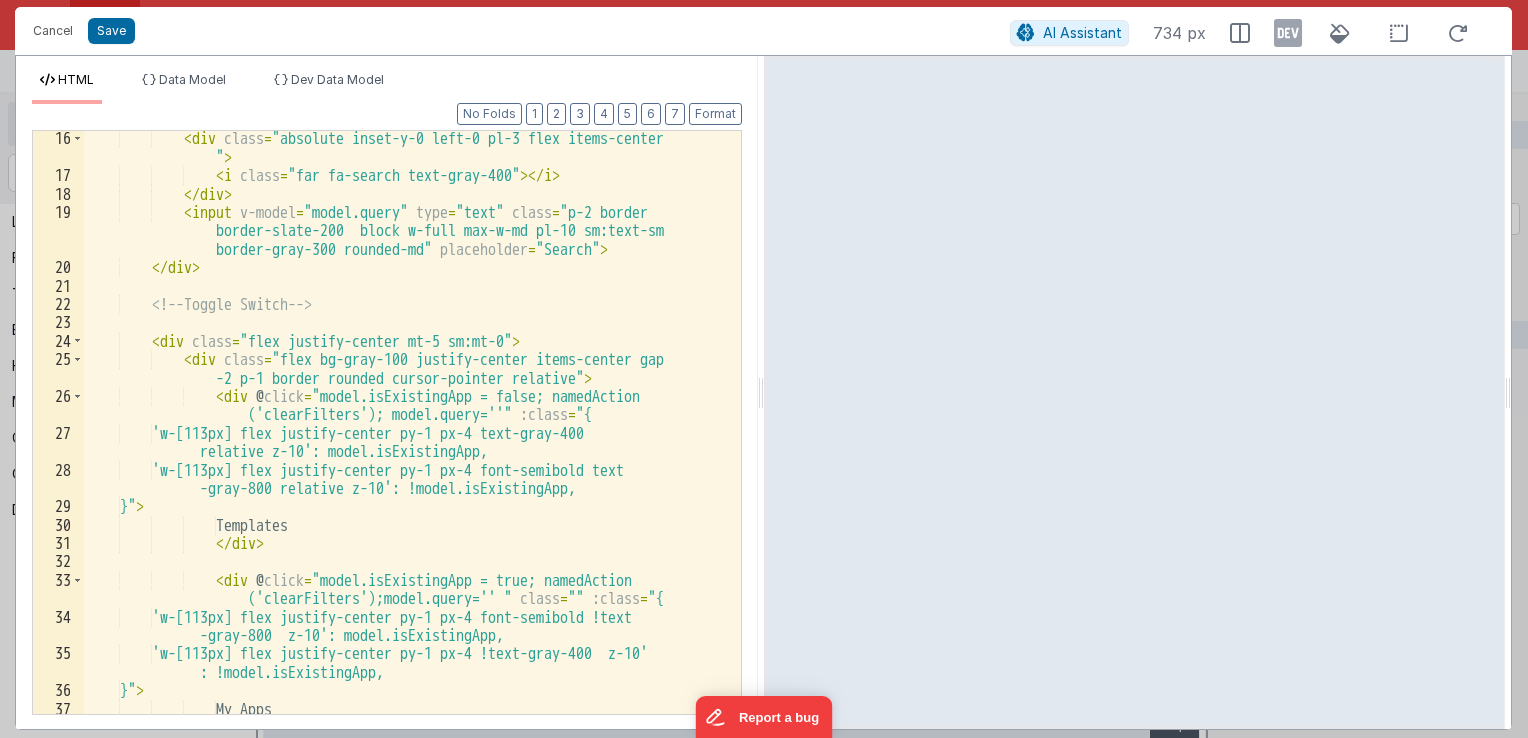 scroll, scrollTop: 540, scrollLeft: 0, axis: vertical 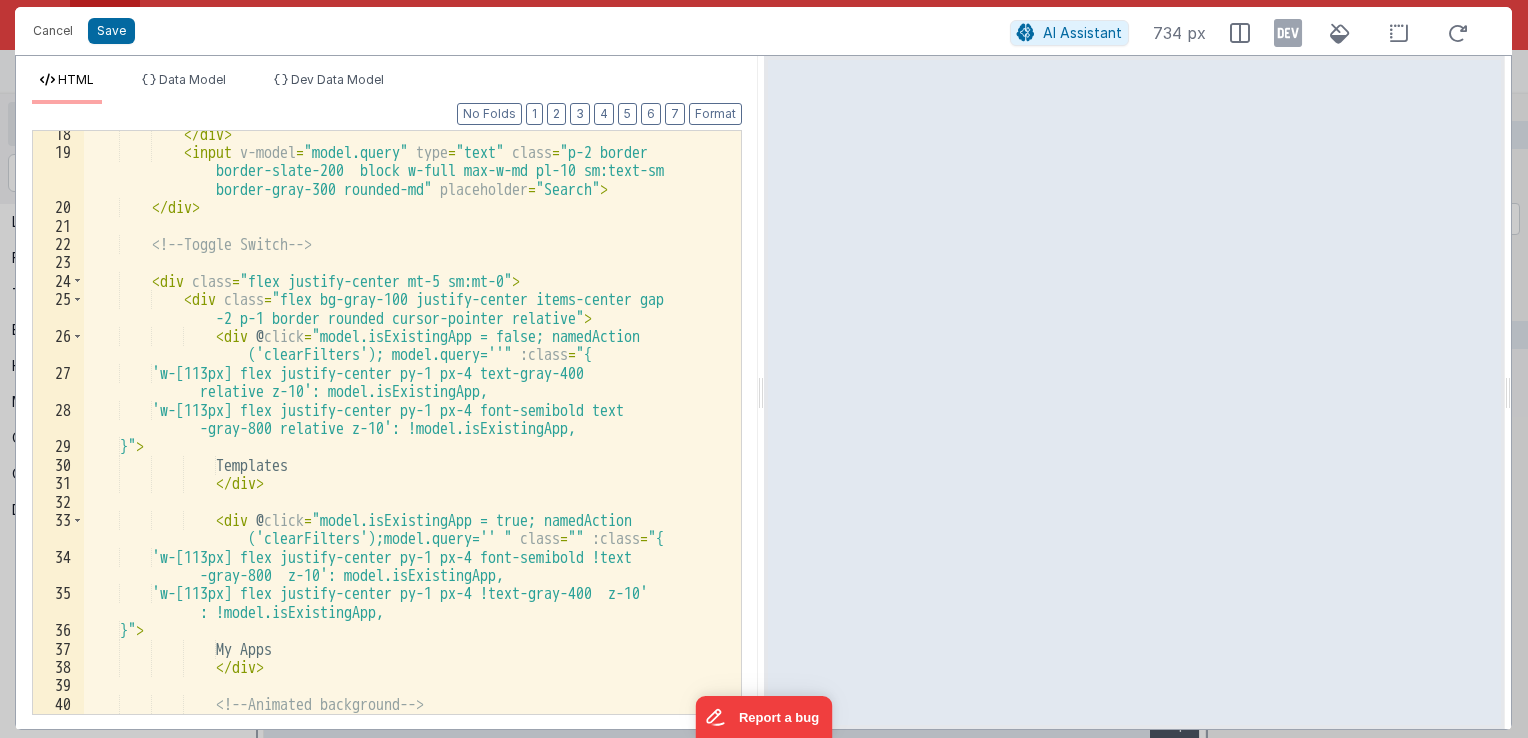 click on "</ div >                < input   v-model = "model.query"   type = "text"   class = "p-2 border                   border-slate-200  block w-full max-w-md pl-10 sm:text-sm                   border-gray-300 rounded-md"   placeholder = "Search" >           </ div >           <!-- Toggle Switch -->           < div   class = "flex justify-center mt-5 sm:mt-0" >                < div   class = "flex bg-gray-100 justify-center items-center gap                  -2 p-1 border rounded cursor-pointer relative" >                     < div   @ click = "model.isExistingApp = false; namedAction                      ('clearFilters'); model.query=''"   :class = "{             'w-[113px] flex justify-center py-1 px-4 text-gray-400                 relative z-10': model.isExistingApp,             'w-[113px] flex justify-center py-1 px-4 font-semibold text                -gray-800 relative z-10': !model.isExistingApp, > >" at bounding box center [405, 463] 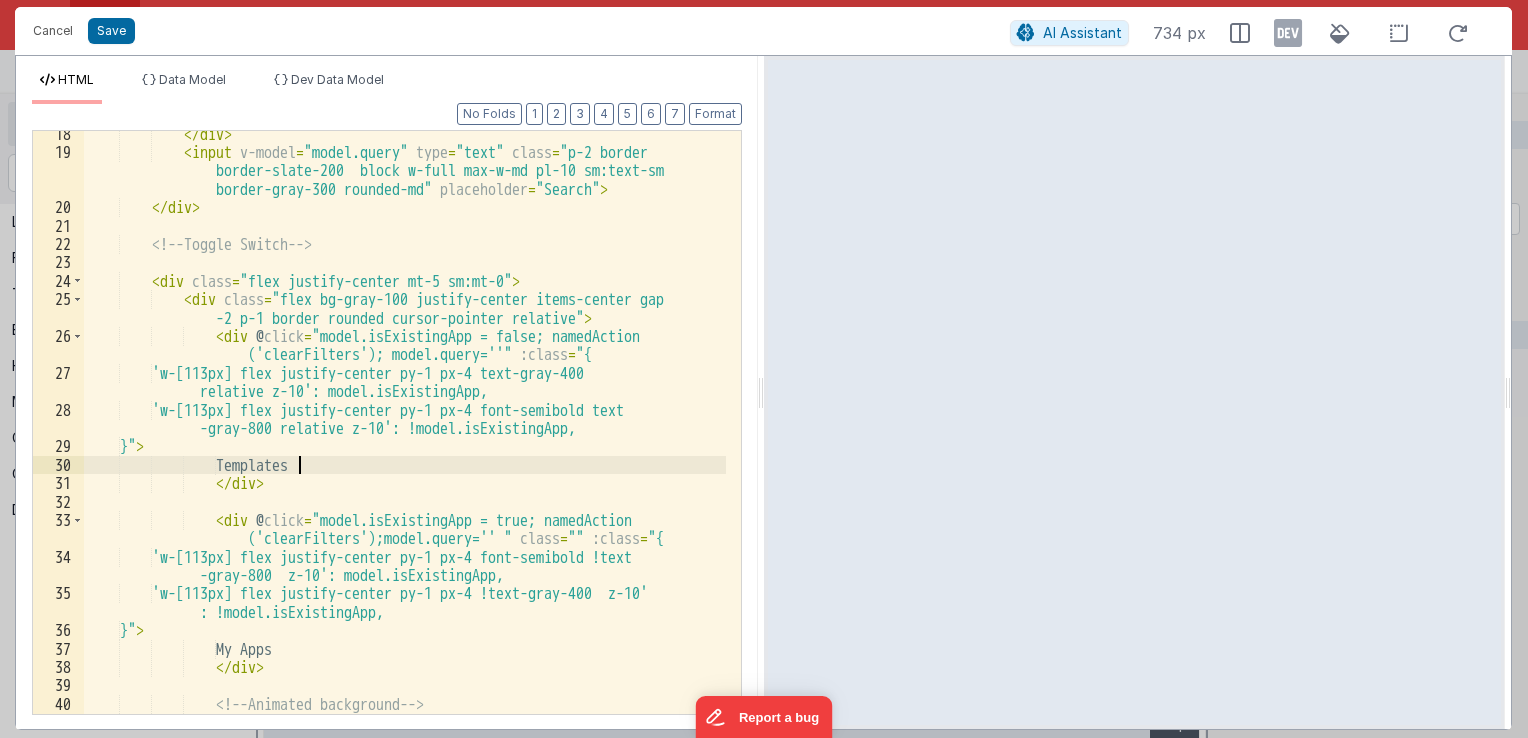 click on "</ div >                < input   v-model = "model.query"   type = "text"   class = "p-2 border                   border-slate-200  block w-full max-w-md pl-10 sm:text-sm                   border-gray-300 rounded-md"   placeholder = "Search" >           </ div >           <!-- Toggle Switch -->           < div   class = "flex justify-center mt-5 sm:mt-0" >                < div   class = "flex bg-gray-100 justify-center items-center gap                  -2 p-1 border rounded cursor-pointer relative" >                     < div   @ click = "model.isExistingApp = false; namedAction                      ('clearFilters'); model.query=''"   :class = "{             'w-[113px] flex justify-center py-1 px-4 text-gray-400                 relative z-10': model.isExistingApp,             'w-[113px] flex justify-center py-1 px-4 font-semibold text                -gray-800 relative z-10': !model.isExistingApp, > >" at bounding box center [405, 463] 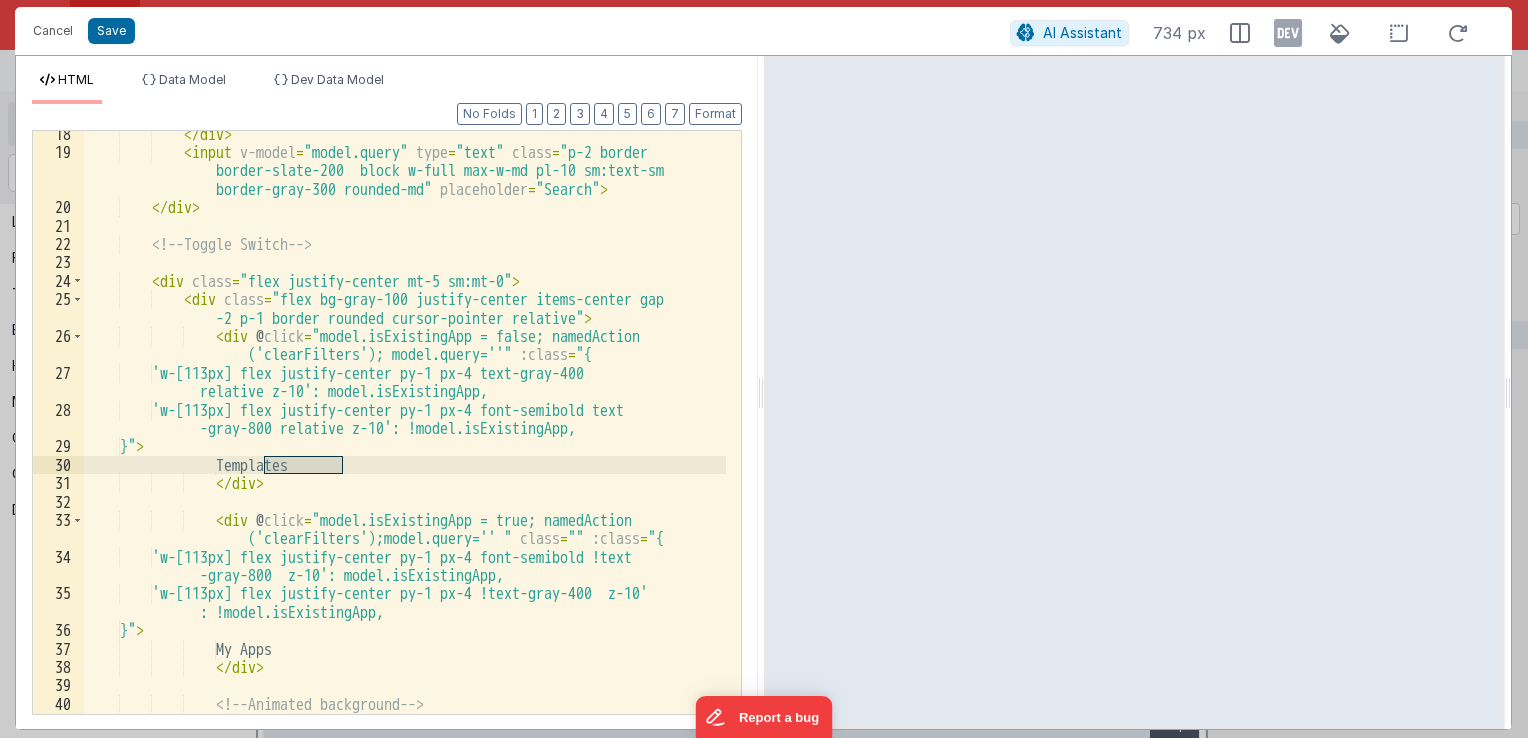 scroll, scrollTop: 600, scrollLeft: 0, axis: vertical 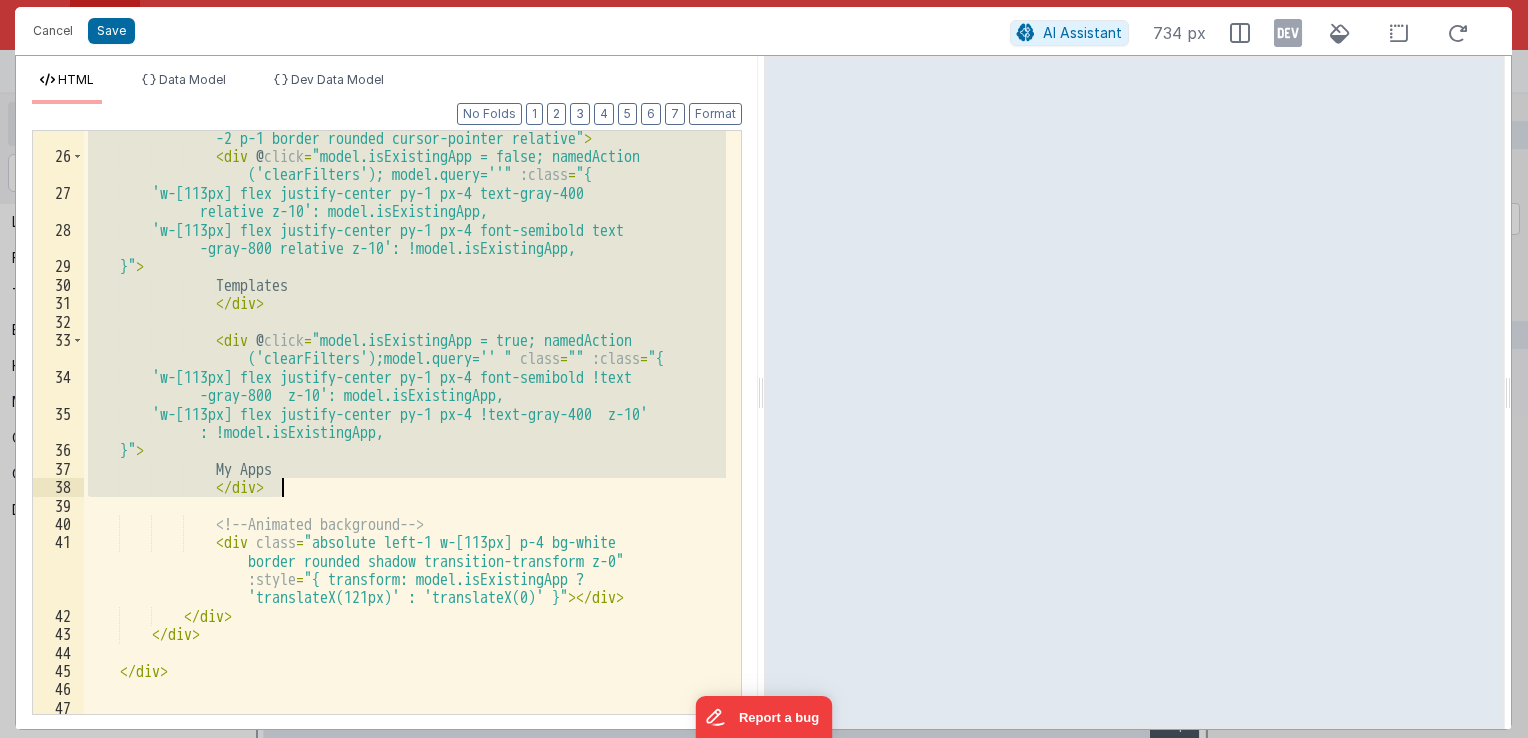 drag, startPoint x: 158, startPoint y: 226, endPoint x: 334, endPoint y: 478, distance: 307.37598 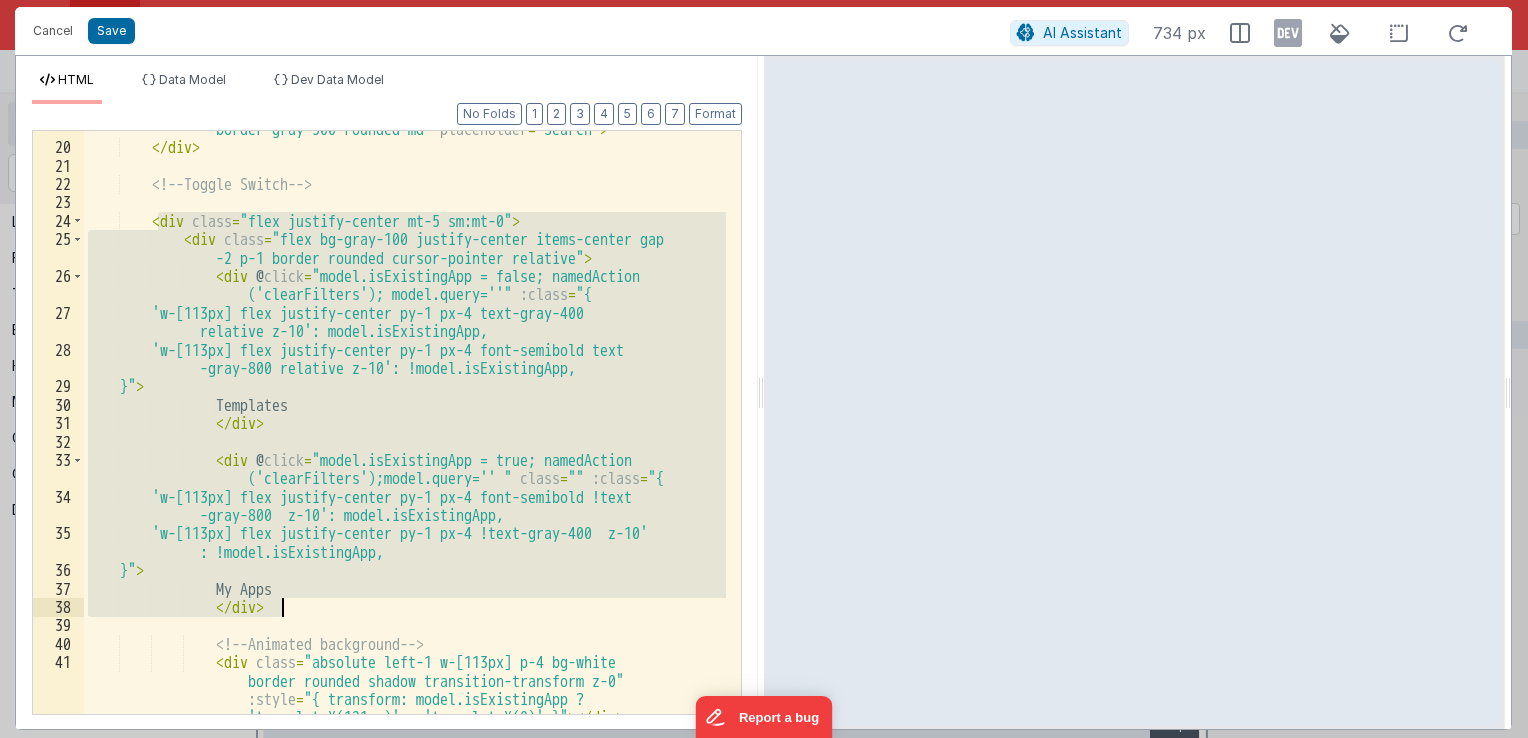 scroll, scrollTop: 540, scrollLeft: 0, axis: vertical 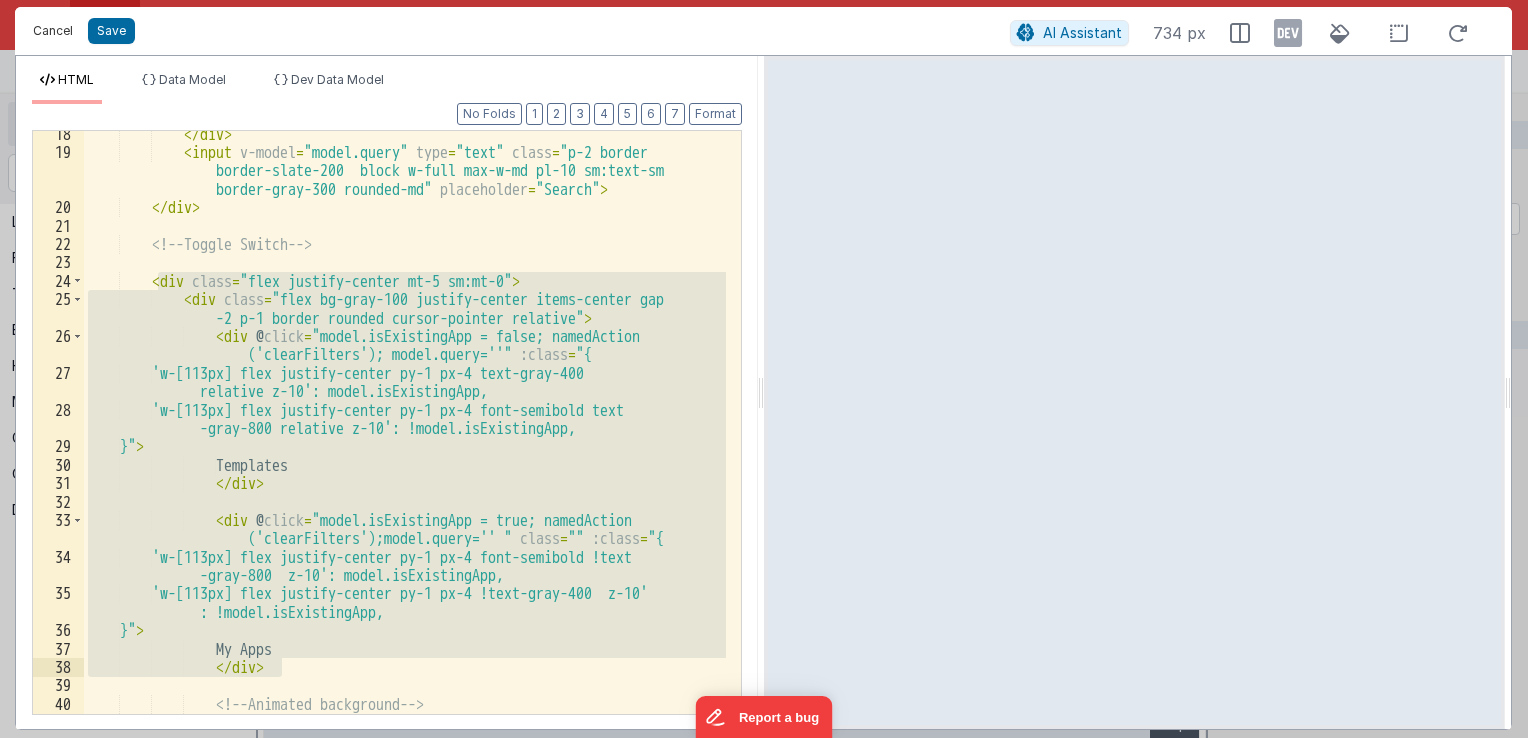 click on "Cancel" at bounding box center (53, 31) 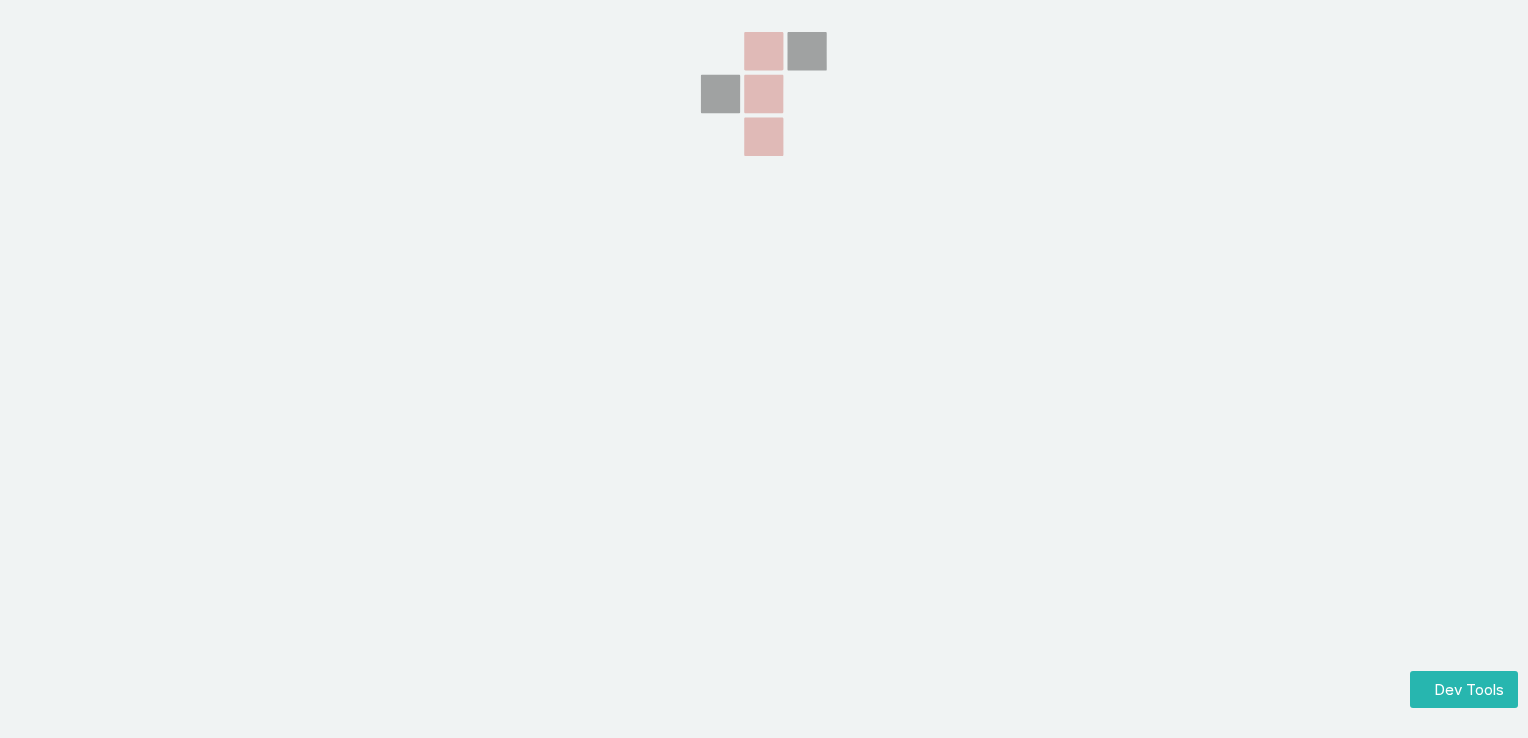 scroll, scrollTop: 0, scrollLeft: 0, axis: both 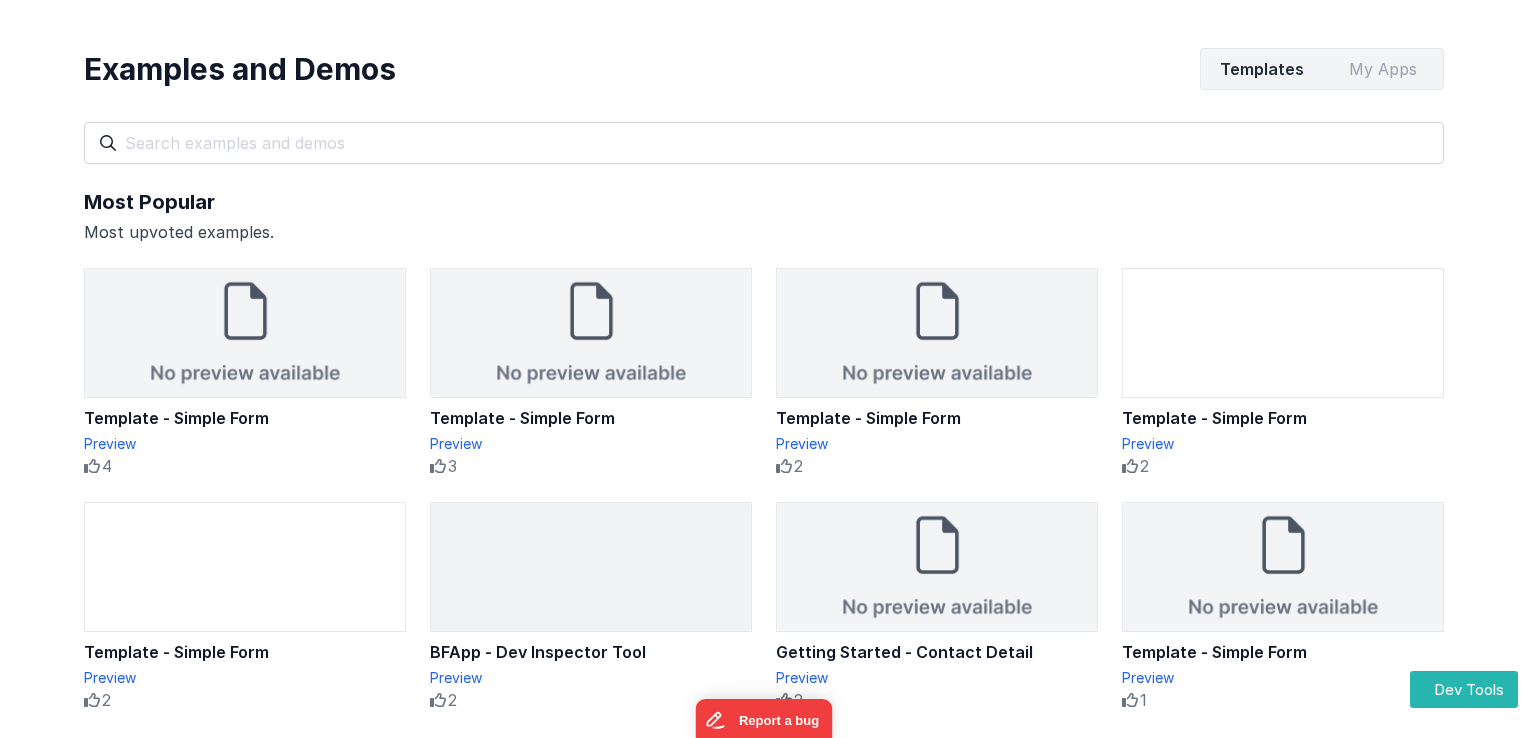 click on "My Apps" at bounding box center [1382, 69] 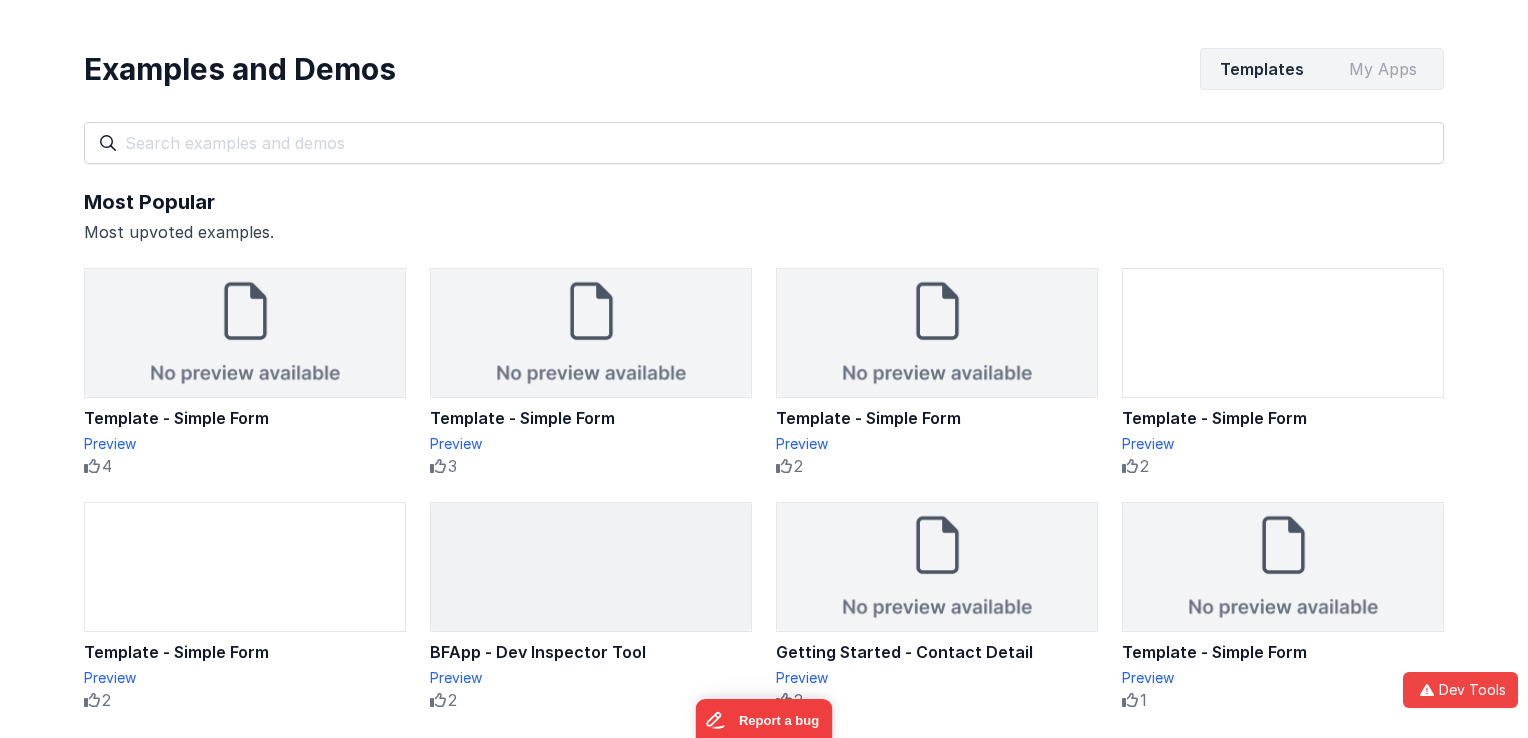 click on "Templates" at bounding box center [1261, 69] 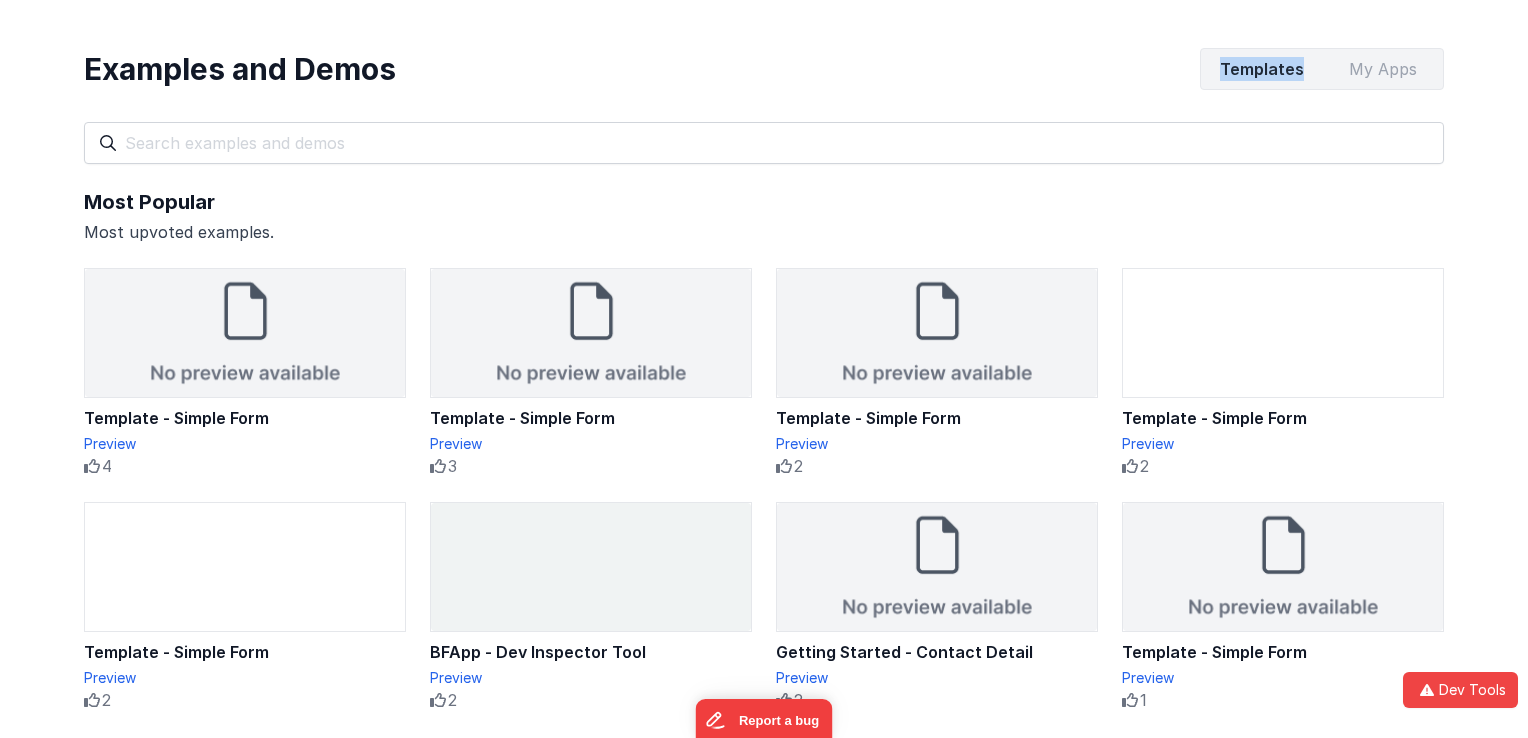 click on "Templates" at bounding box center (1261, 69) 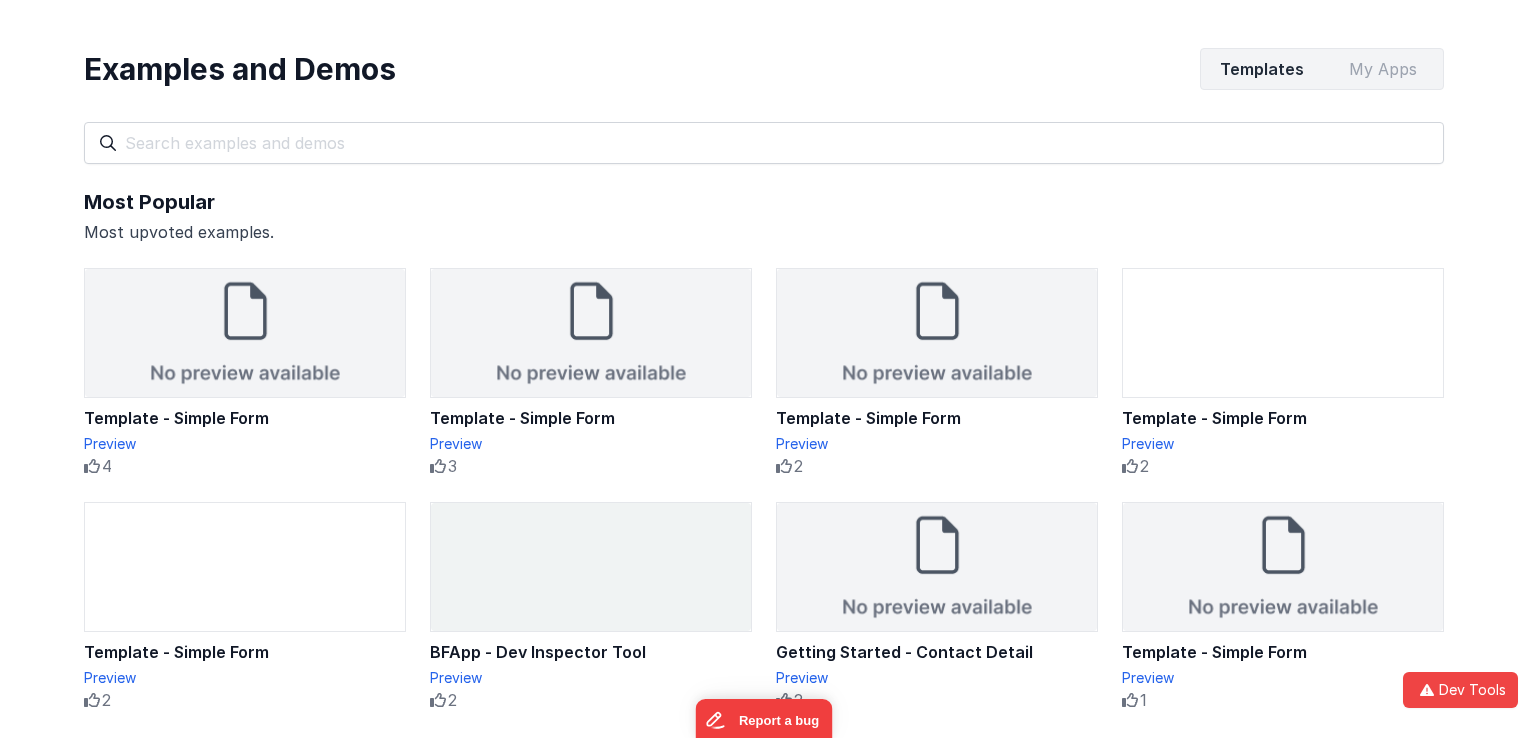 click on "My Apps" at bounding box center (1382, 69) 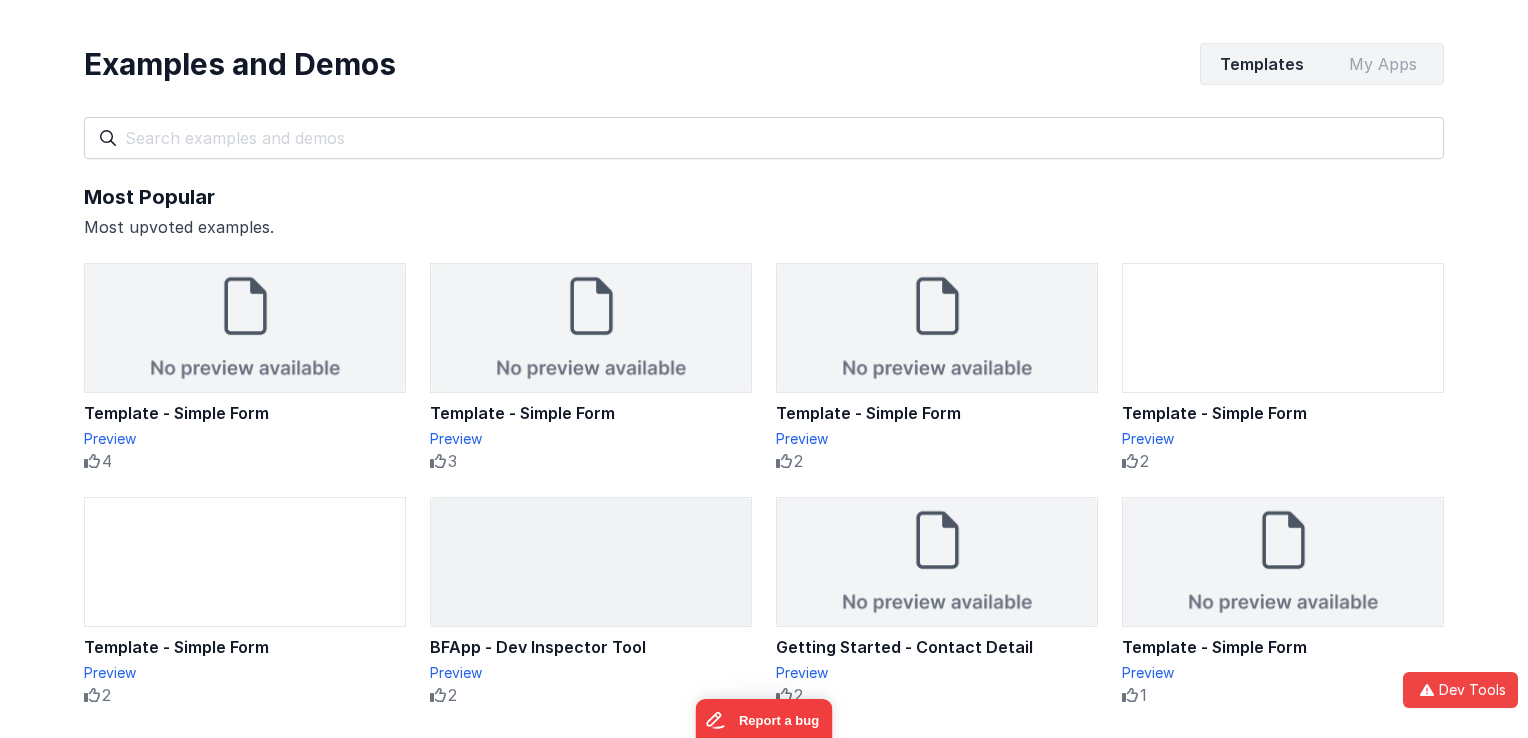 scroll, scrollTop: 0, scrollLeft: 0, axis: both 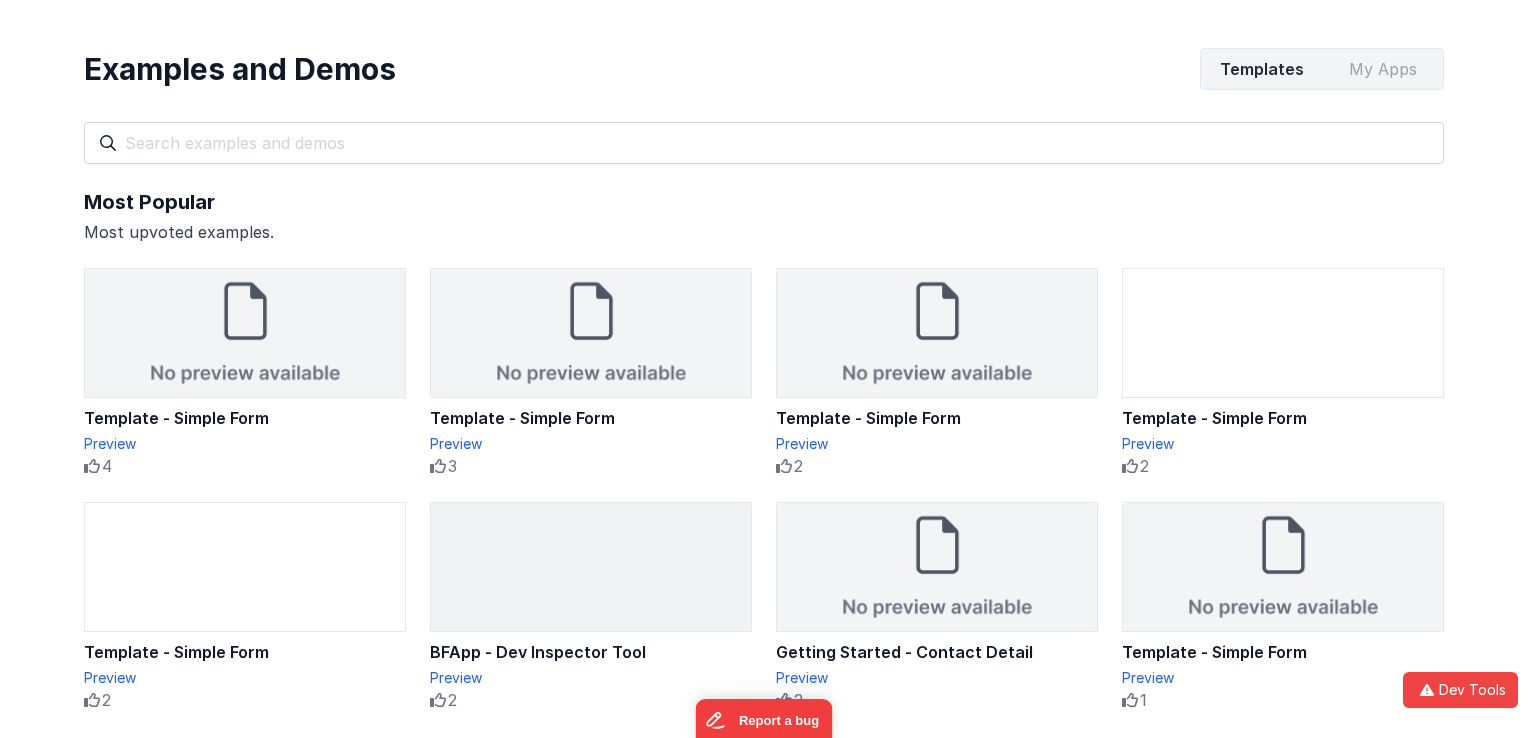 click on "My Apps" at bounding box center (1382, 69) 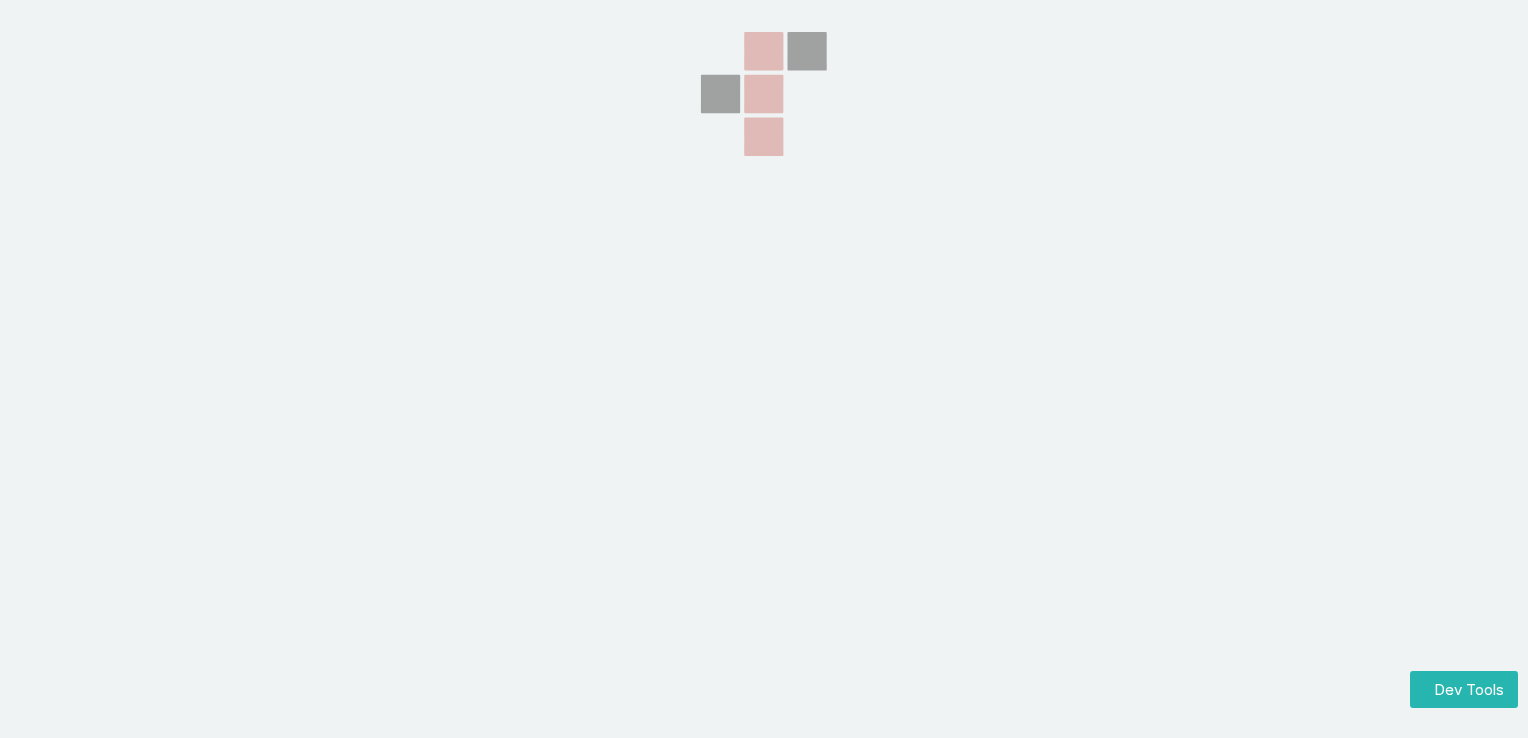 scroll, scrollTop: 0, scrollLeft: 0, axis: both 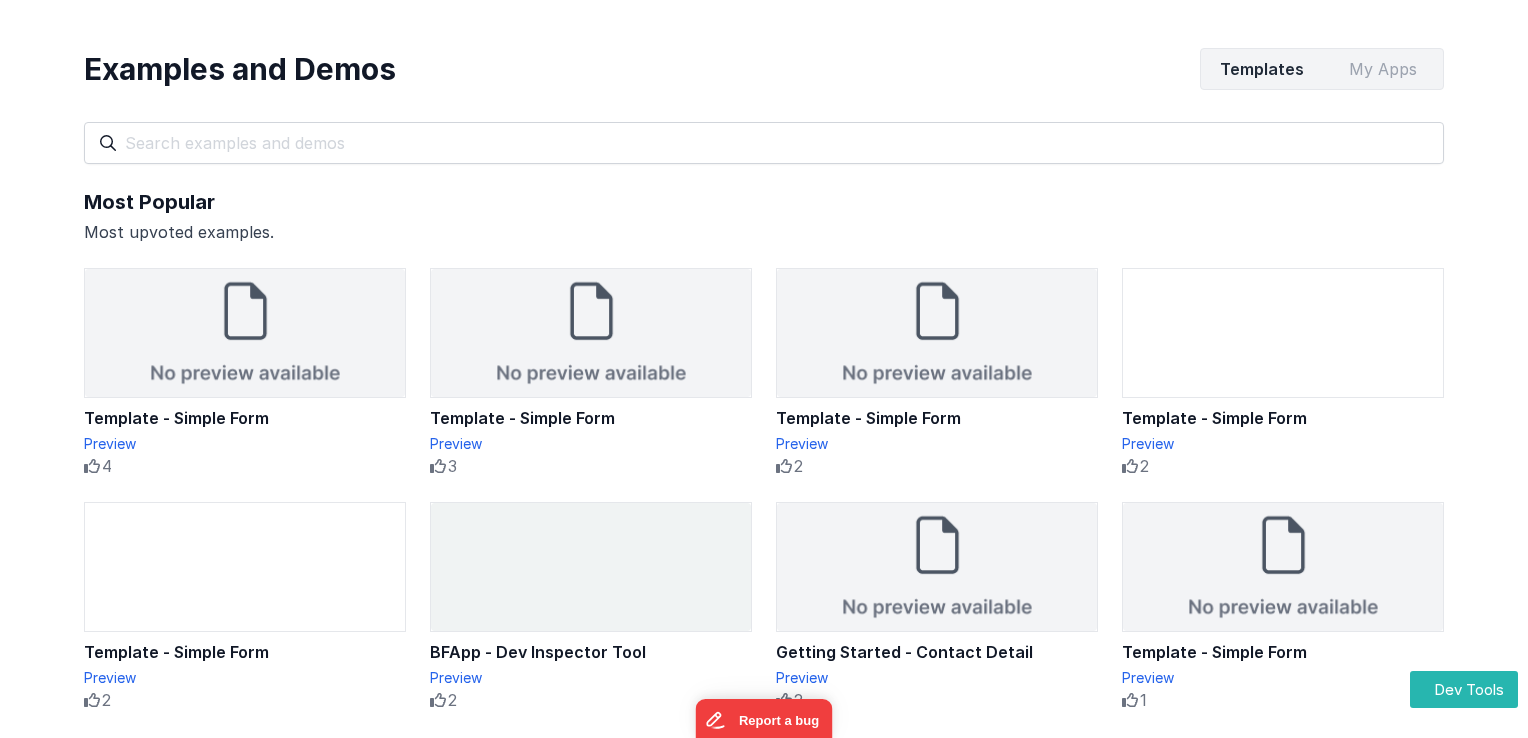 click on "My Apps" at bounding box center [1382, 69] 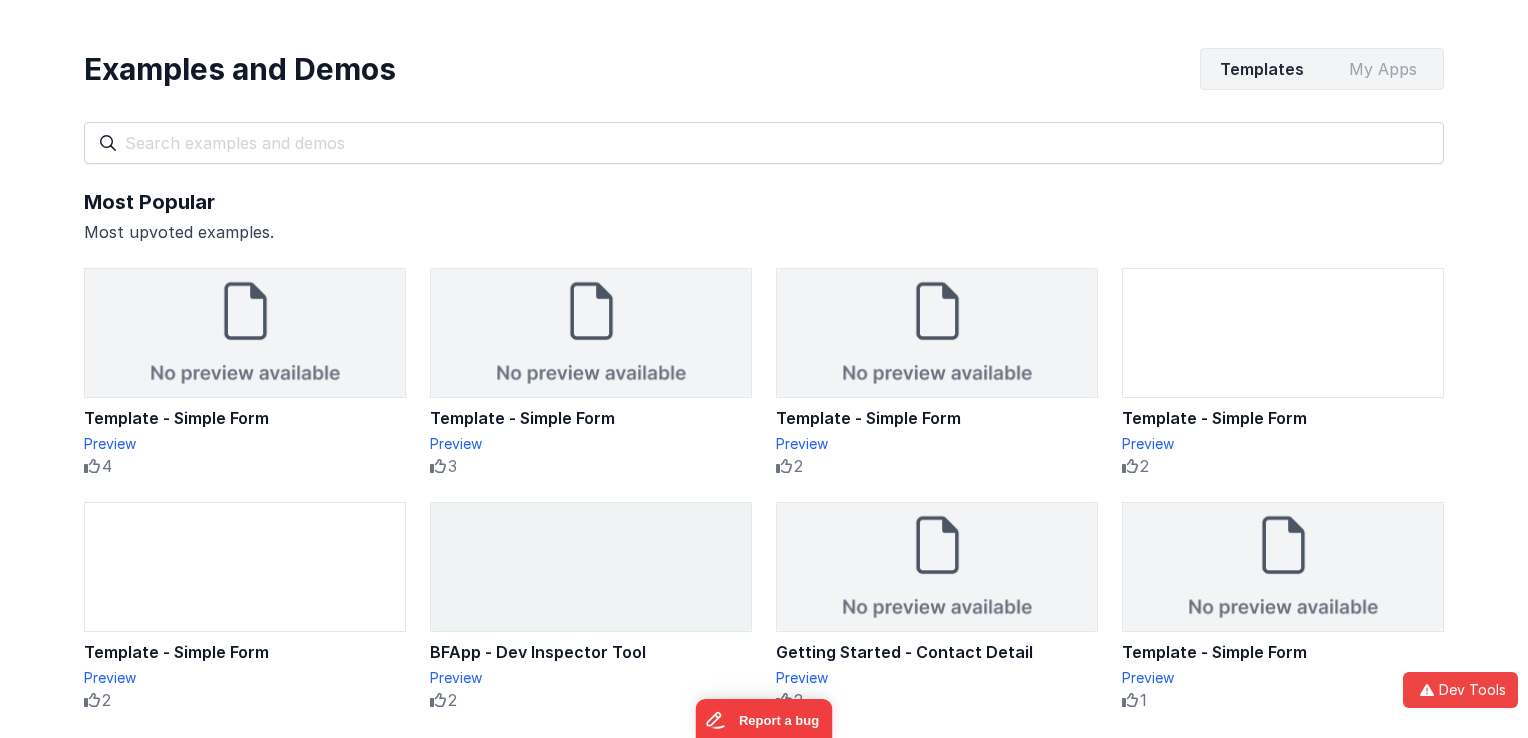 click on "Templates" at bounding box center (1261, 69) 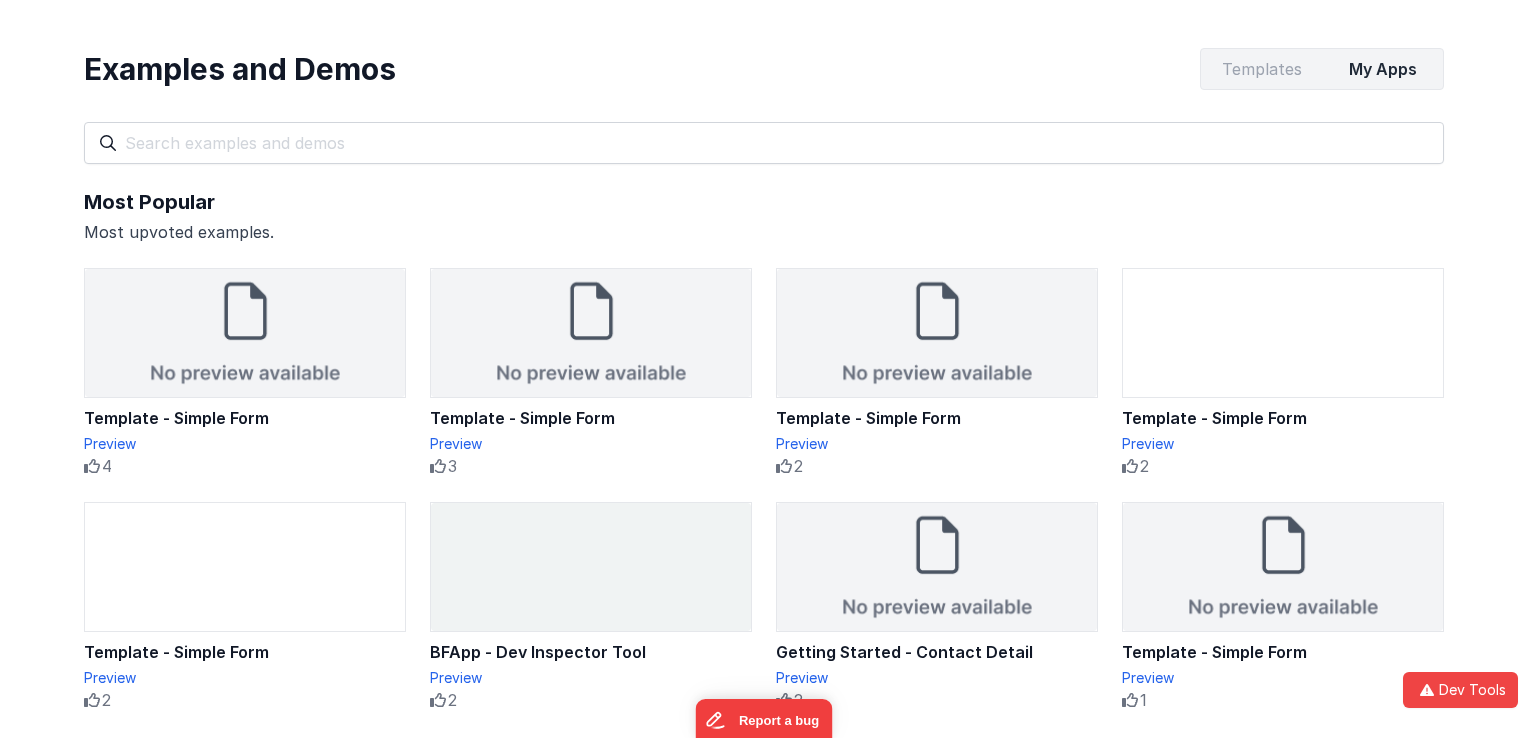 click on "Templates" at bounding box center (1261, 69) 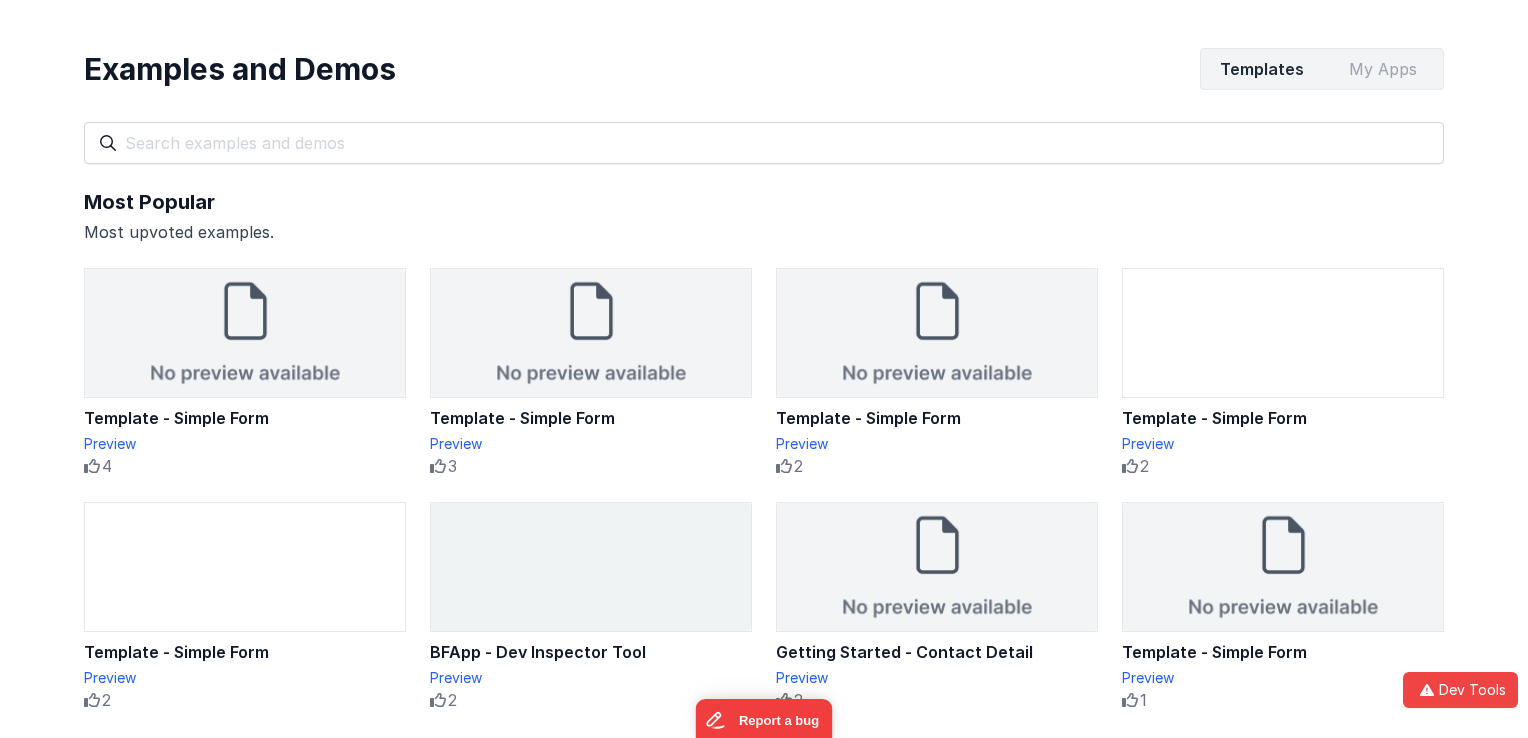 click on "My Apps" at bounding box center [1382, 69] 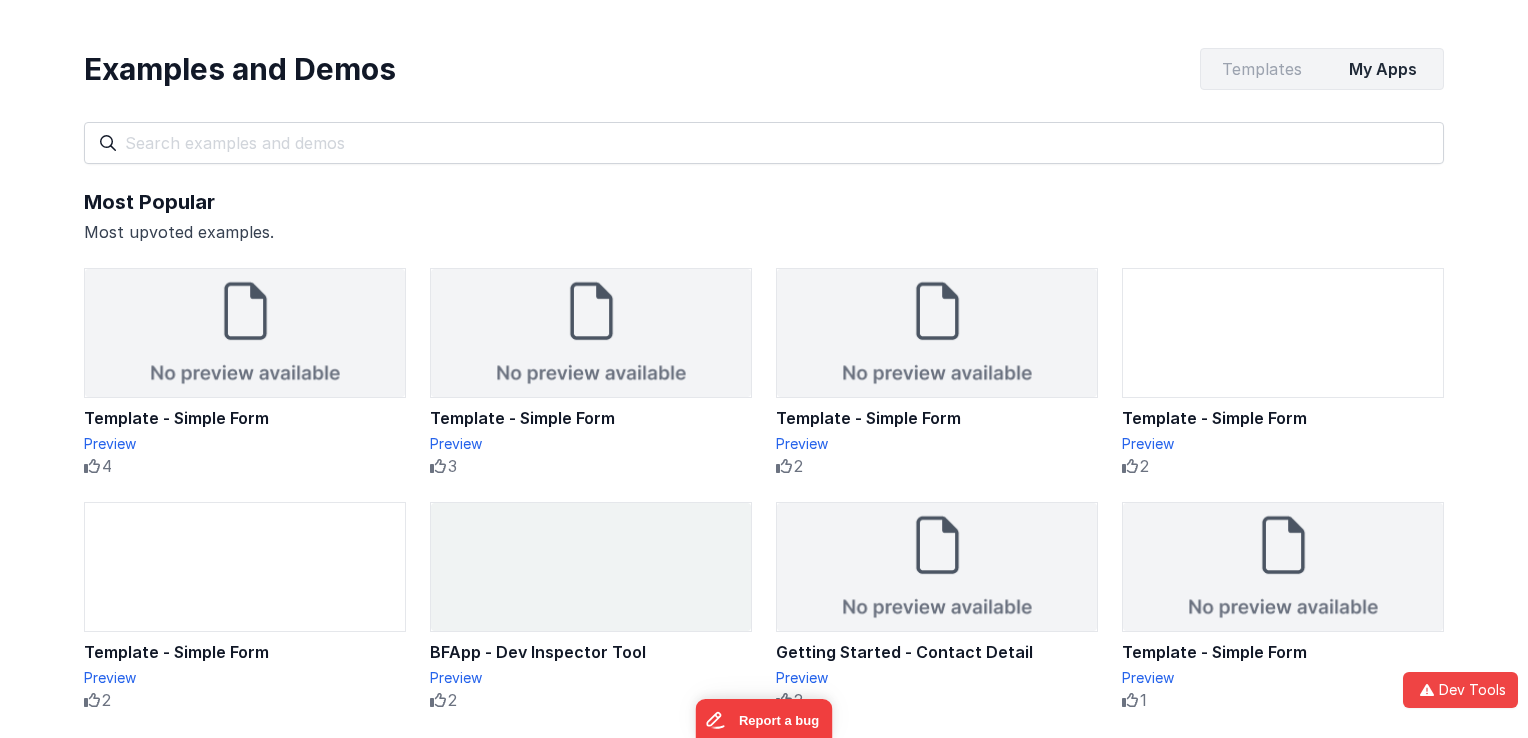 click on "Templates" at bounding box center (1261, 69) 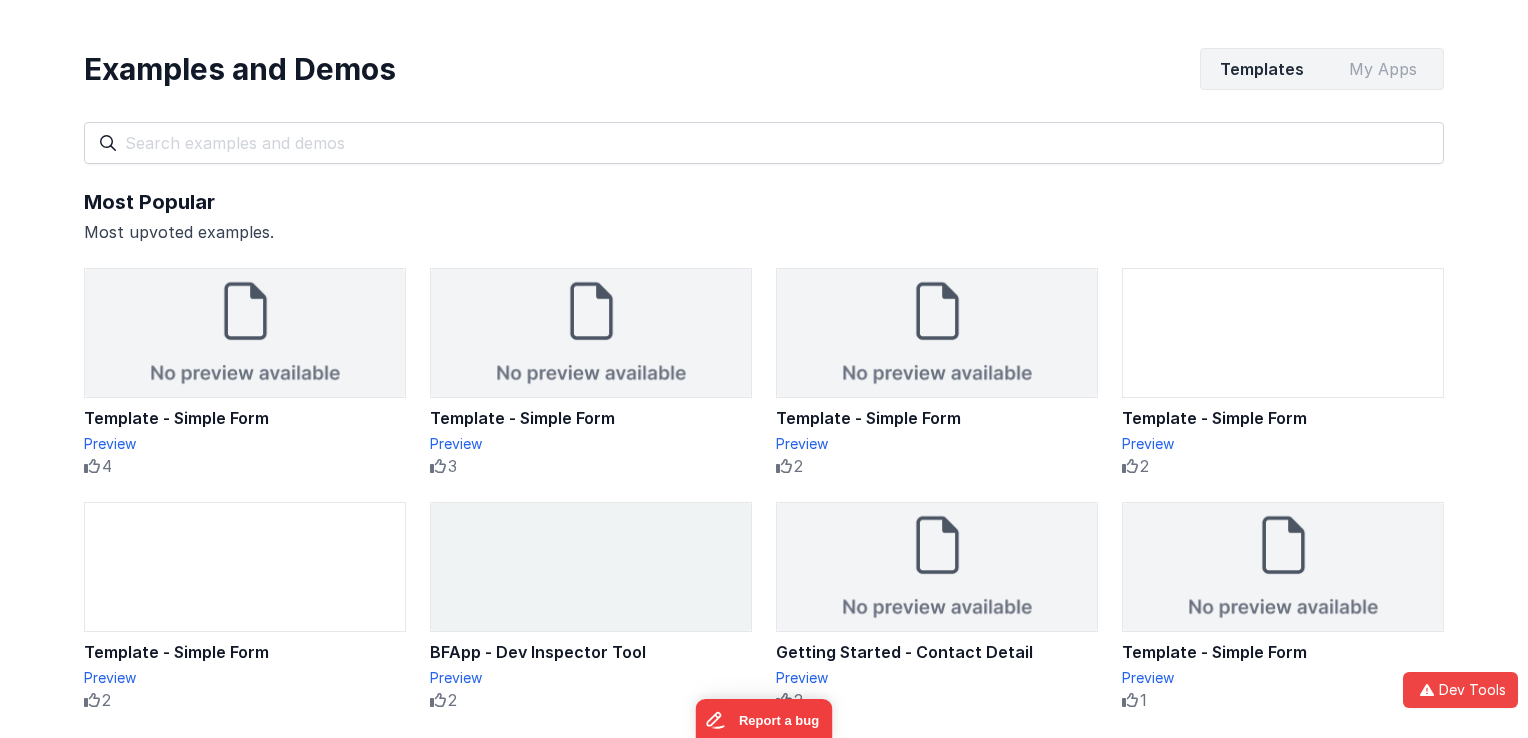 click on "My Apps" at bounding box center (1382, 69) 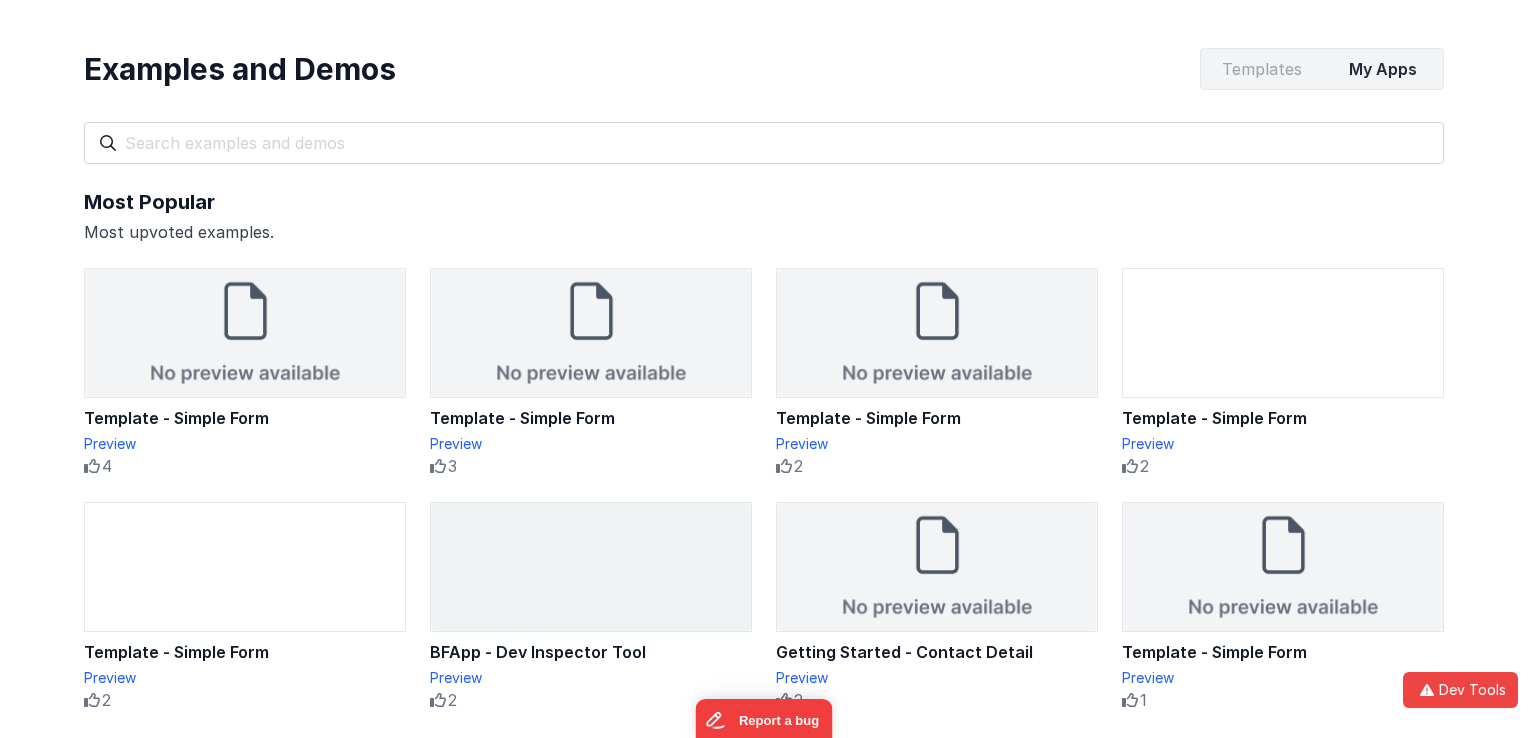 click on "Templates" at bounding box center (1261, 69) 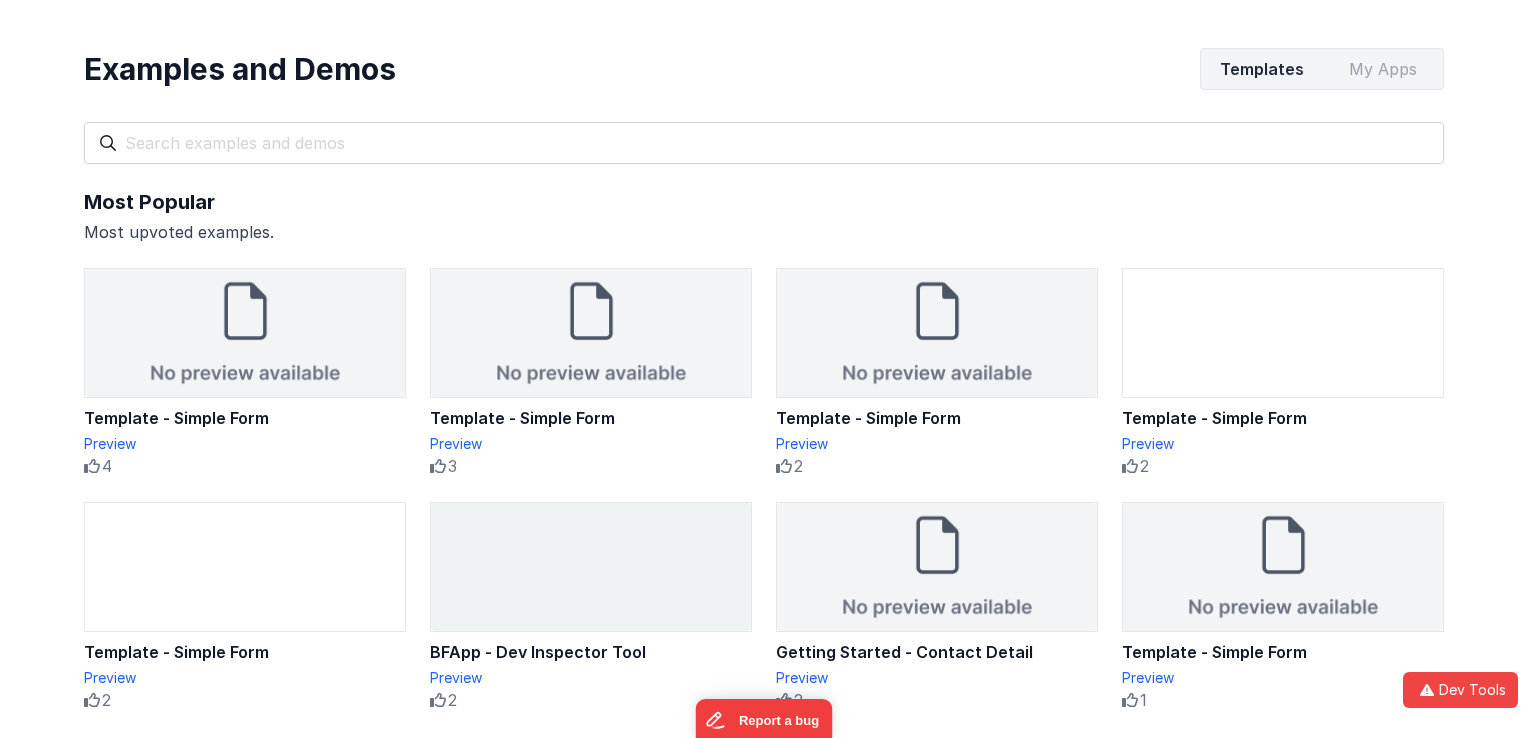click on "My Apps" at bounding box center (1382, 69) 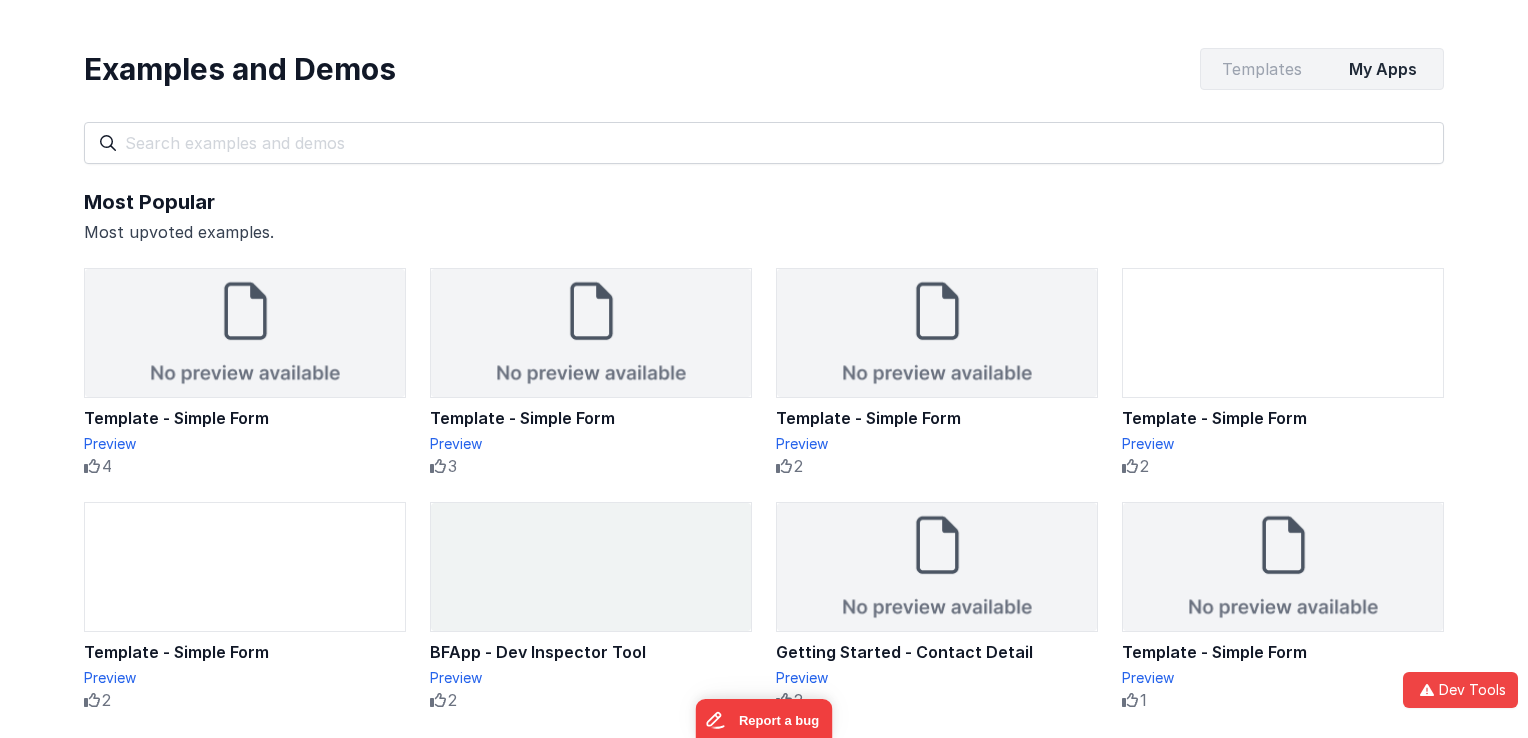 click on "Templates" at bounding box center [1261, 69] 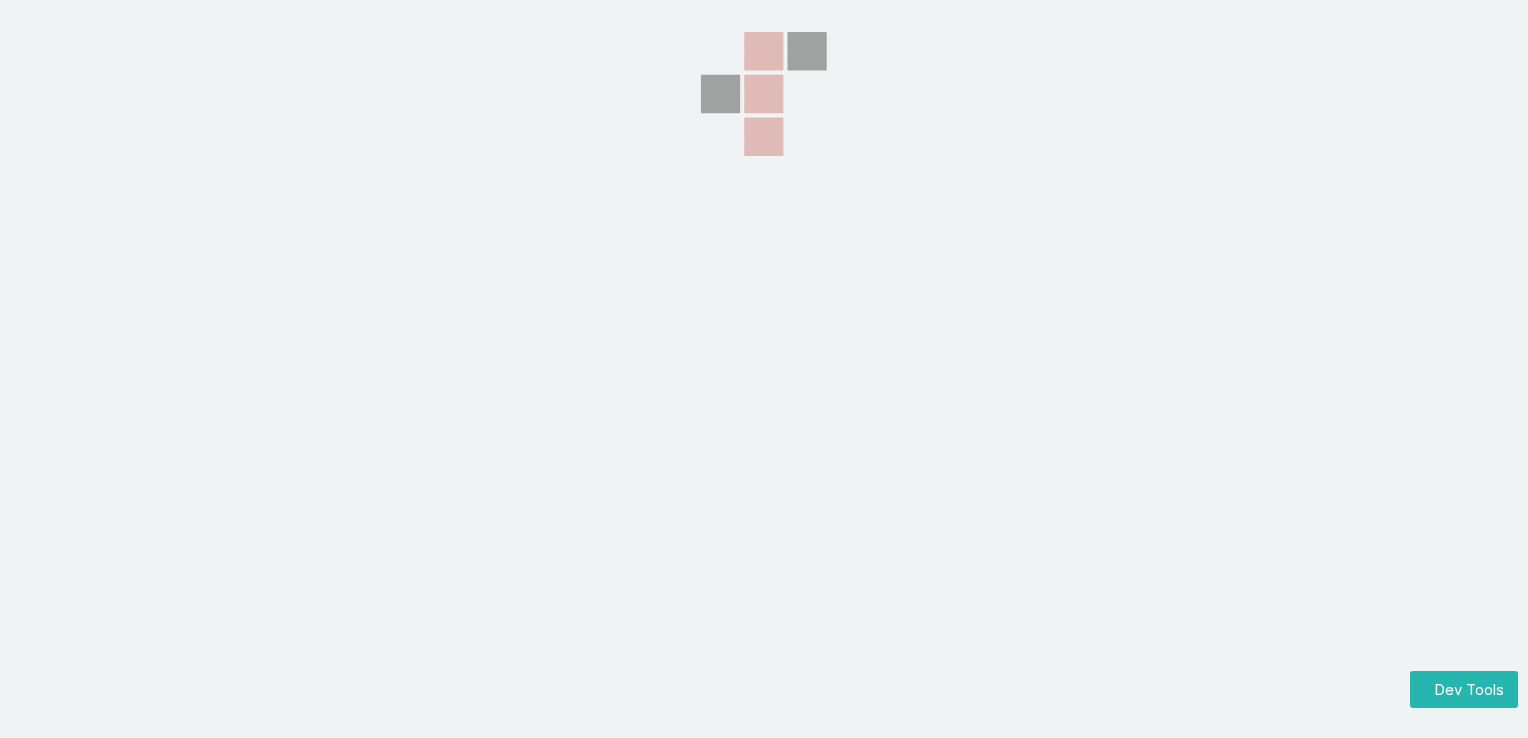 scroll, scrollTop: 0, scrollLeft: 0, axis: both 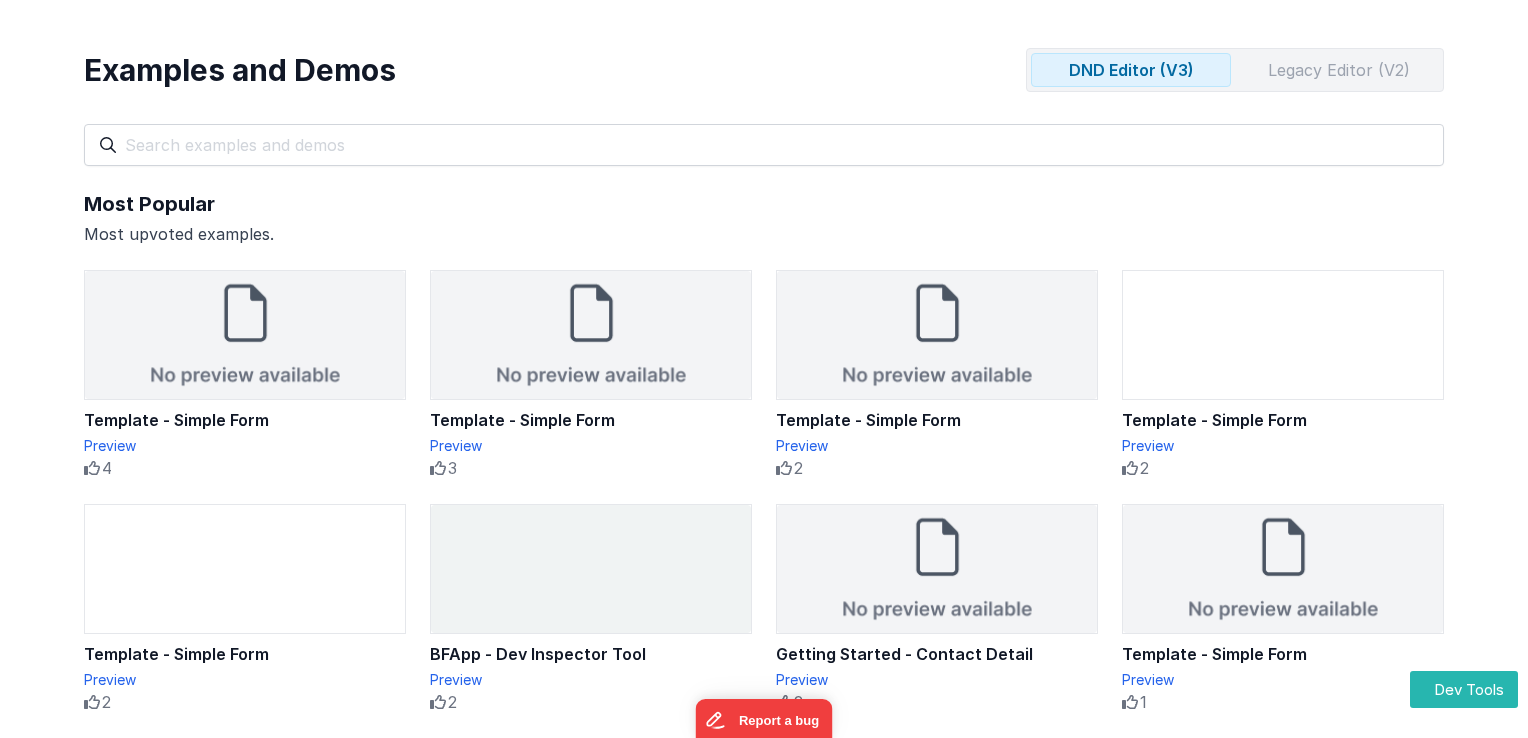 click on "Legacy Editor (V2)" at bounding box center [1339, 70] 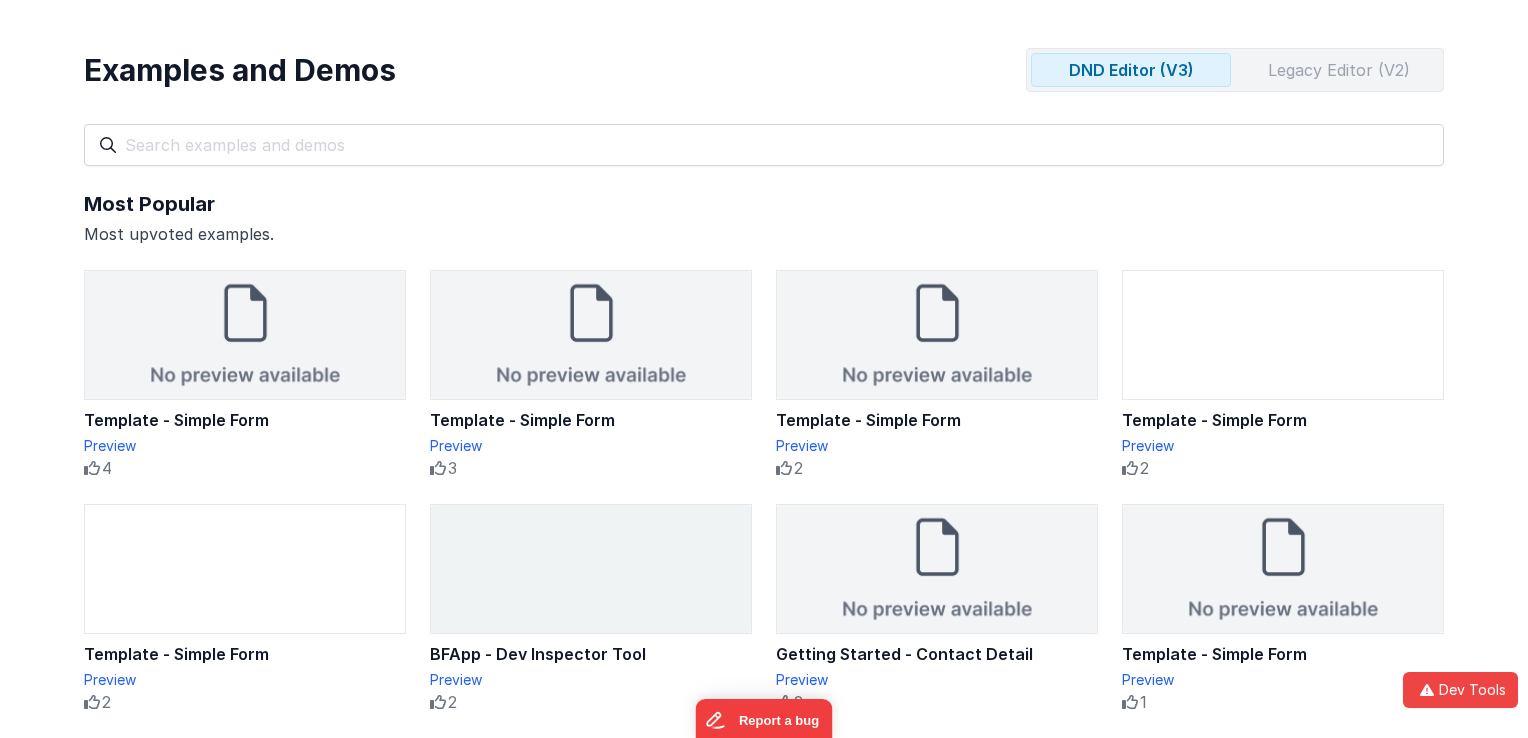 click on "Legacy Editor (V2)" at bounding box center [1339, 70] 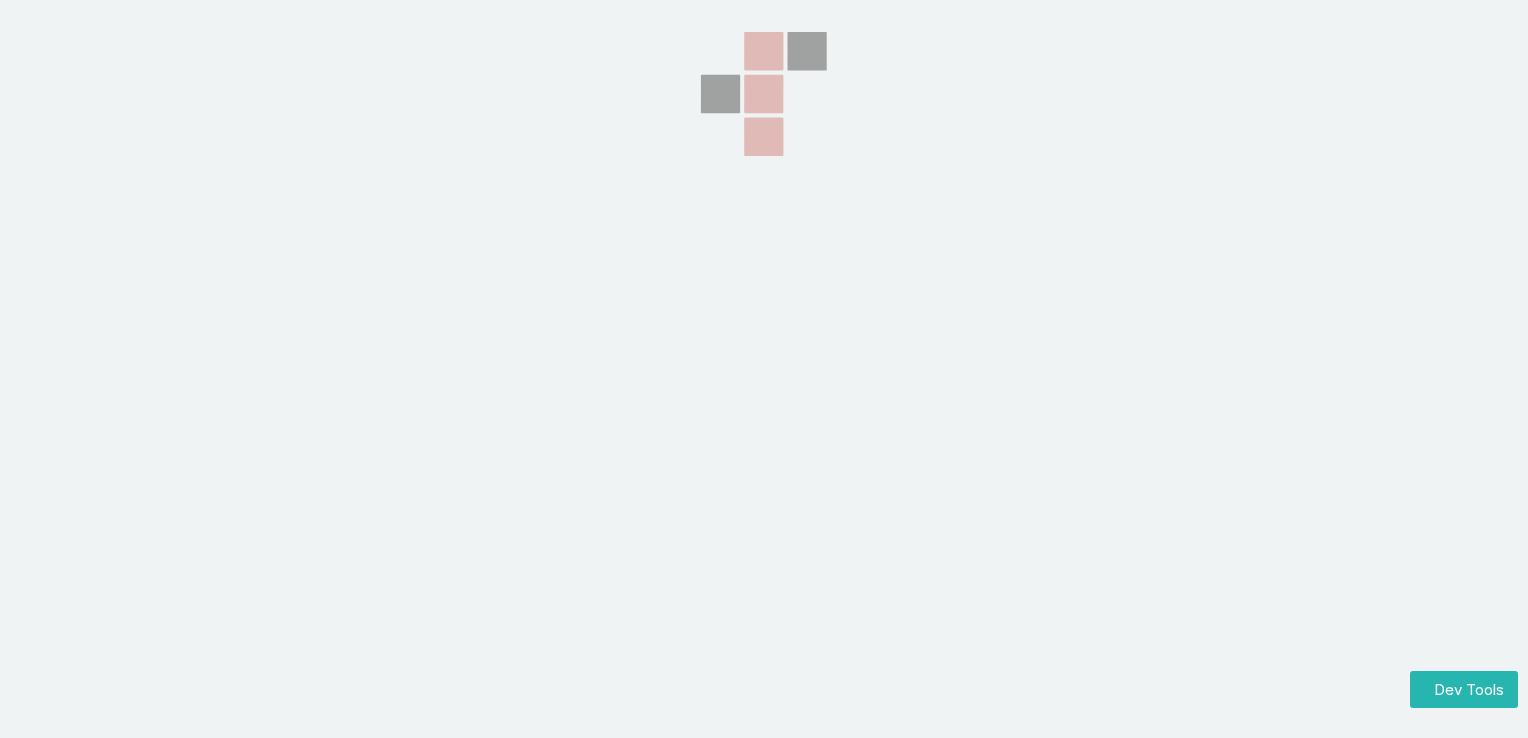 scroll, scrollTop: 0, scrollLeft: 0, axis: both 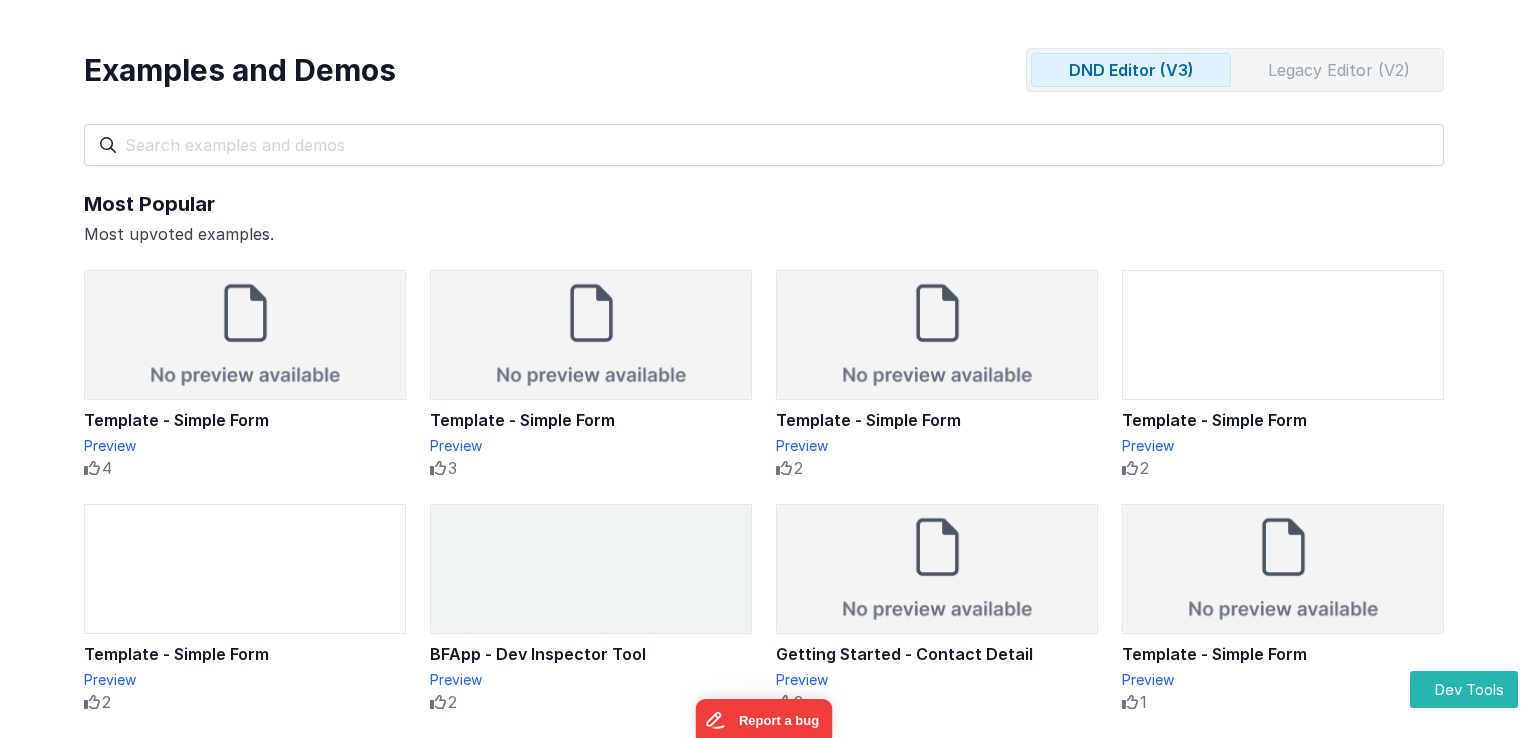 click on "Legacy Editor (V2)" at bounding box center [1339, 70] 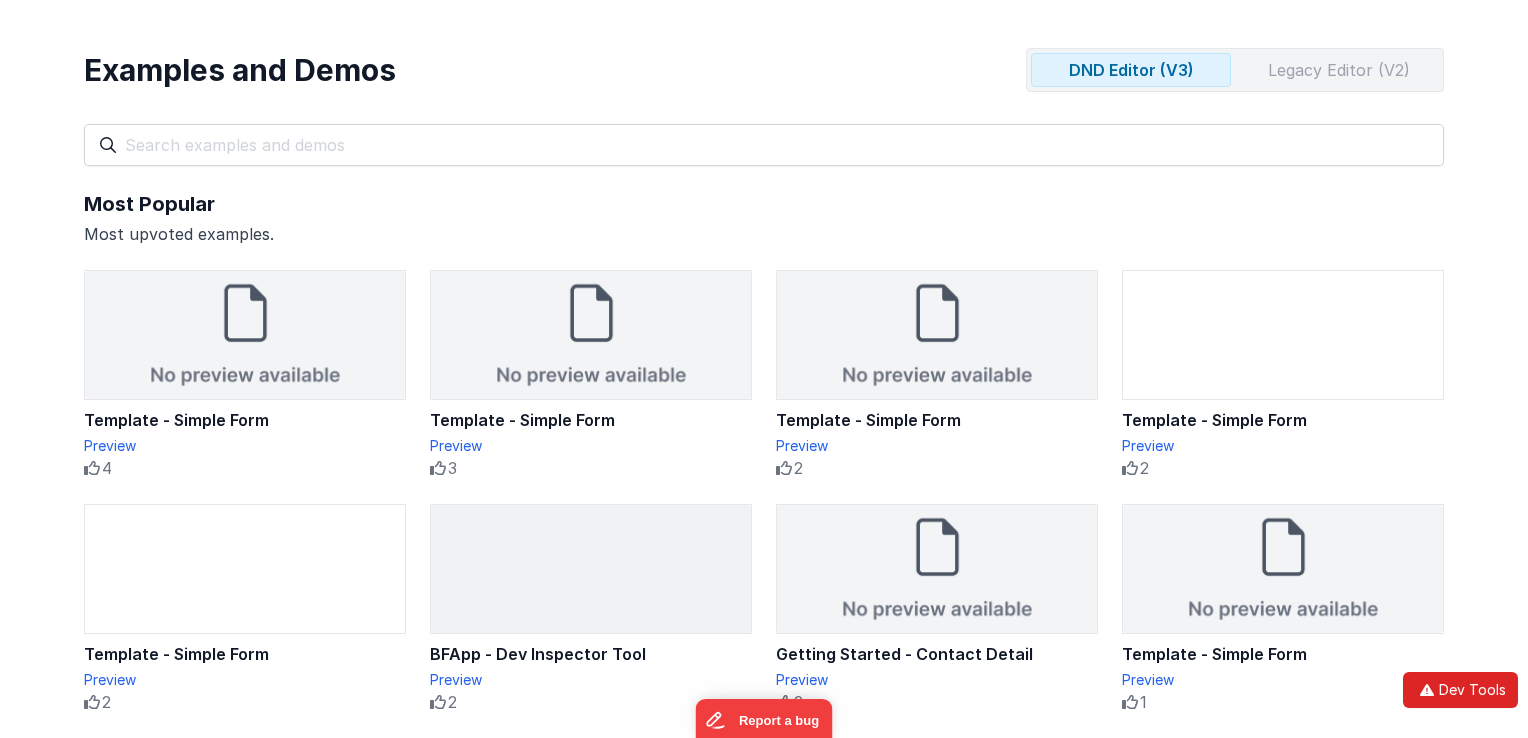click on "Dev Tools" at bounding box center [1460, 690] 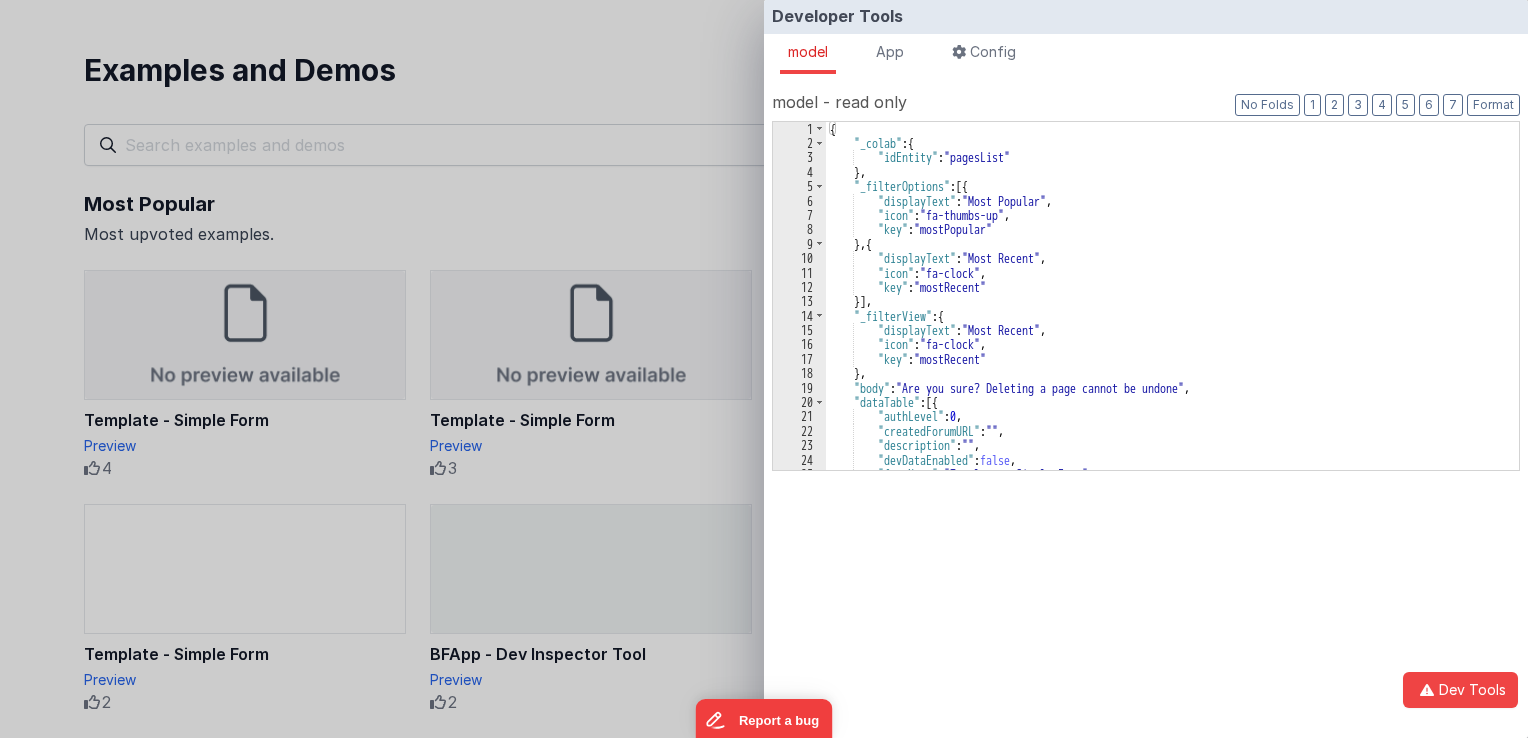 click on "Developer Tools
model
App
Params
Log (2)
Misc
Windows
Config
model - read only Format
7
6
5
4
3
2
1
No Folds
1 2 3 4 5 6 7 8 9 10 11 12 13 14 15 16 17 18 19 20 21 22 23 24 25 26 {      "_colab" :  {           "idEntity" :  "pagesList"      } ,      "_filterOptions" :  [{           "displayText" :  "Most Popular" ,           "icon" :  "fa-thumbs-up" ,           "key" :  "mostPopular"      } ,  {           "displayText" :  "Most Recent" ,           :  ," at bounding box center (764, 369) 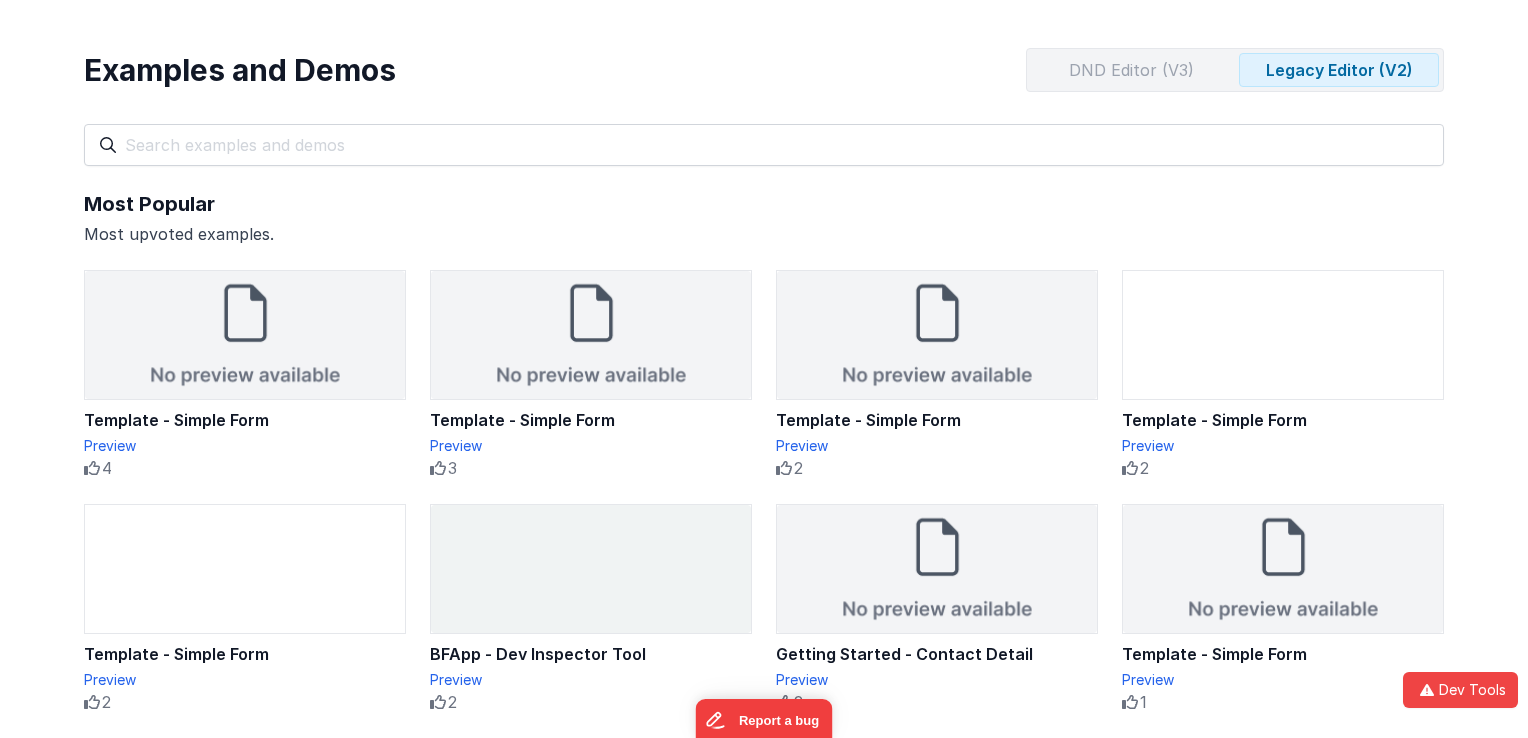click on "DND Editor (V3)" at bounding box center [1131, 70] 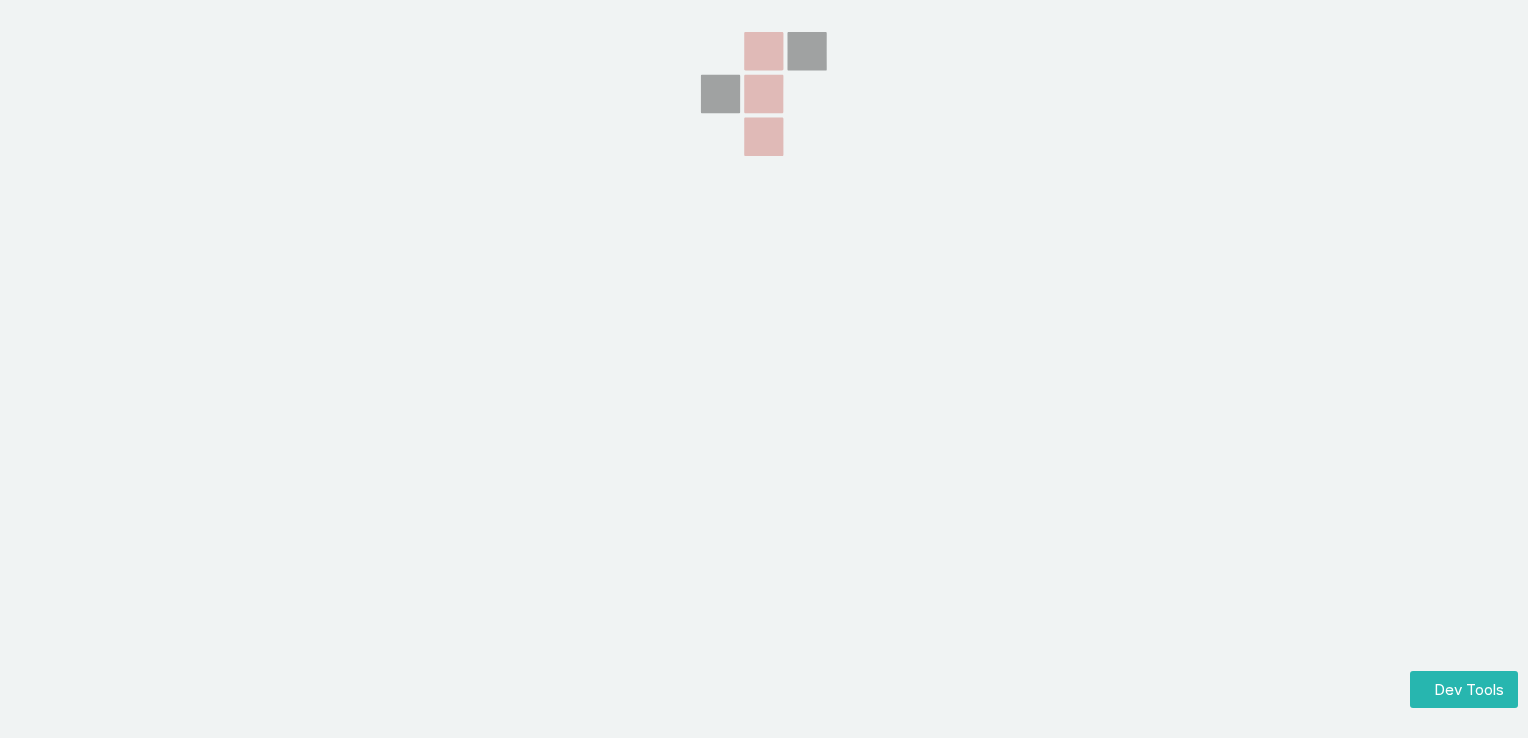 scroll, scrollTop: 0, scrollLeft: 0, axis: both 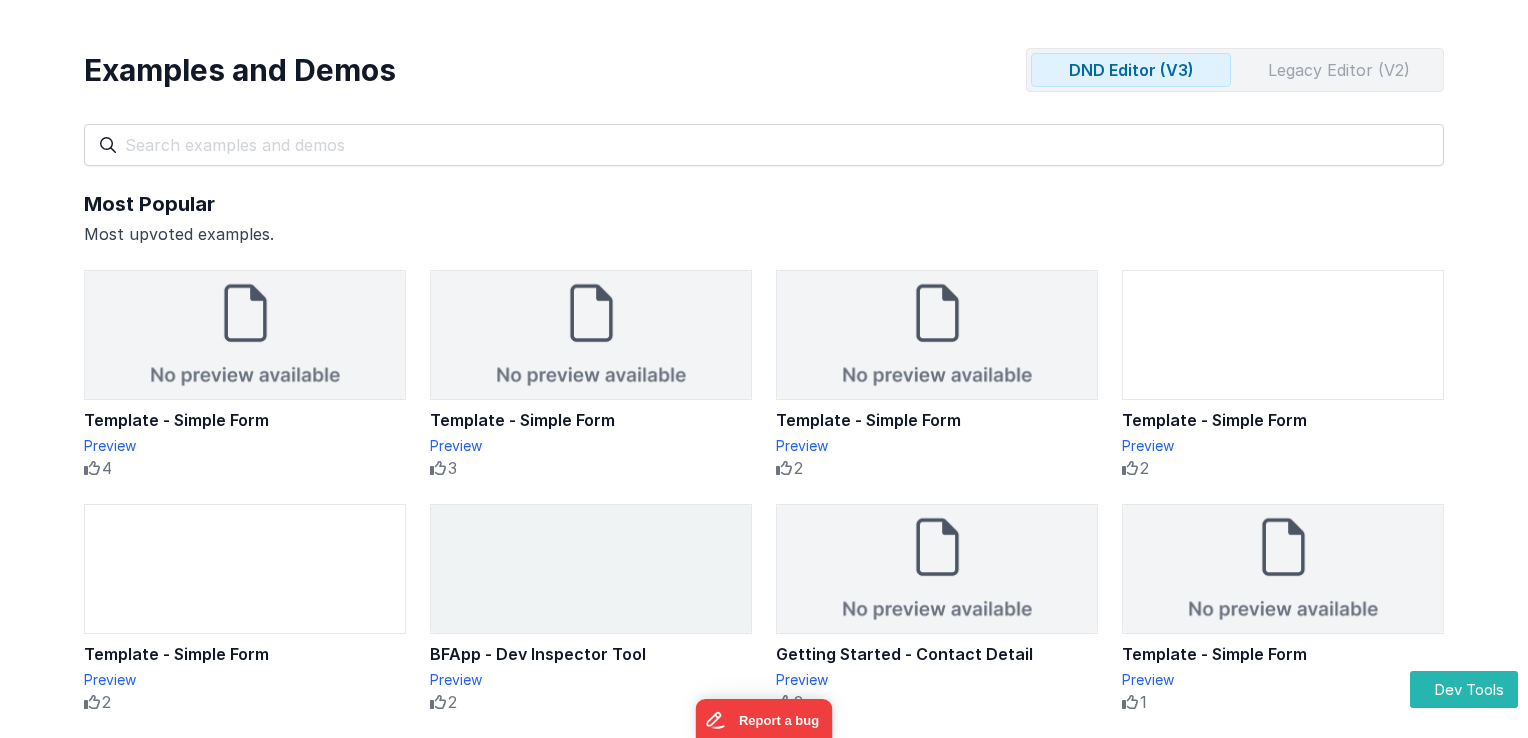 click on "Legacy Editor (V2)" at bounding box center [1339, 70] 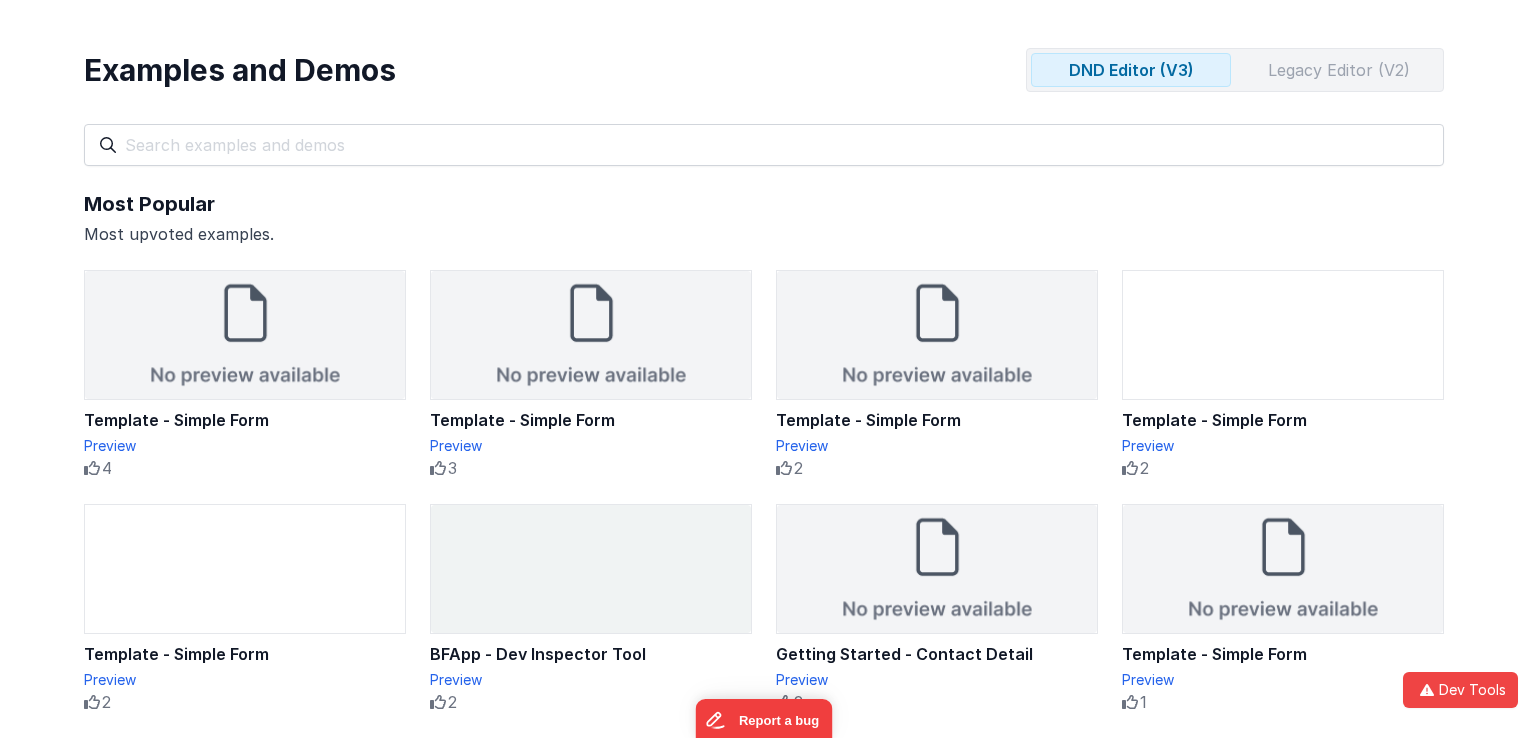 click on "Legacy Editor (V2)" at bounding box center (1339, 70) 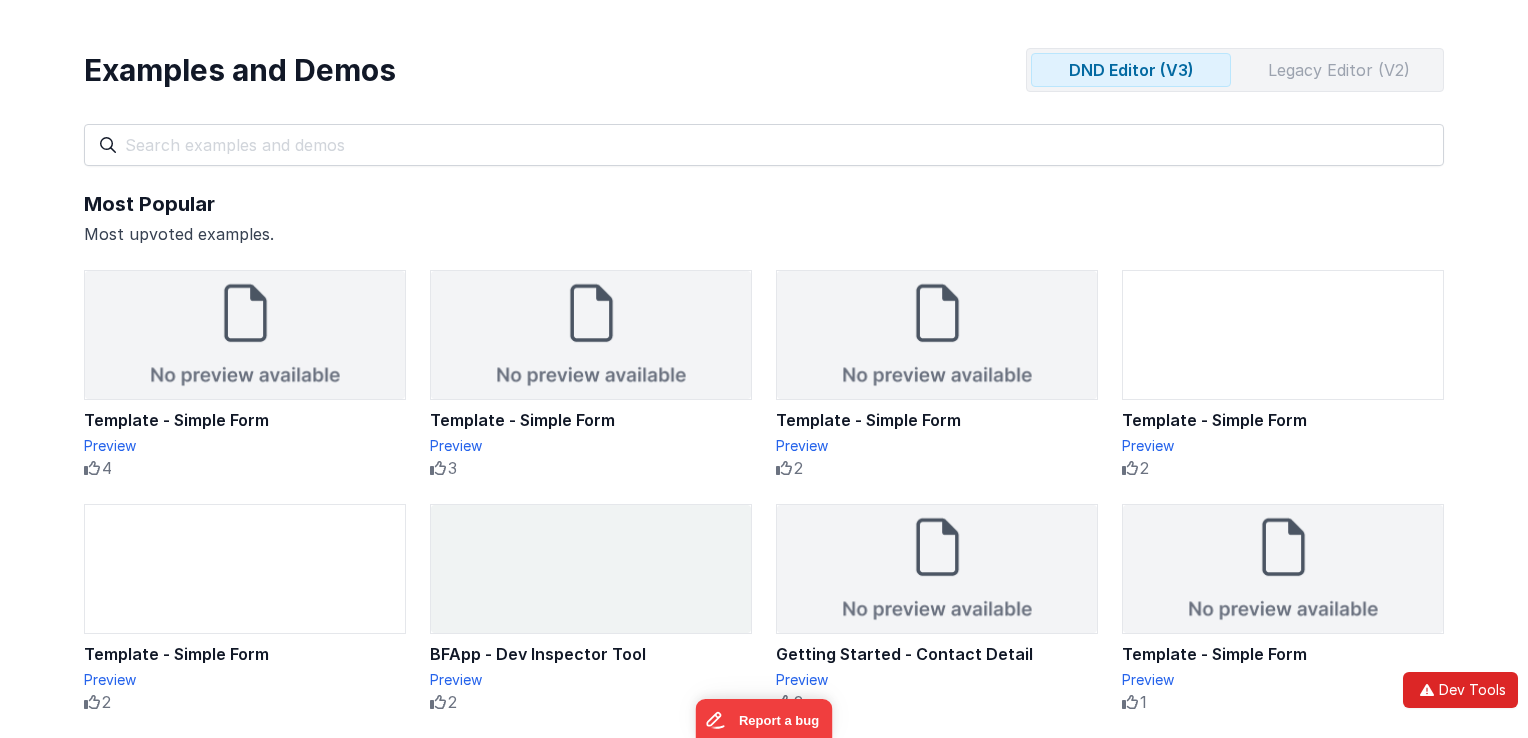 click on "Dev Tools" at bounding box center (1460, 690) 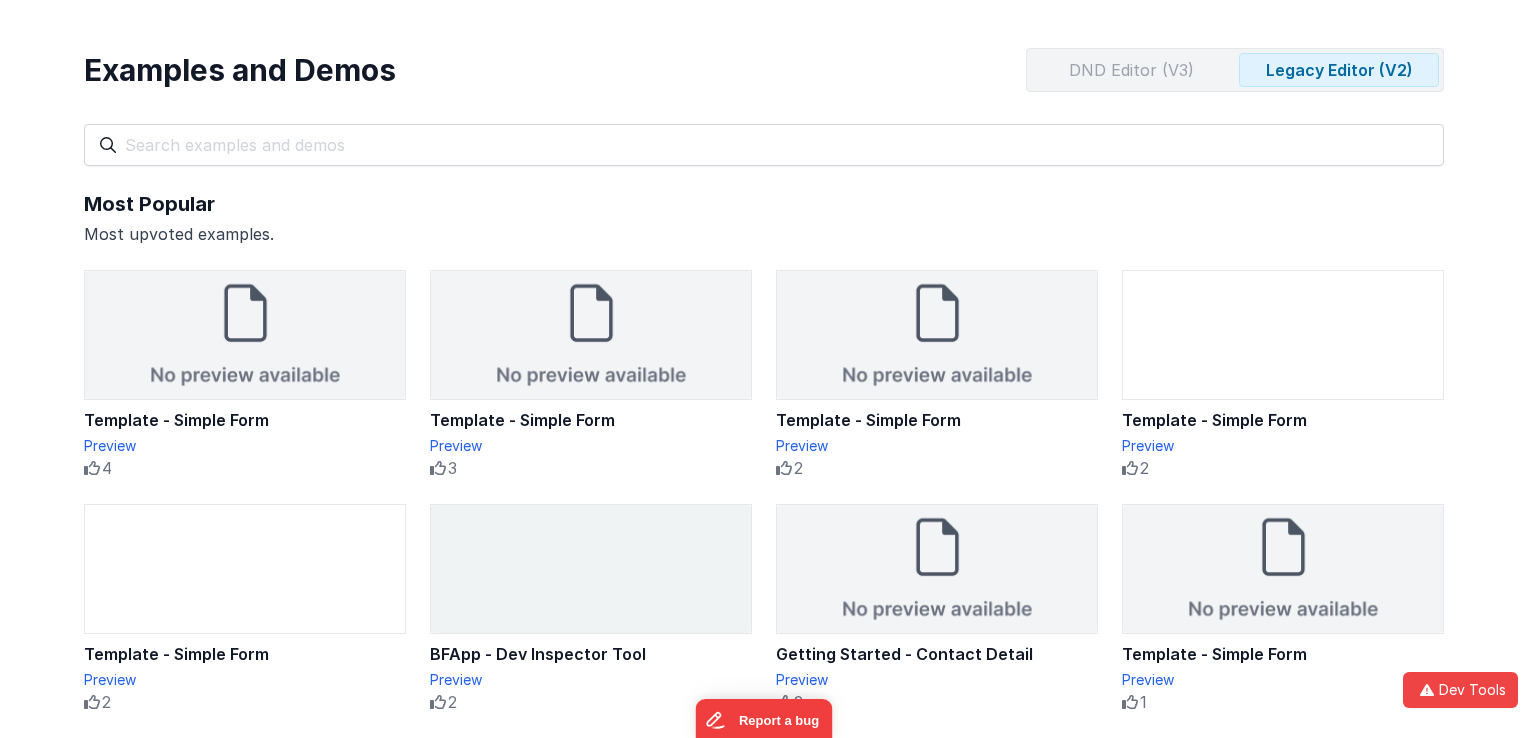 click on "Developer Tools
model
App
Params
Log (4)
Misc
Windows
Config
model - read only Format
7
6
5
4
3
2
1
No Folds
app - read only Format
7
6
5
4
3
2
1
No Folds
params {} state.wndw   Debug _calcs
Try the new dev tools" at bounding box center [764, 369] 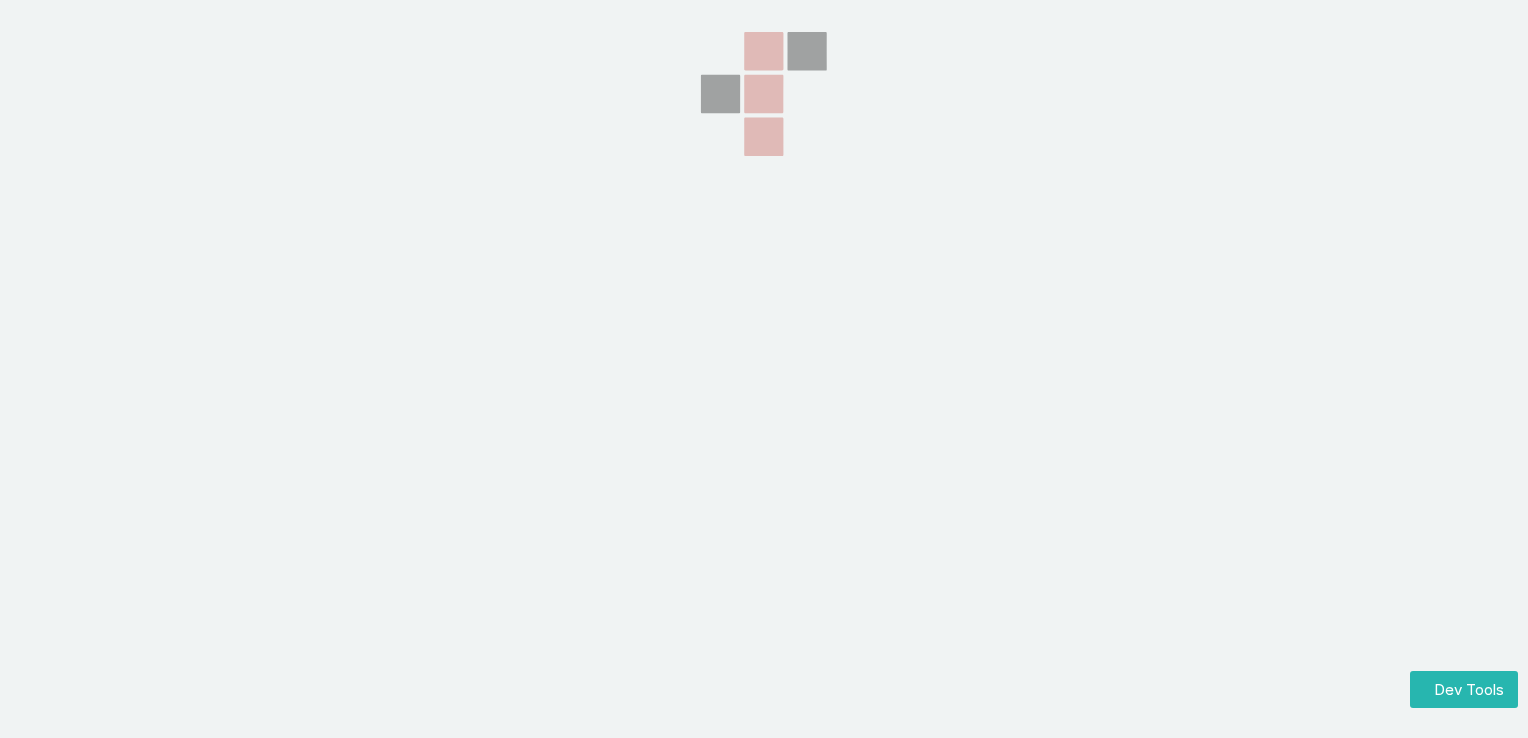 scroll, scrollTop: 0, scrollLeft: 0, axis: both 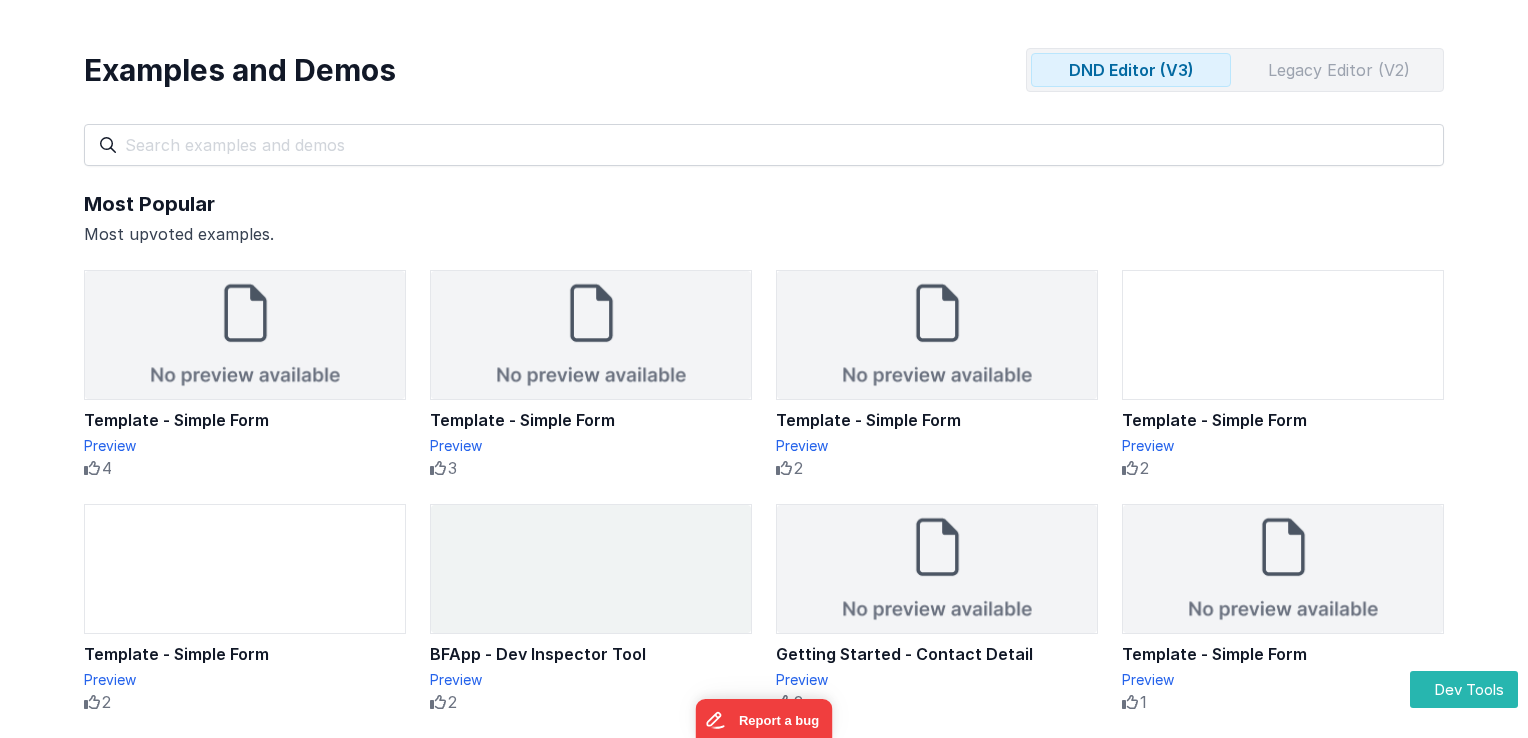 click on "Legacy Editor (V2)" at bounding box center (1339, 70) 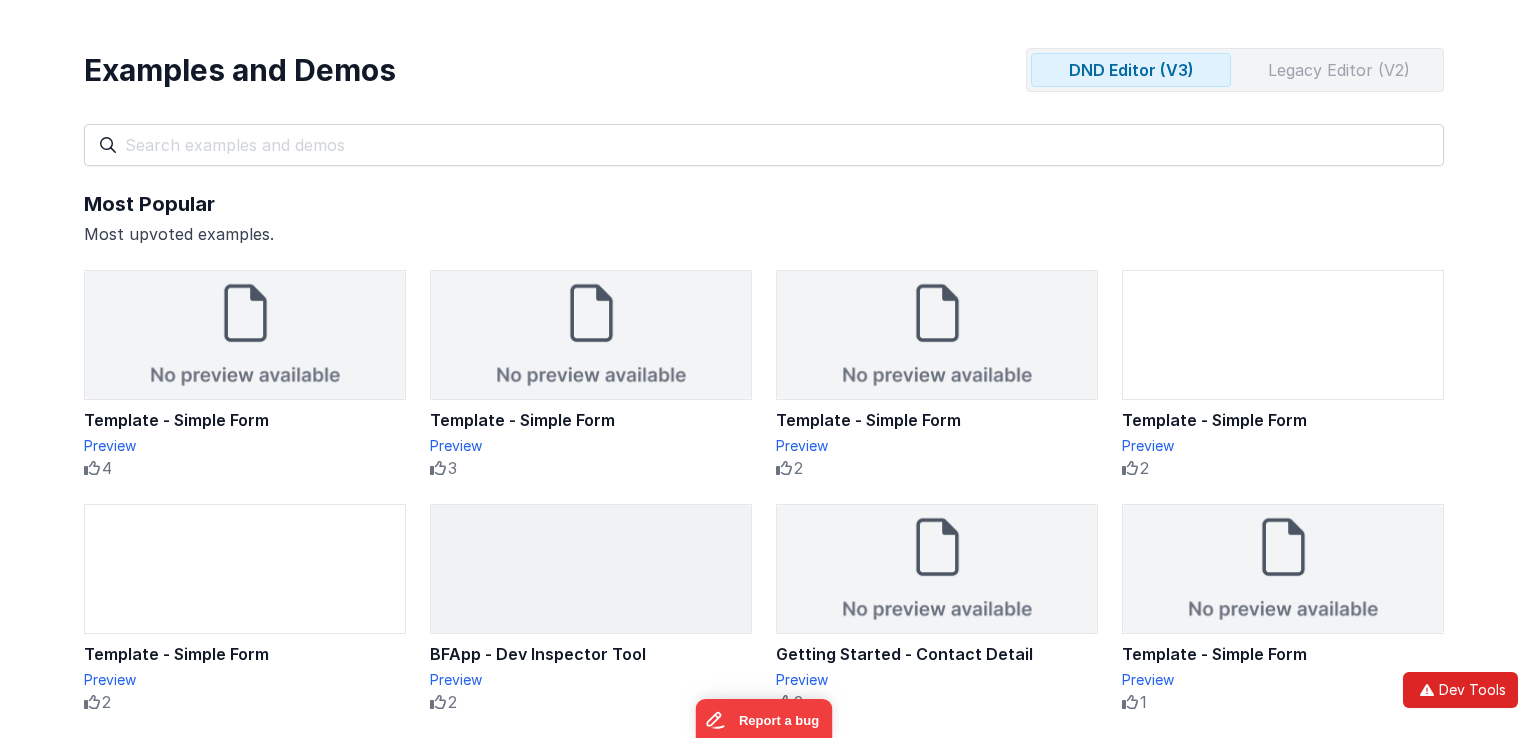 click on "Dev Tools" at bounding box center [1460, 690] 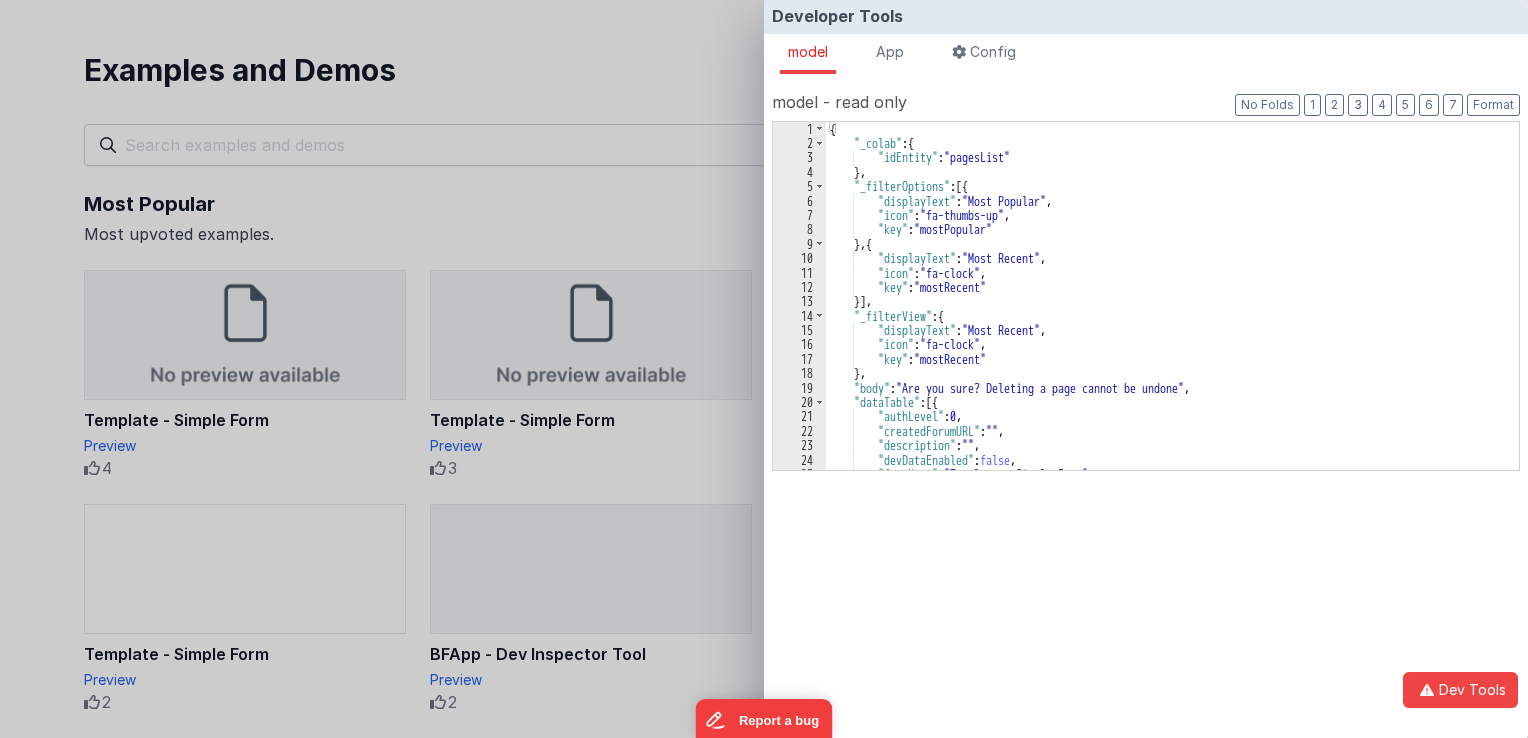 click on "Developer Tools
model
App
Params
Log (2)
Misc
Windows
Config
model - read only Format
7
6
5
4
3
2
1
No Folds
1 2 3 4 5 6 7 8 9 10 11 12 13 14 15 16 17 18 19 20 21 22 23 24 25 26 {      "_colab" :  {           "idEntity" :  "pagesList"      } ,      "_filterOptions" :  [{           "displayText" :  "Most Popular" ,           "icon" :  "fa-thumbs-up" ,           "key" :  "mostPopular"      } ,  {           "displayText" :  "Most Recent" ,           :  ," at bounding box center [764, 369] 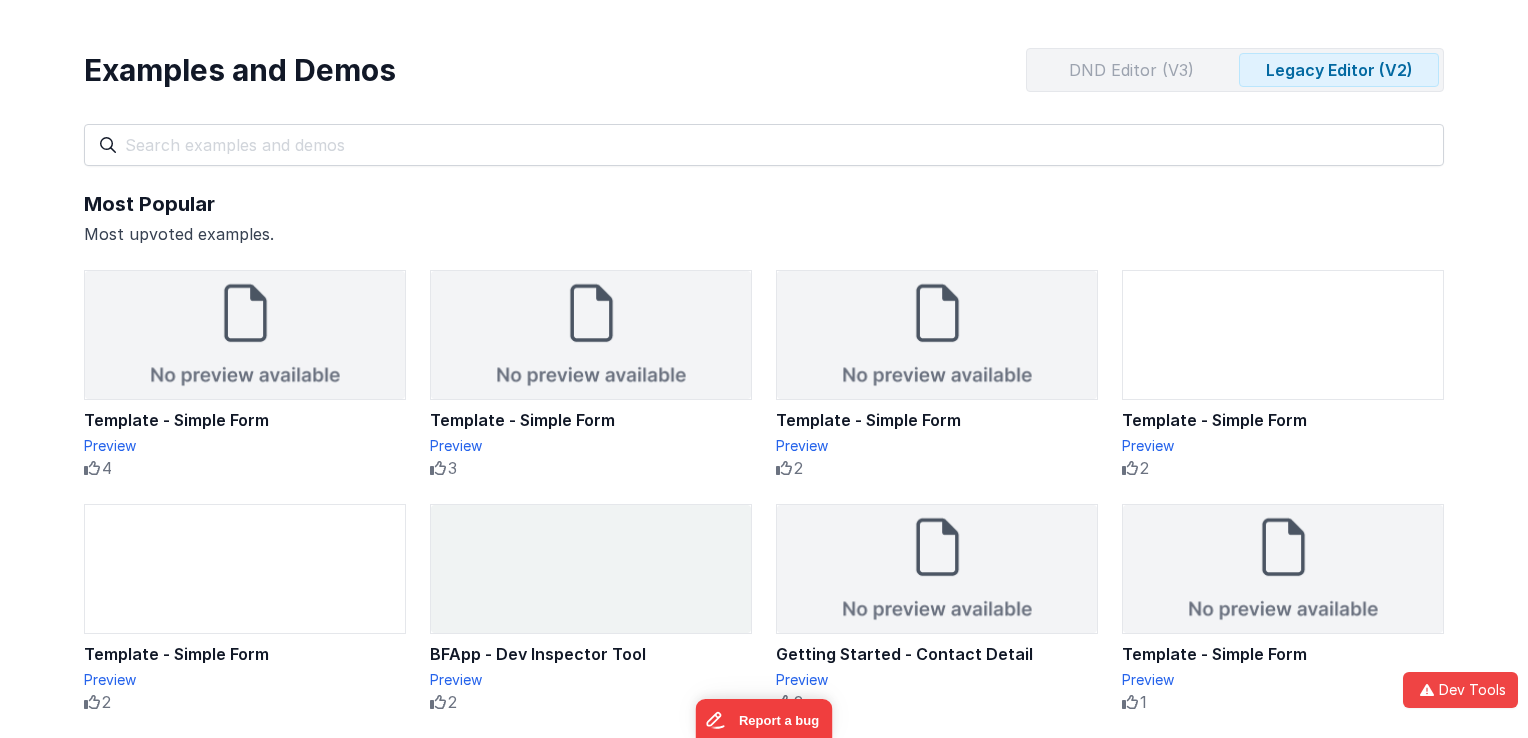 click on "DND Editor (V3)" at bounding box center [1131, 70] 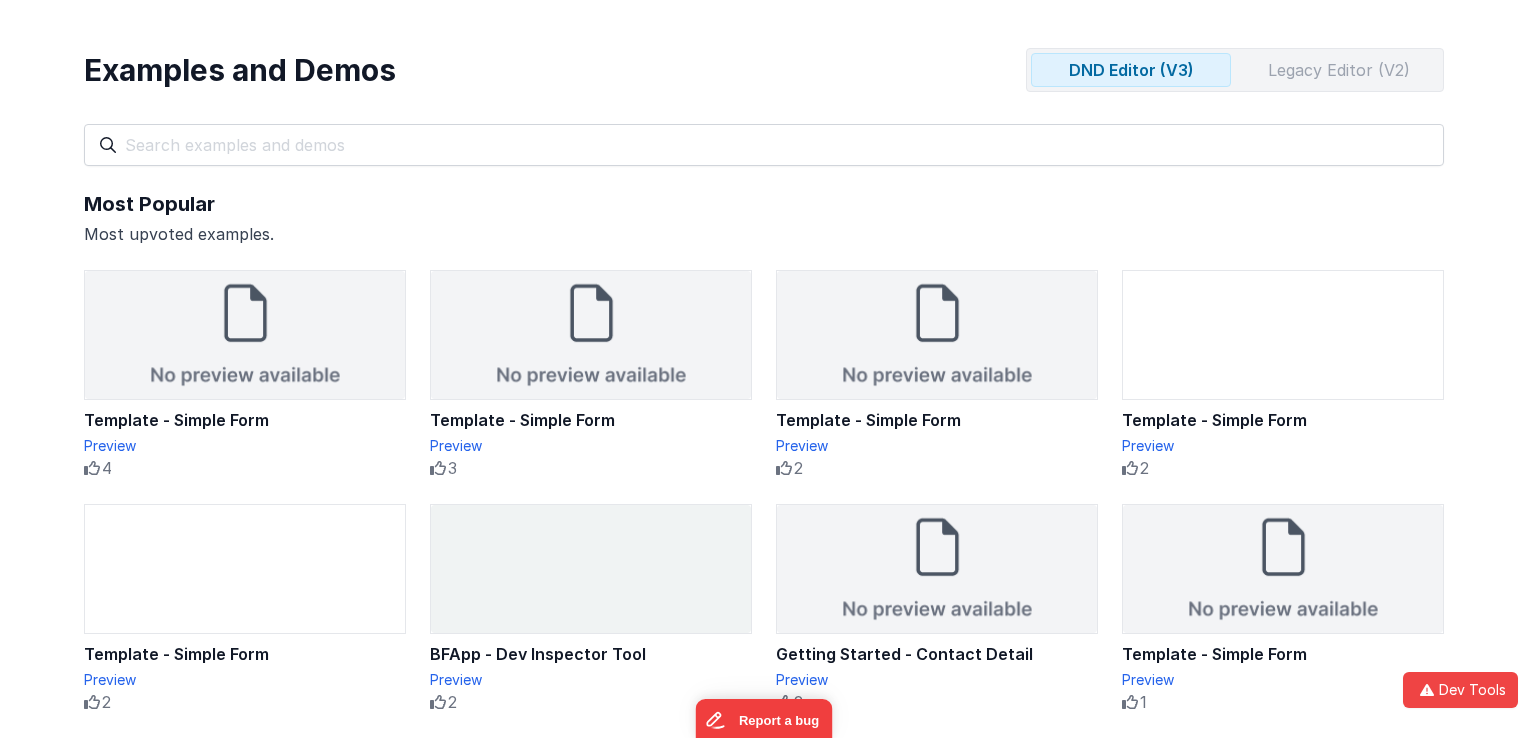 click on "Legacy Editor (V2)" at bounding box center [1339, 70] 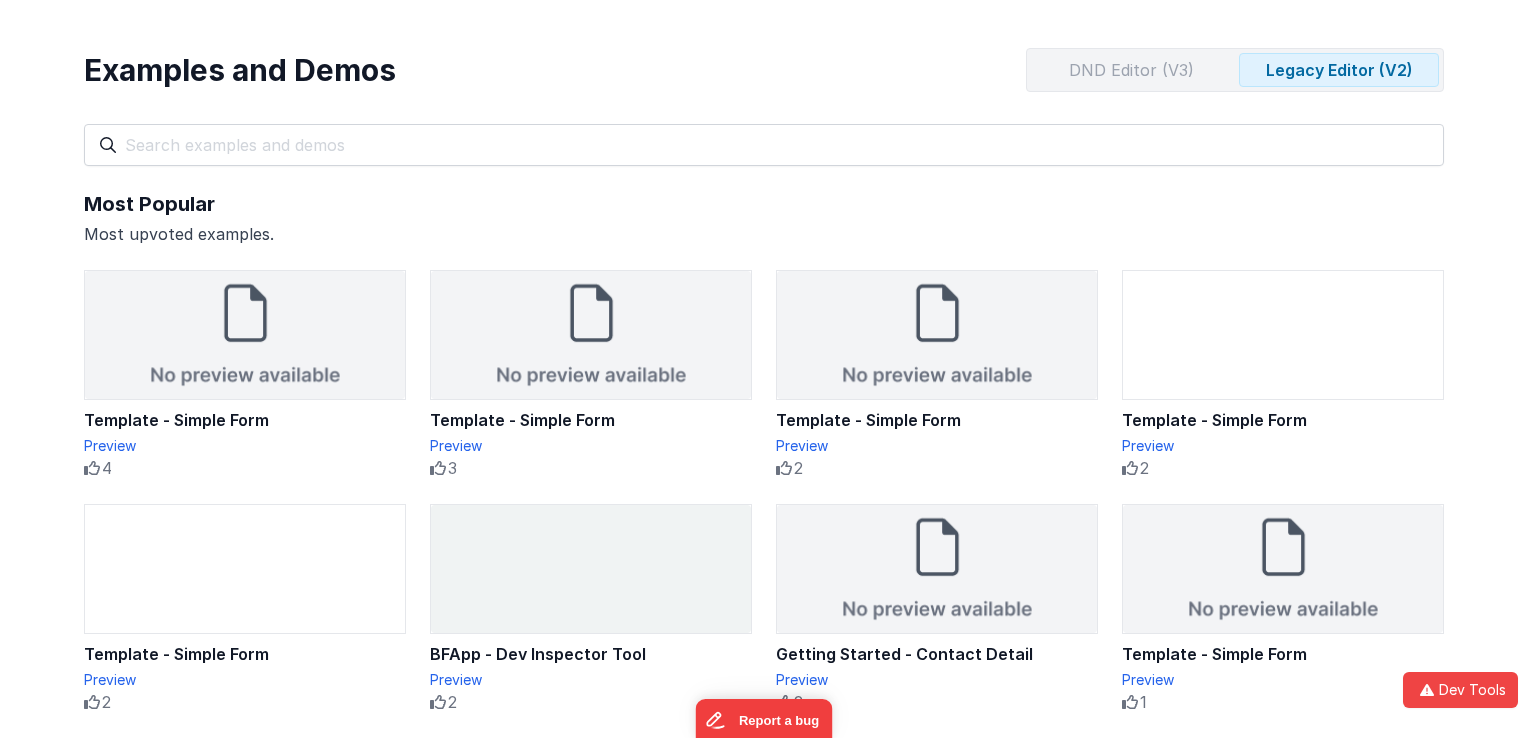 click on "DND Editor (V3)" at bounding box center (1131, 70) 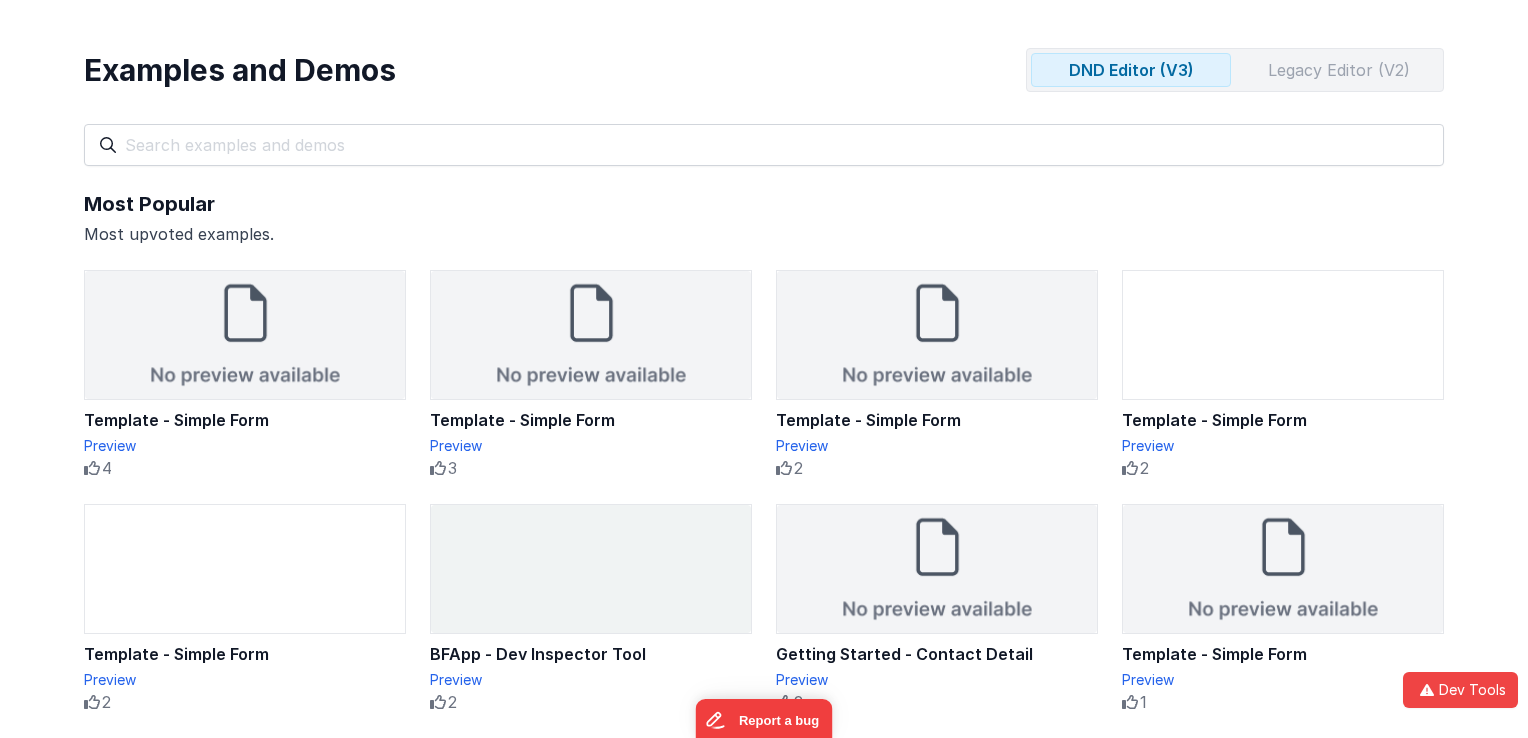 click on "Legacy Editor (V2)" at bounding box center [1339, 70] 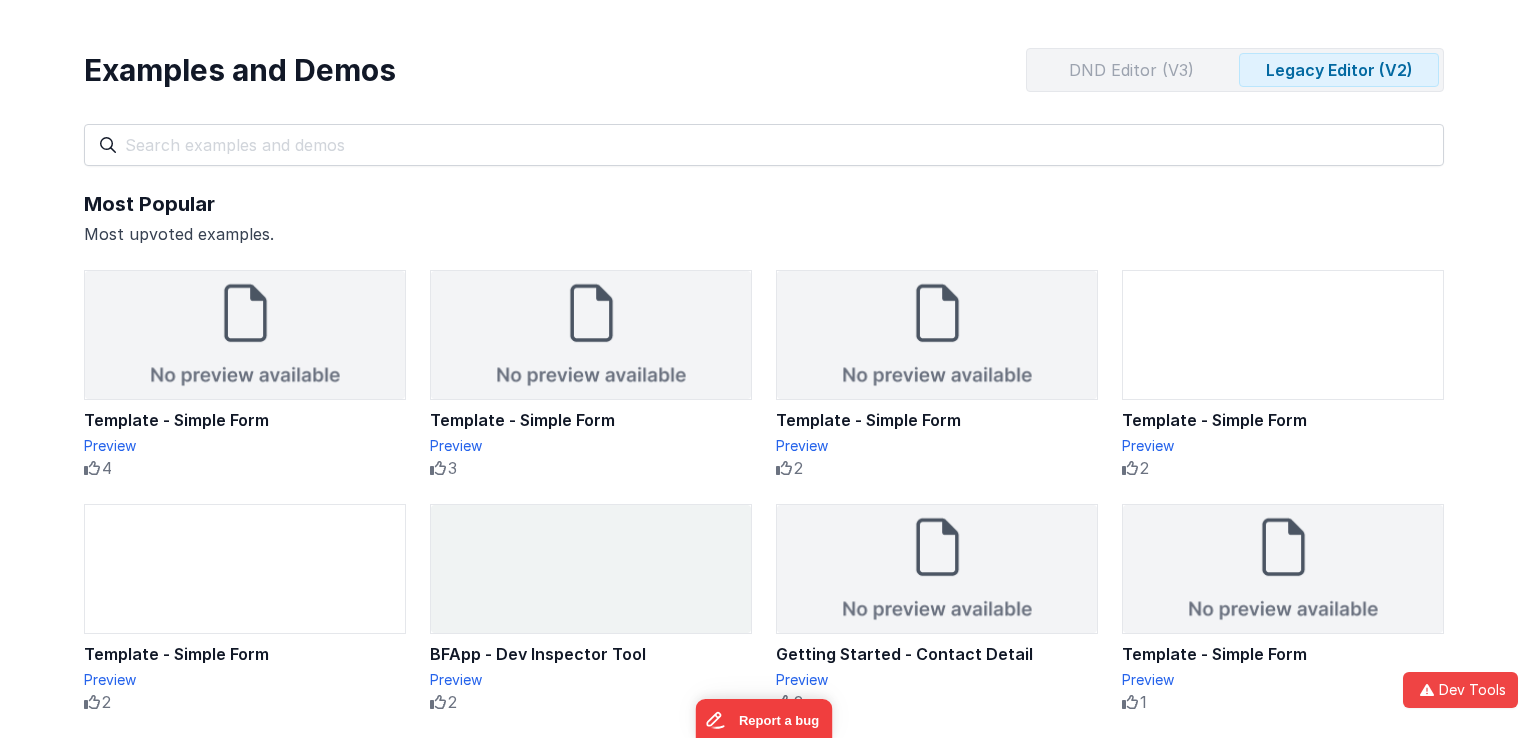 click on "DND Editor (V3)" at bounding box center [1131, 70] 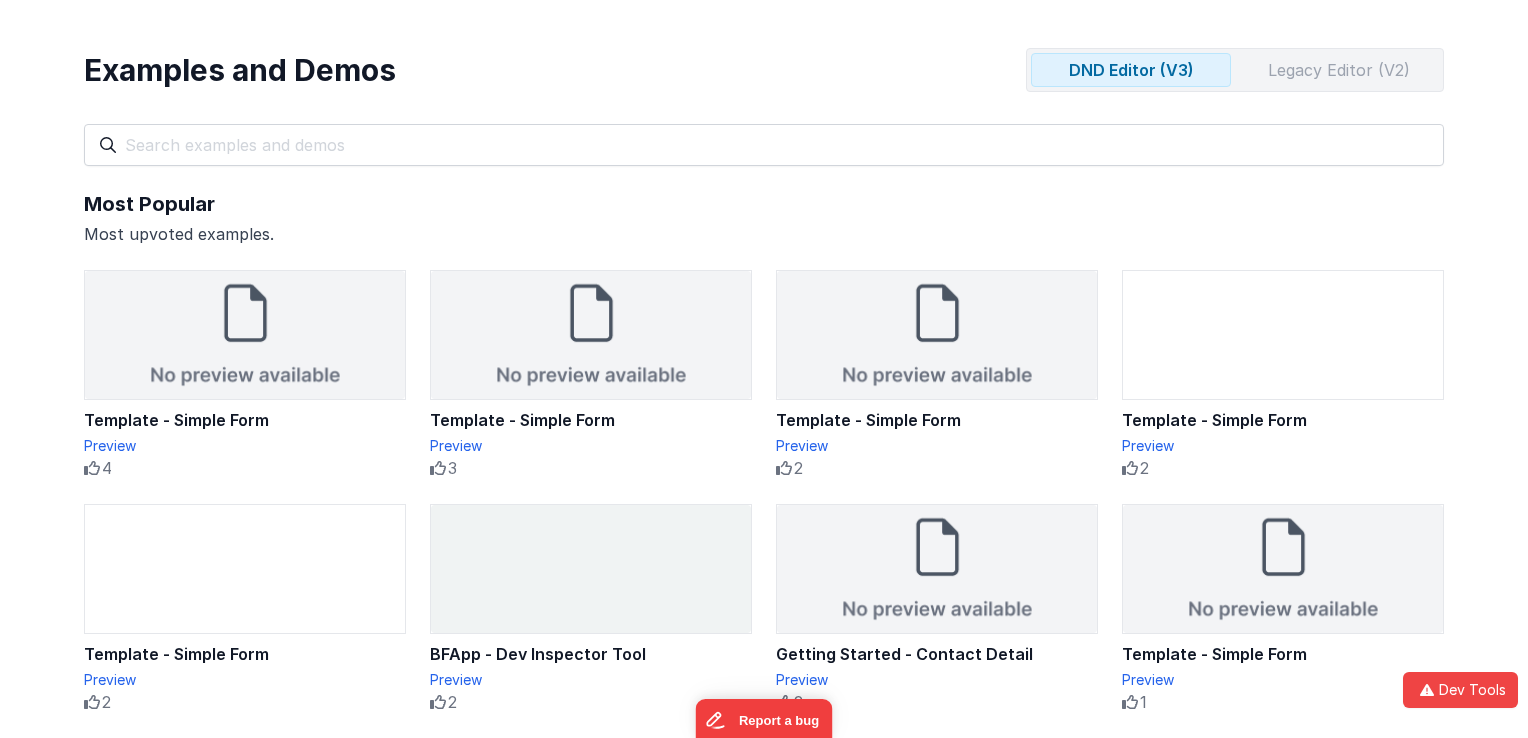 click on "Legacy Editor (V2)" at bounding box center [1339, 70] 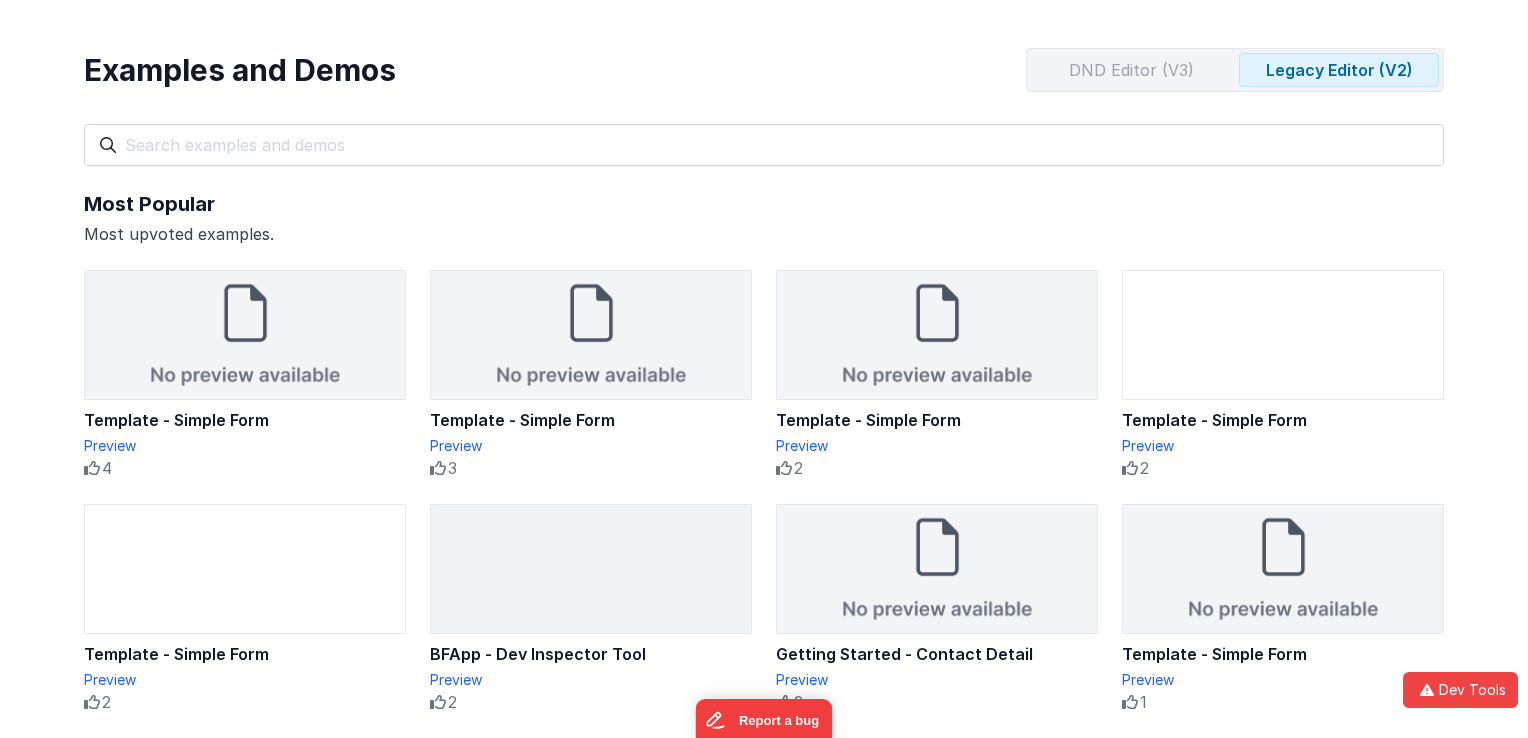 click on "DND Editor (V3)" at bounding box center [1131, 70] 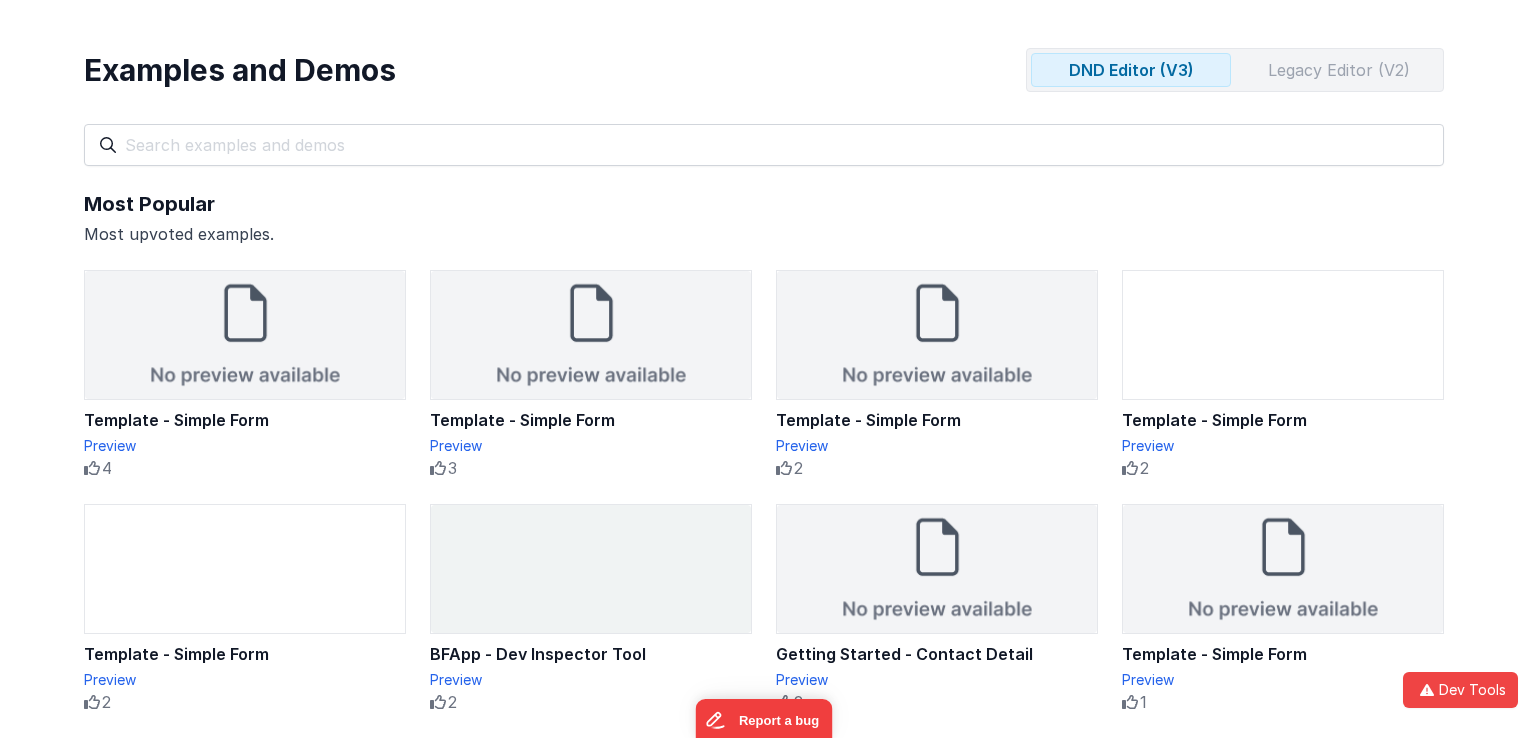 click on "Legacy Editor (V2)" at bounding box center (1339, 70) 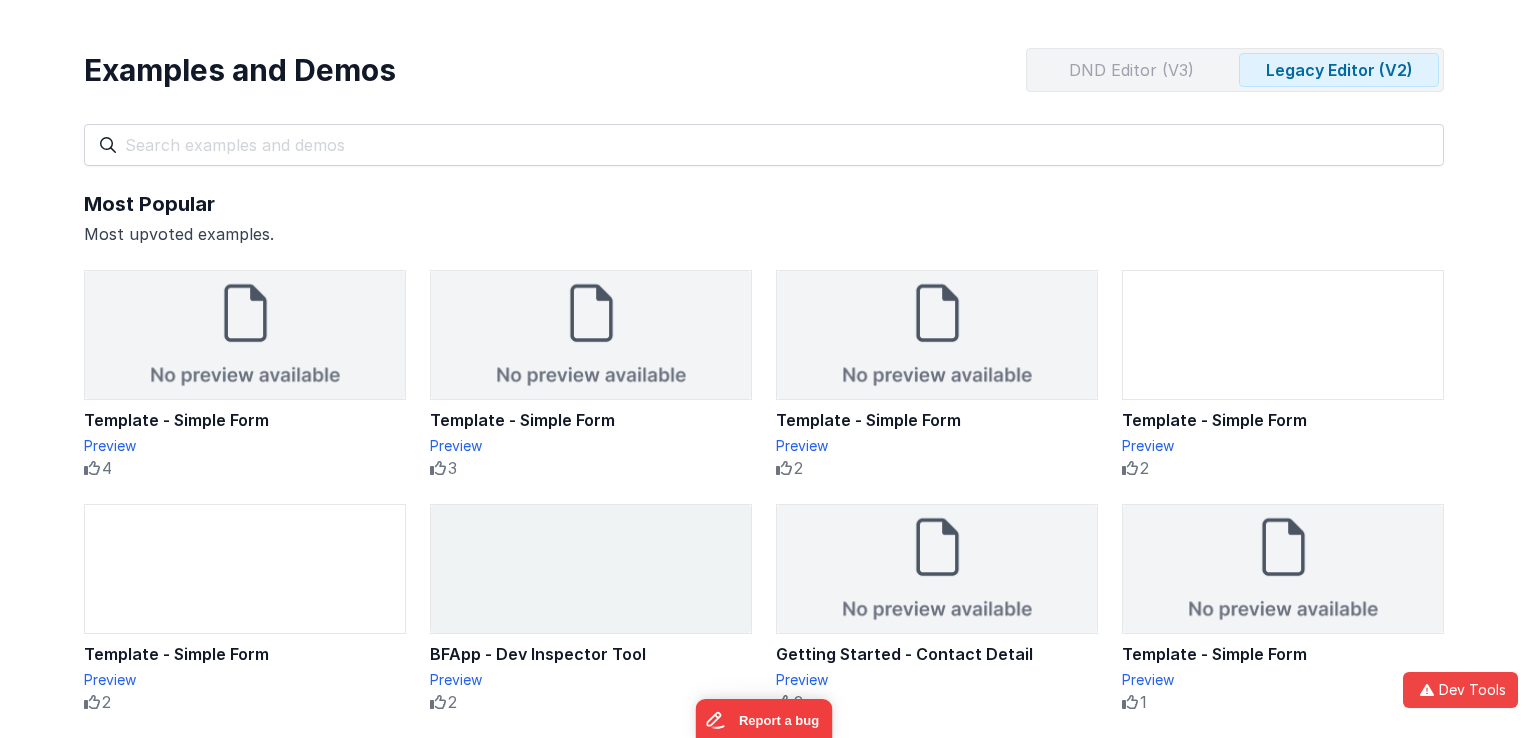 click on "DND Editor (V3)" at bounding box center [1131, 70] 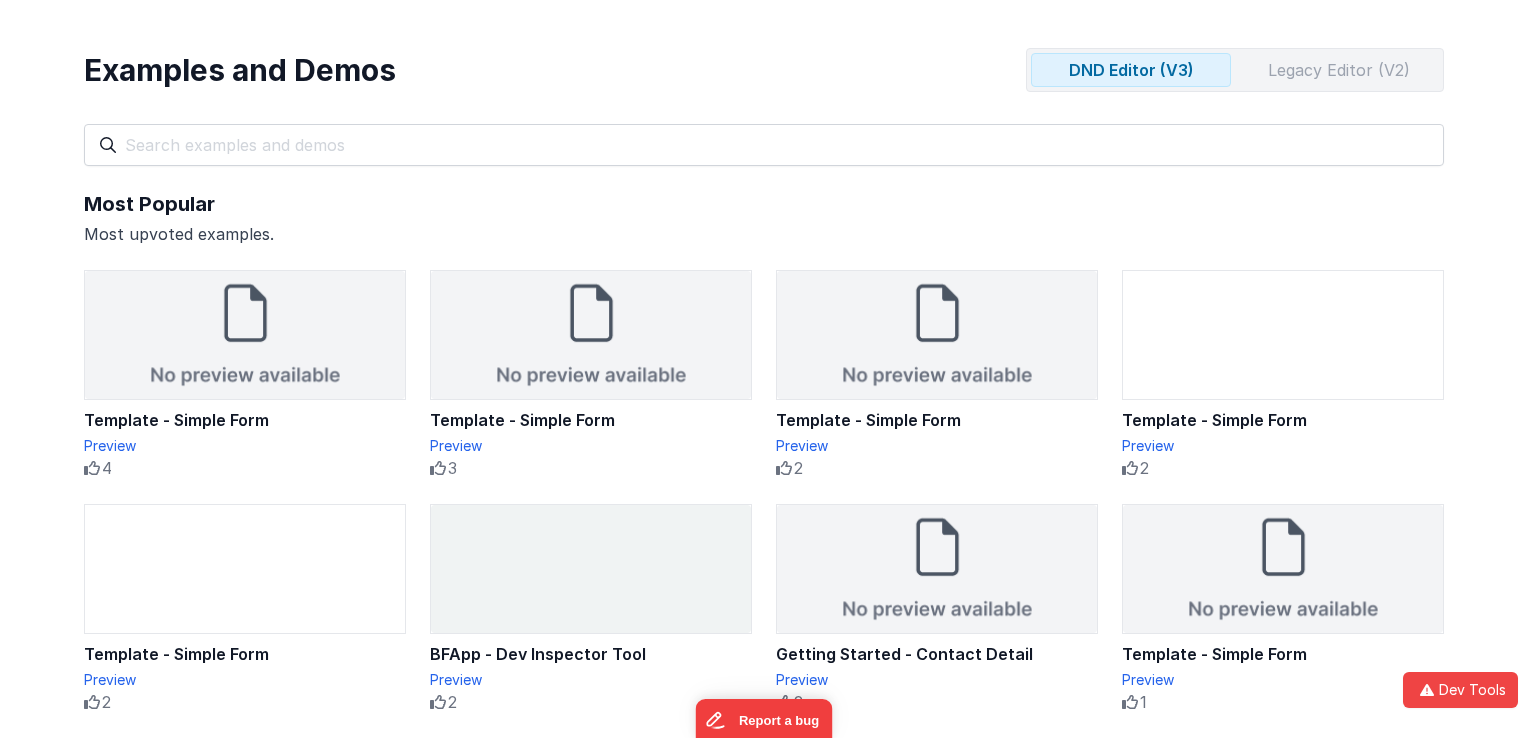 click on "Legacy Editor (V2)" at bounding box center (1339, 70) 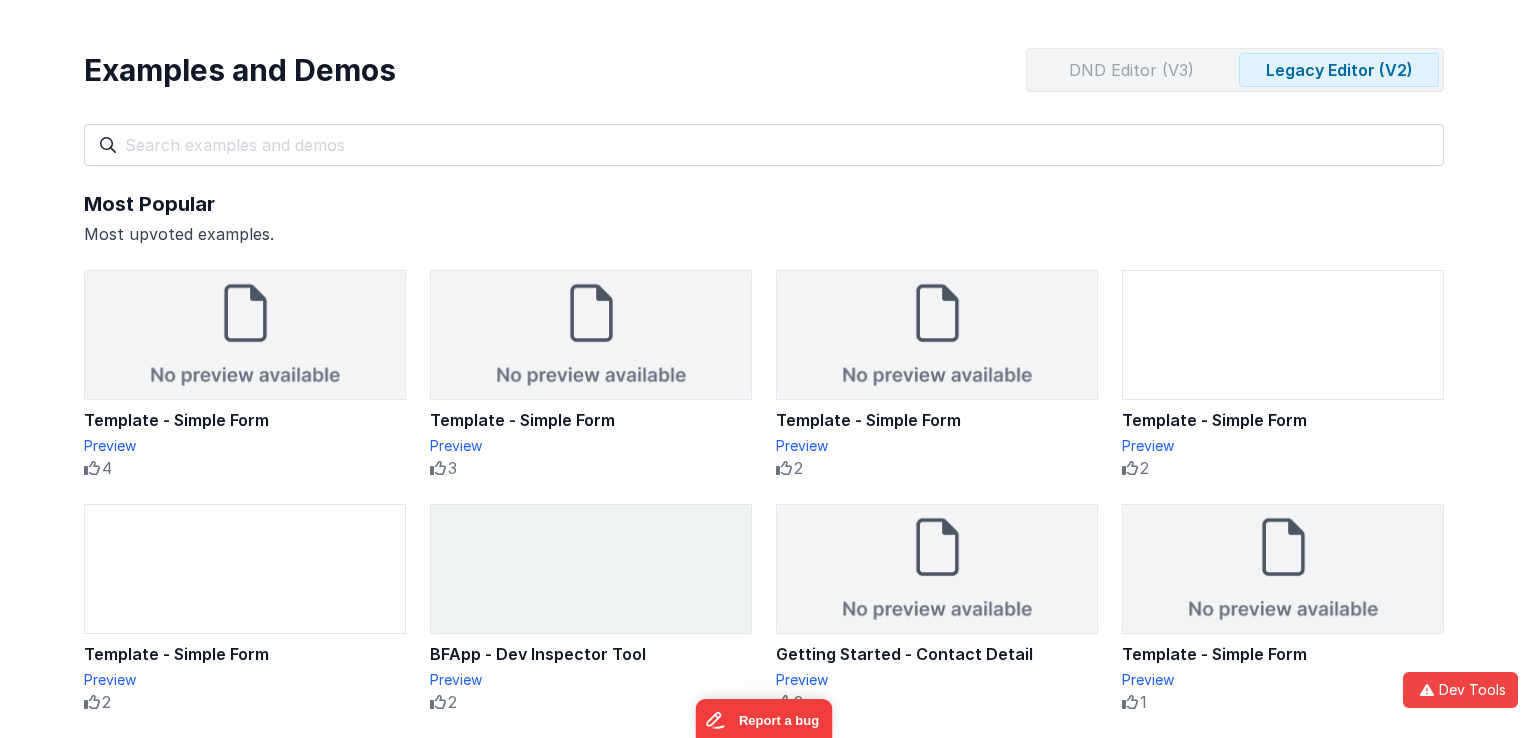 click on "DND Editor (V3)" at bounding box center [1131, 70] 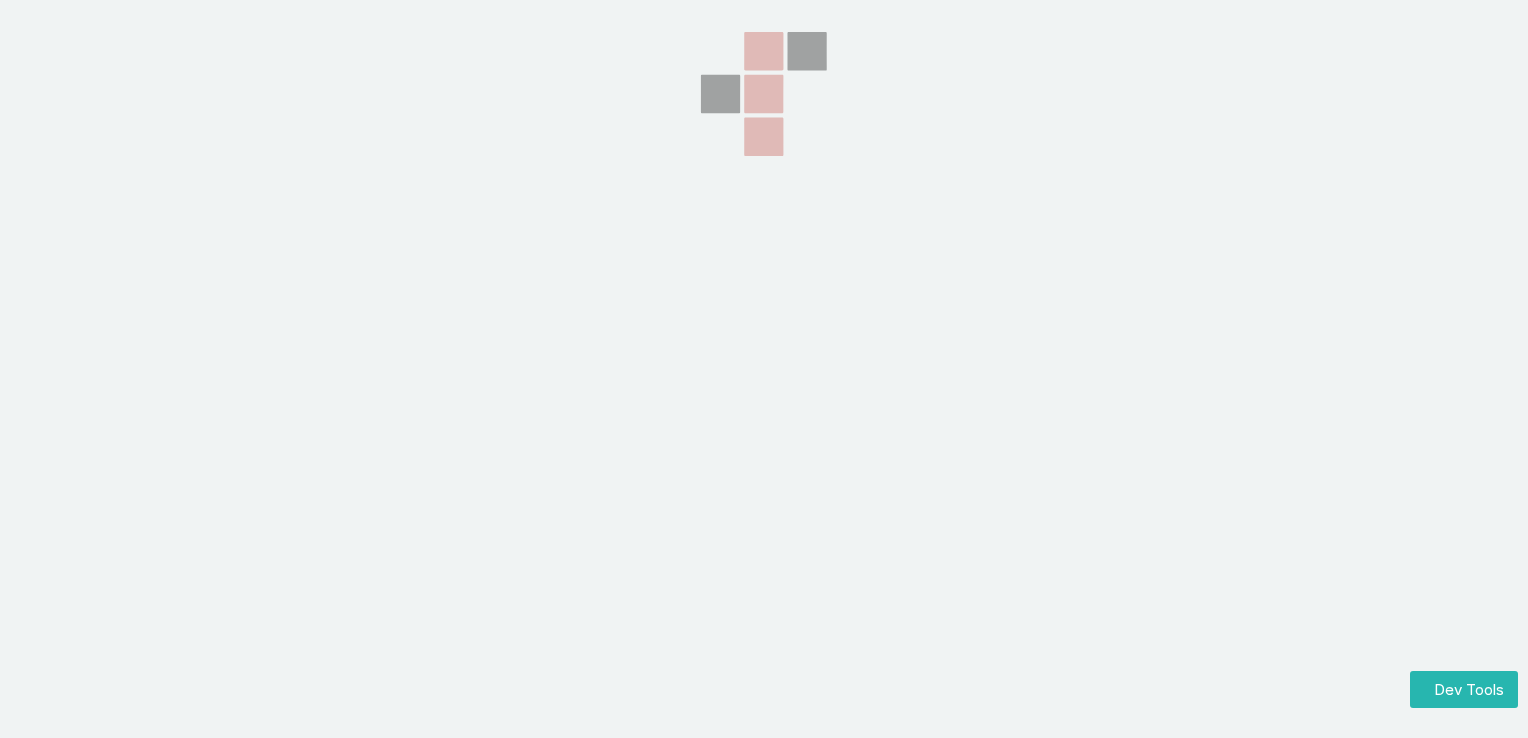 scroll, scrollTop: 0, scrollLeft: 0, axis: both 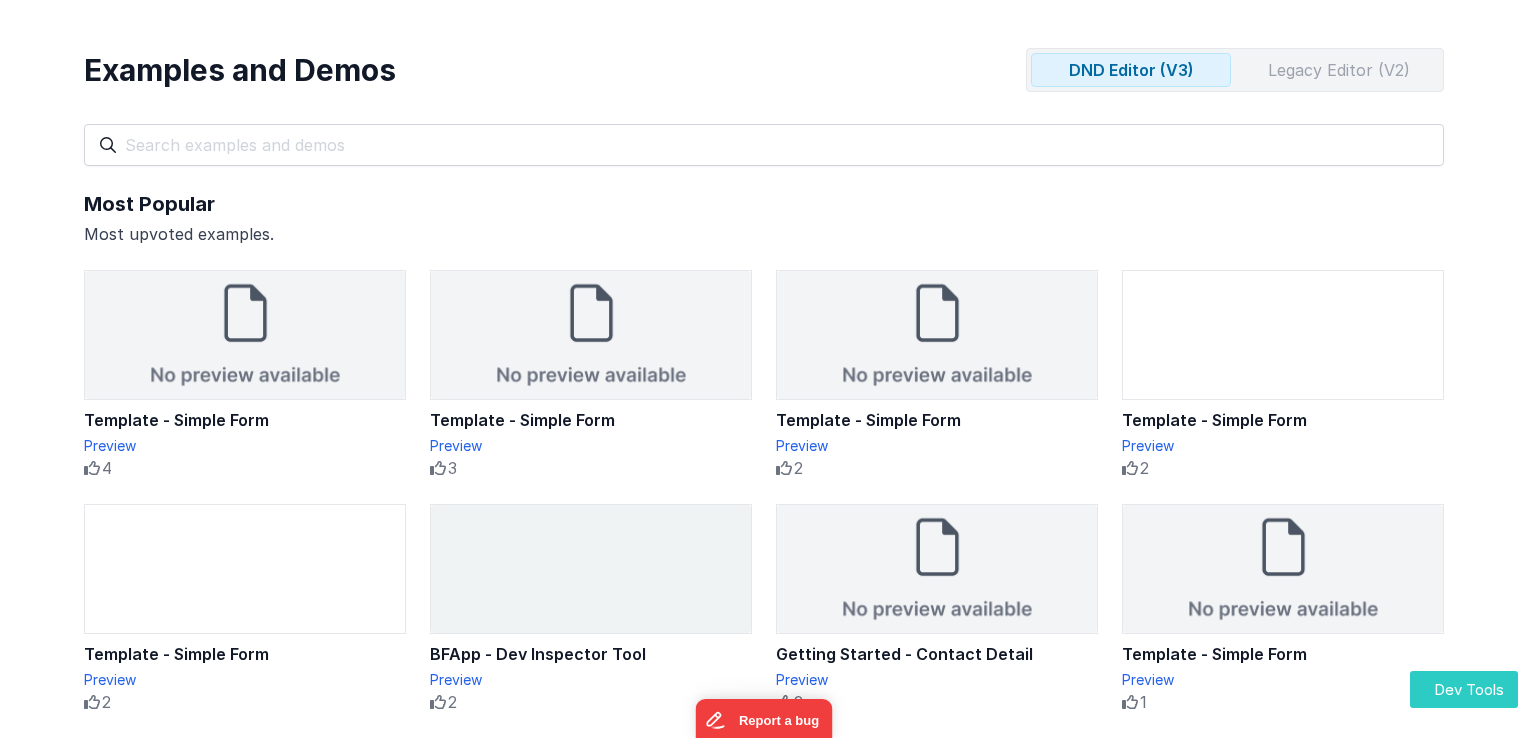 type 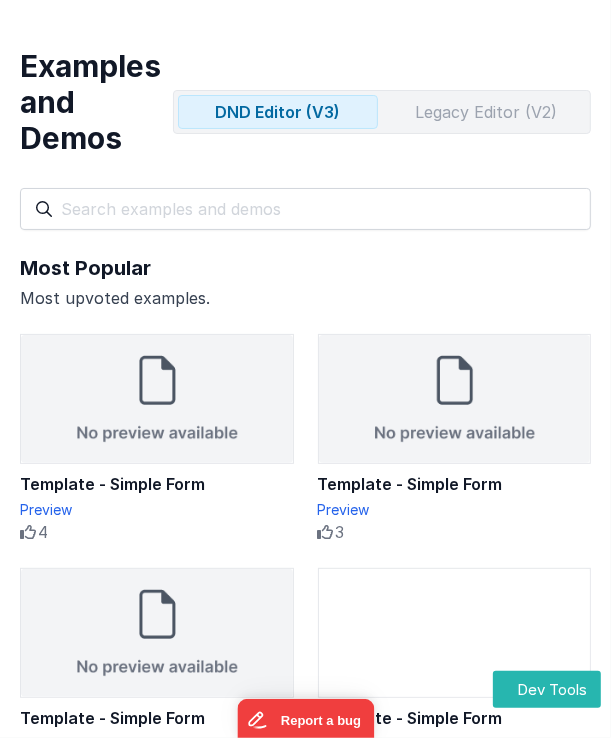 click on "Legacy Editor (V2)" at bounding box center [486, 112] 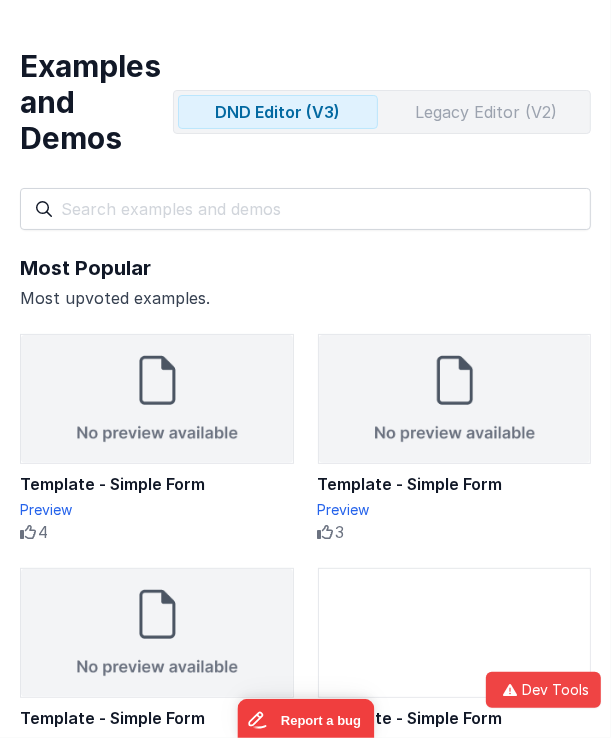 click on "Legacy Editor (V2)" at bounding box center [486, 112] 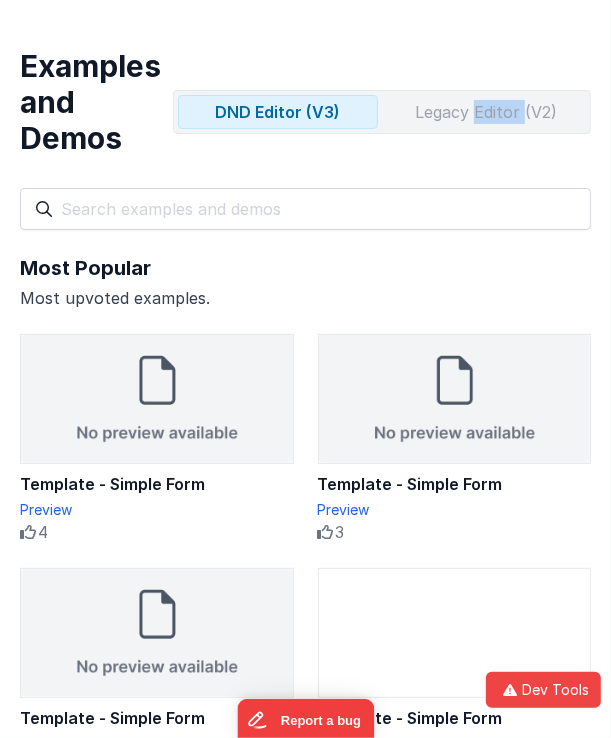 click on "Legacy Editor (V2)" at bounding box center [486, 112] 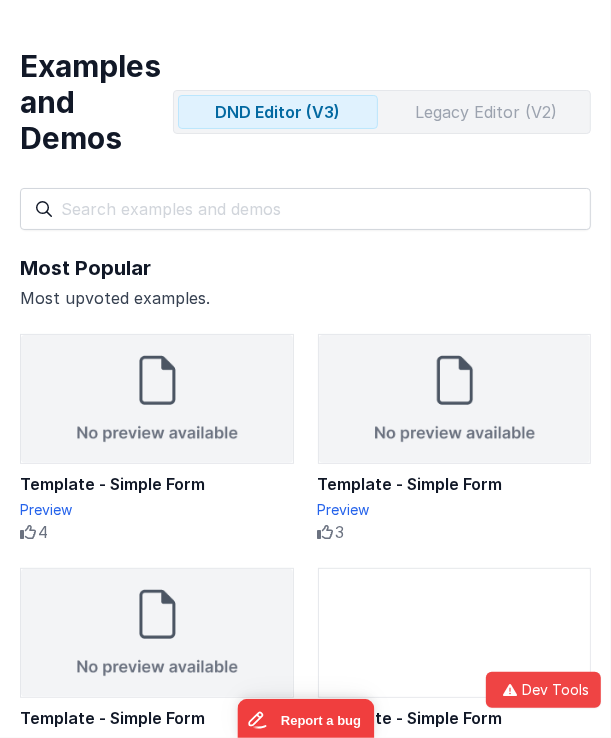 drag, startPoint x: 480, startPoint y: 111, endPoint x: 414, endPoint y: 43, distance: 94.76286 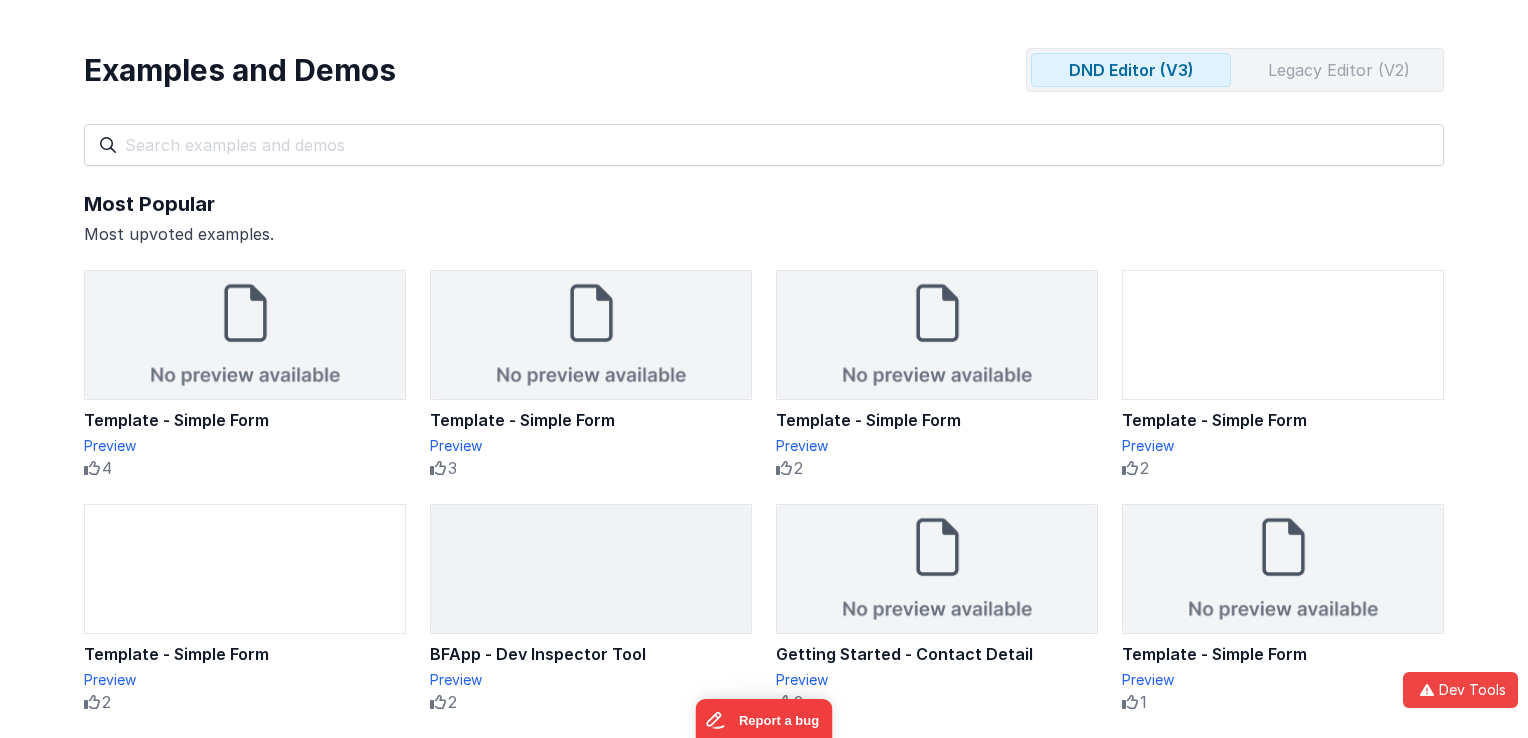 click on "Legacy Editor (V2)" at bounding box center [1339, 70] 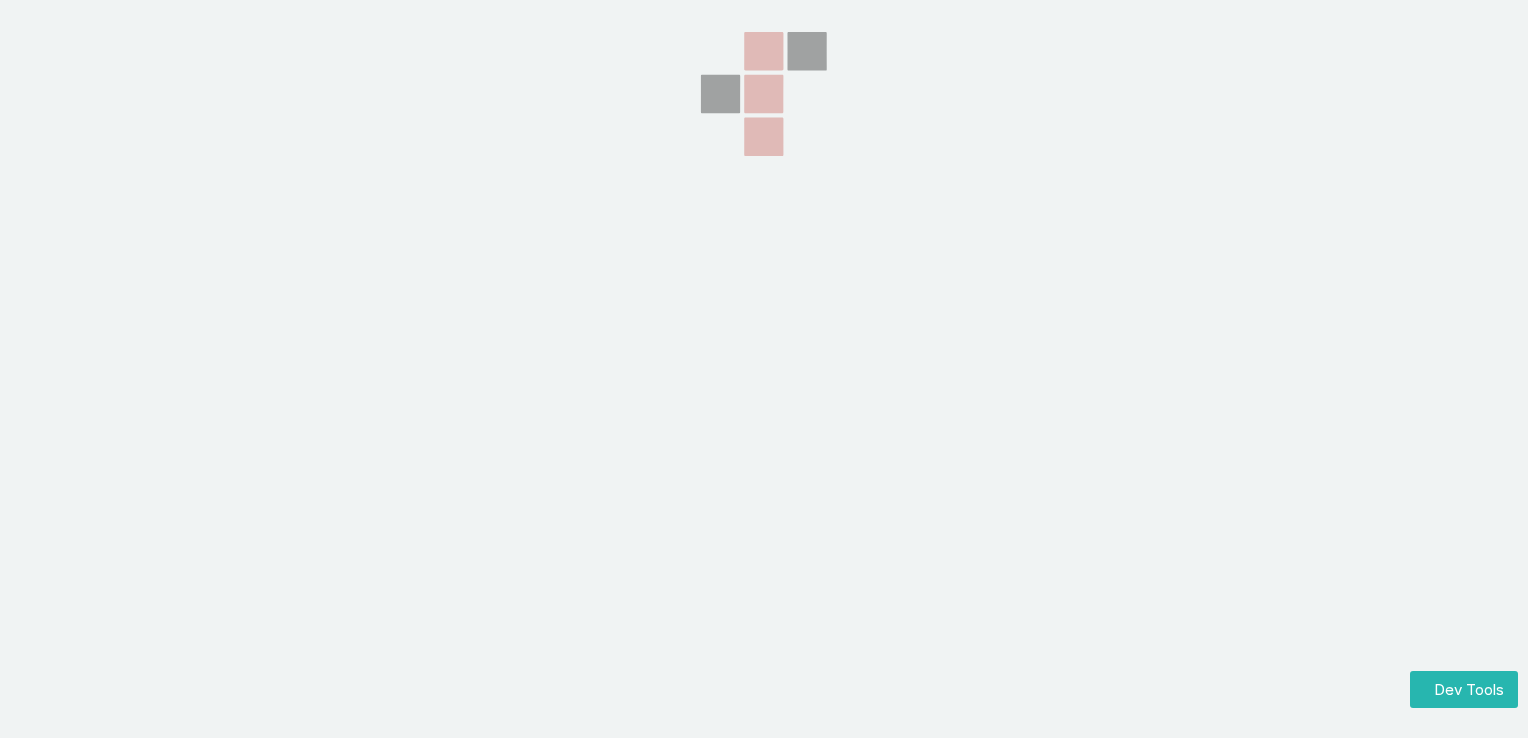 scroll, scrollTop: 0, scrollLeft: 0, axis: both 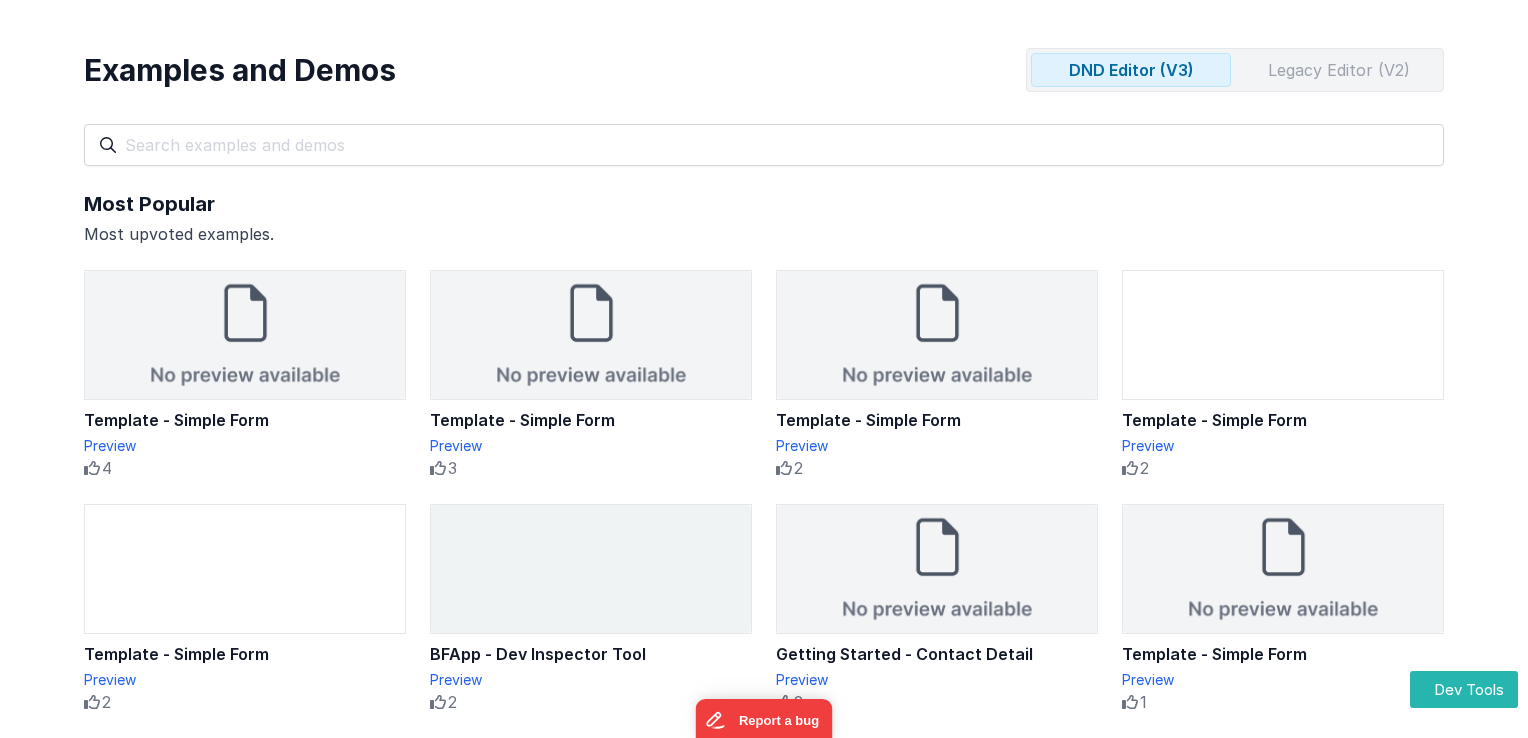 click on "Legacy Editor (V2)" at bounding box center (1339, 70) 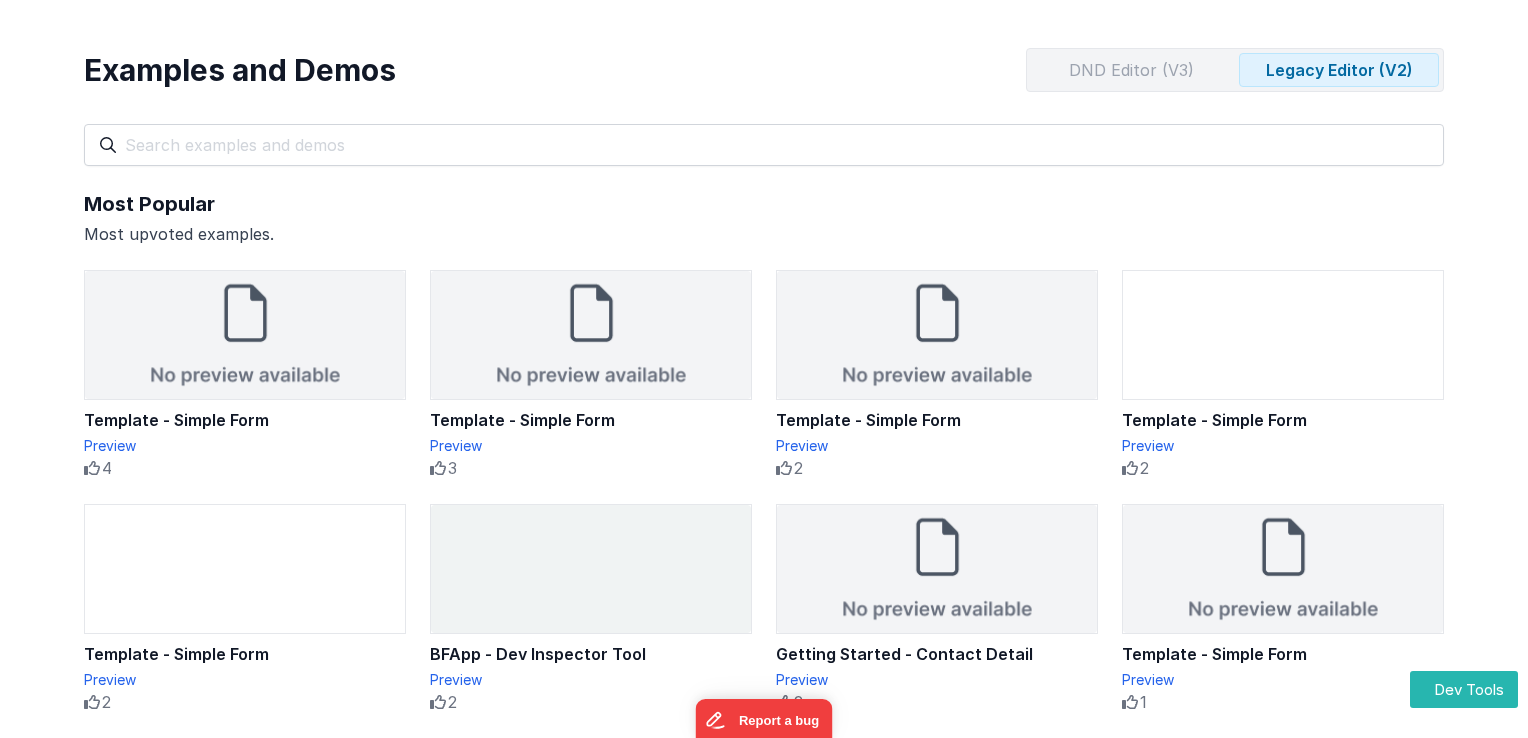 click on "DND Editor (V3)   Legacy Editor (V2)" at bounding box center (1235, 70) 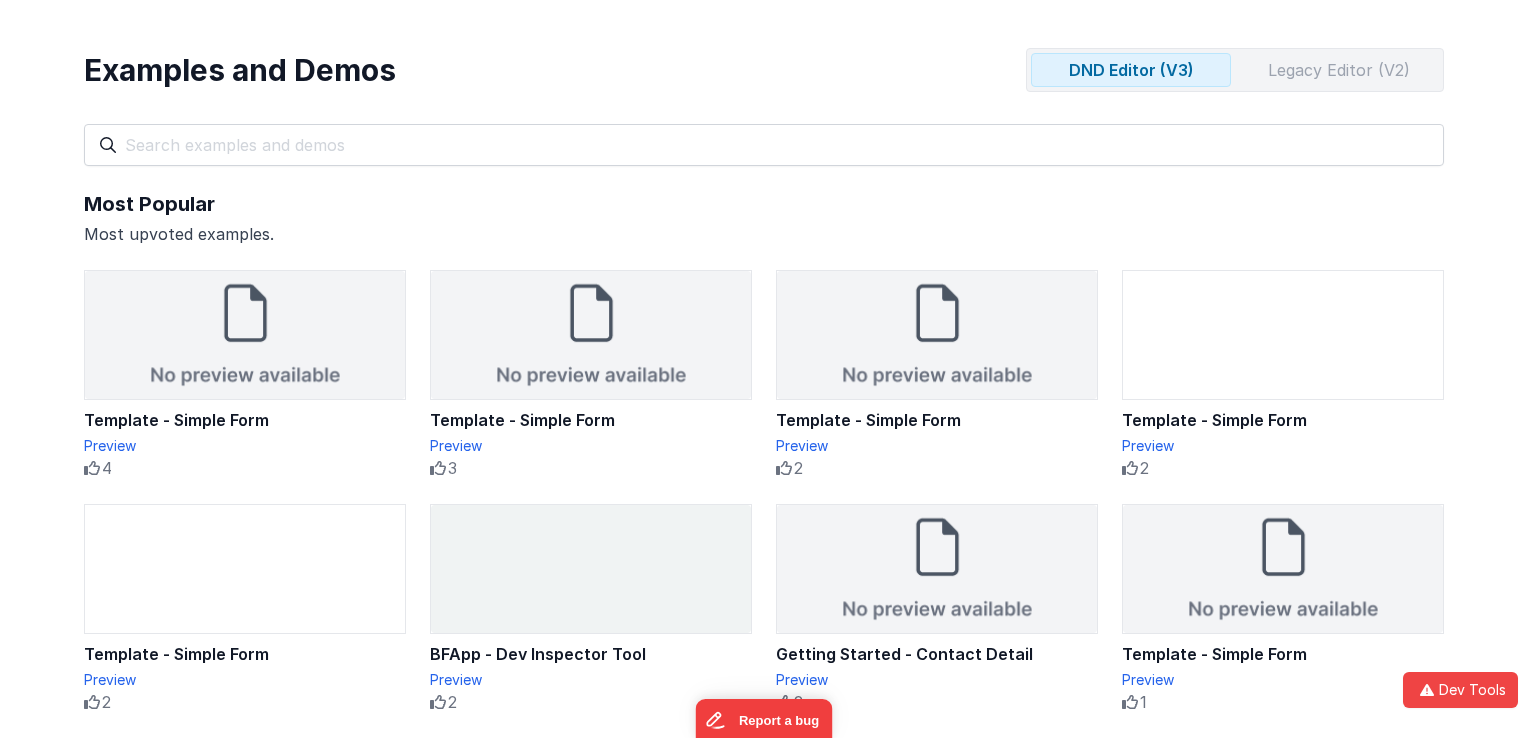 click on "Legacy Editor (V2)" at bounding box center [1339, 70] 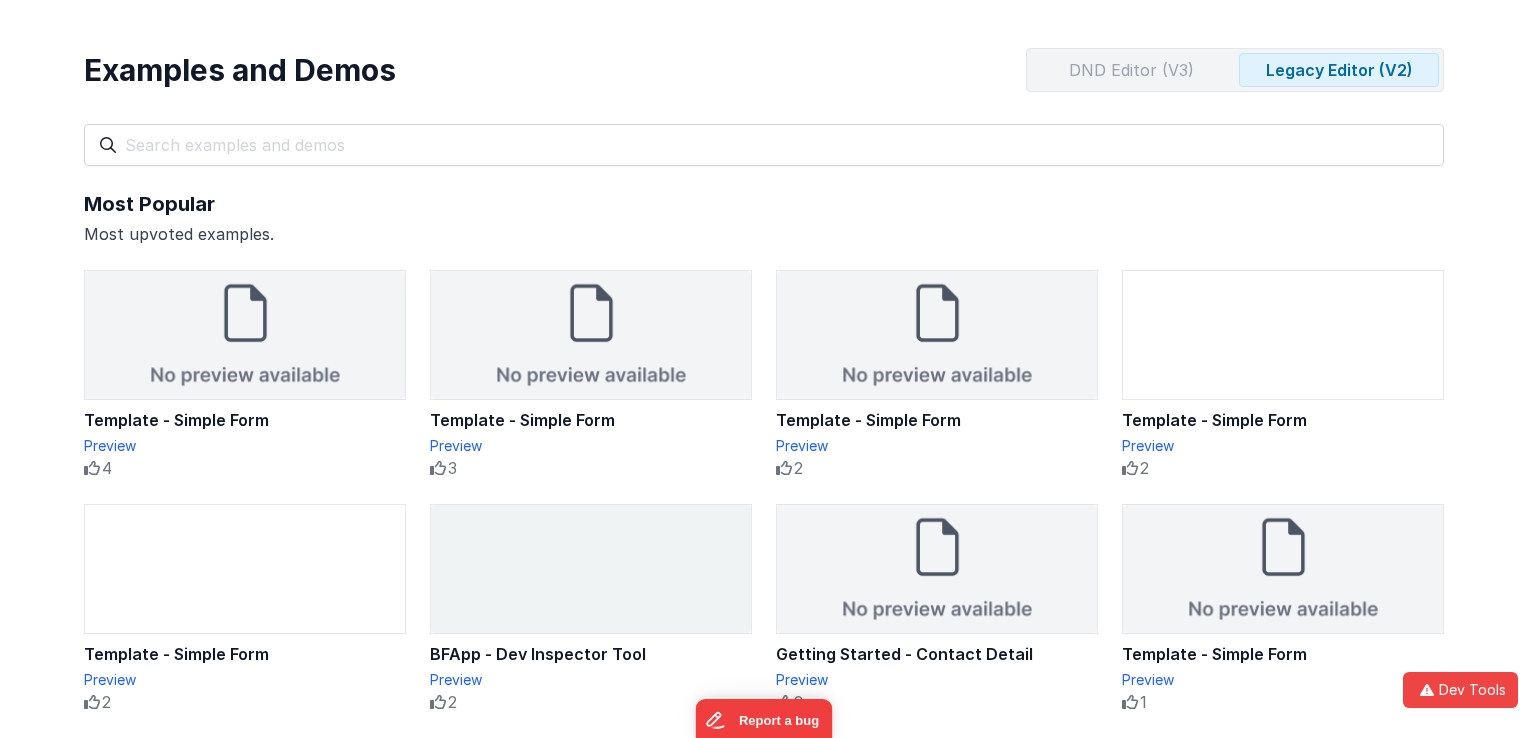 click on "DND Editor (V3)" at bounding box center (1131, 70) 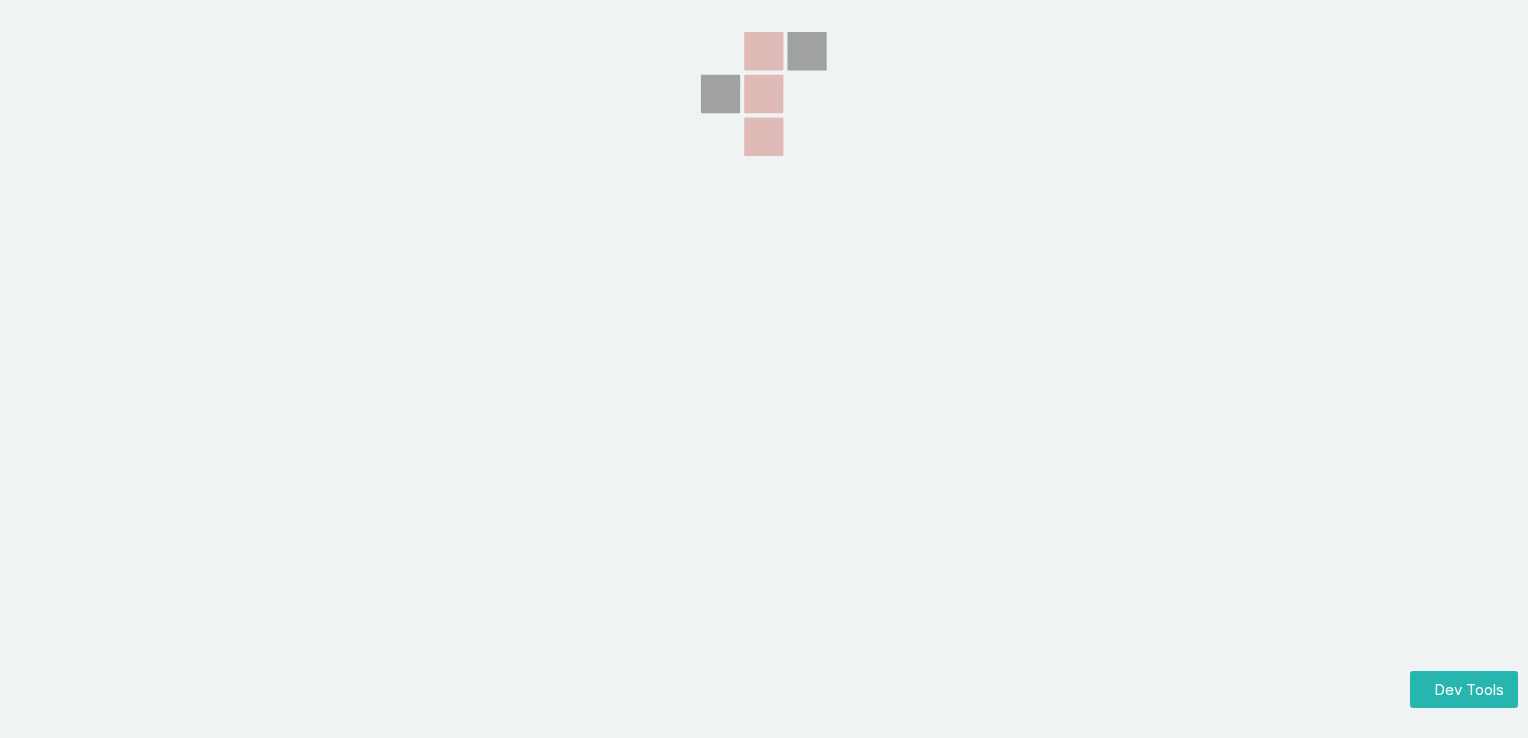 scroll, scrollTop: 0, scrollLeft: 0, axis: both 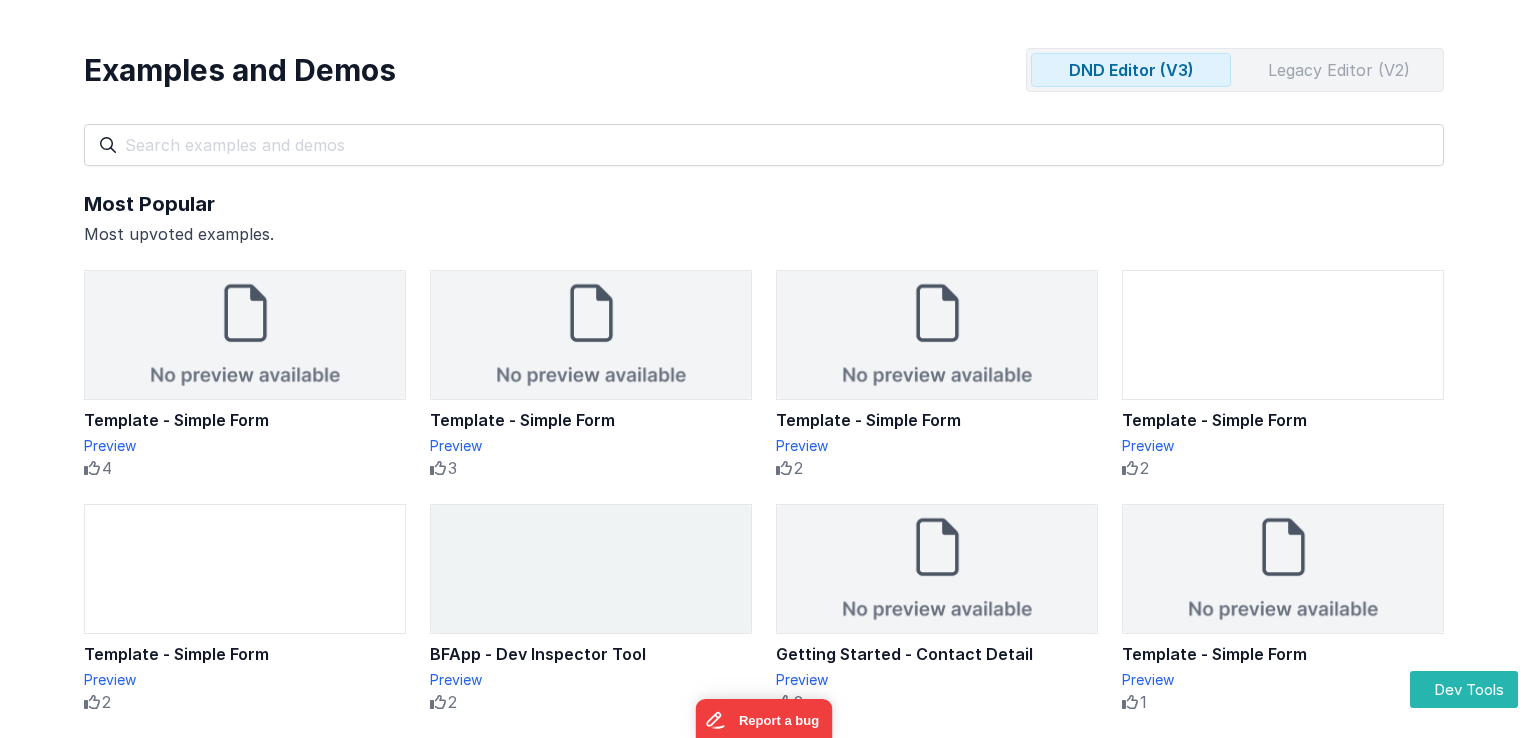 click on "Legacy Editor (V2)" at bounding box center (1339, 70) 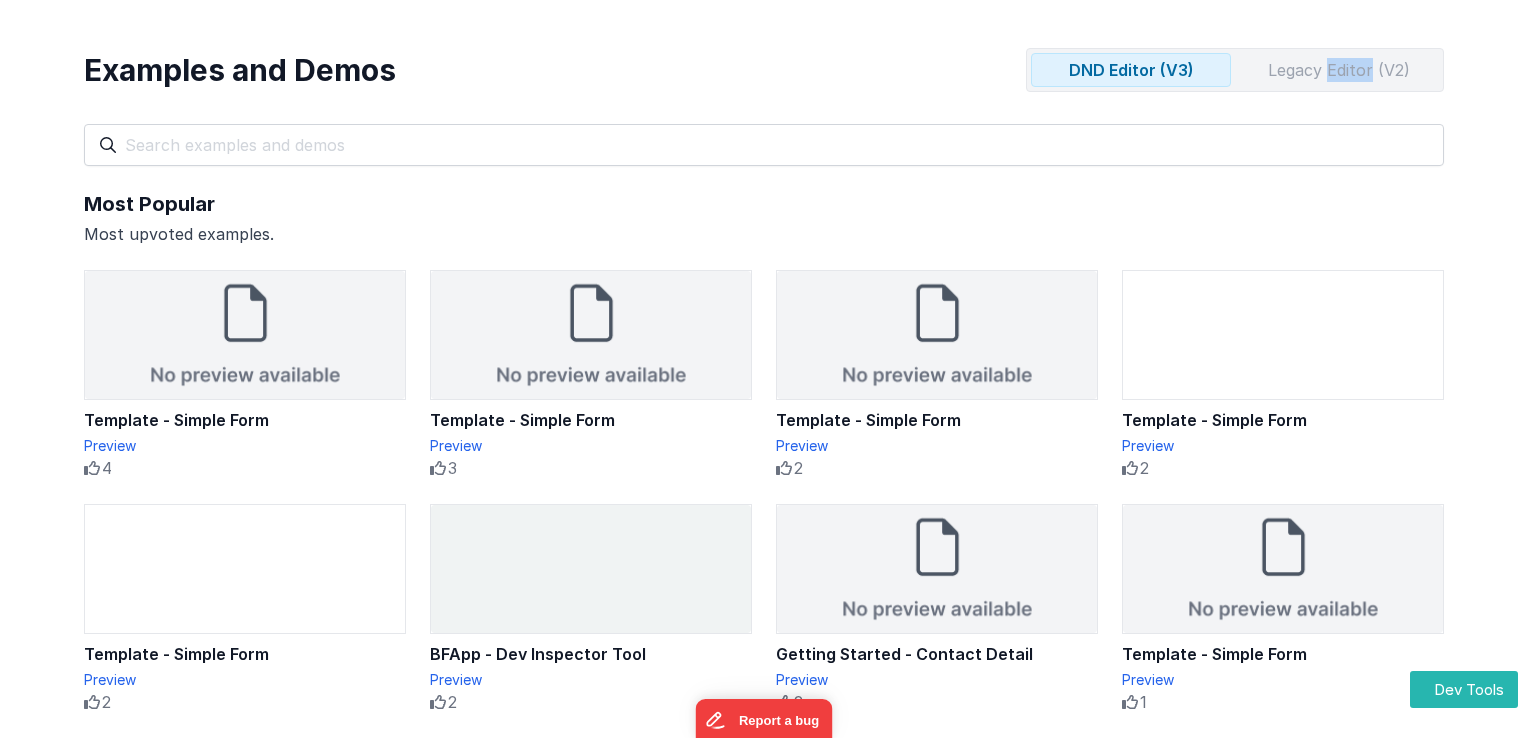 click on "Legacy Editor (V2)" at bounding box center [1339, 70] 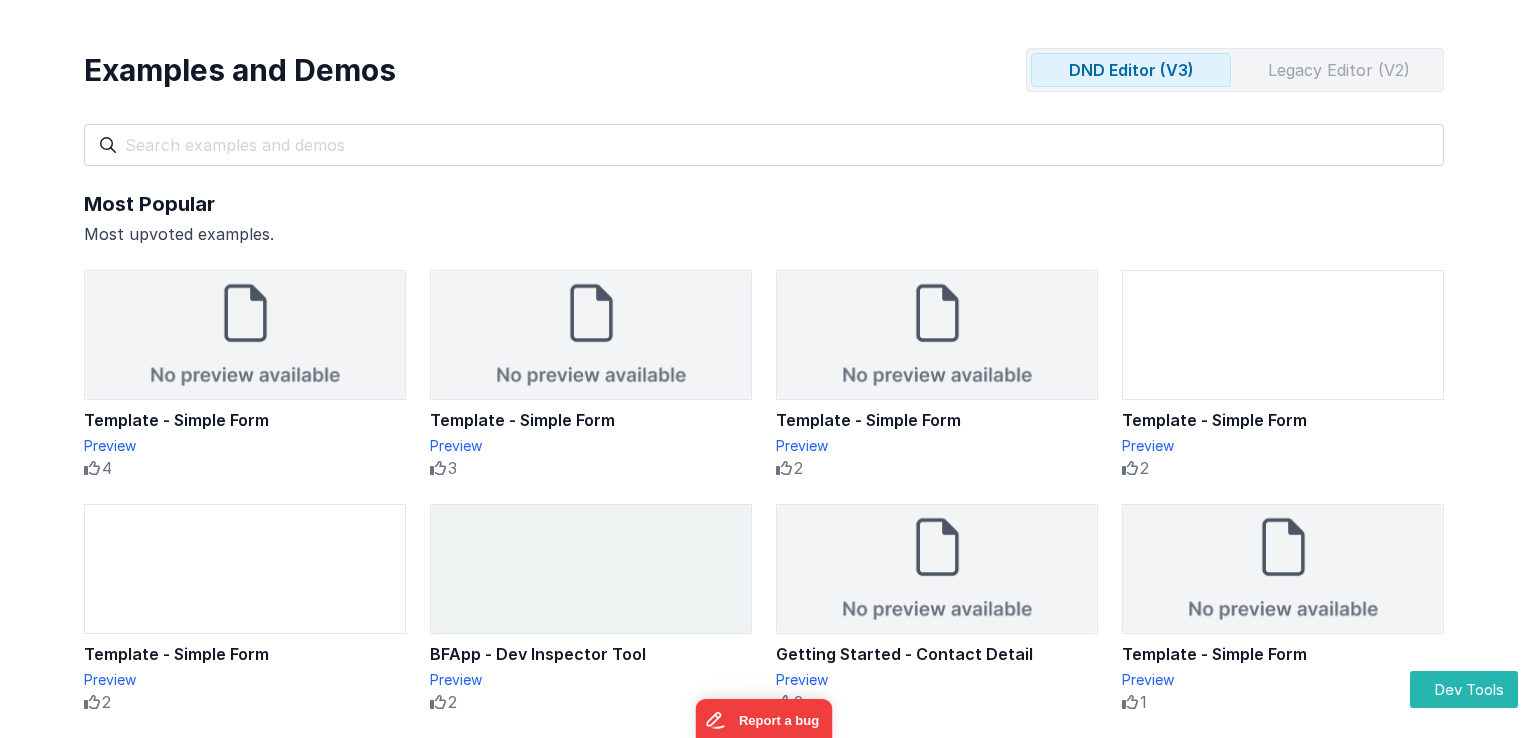 drag, startPoint x: 1328, startPoint y: 66, endPoint x: 1257, endPoint y: 74, distance: 71.44928 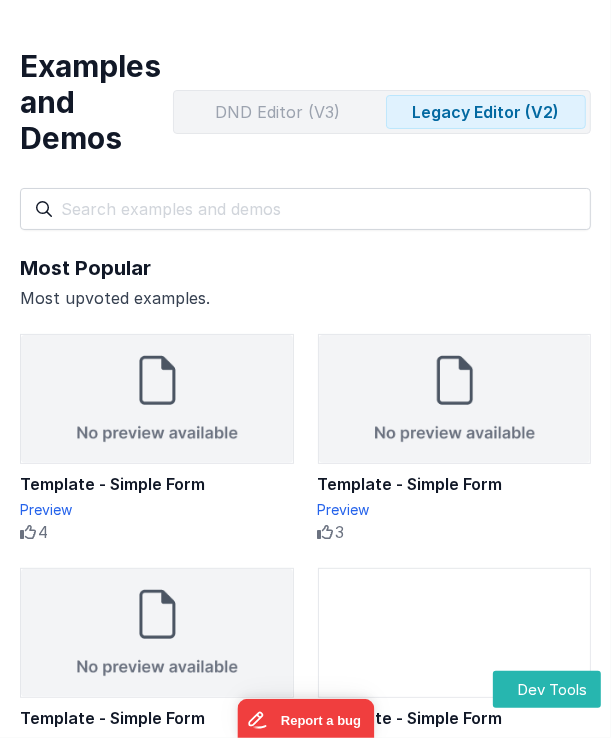 click on "DND Editor (V3)" at bounding box center (278, 112) 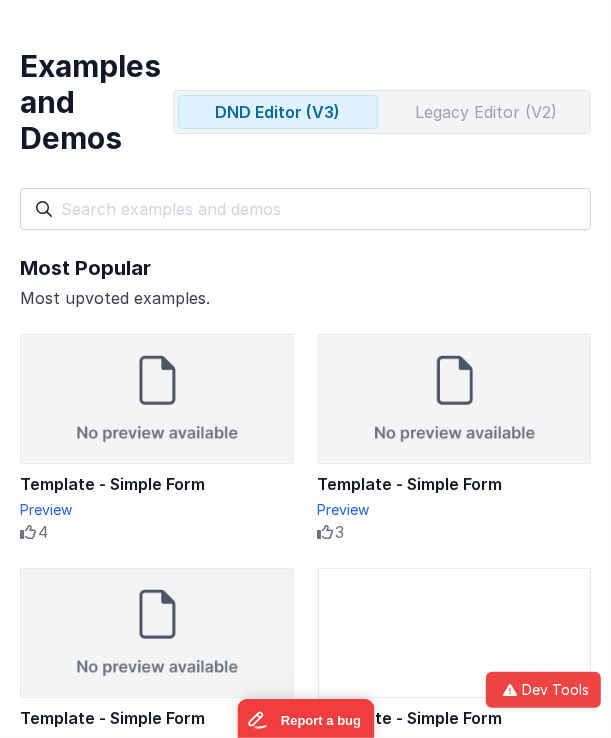 click on "Legacy Editor (V2)" at bounding box center [486, 112] 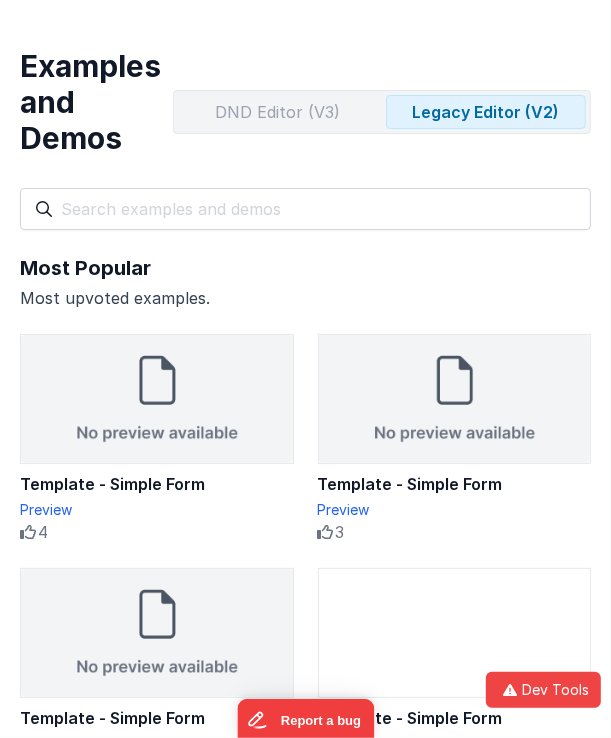 click on "DND Editor (V3)" at bounding box center [278, 112] 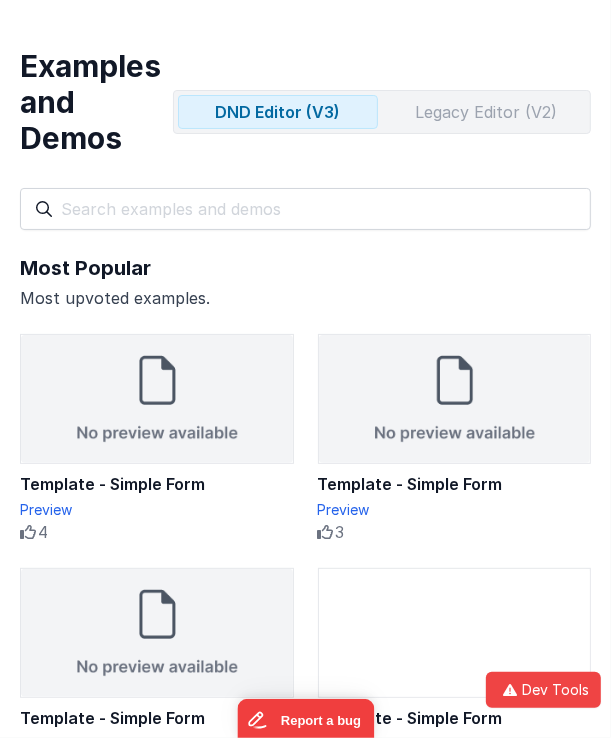 click on "Legacy Editor (V2)" at bounding box center [486, 112] 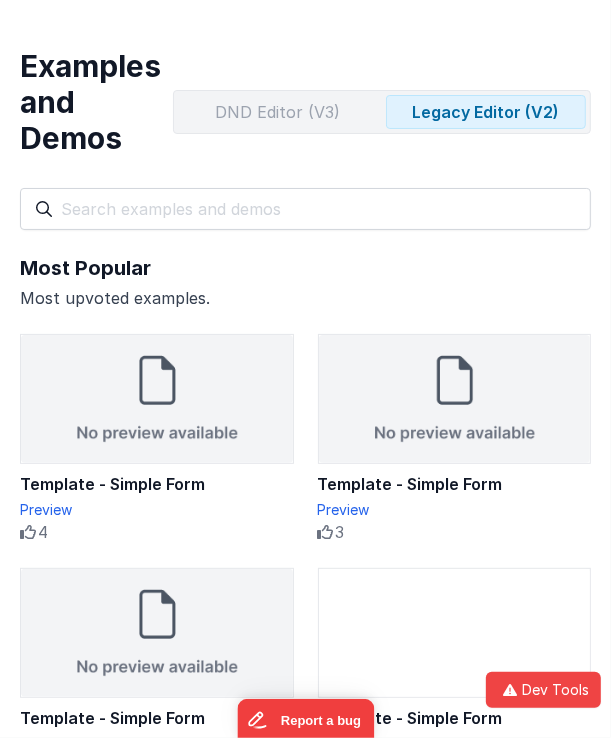 click on "DND Editor (V3)" at bounding box center [278, 112] 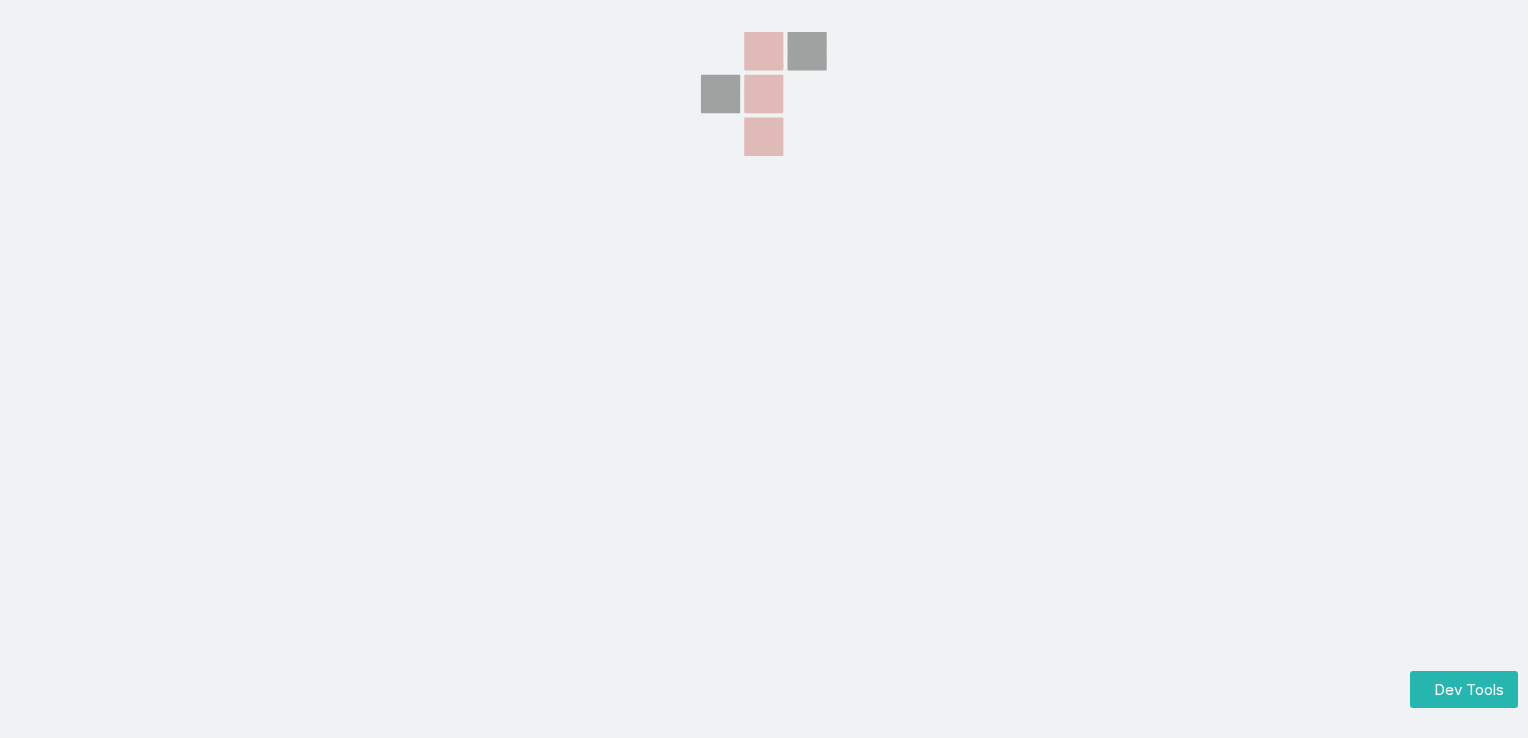 scroll, scrollTop: 0, scrollLeft: 0, axis: both 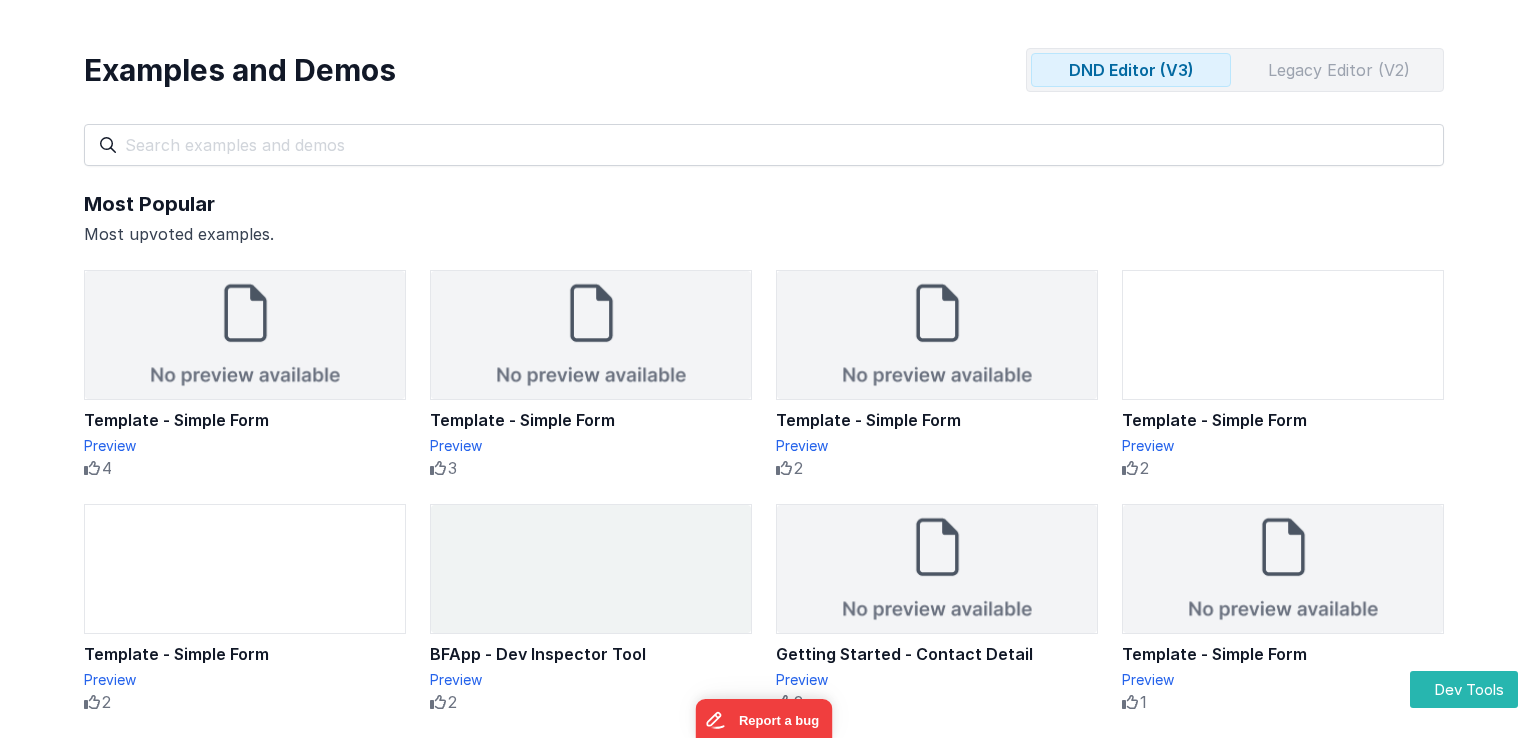 click on "Legacy Editor (V2)" at bounding box center [1339, 70] 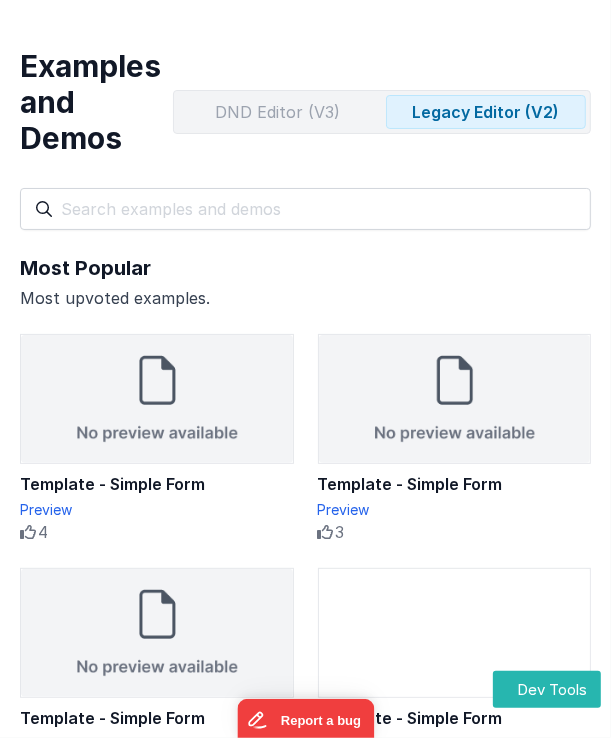 click on "DND Editor (V3)" at bounding box center (278, 112) 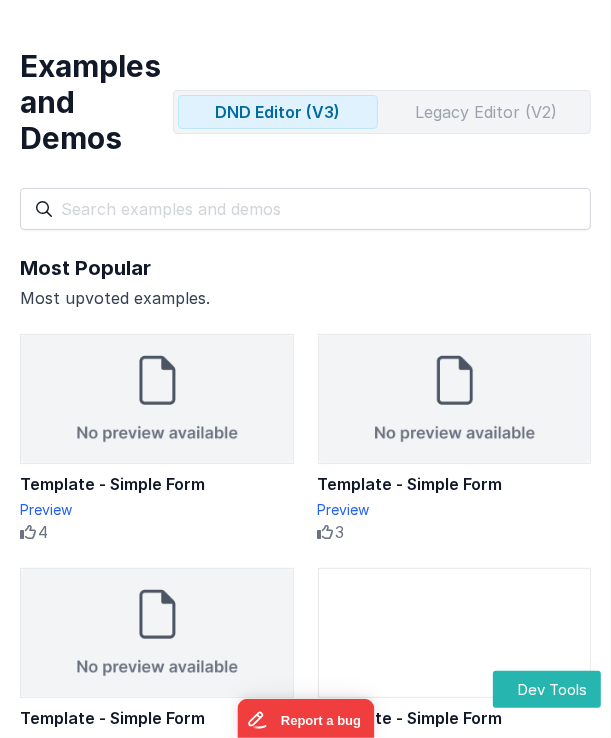 click on "Legacy Editor (V2)" at bounding box center (486, 112) 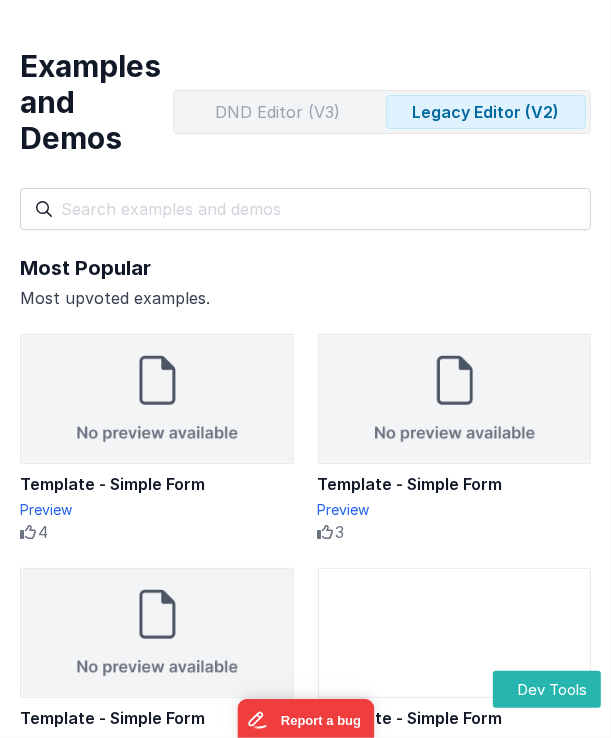 click on "DND Editor (V3)" at bounding box center (278, 112) 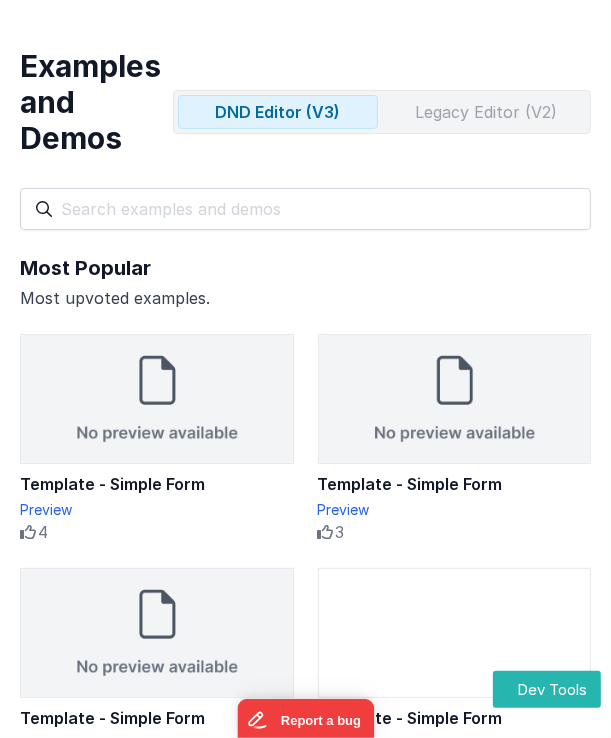 click on "Legacy Editor (V2)" at bounding box center [486, 112] 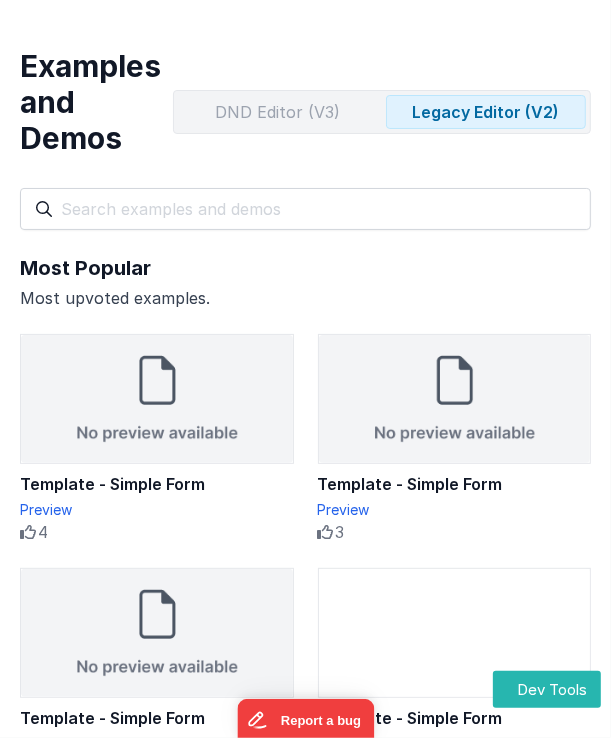 click on "DND Editor (V3)" at bounding box center [278, 112] 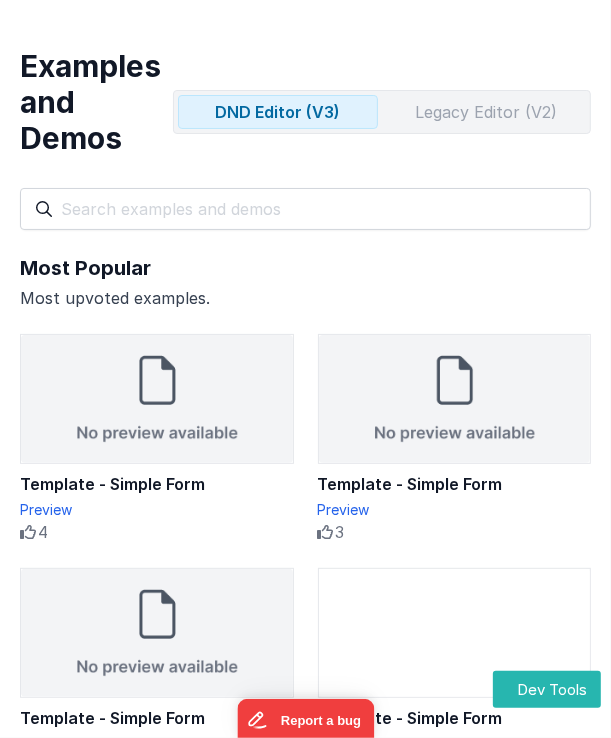 click on "Legacy Editor (V2)" at bounding box center (486, 112) 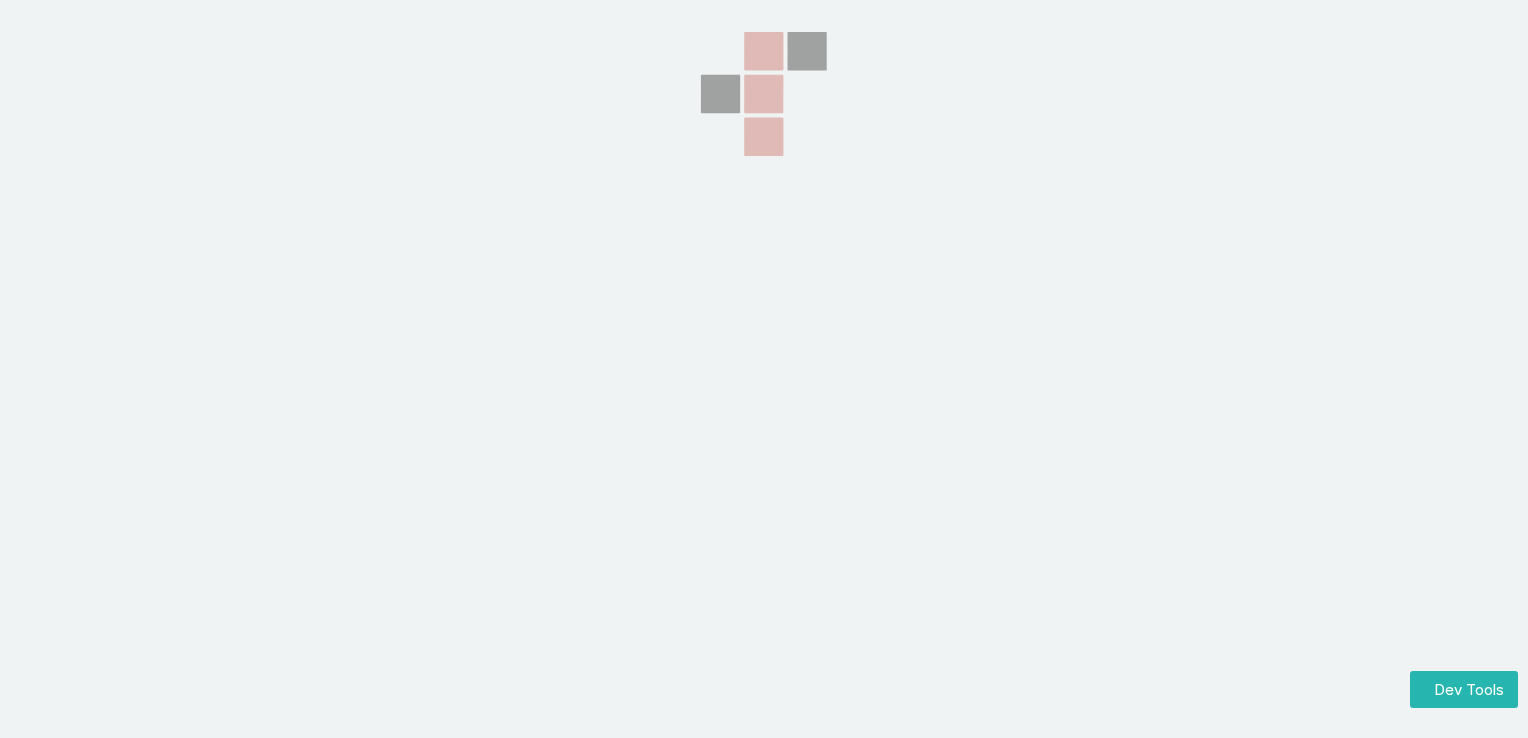 scroll, scrollTop: 0, scrollLeft: 0, axis: both 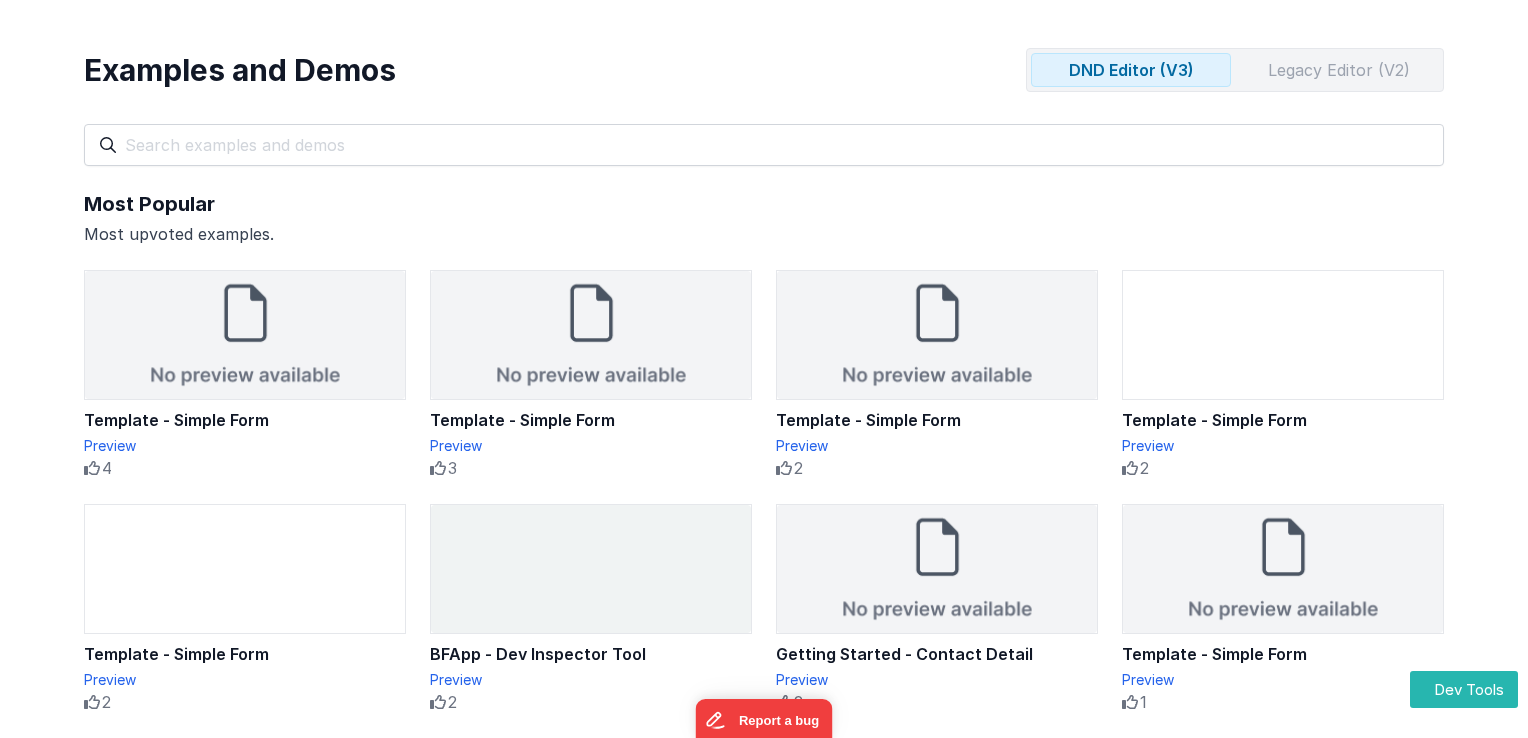 click on "Legacy Editor (V2)" at bounding box center [1339, 70] 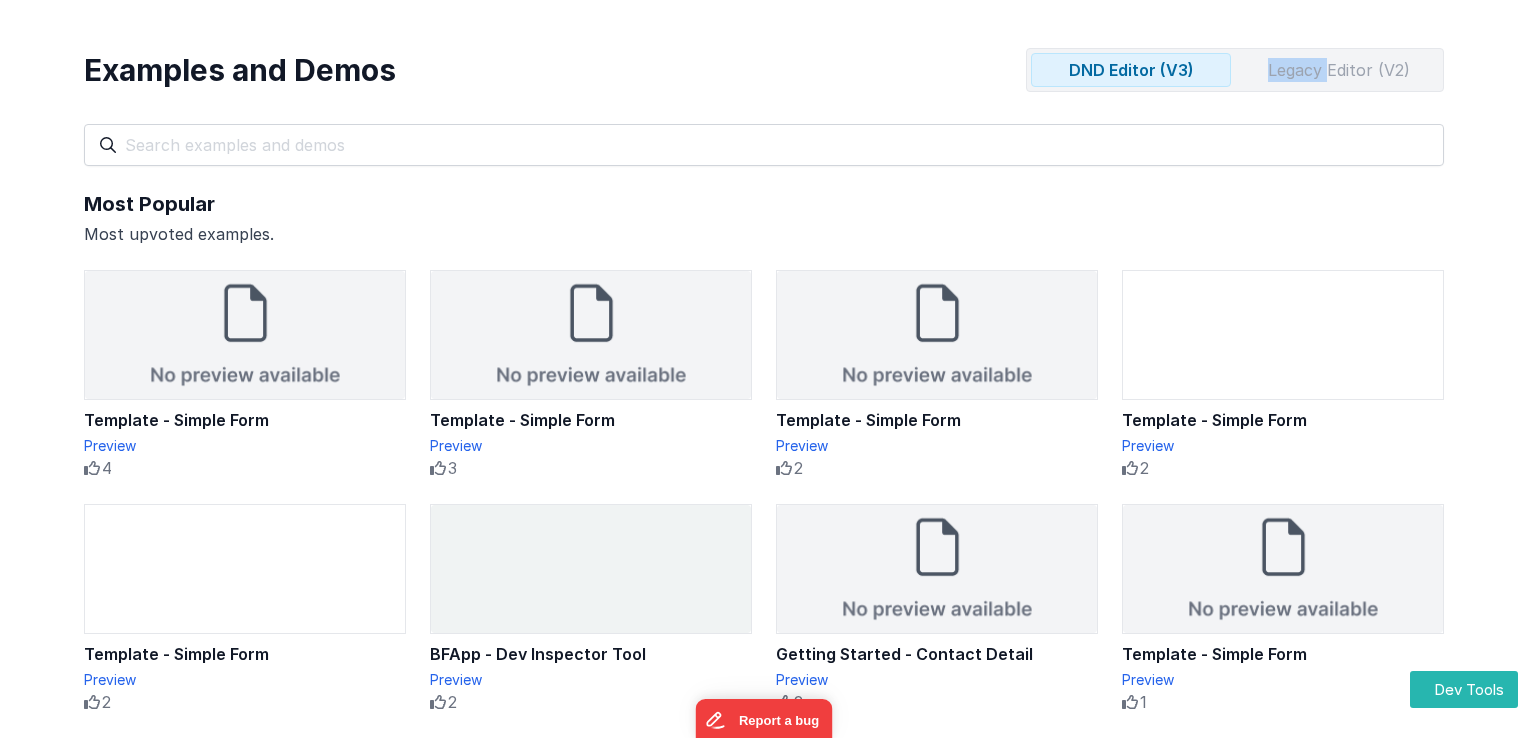 click on "Legacy Editor (V2)" at bounding box center (1339, 70) 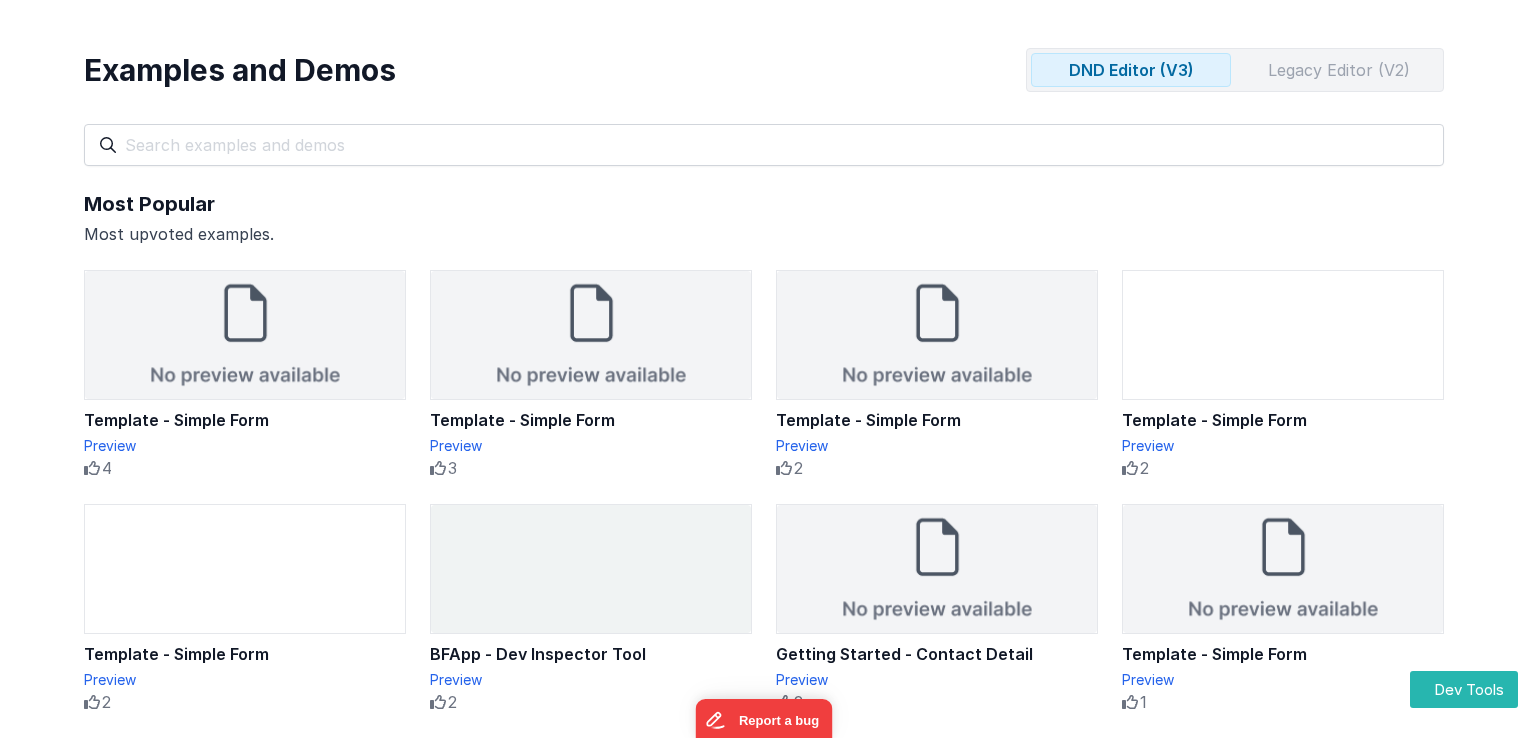 click on "Most Popular" at bounding box center [764, 204] 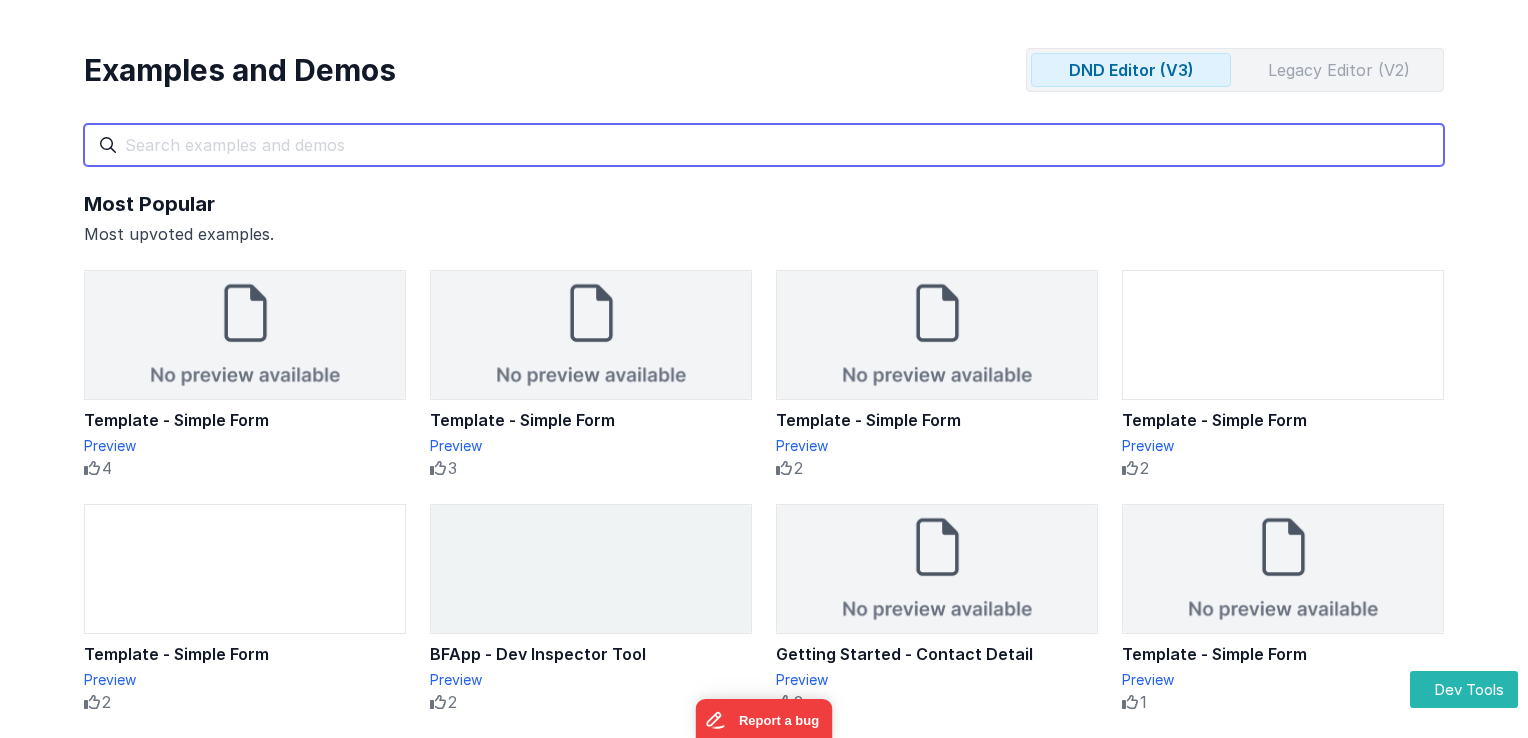 click at bounding box center (764, 145) 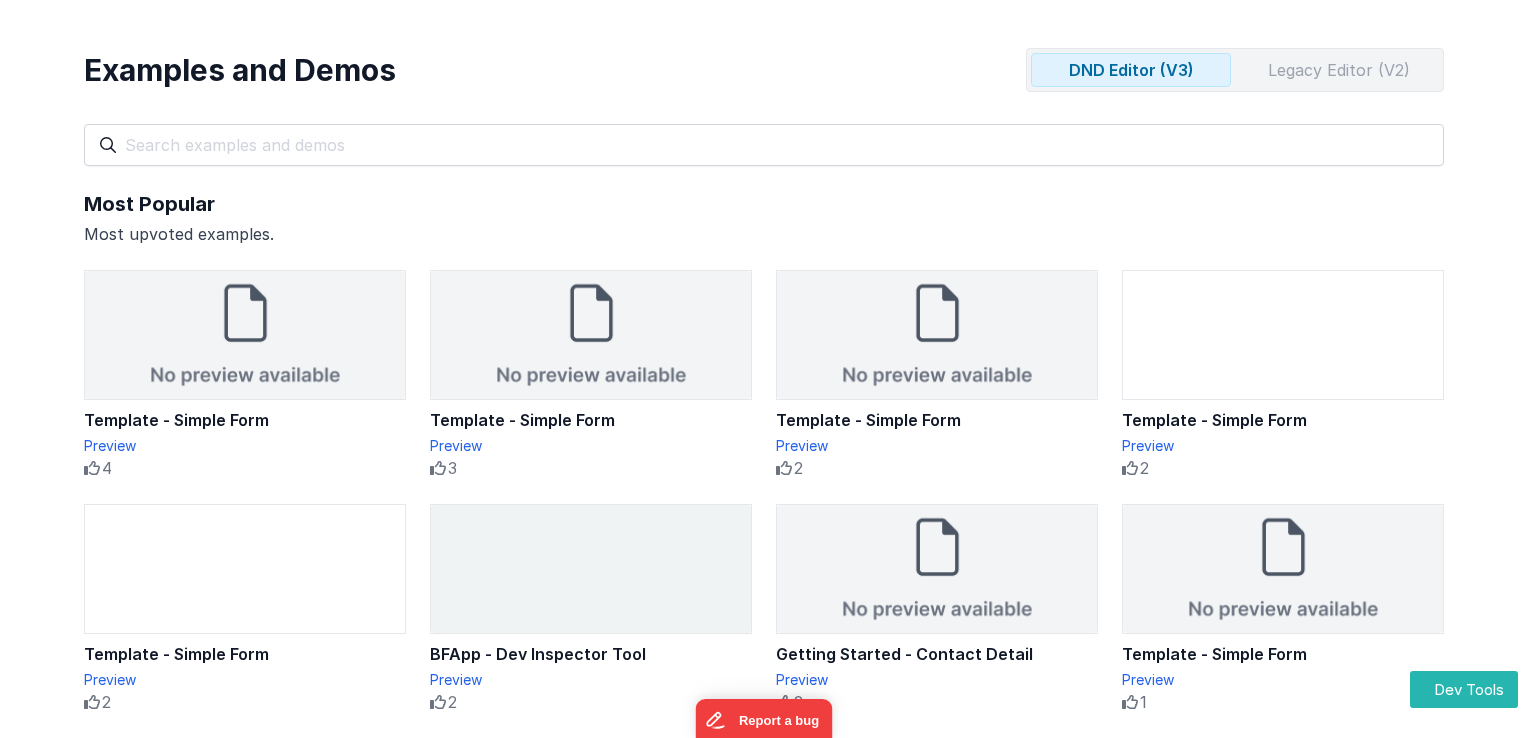 click on "Most Popular   Most upvoted examples." at bounding box center [764, 218] 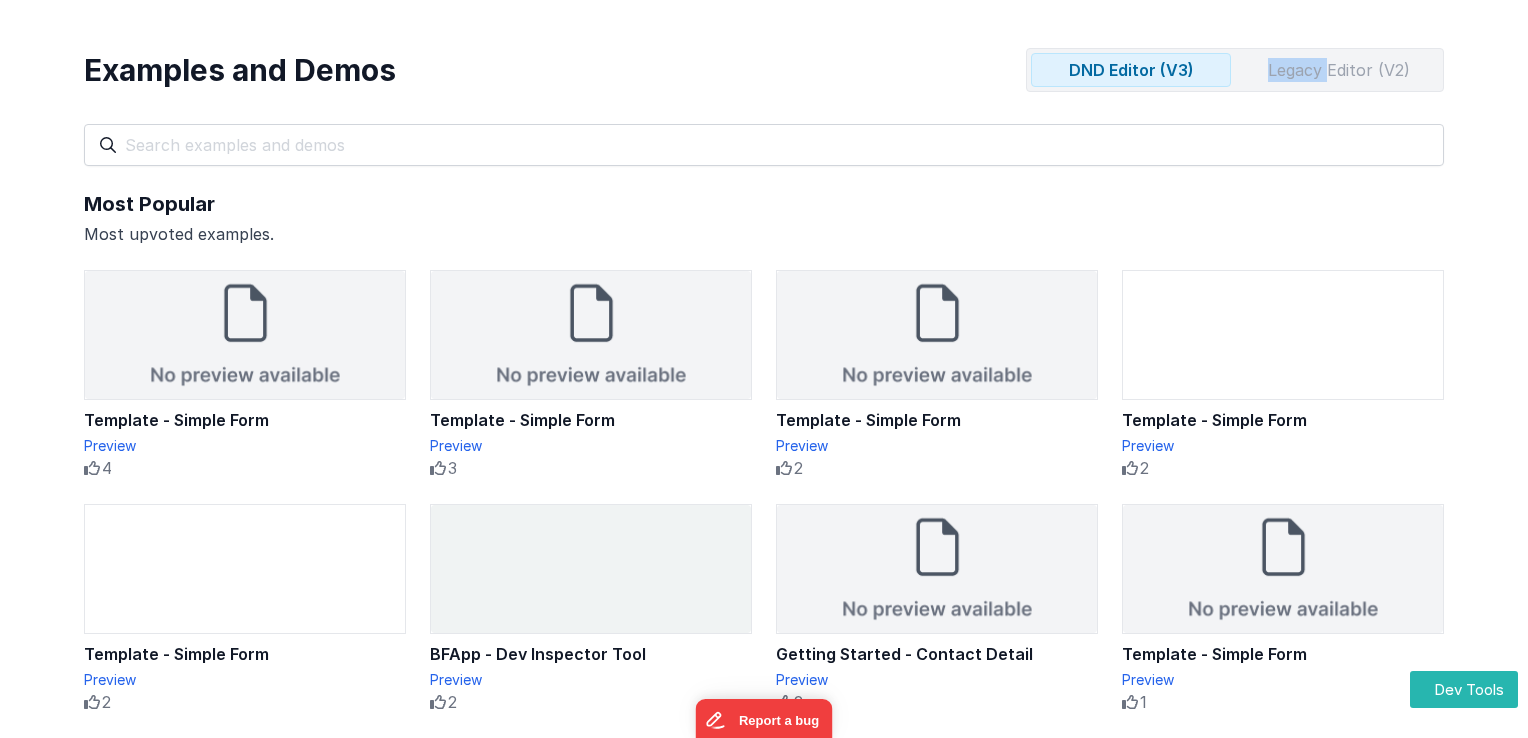 click on "Legacy Editor (V2)" at bounding box center [1339, 70] 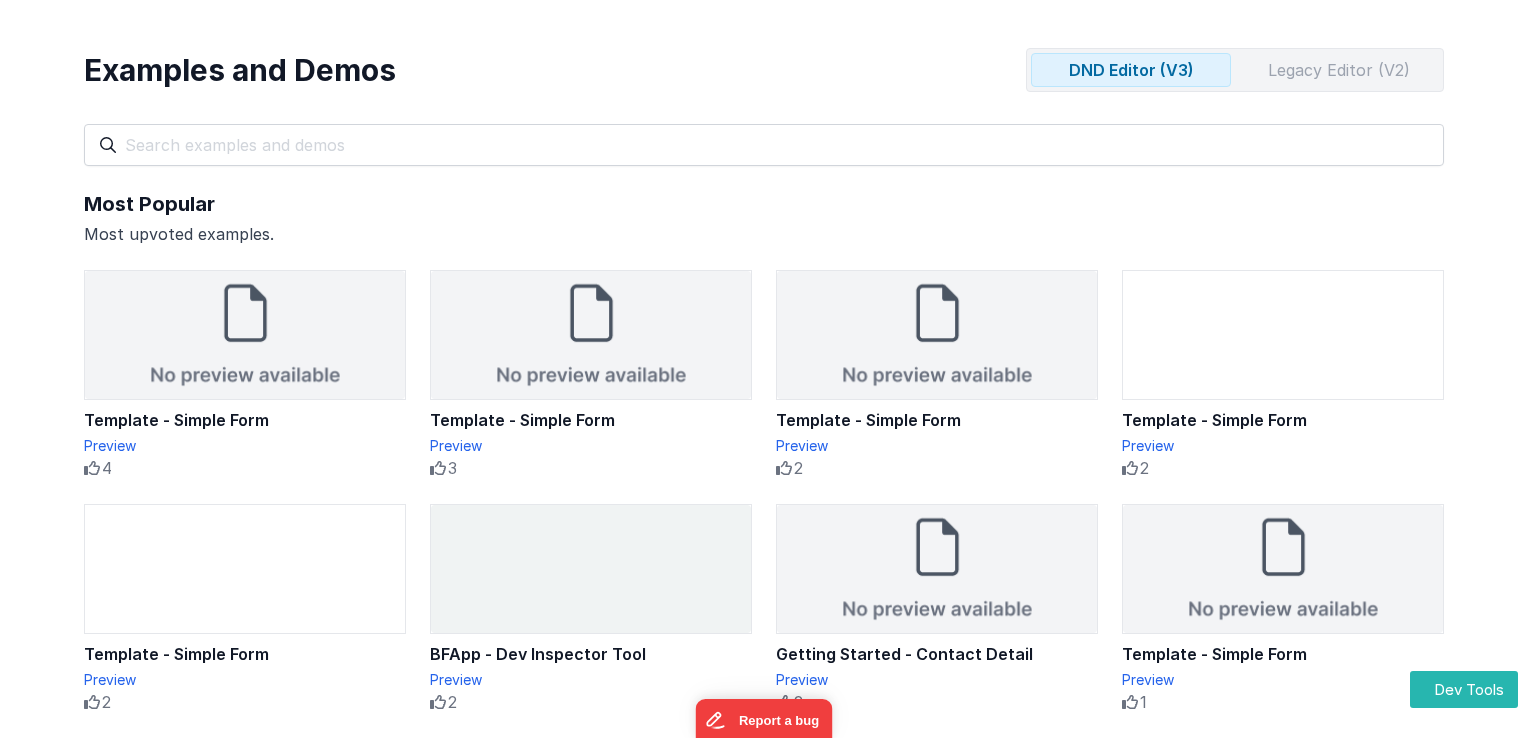 click on "DND Editor (V3)" at bounding box center [1131, 70] 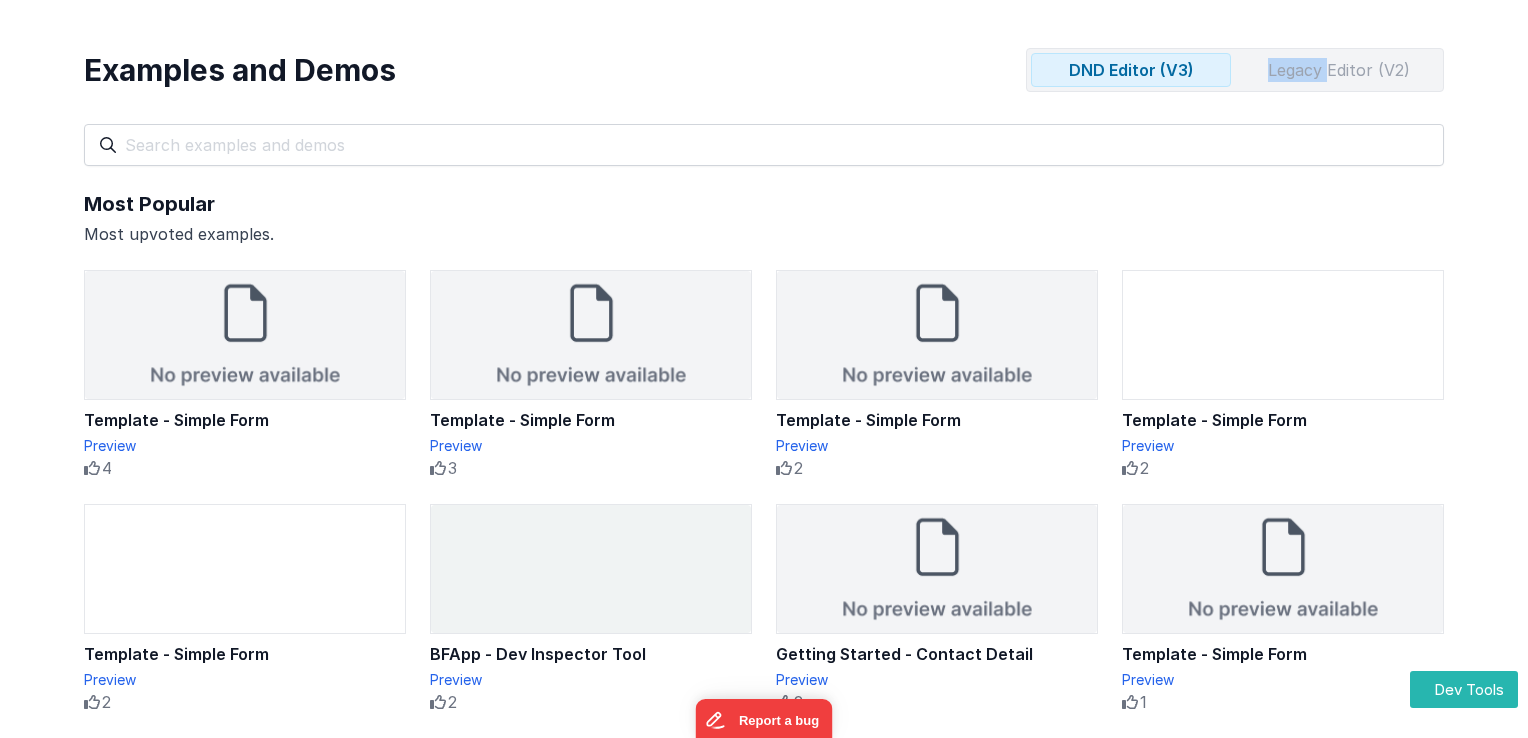 click on "Legacy Editor (V2)" at bounding box center [1339, 70] 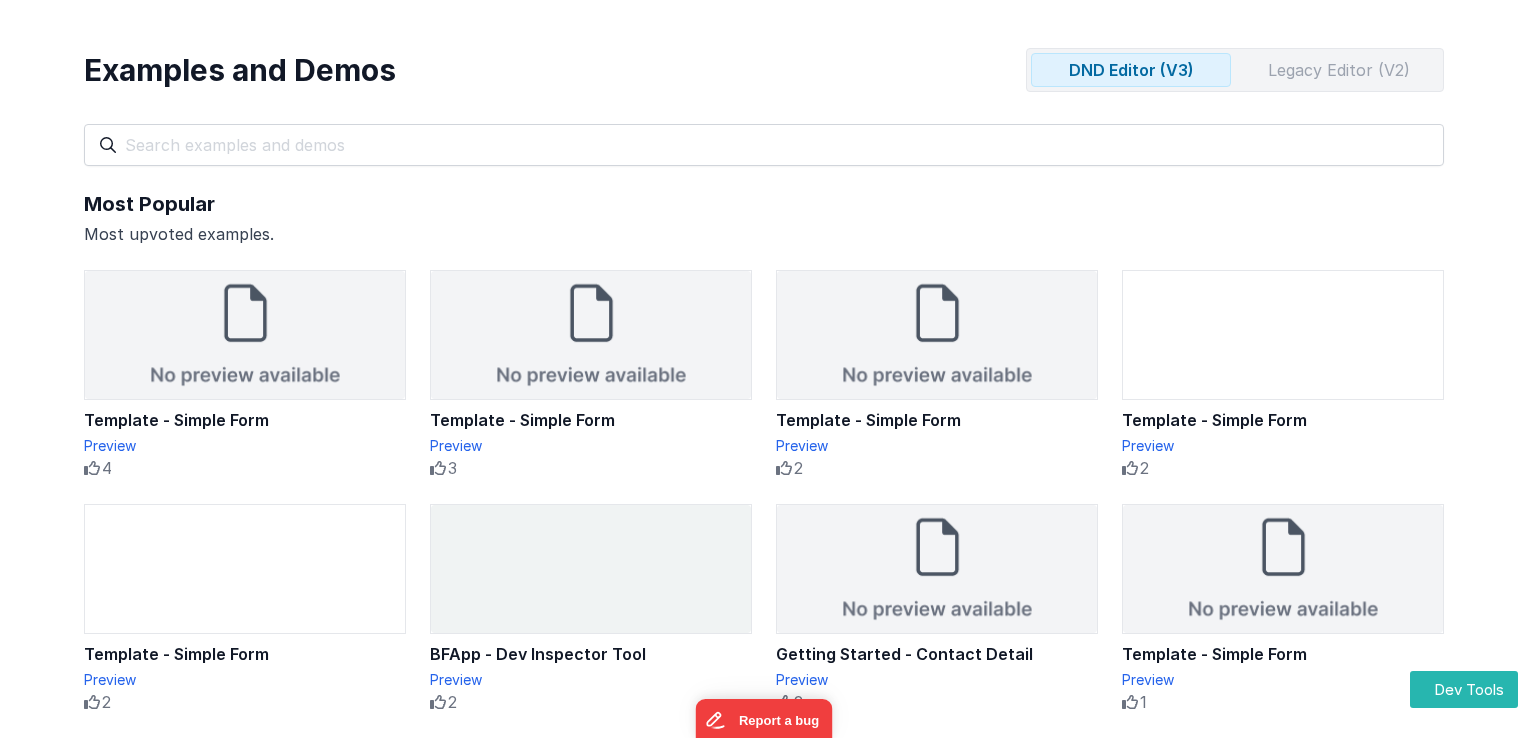drag, startPoint x: 1301, startPoint y: 76, endPoint x: 1156, endPoint y: 85, distance: 145.27904 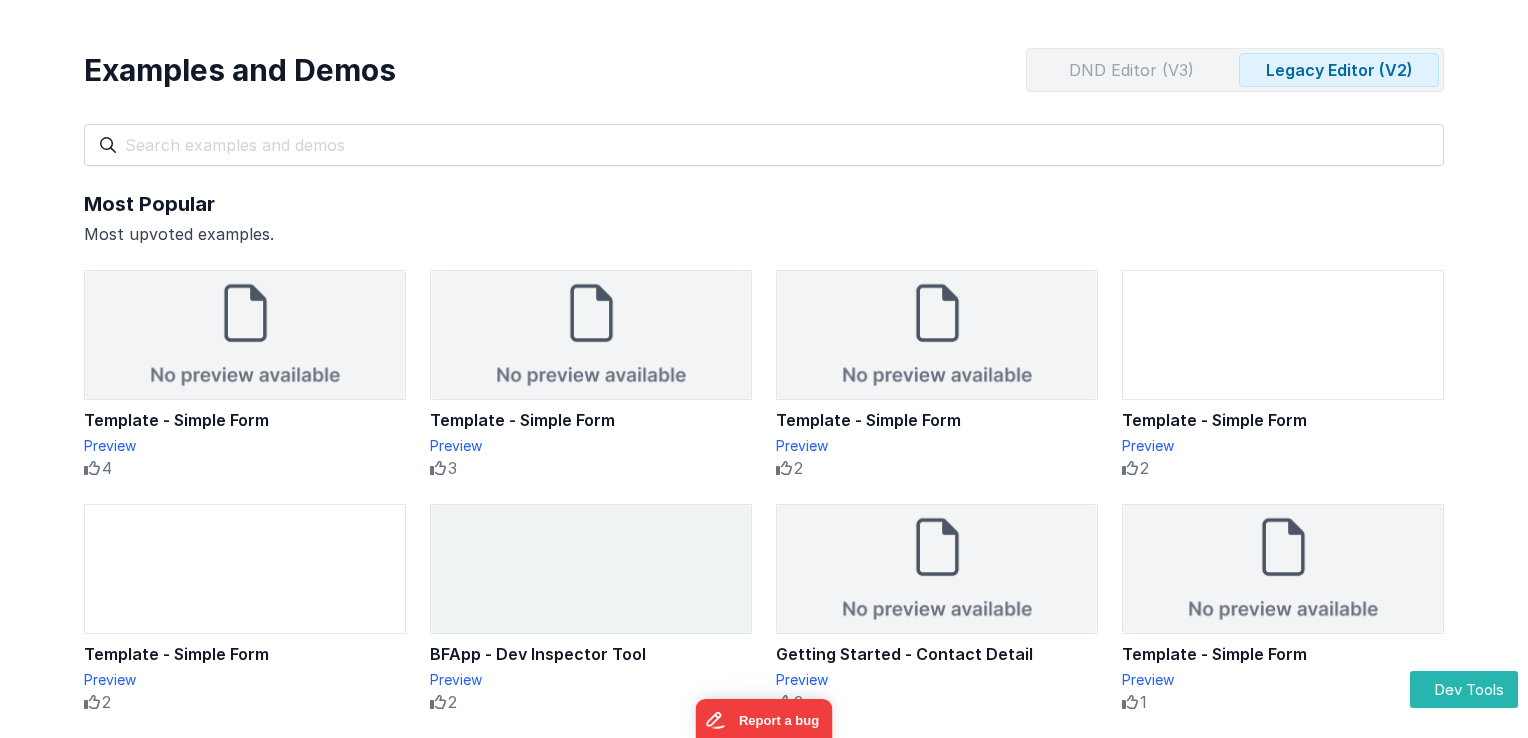 click on "DND Editor (V3)" at bounding box center [1131, 70] 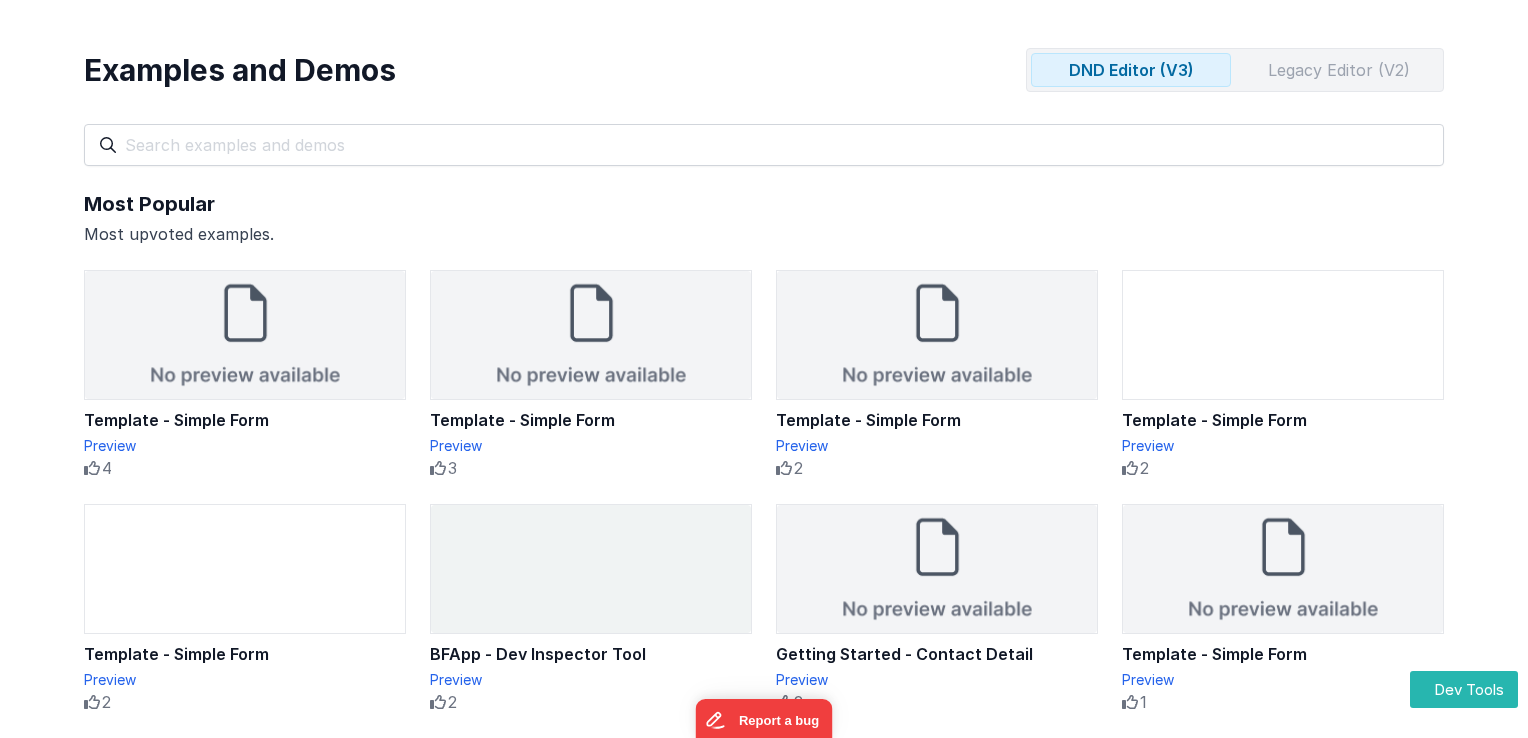 drag, startPoint x: 1316, startPoint y: 79, endPoint x: 1301, endPoint y: 82, distance: 15.297058 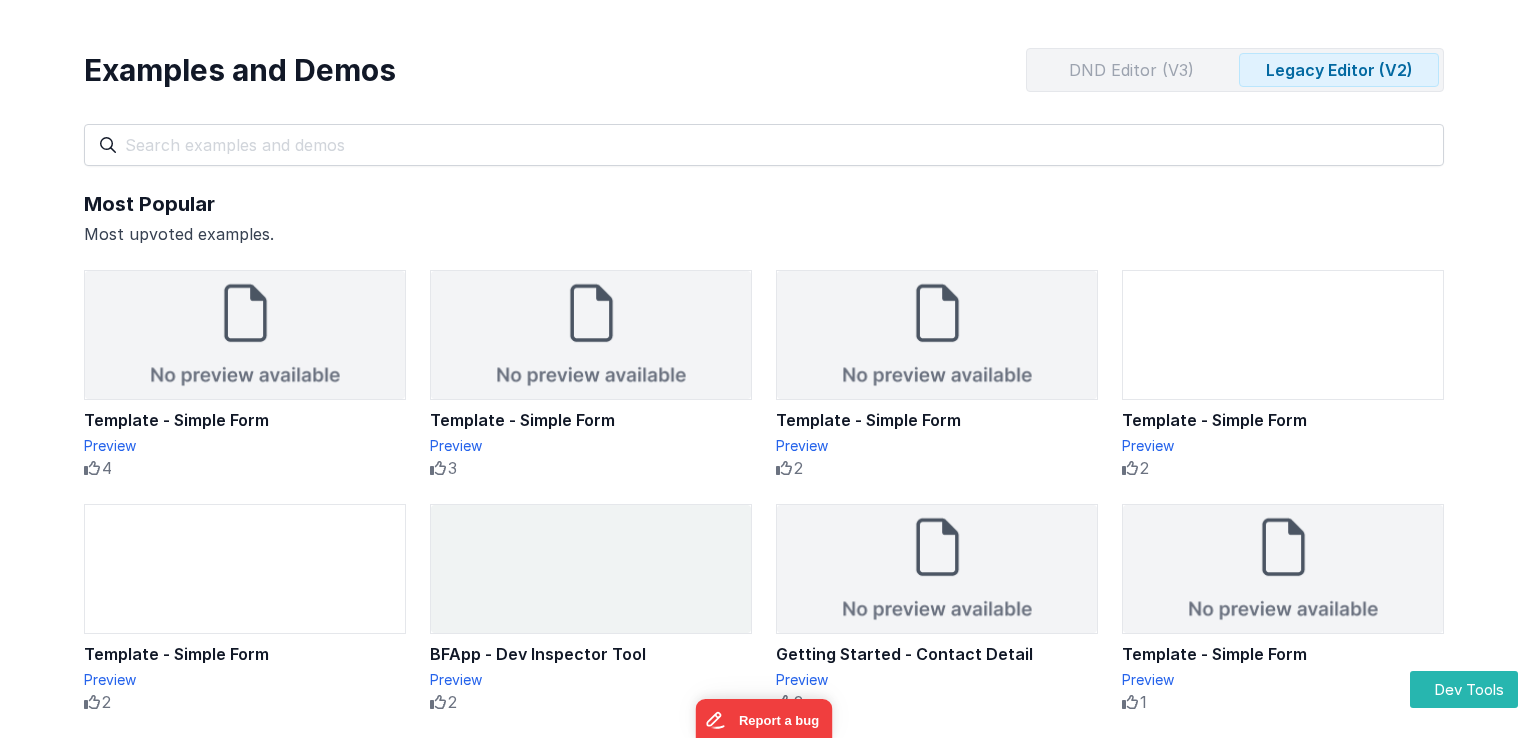 click on "Examples and Demos   DND Editor (V3)   Legacy Editor (V2)
All Files
Getting Started
Examples
Demos
My Favourites" at bounding box center (764, 107) 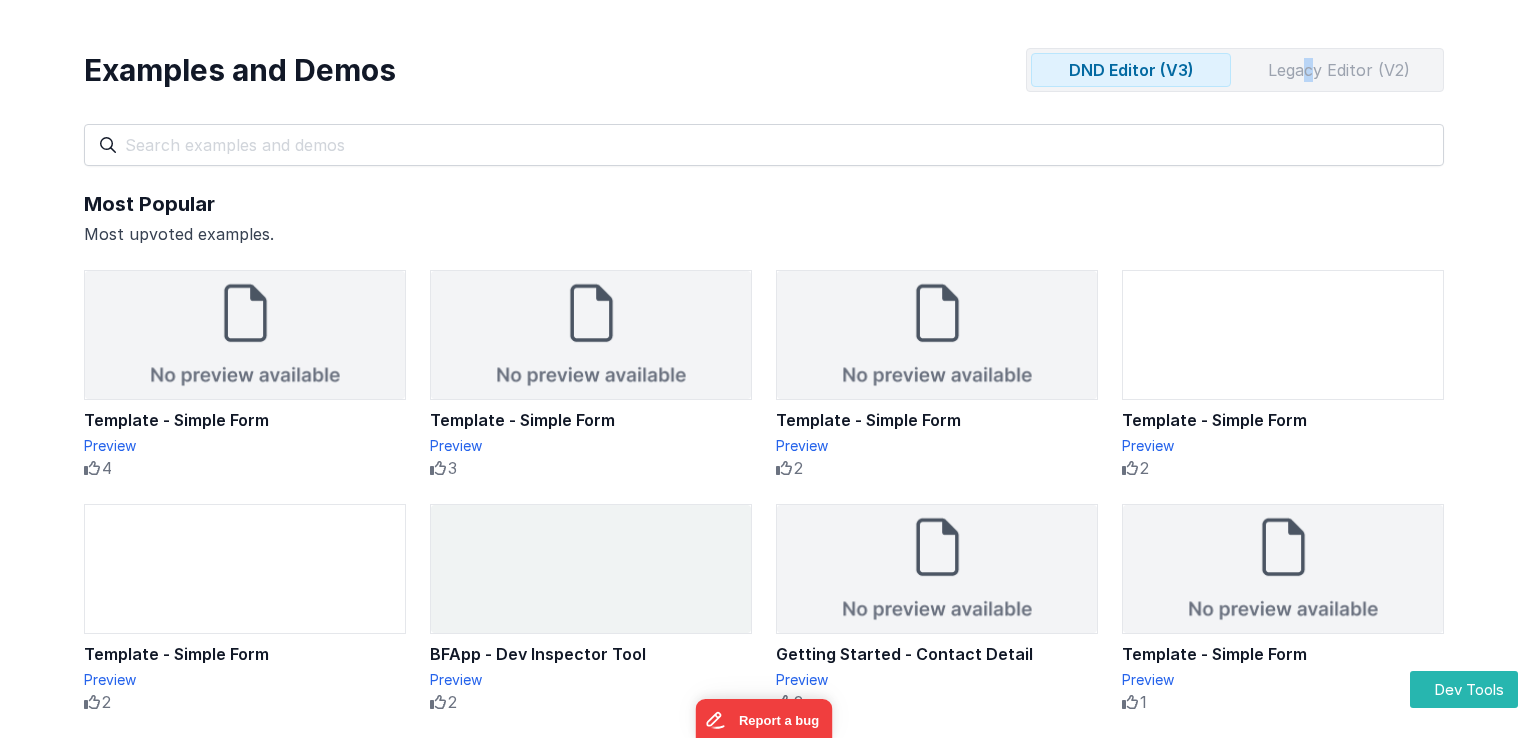 click on "Legacy Editor (V2)" at bounding box center [1339, 70] 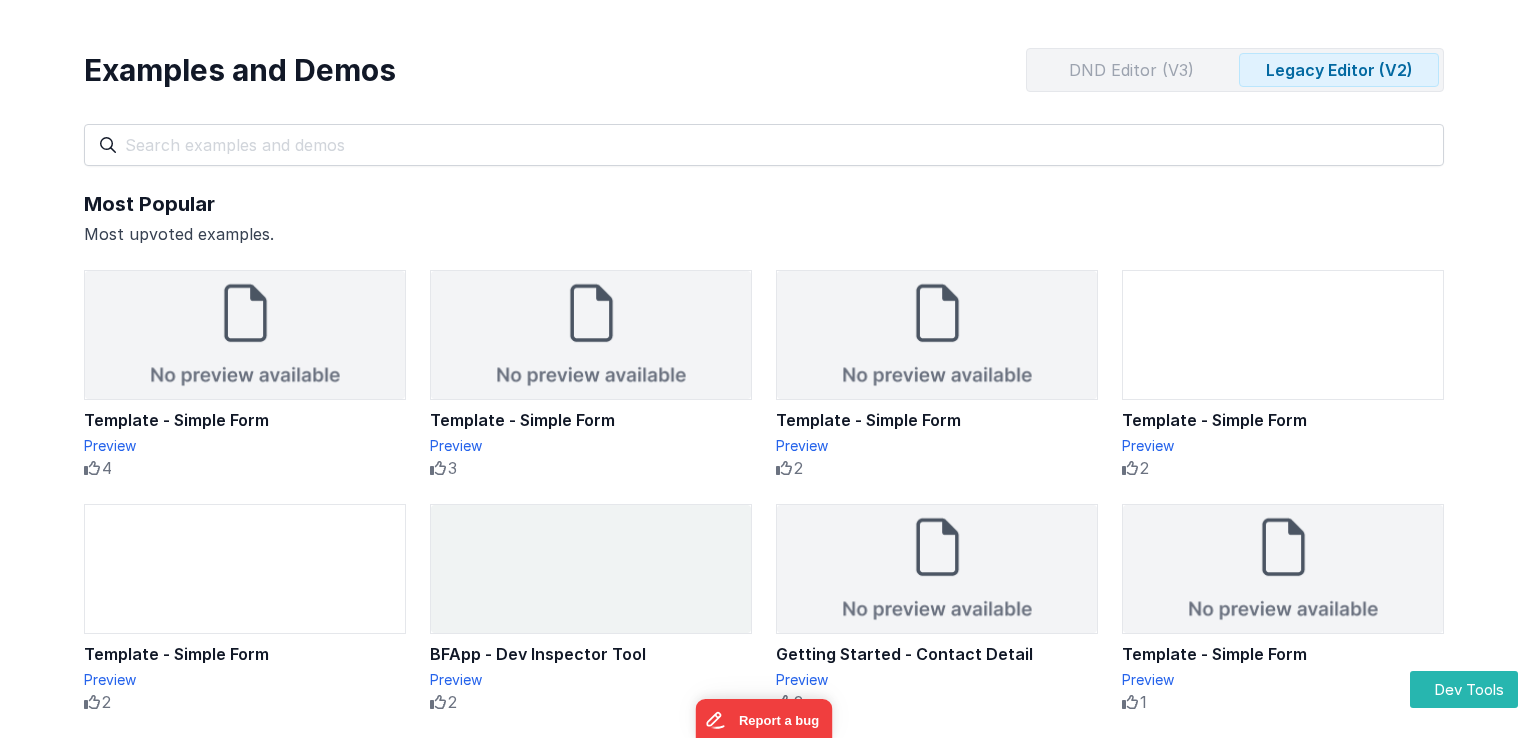 drag, startPoint x: 1312, startPoint y: 58, endPoint x: 1180, endPoint y: 80, distance: 133.82077 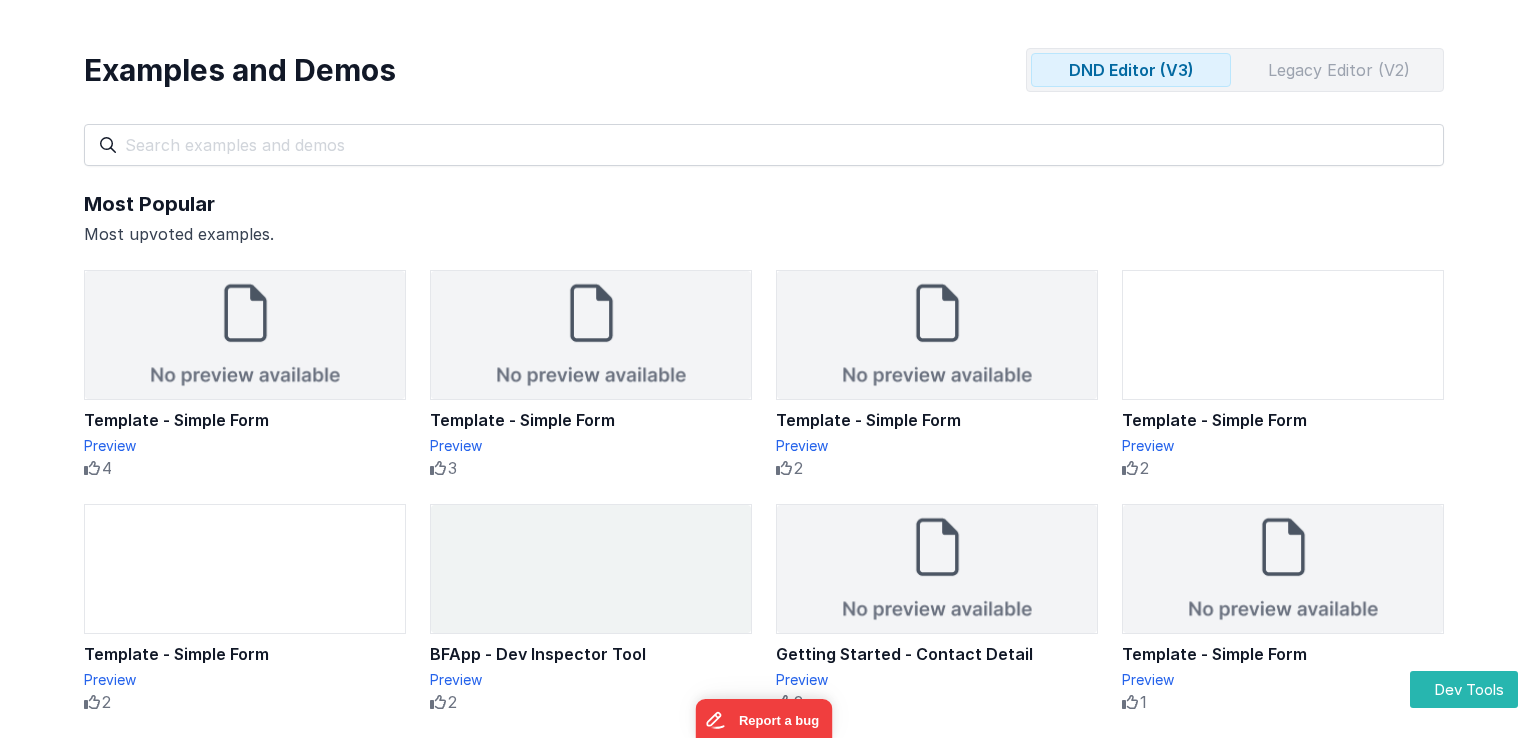 click on "Legacy Editor (V2)" at bounding box center [1339, 70] 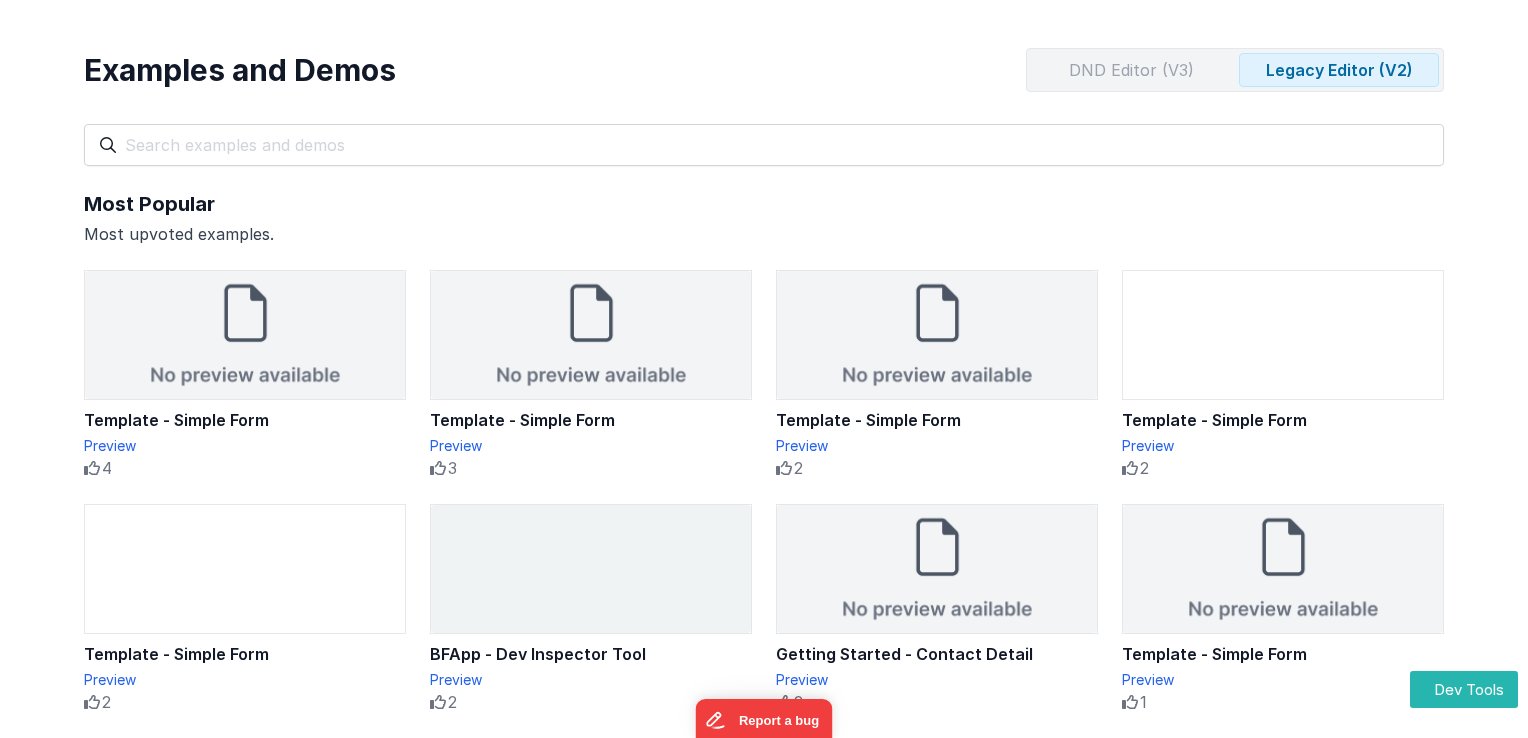 click on "DND Editor (V3)   Legacy Editor (V2)" at bounding box center [1235, 70] 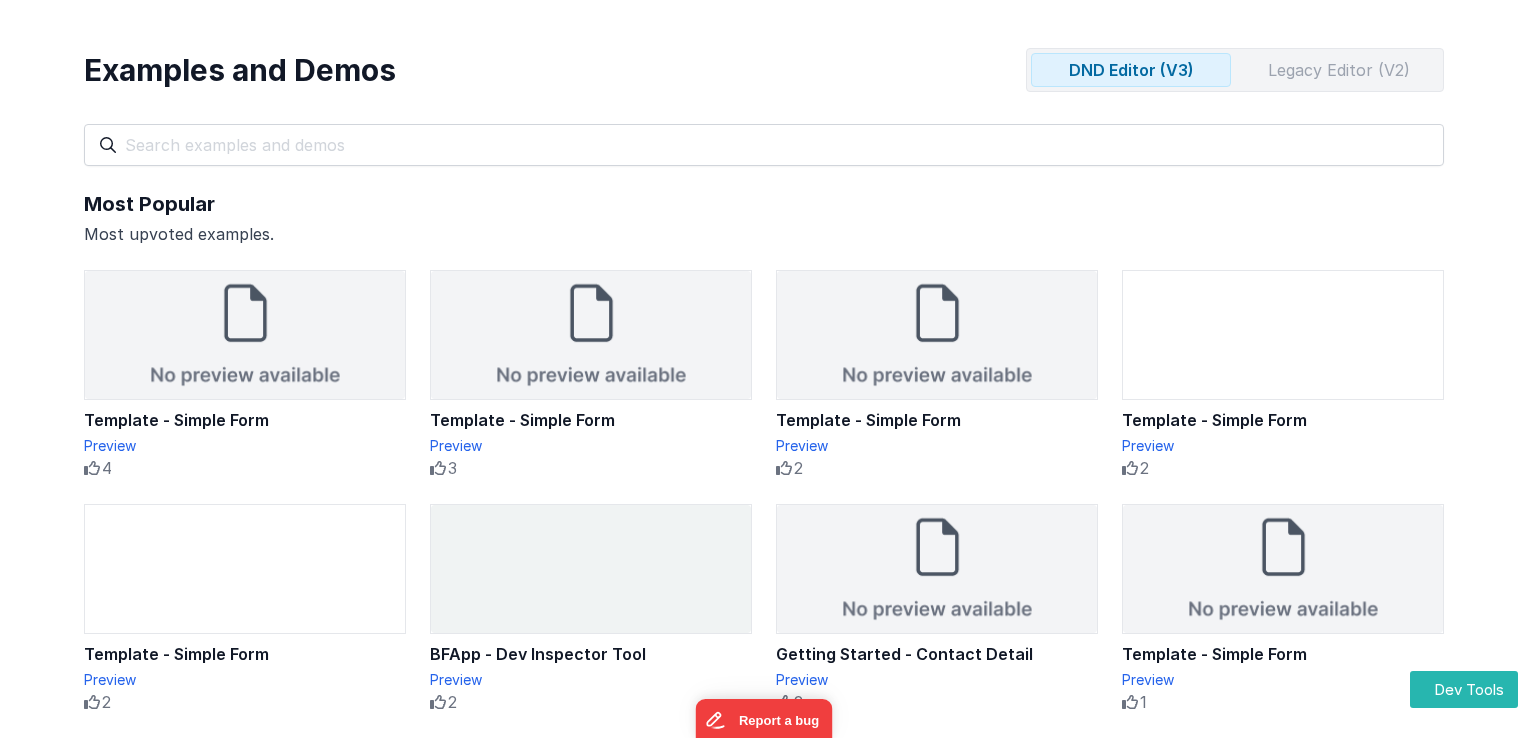 click on "Legacy Editor (V2)" at bounding box center (1339, 70) 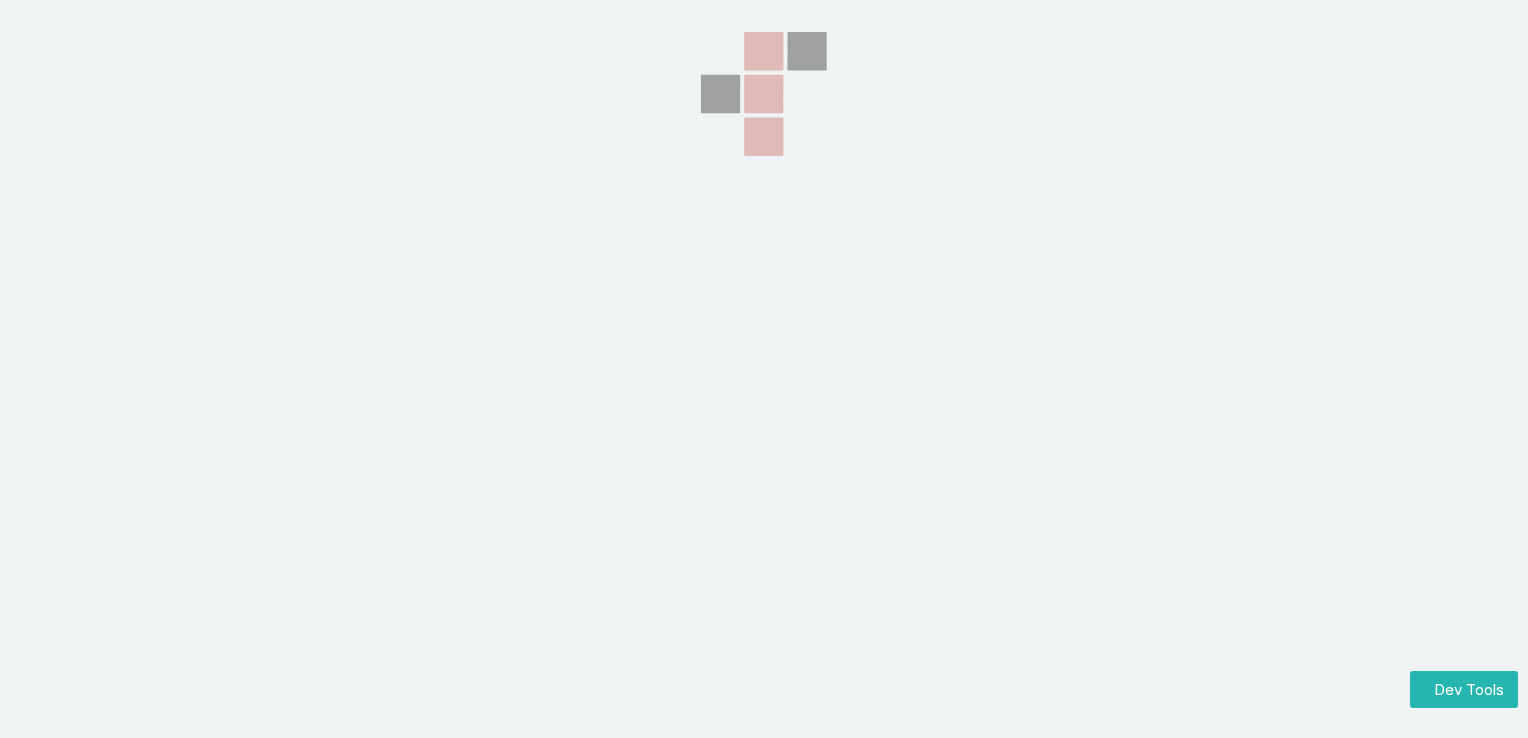 scroll, scrollTop: 0, scrollLeft: 0, axis: both 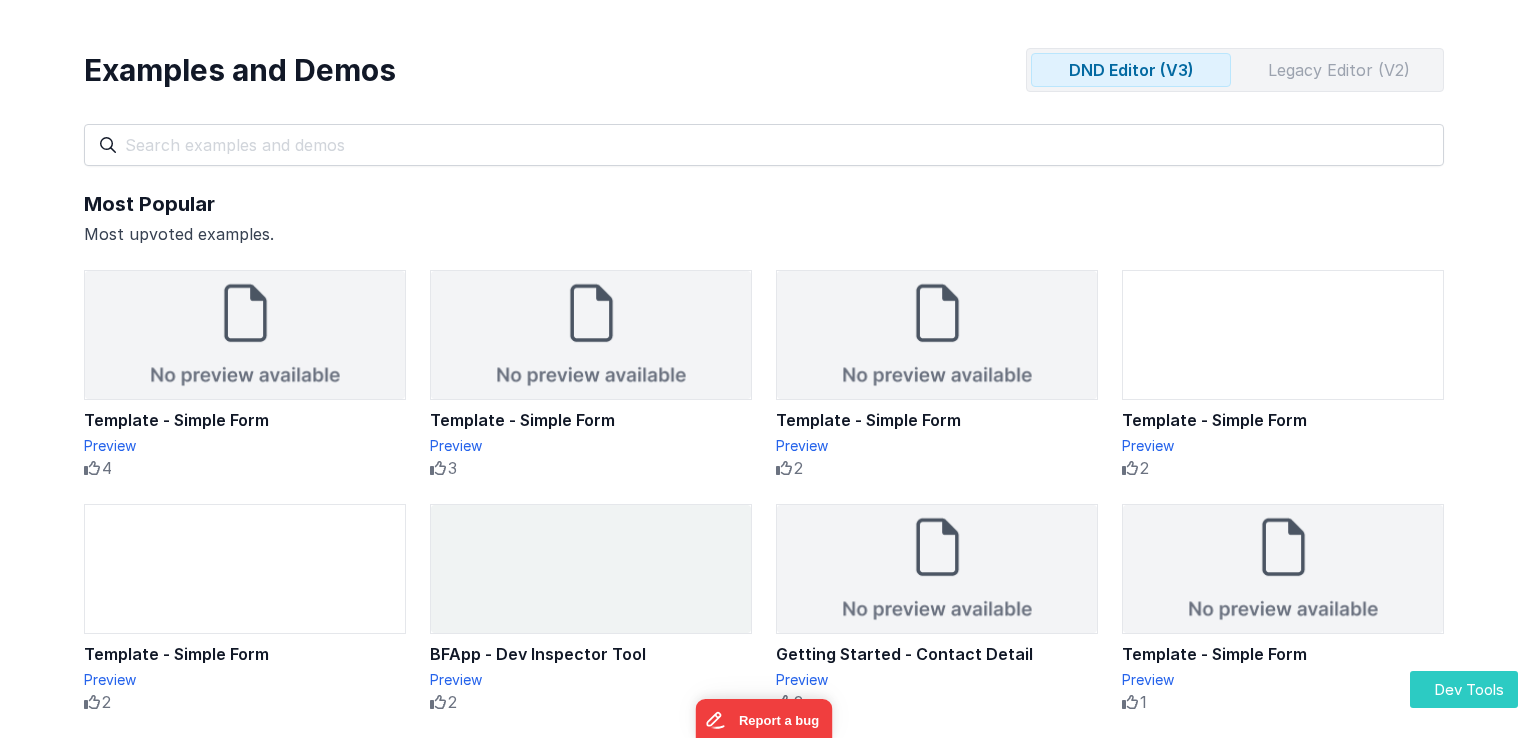click on "Dev Tools" at bounding box center (1464, 689) 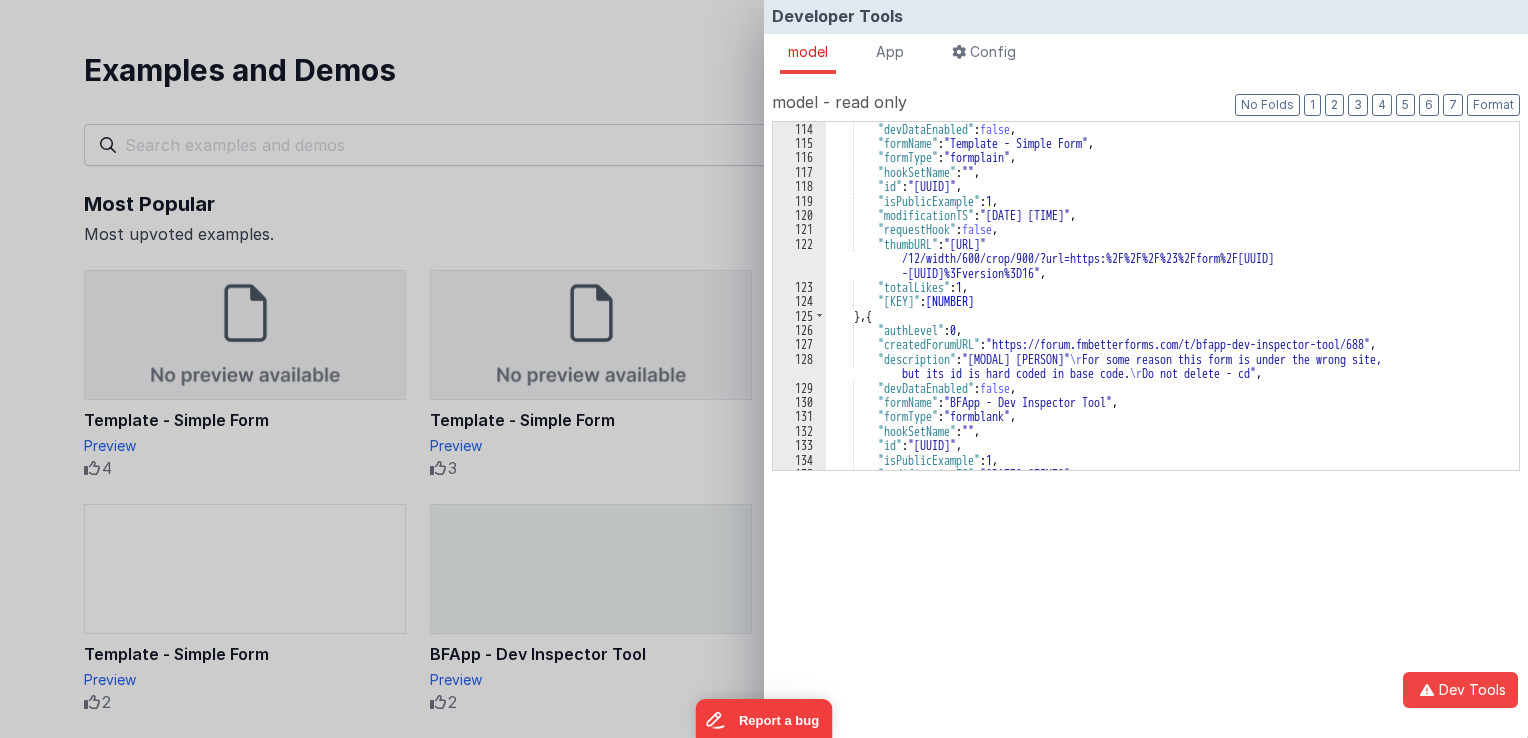scroll, scrollTop: 1860, scrollLeft: 0, axis: vertical 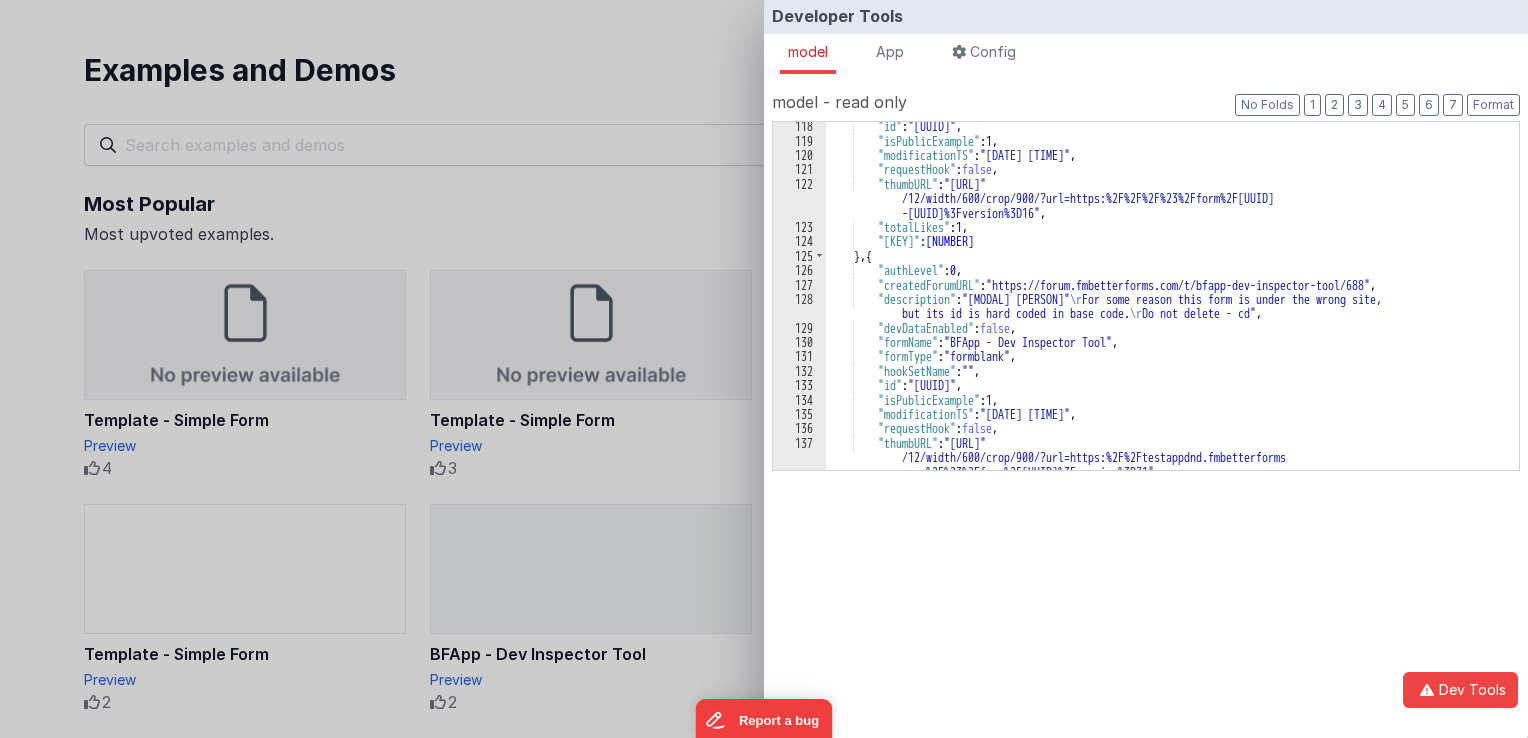 click on "Developer Tools
model
App
Params
Log (1)
Misc
Windows
Config
model - read only Format
7
6
5
4
3
2
1
No Folds
118 119 120 121 122 123 124 125 126 127 128 129 130 131 132 133 134 135 136 137 138 139           "id" :  "FR_[UUID]" ,           "isPublicExample" :  1 ,           "modificationTS" :  "2025-01-22 12:17:51 PM" ,           "requestHook" :  false ,           "thumbURL" :               , :  1 , :" at bounding box center (764, 369) 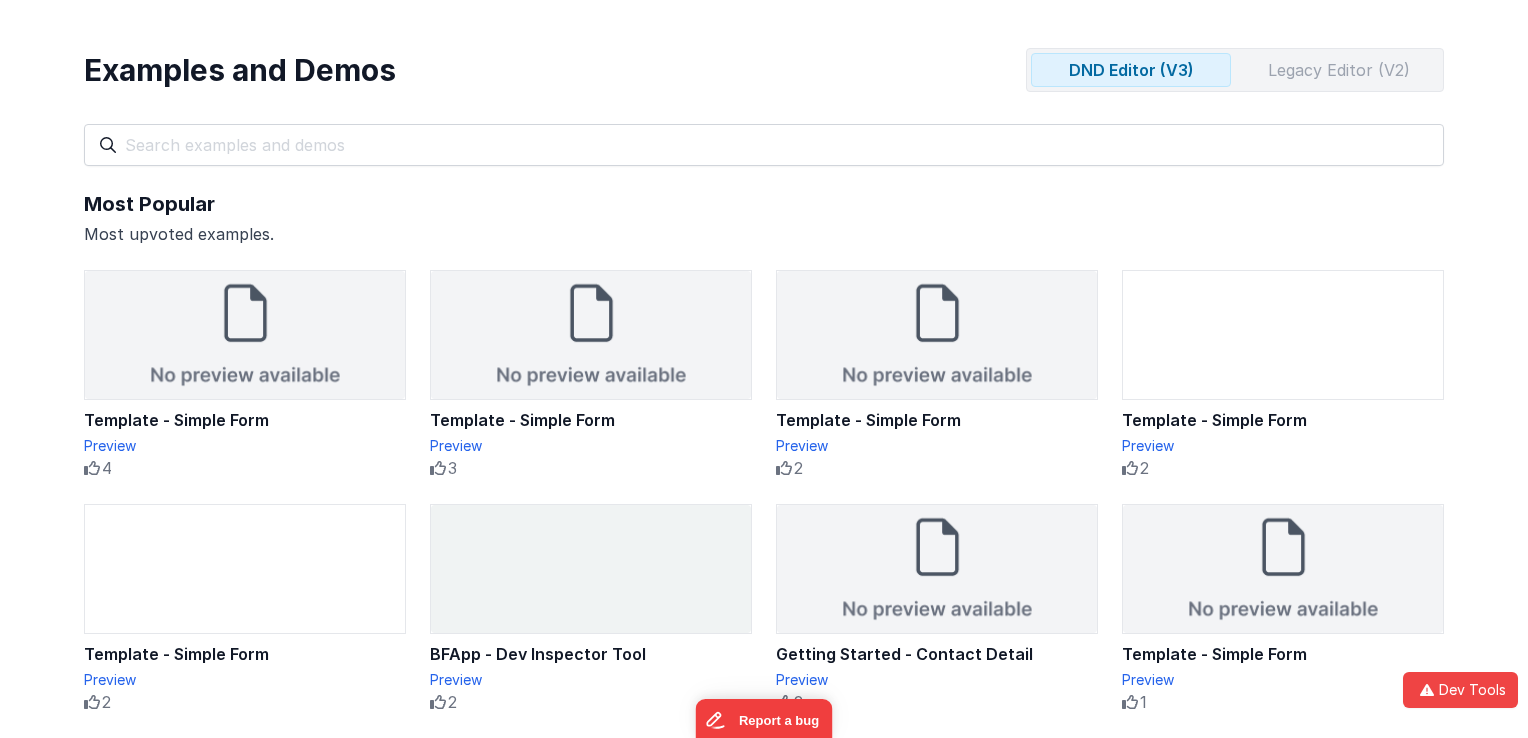 click on "Legacy Editor (V2)" at bounding box center (1339, 70) 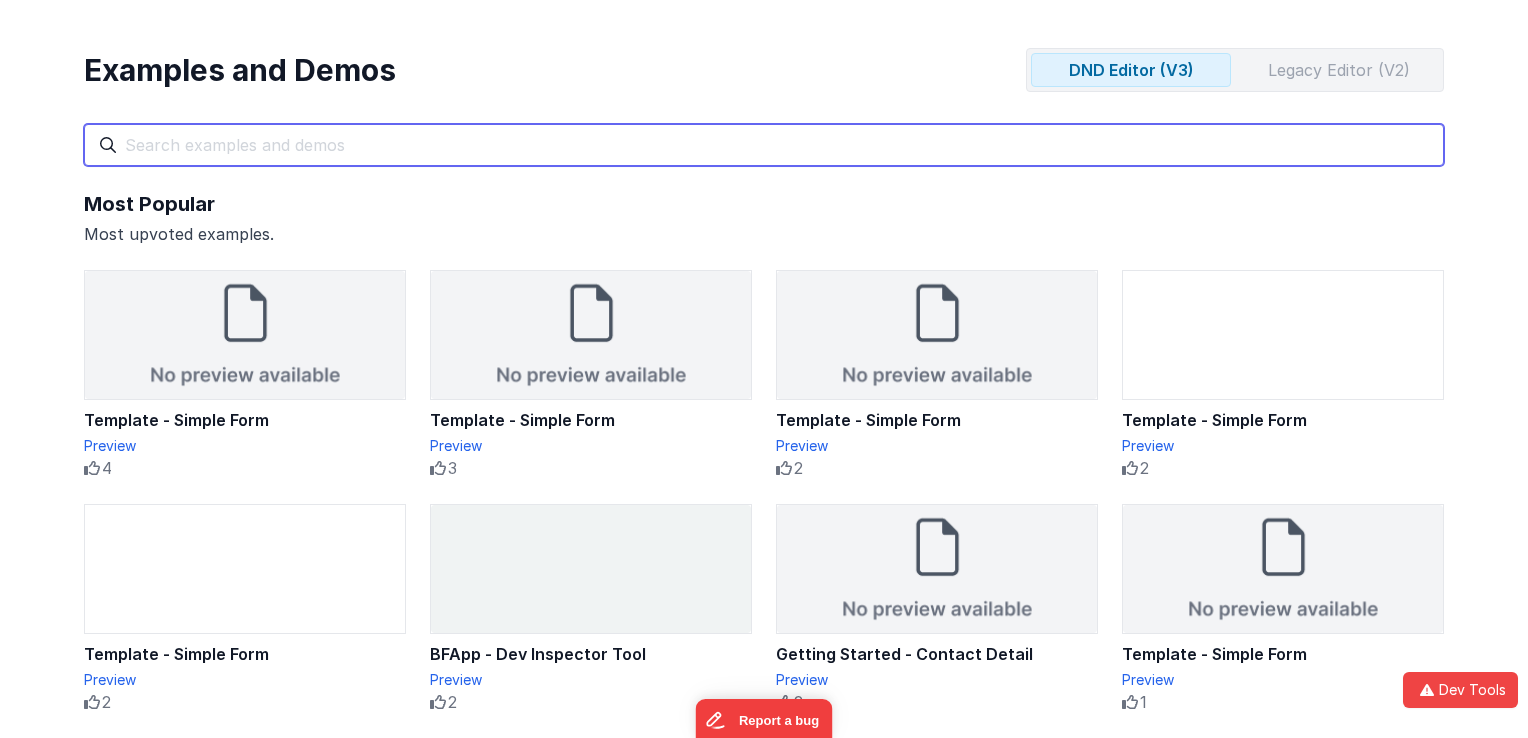click at bounding box center [764, 145] 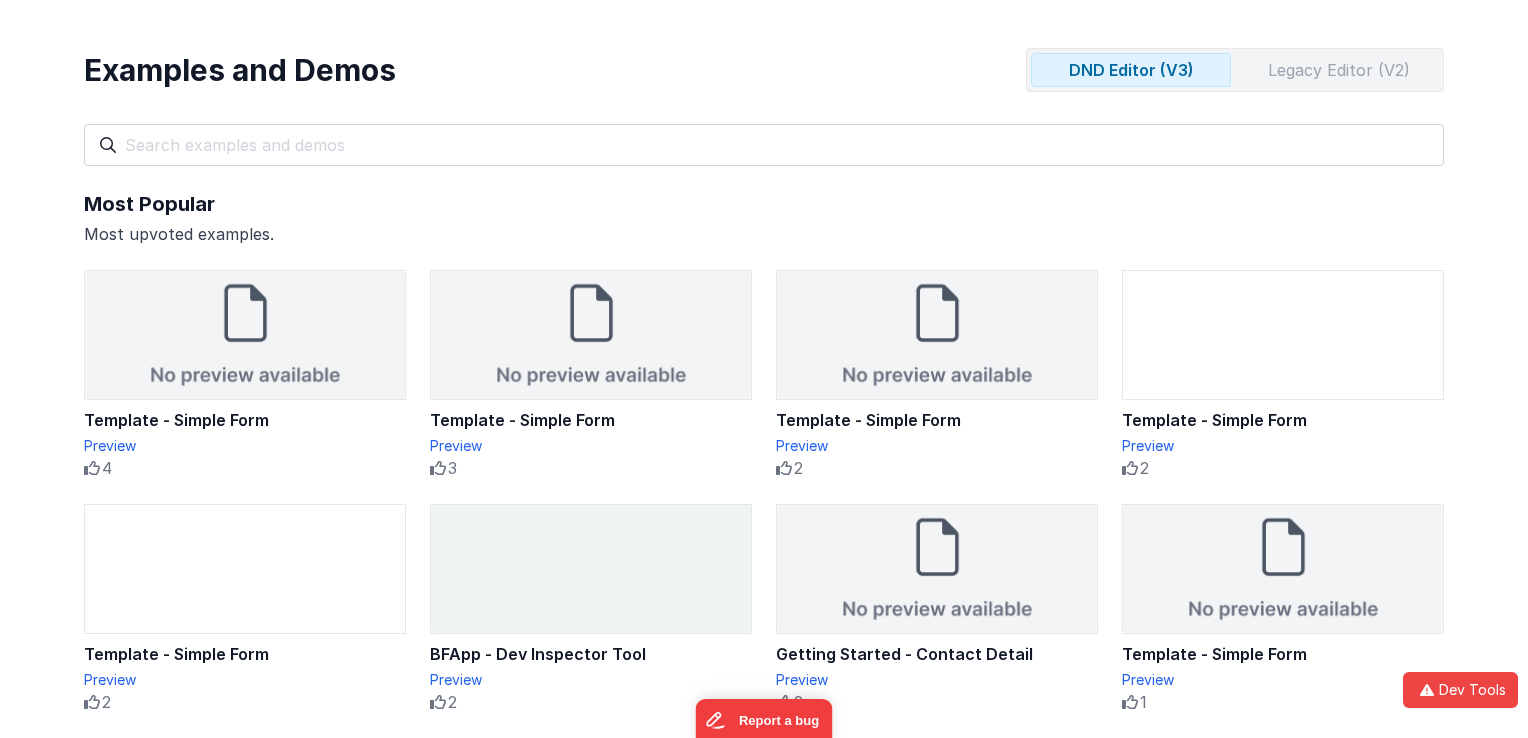 click on "Legacy Editor (V2)" at bounding box center (1339, 70) 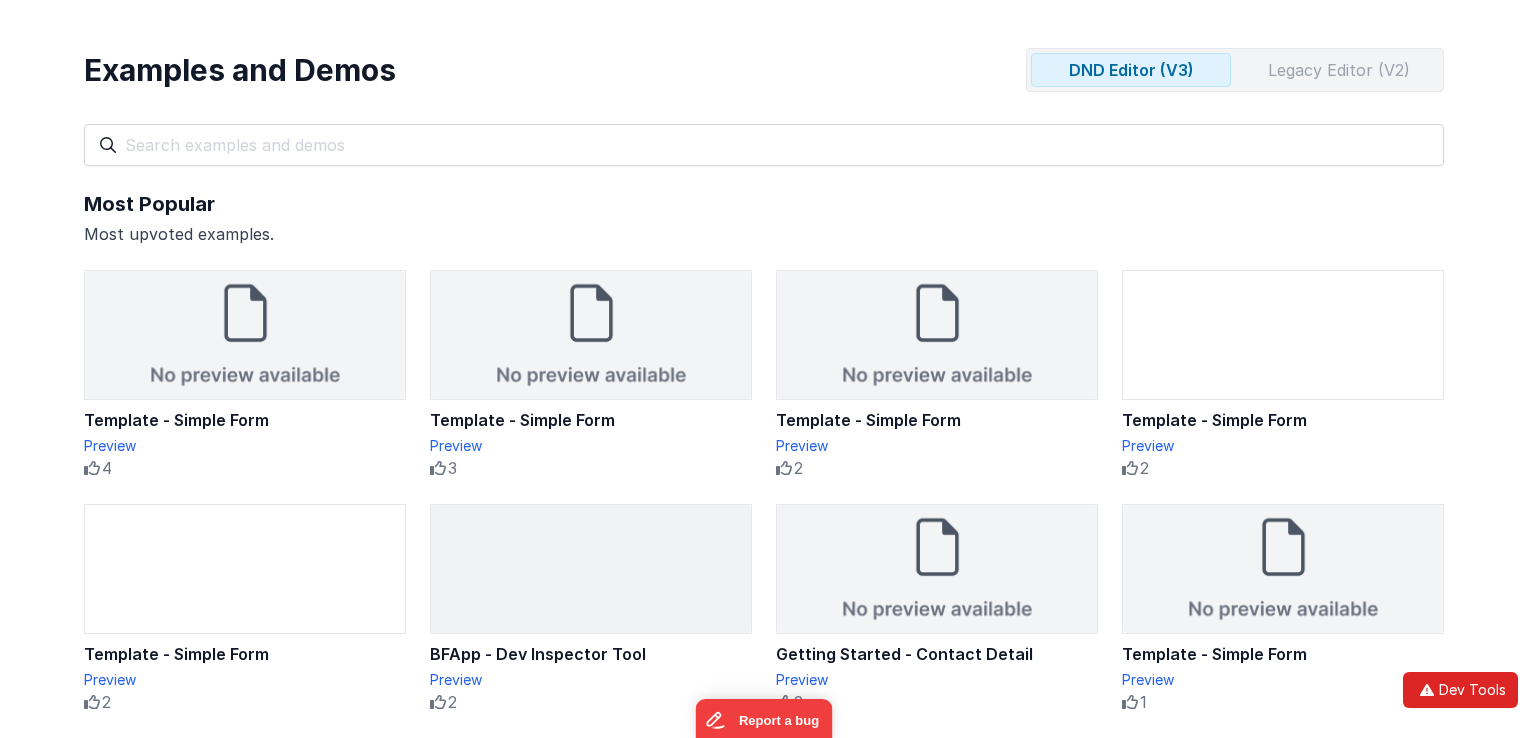 click on "Dev Tools" at bounding box center [1460, 690] 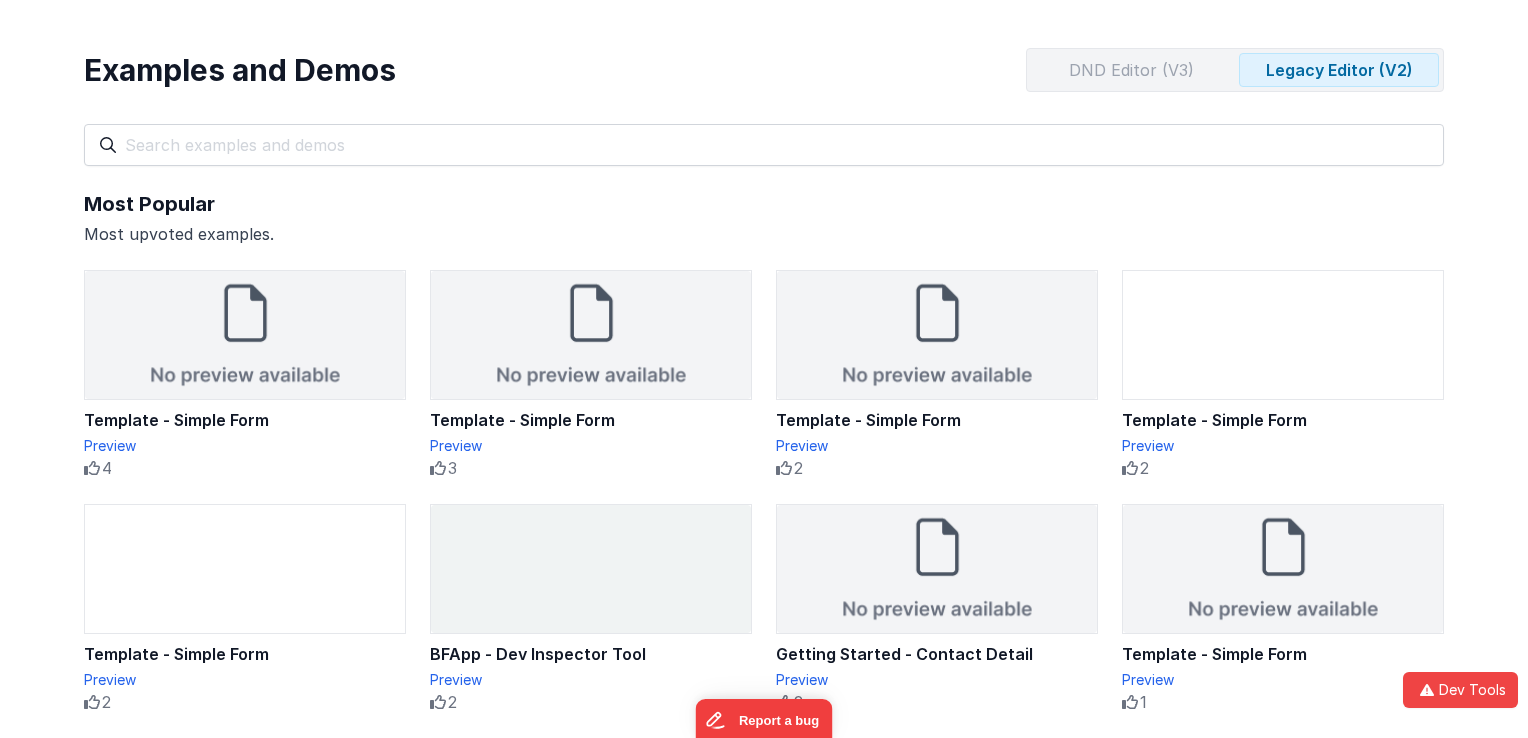 click on "Developer Tools
model
App
Params
Log (2)
Misc
Windows
Config
model - read only Format
7
6
5
4
3
2
1
No Folds
app - read only Format
7
6
5
4
3
2
1
No Folds
params {} state.wndw   Debug _calcs
Try the new dev tools" at bounding box center [764, 369] 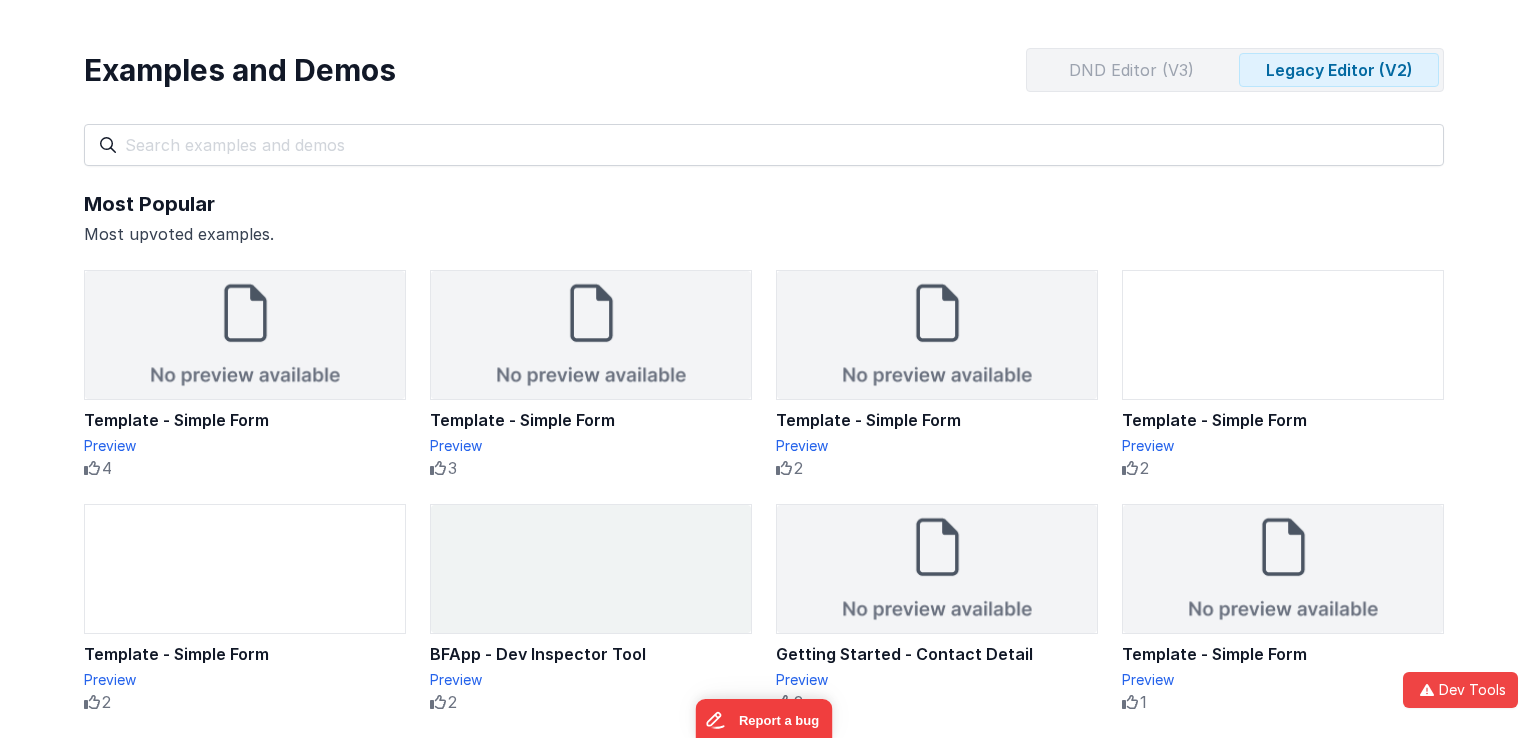 click on "DND Editor (V3)" at bounding box center (1131, 70) 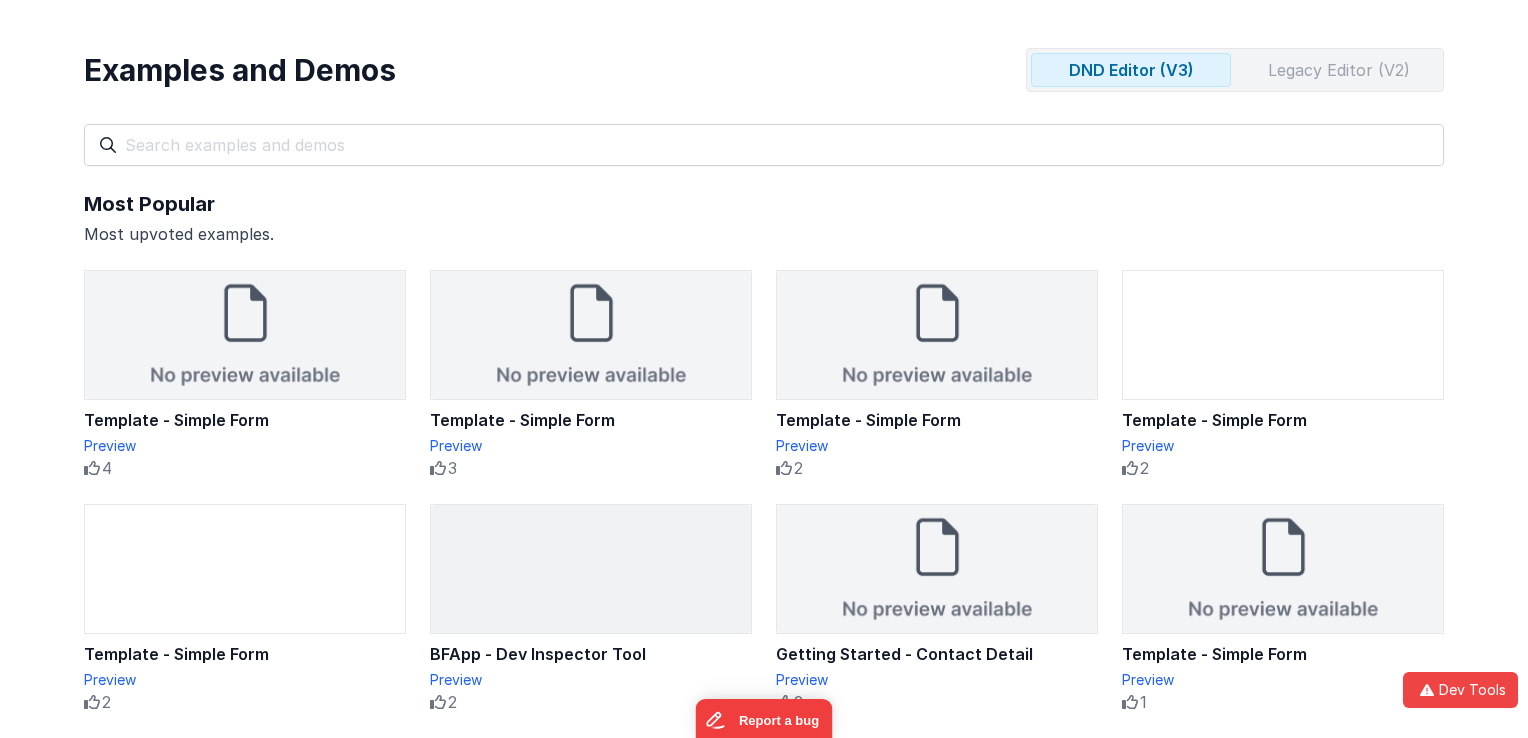 click on "DND Editor (V3)   Legacy Editor (V2)" at bounding box center (1235, 70) 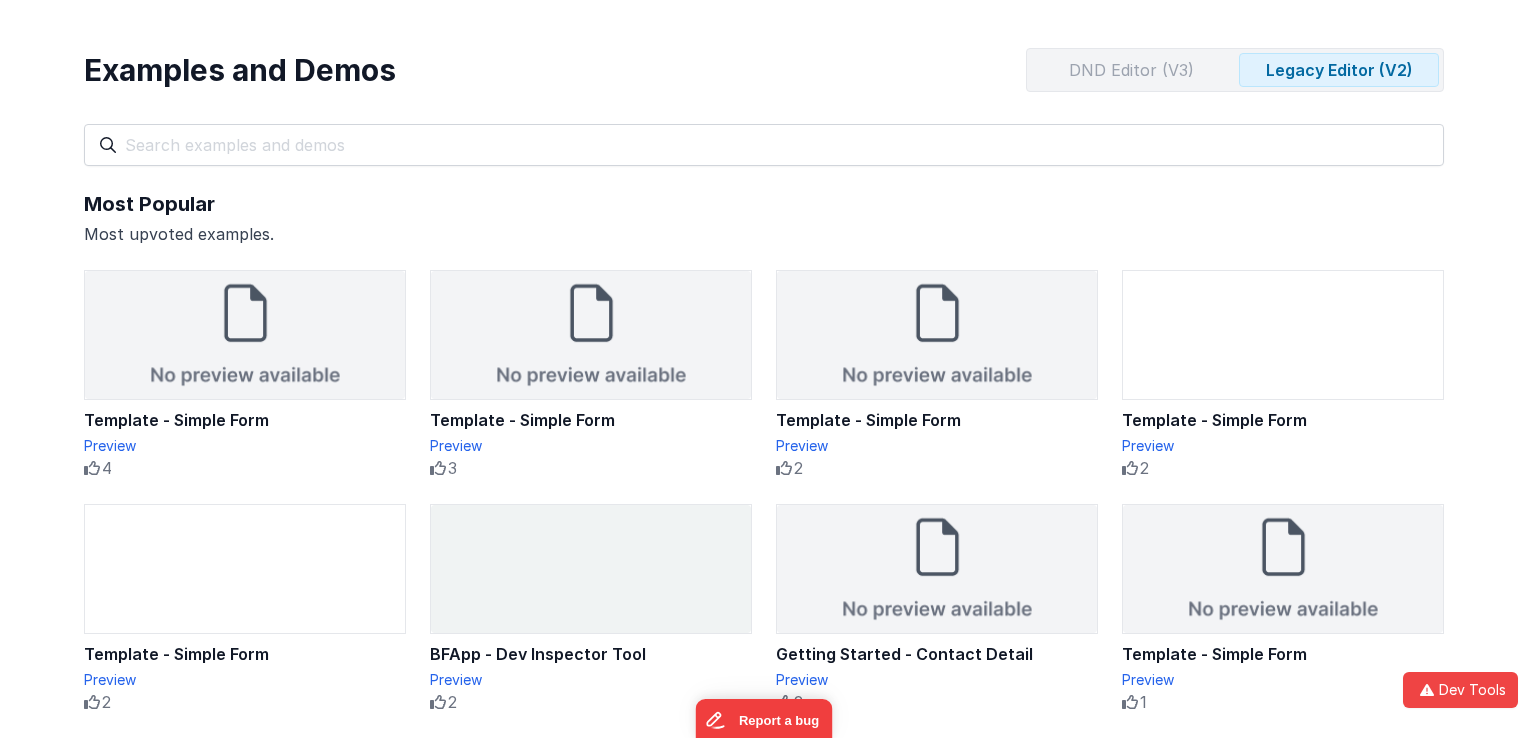 click on "DND Editor (V3)" at bounding box center (1131, 70) 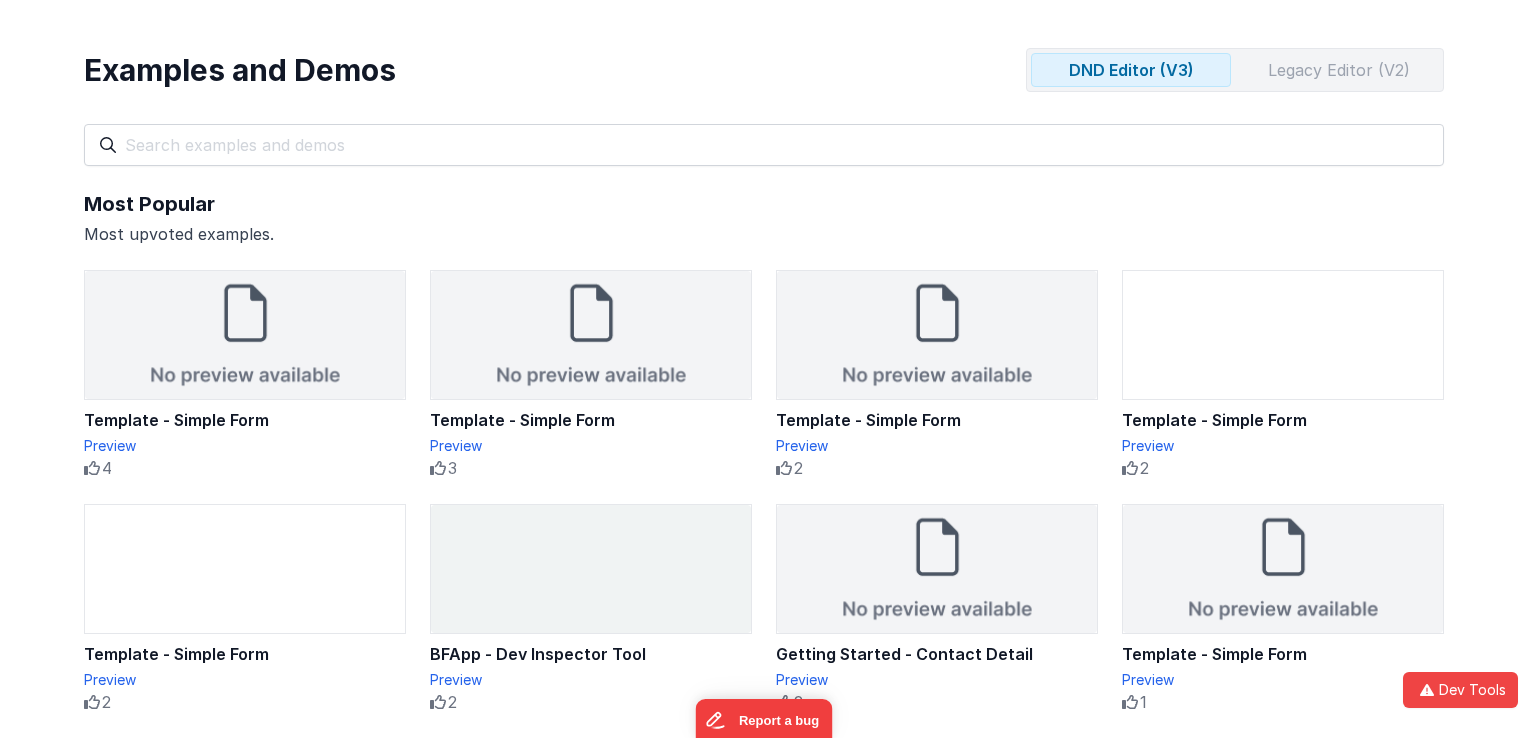 click on "Legacy Editor (V2)" at bounding box center [1339, 70] 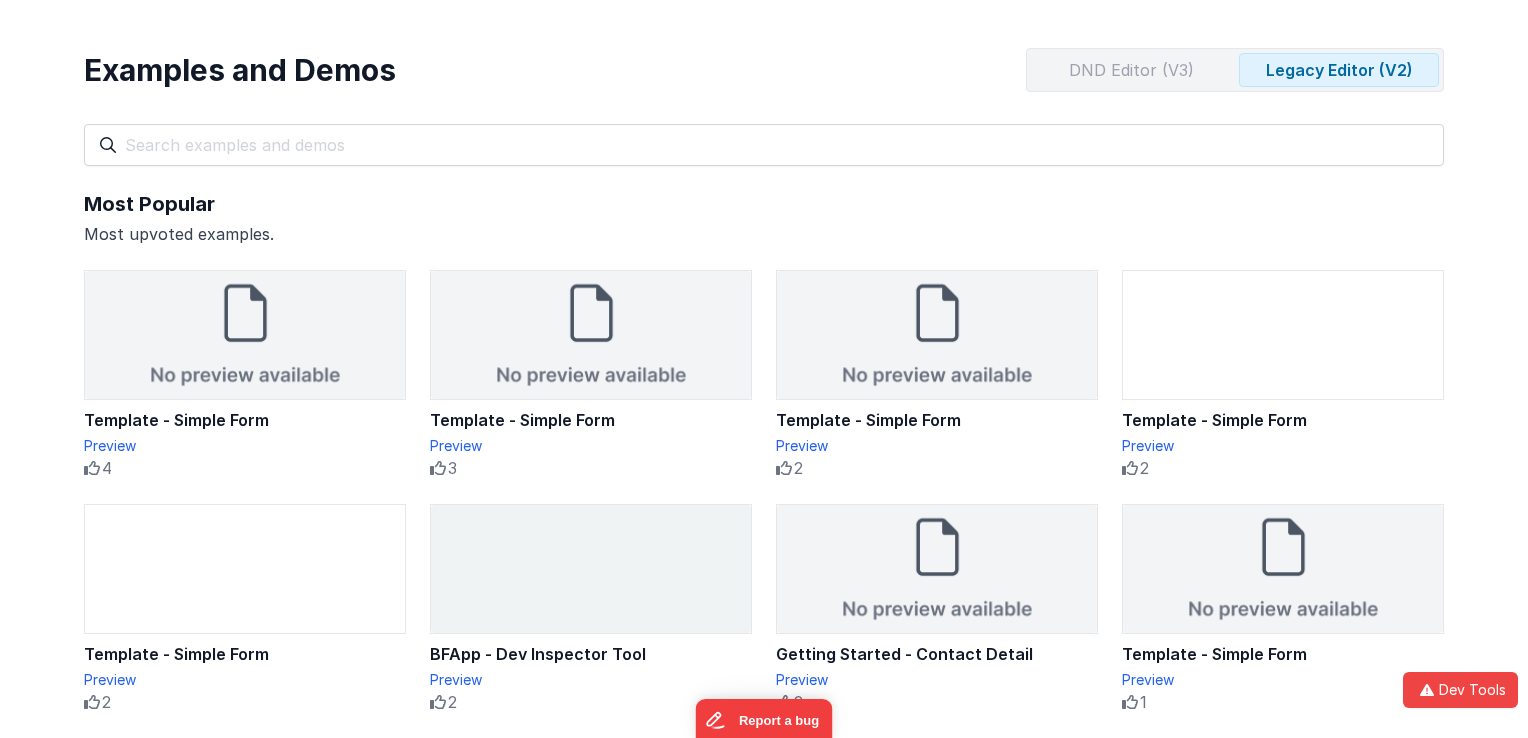 click on "DND Editor (V3)" at bounding box center [1131, 70] 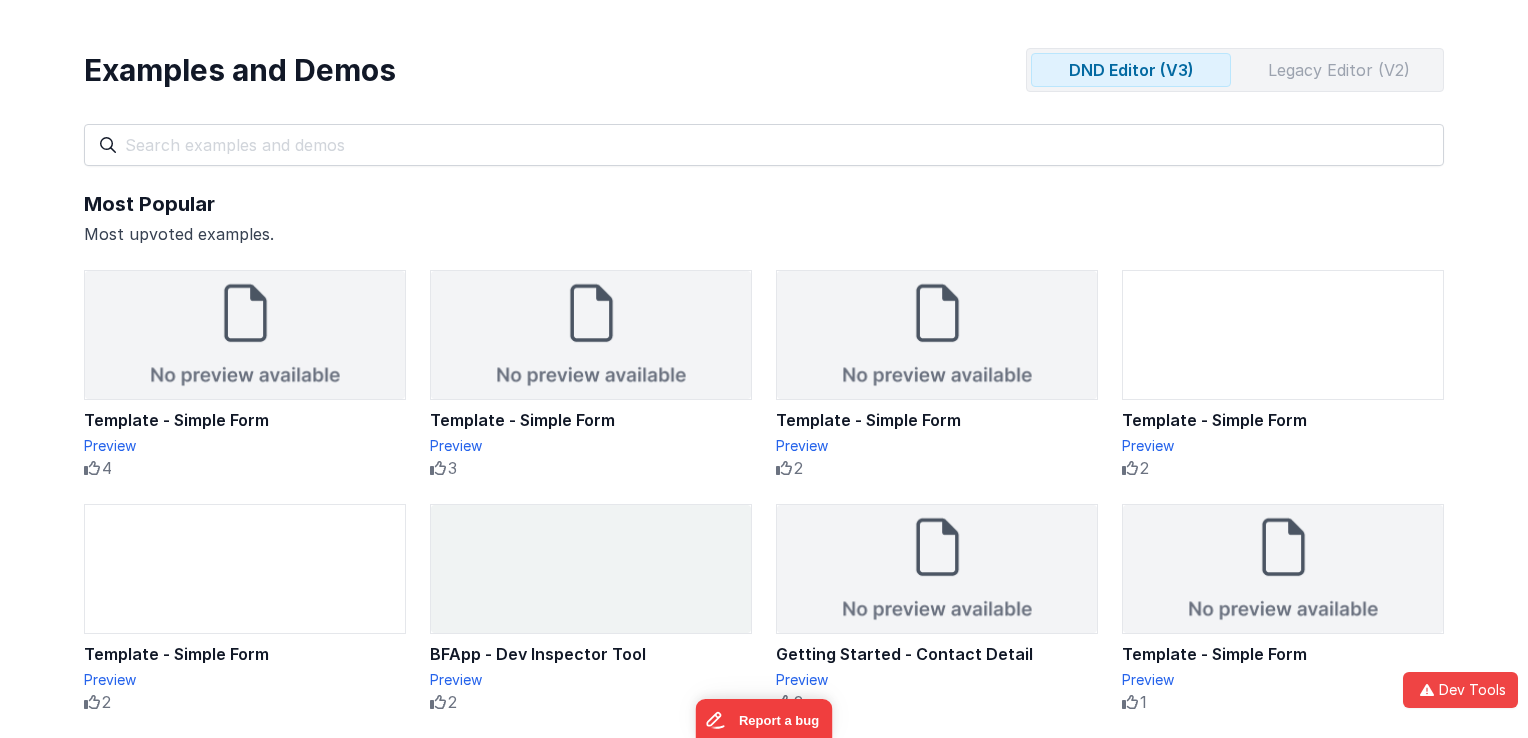 click on "Legacy Editor (V2)" at bounding box center (1339, 70) 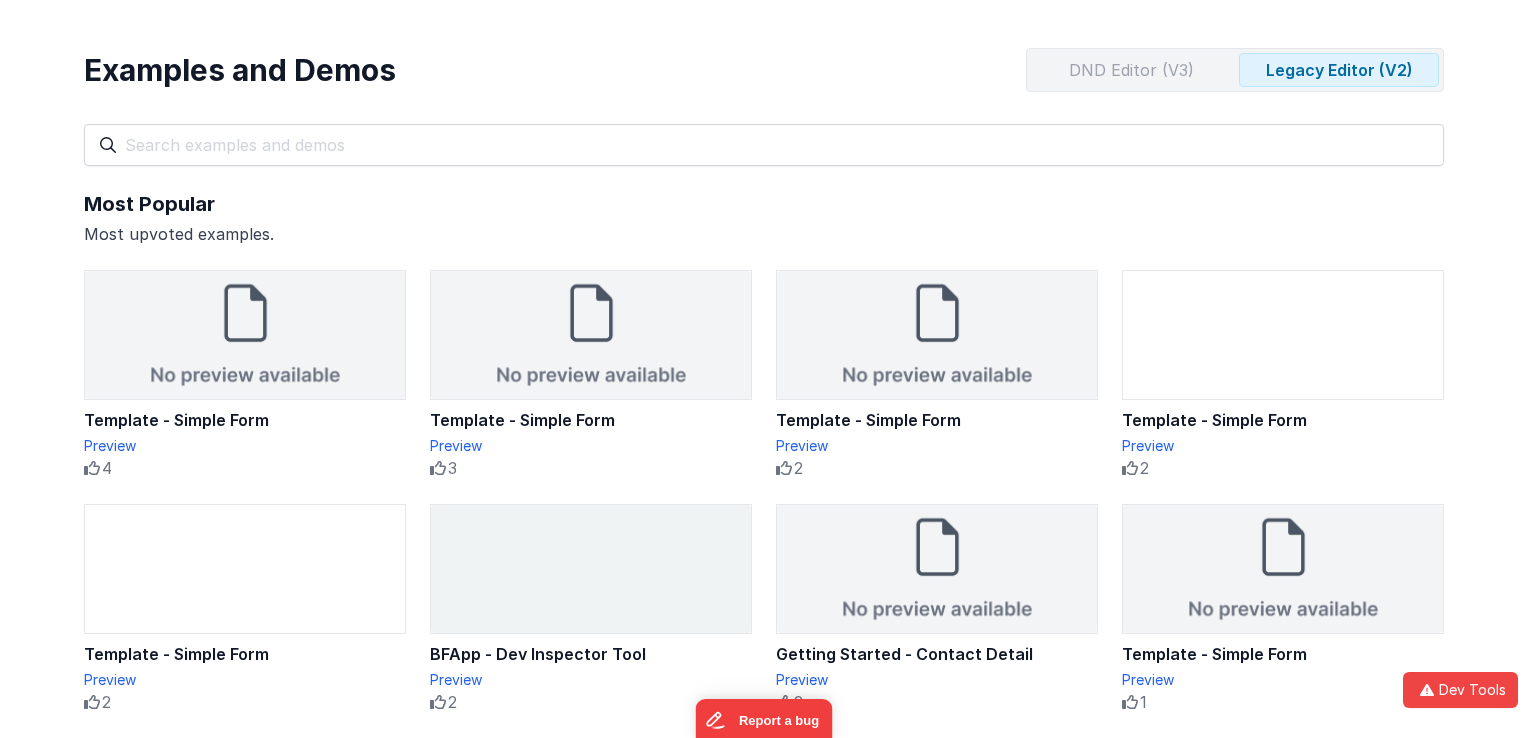 click on "DND Editor (V3)" at bounding box center [1131, 70] 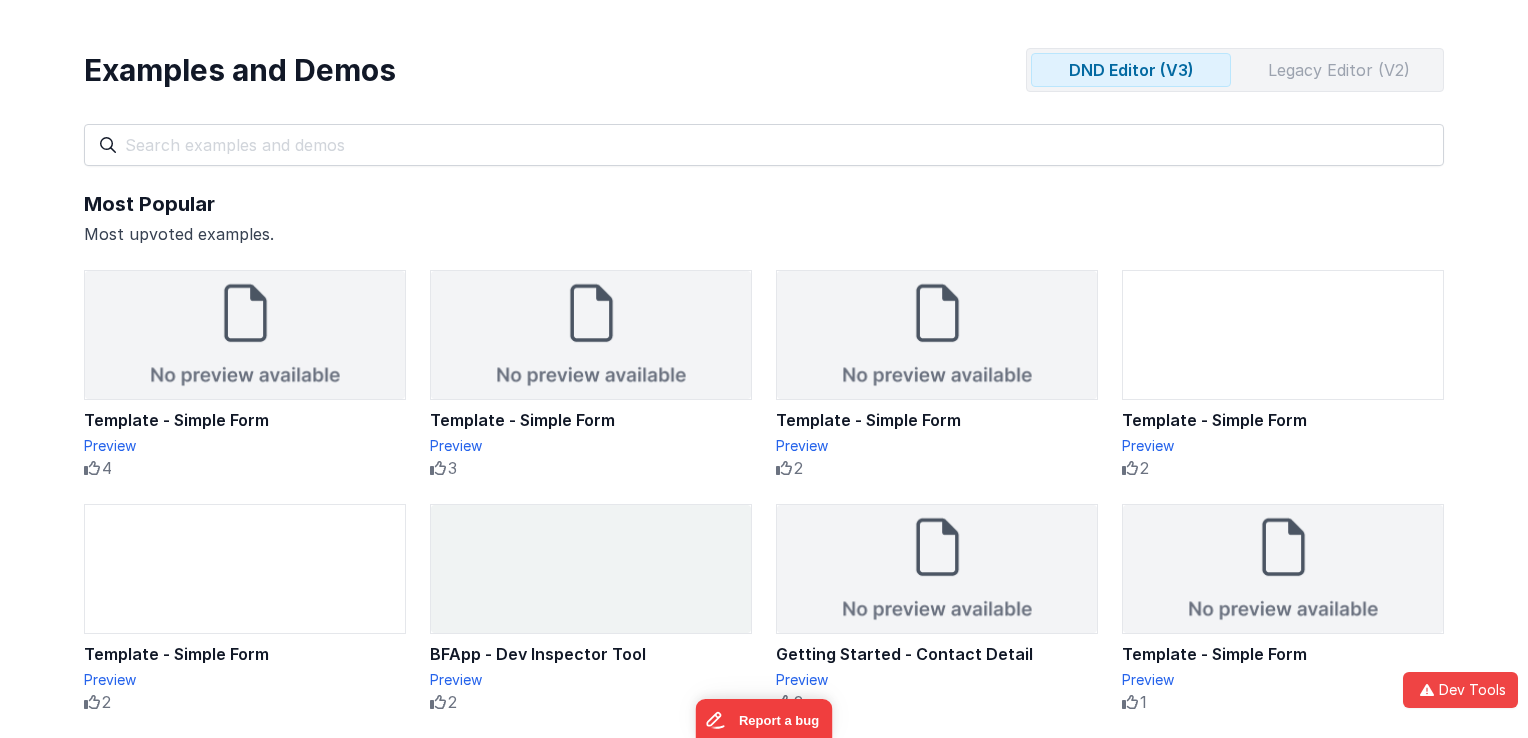 click on "Legacy Editor (V2)" at bounding box center [1339, 70] 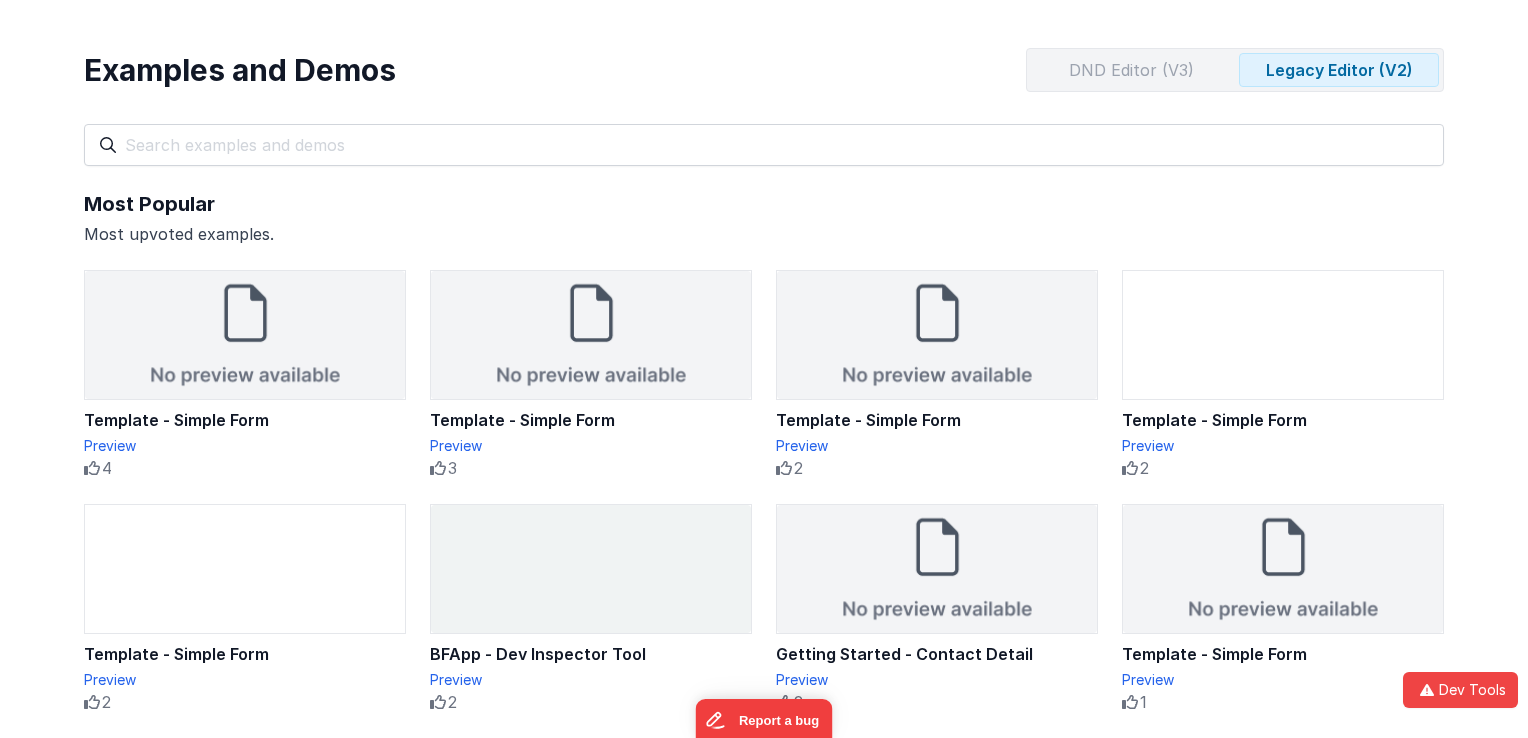 click on "DND Editor (V3)" at bounding box center (1131, 70) 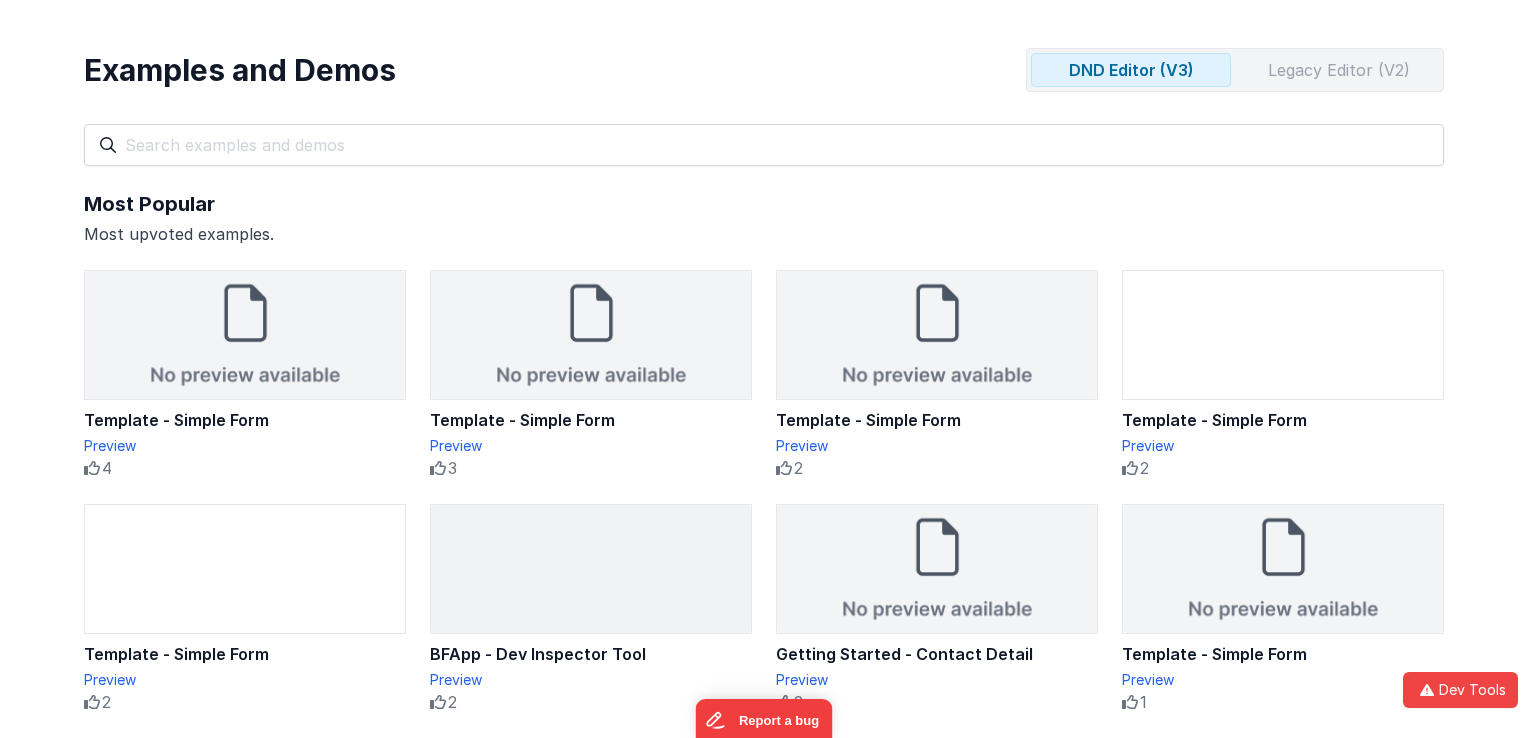 click on "DND Editor (V3)" at bounding box center [1131, 70] 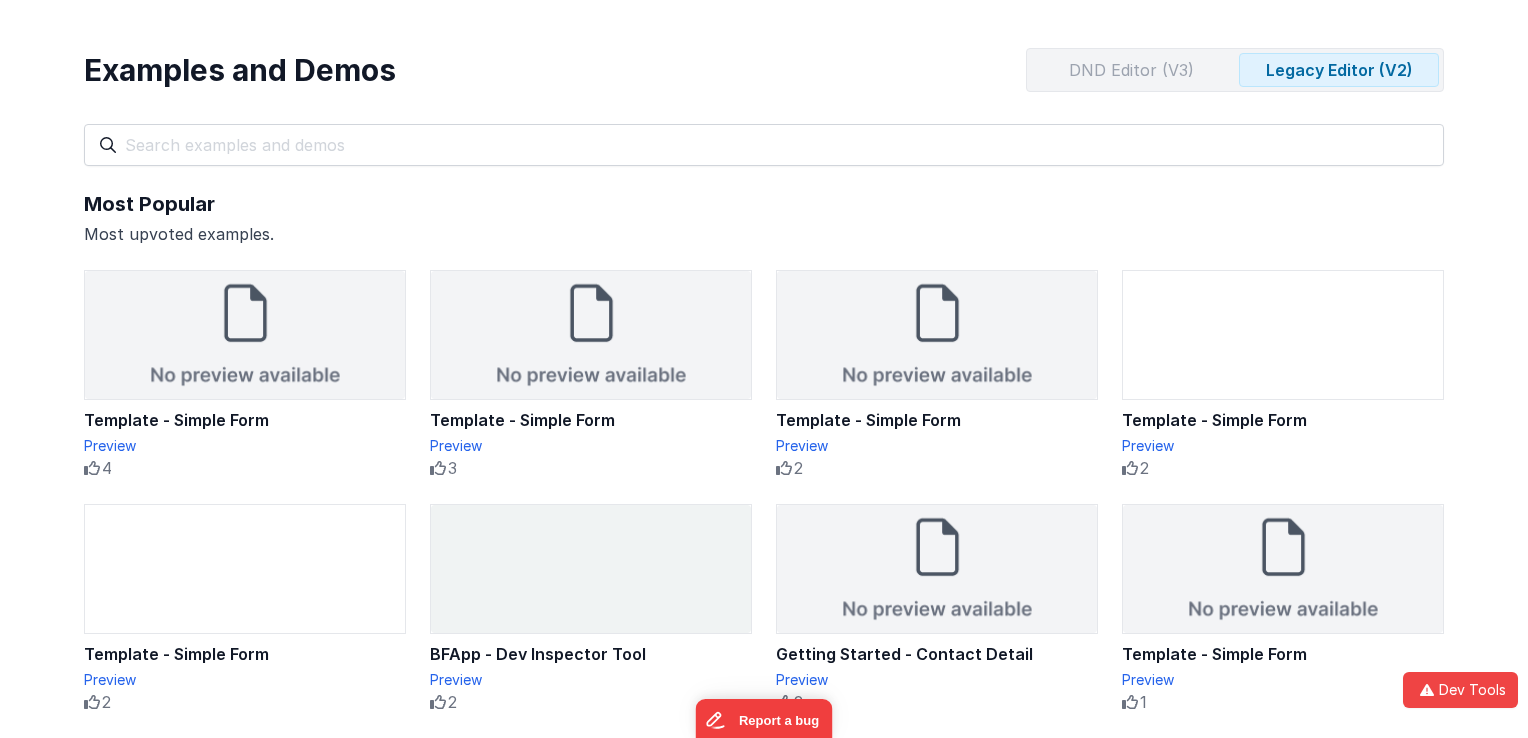 click on "DND Editor (V3)" at bounding box center [1131, 70] 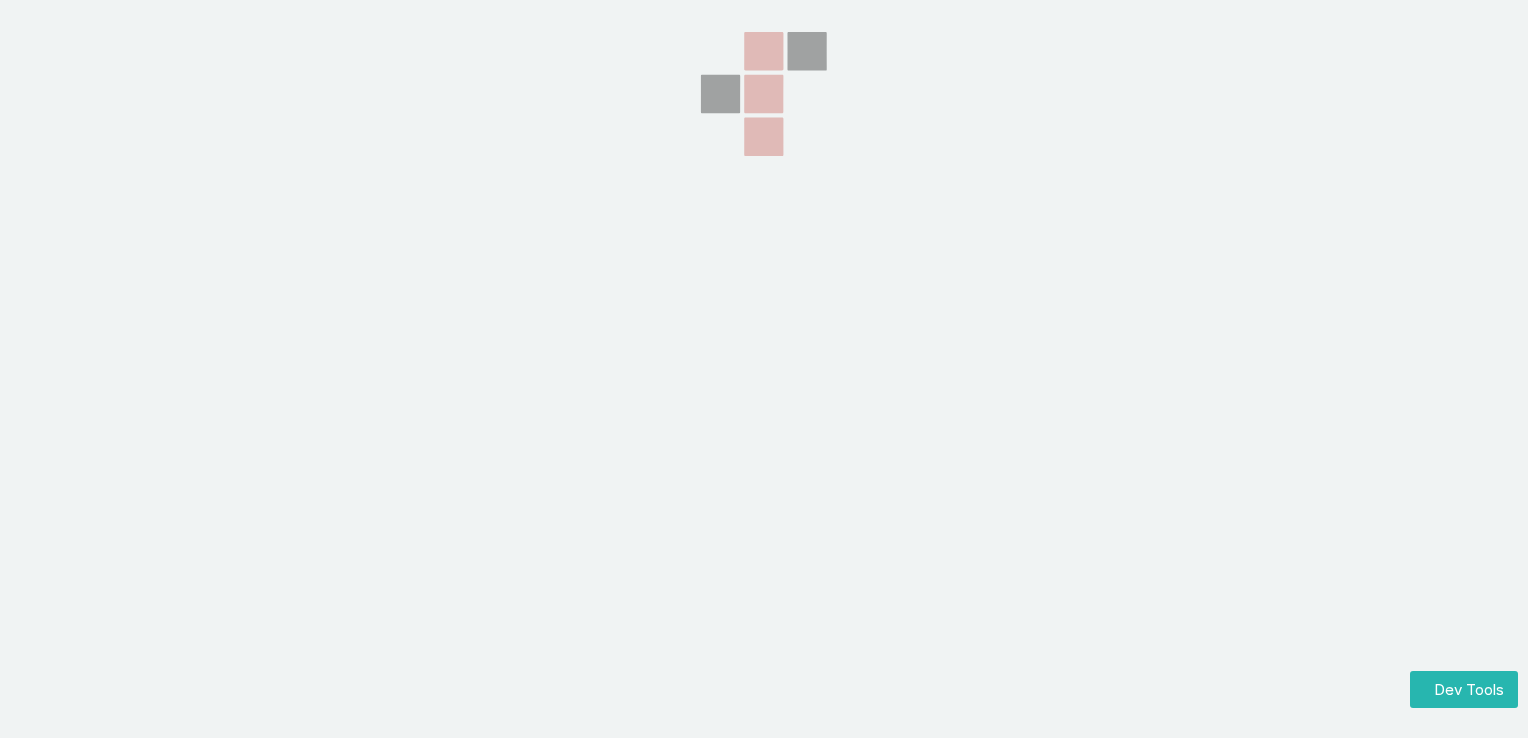 scroll, scrollTop: 0, scrollLeft: 0, axis: both 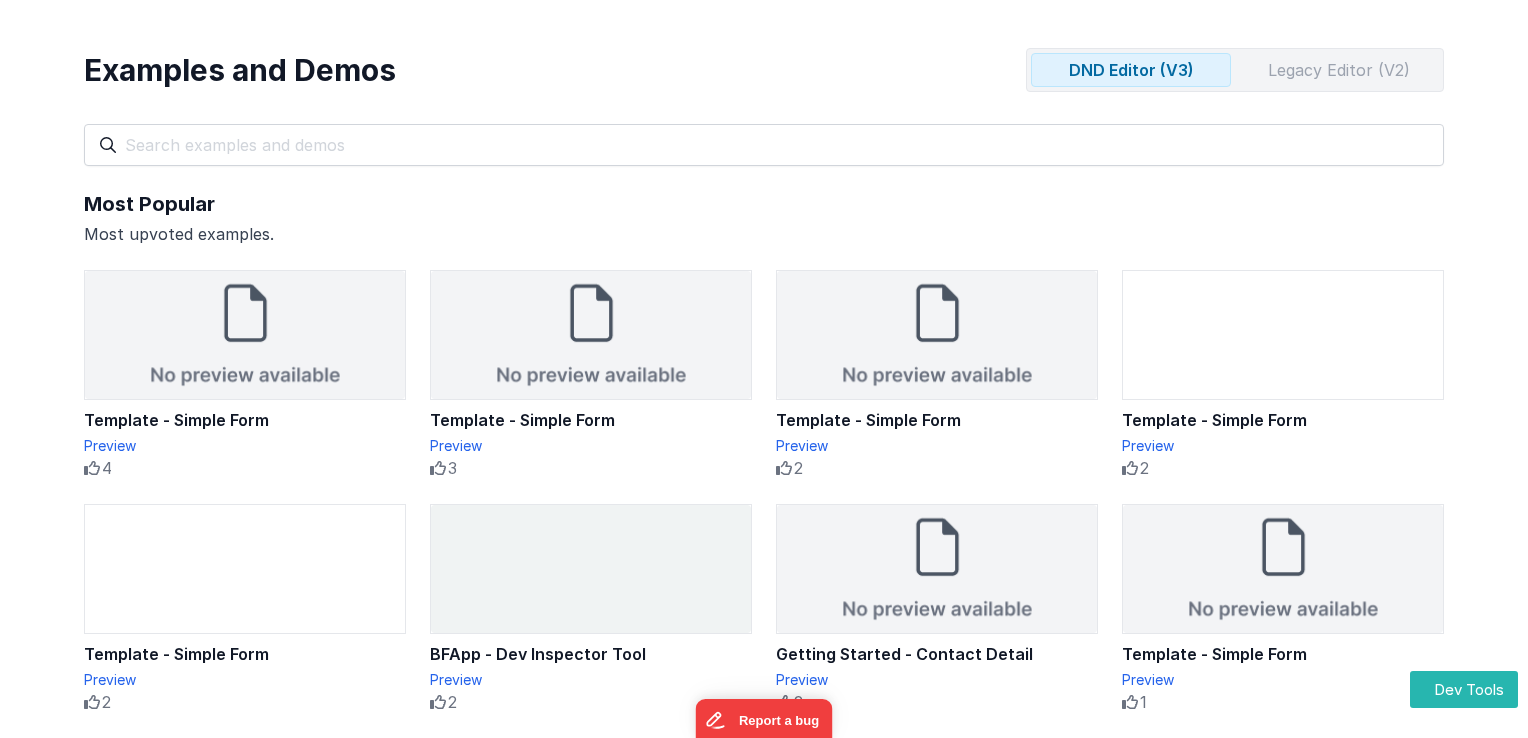 click on "Legacy Editor (V2)" at bounding box center (1339, 70) 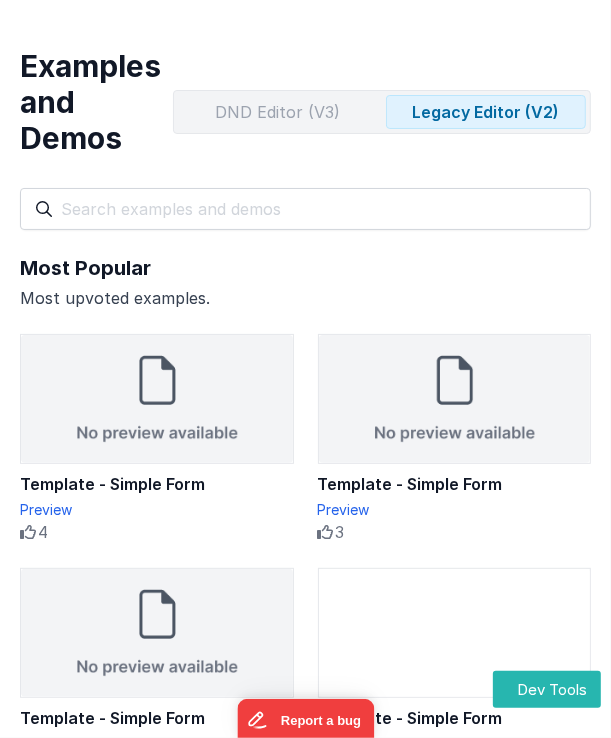 click on "DND Editor (V3)" at bounding box center (278, 112) 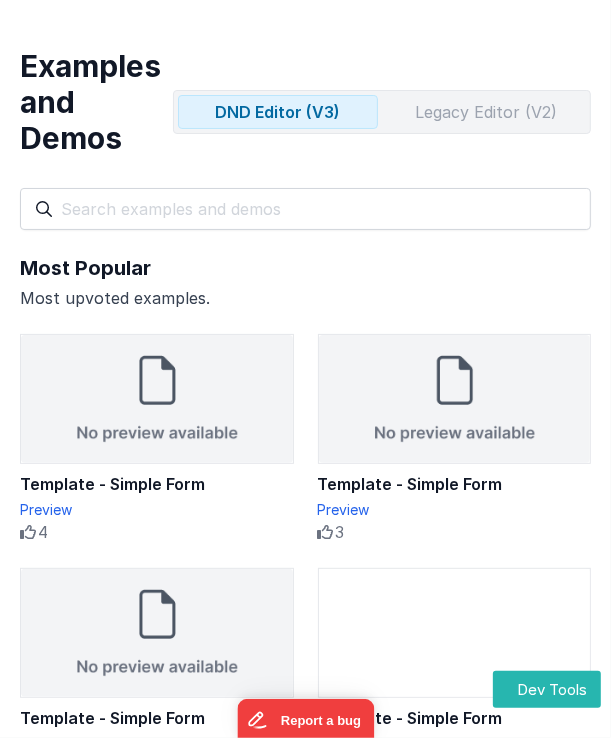 click on "Legacy Editor (V2)" at bounding box center (486, 112) 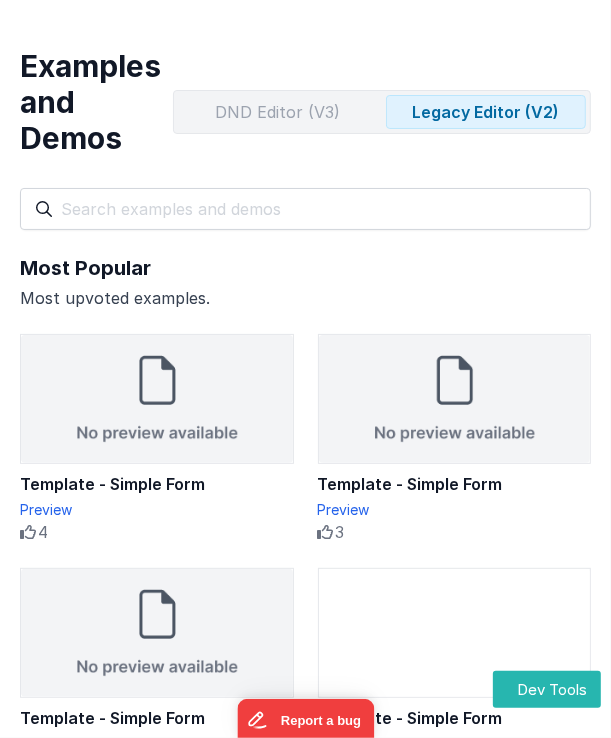 click on "DND Editor (V3)" at bounding box center [278, 112] 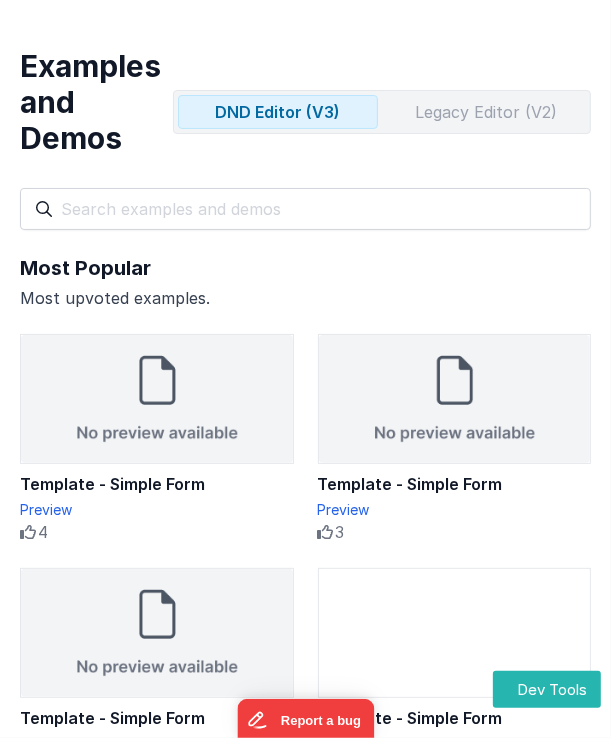 click on "Legacy Editor (V2)" at bounding box center [486, 112] 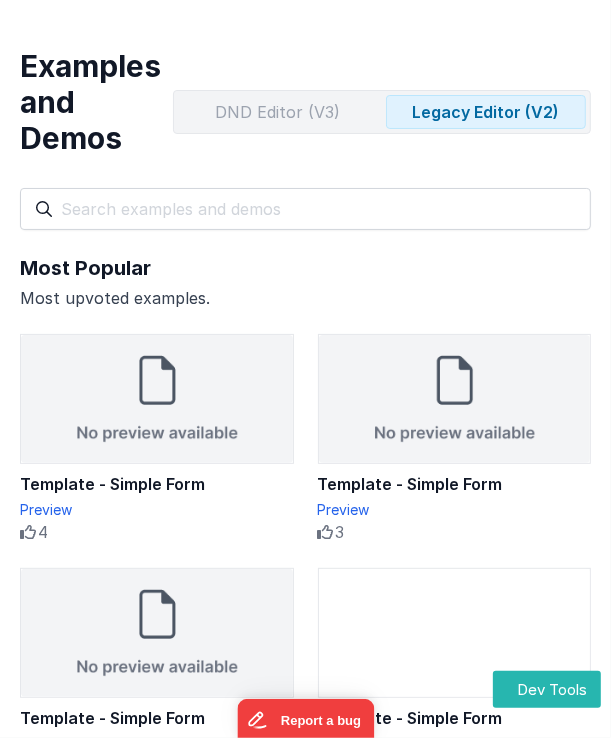 click on "DND Editor (V3)" at bounding box center (278, 112) 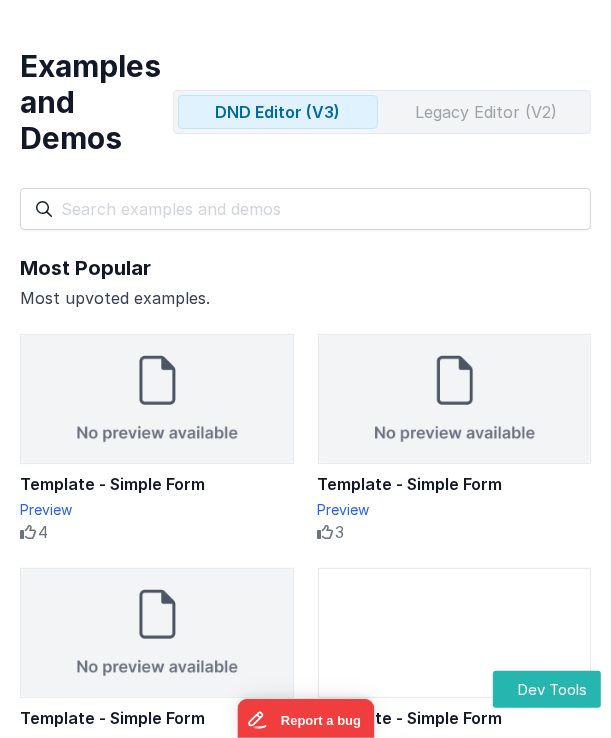 click on "Legacy Editor (V2)" at bounding box center [486, 112] 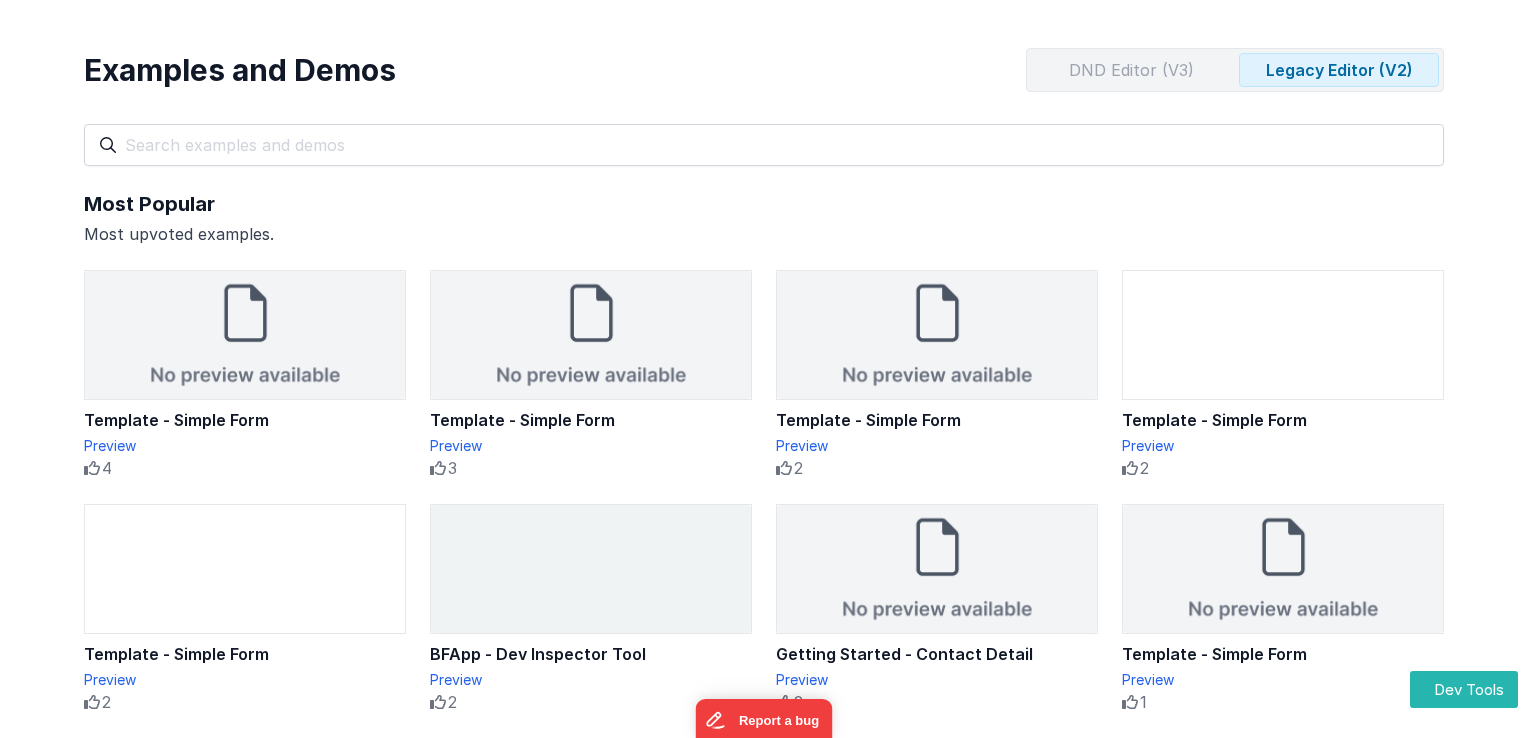 click on "DND Editor (V3)" at bounding box center [1131, 70] 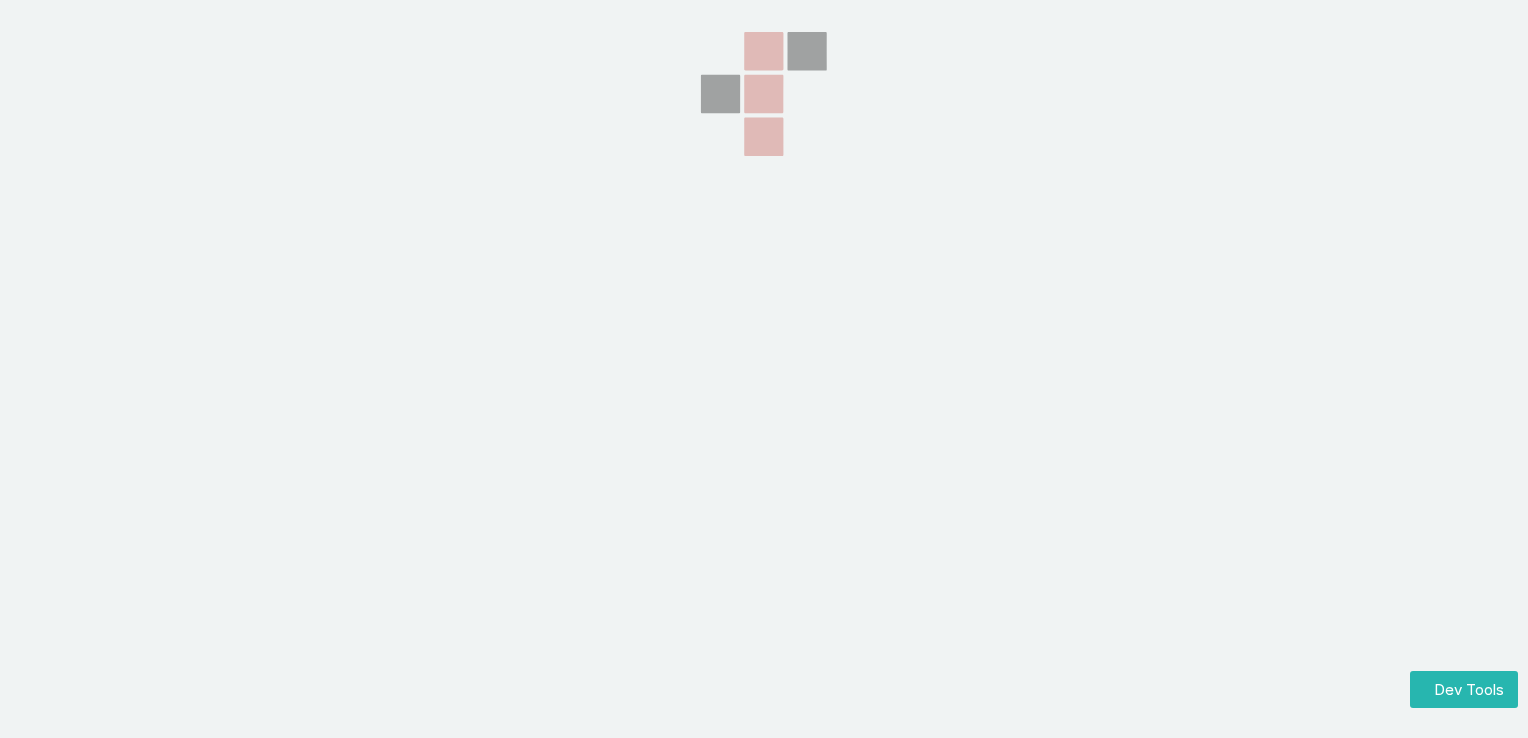 scroll, scrollTop: 0, scrollLeft: 0, axis: both 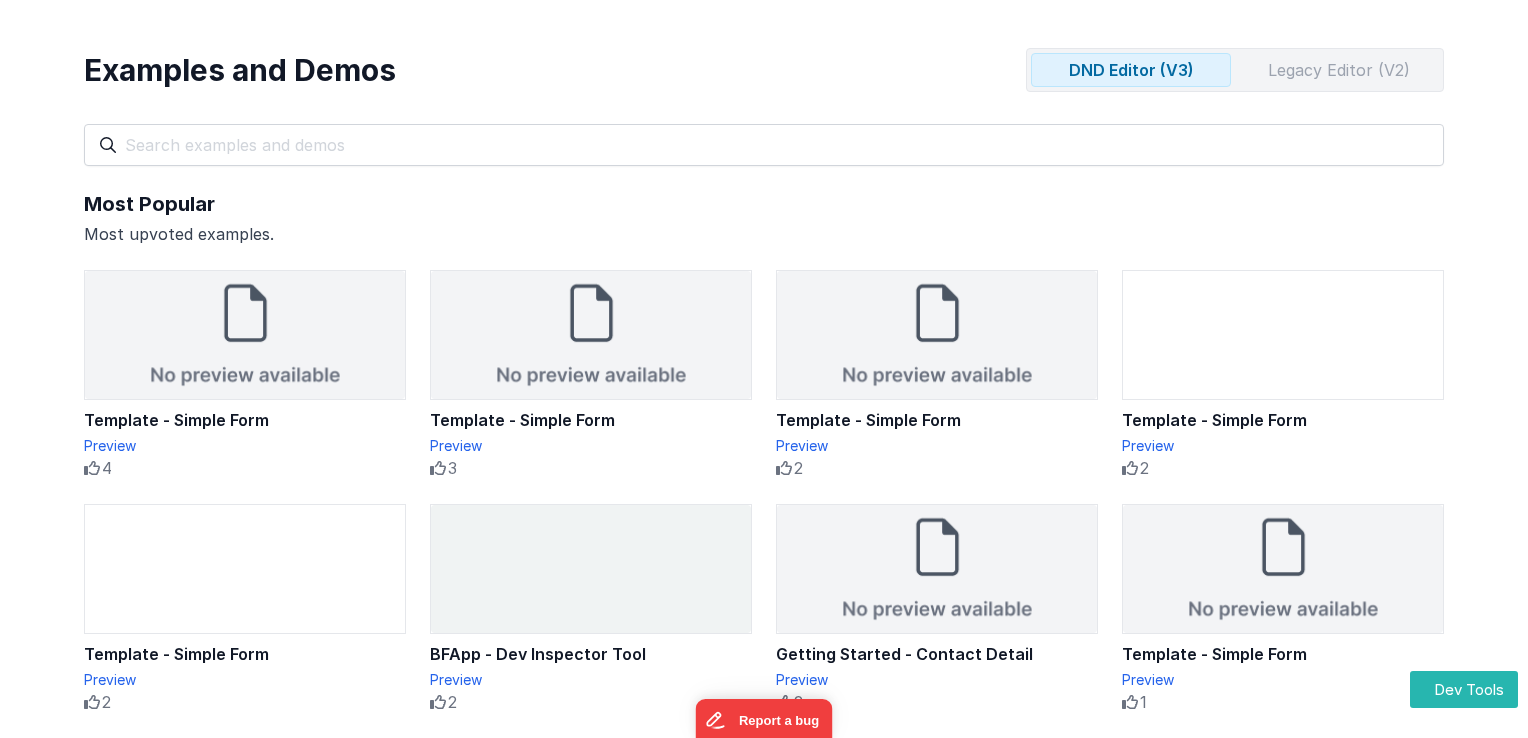 click on "Legacy Editor (V2)" at bounding box center [1339, 70] 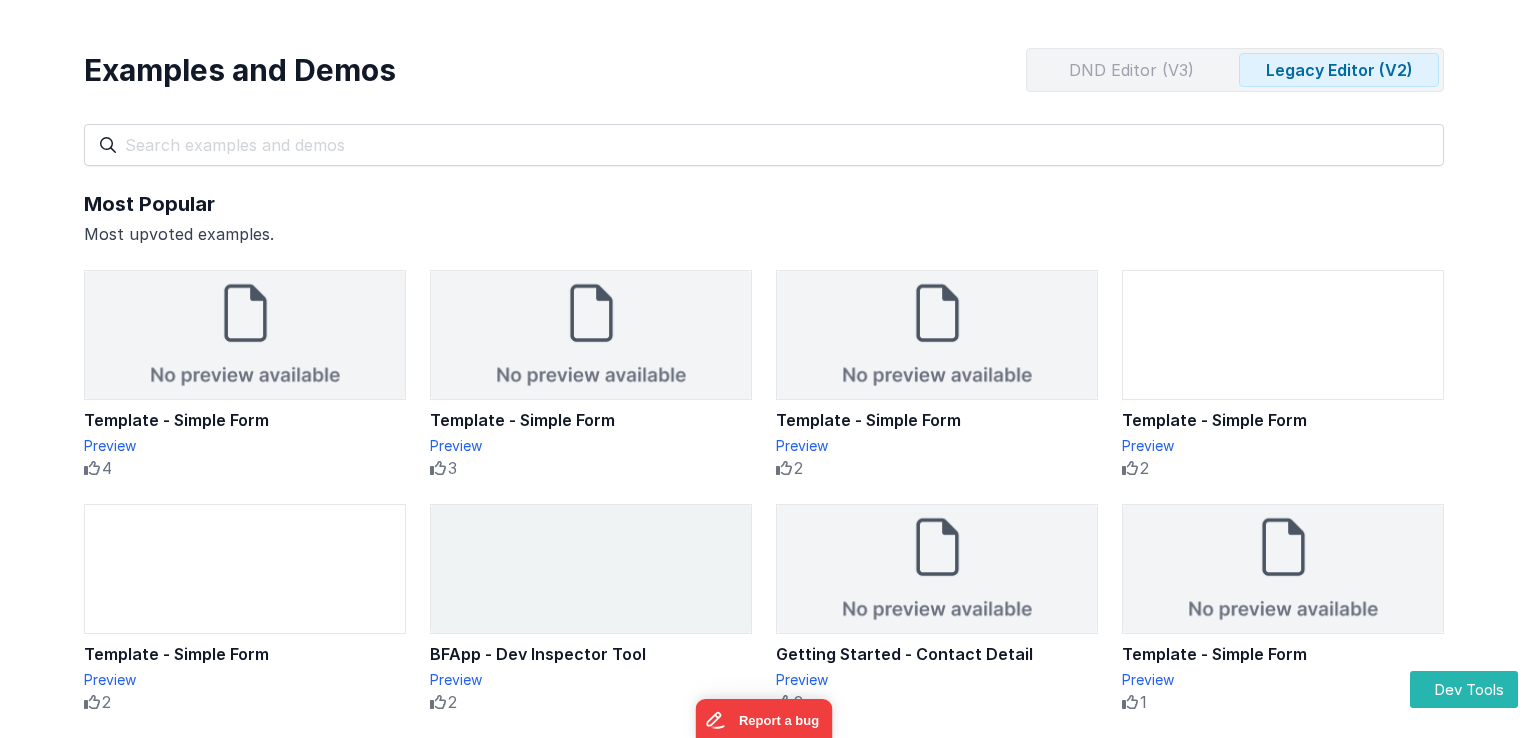drag, startPoint x: 1151, startPoint y: 60, endPoint x: 1216, endPoint y: 81, distance: 68.30813 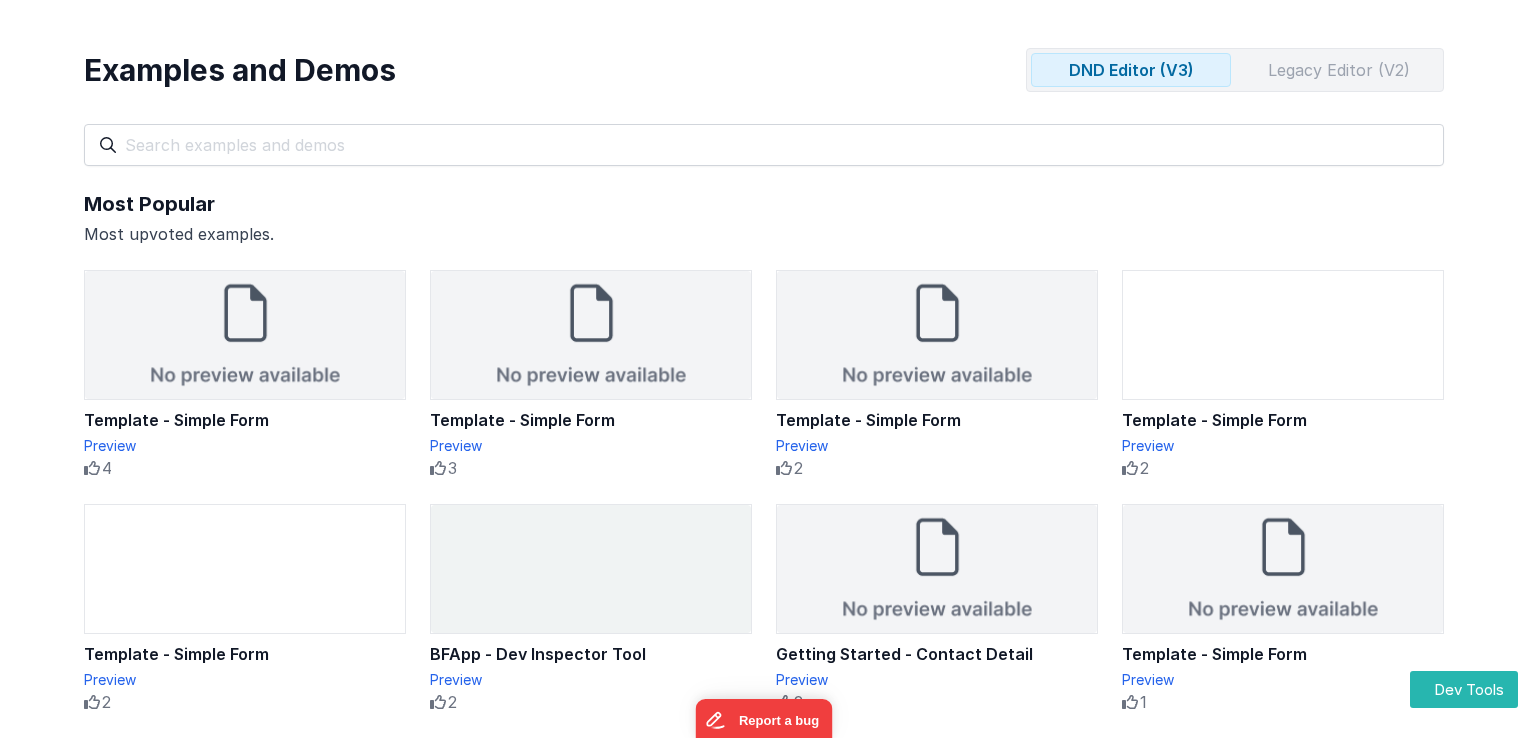 click on "Legacy Editor (V2)" at bounding box center [1339, 70] 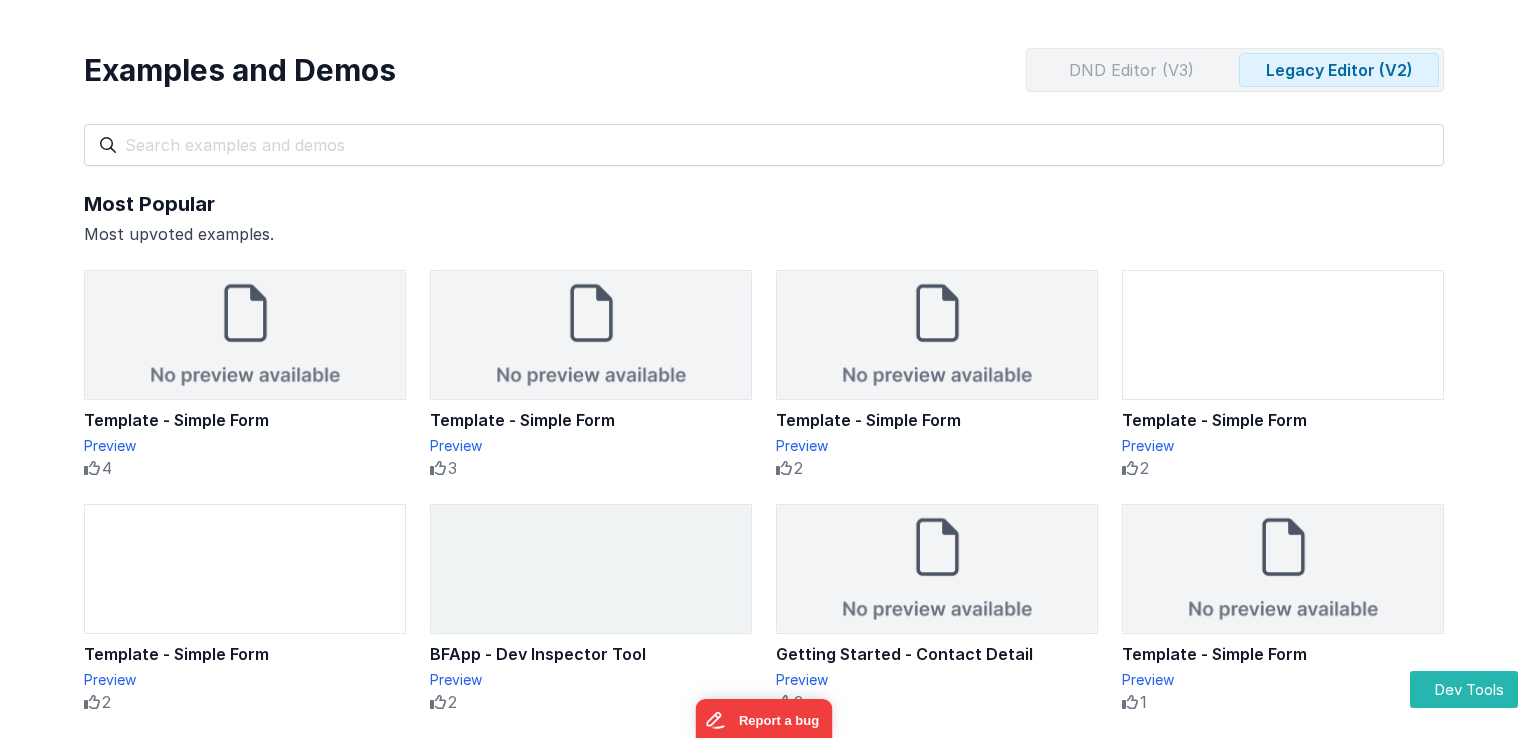 click on "DND Editor (V3)" at bounding box center (1131, 70) 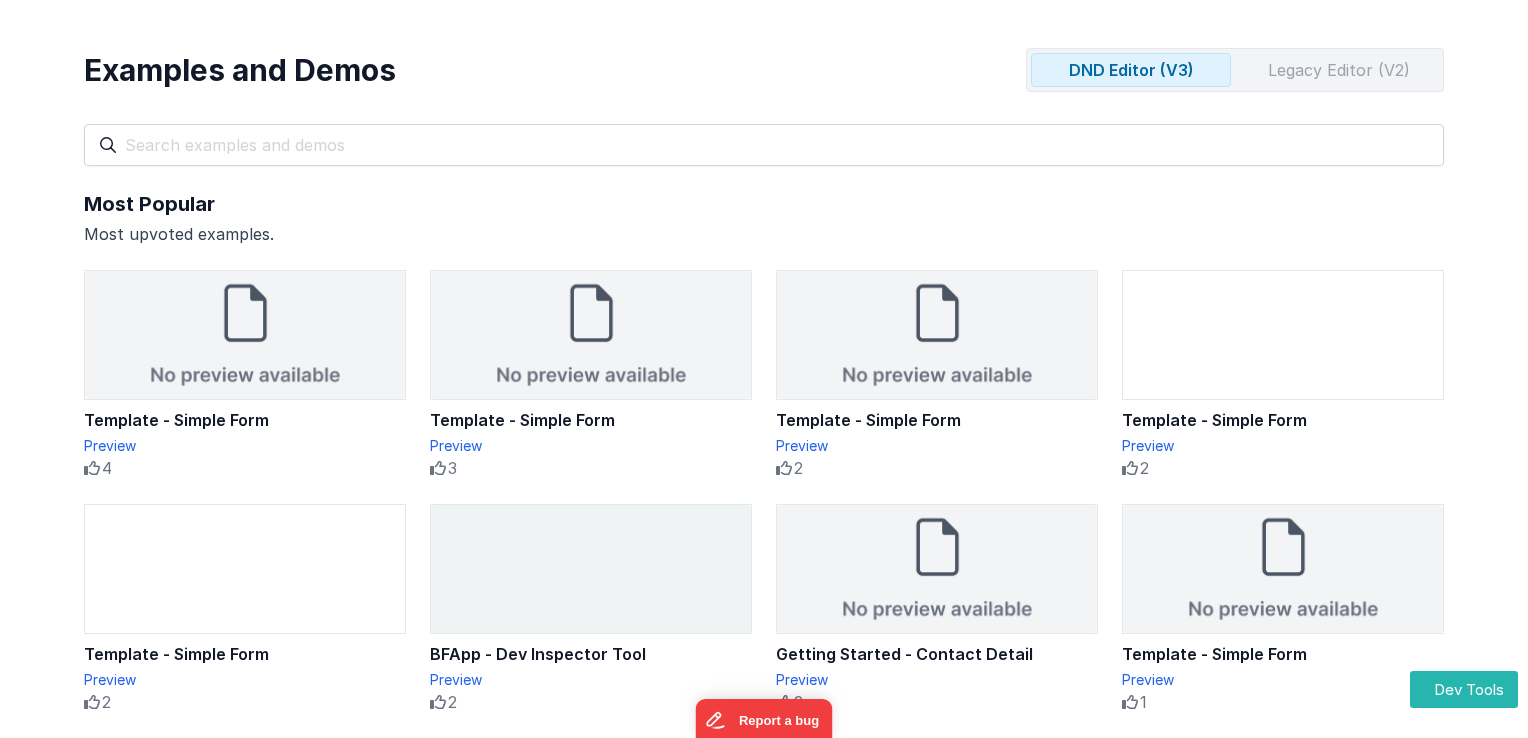 click on "Legacy Editor (V2)" at bounding box center (1339, 70) 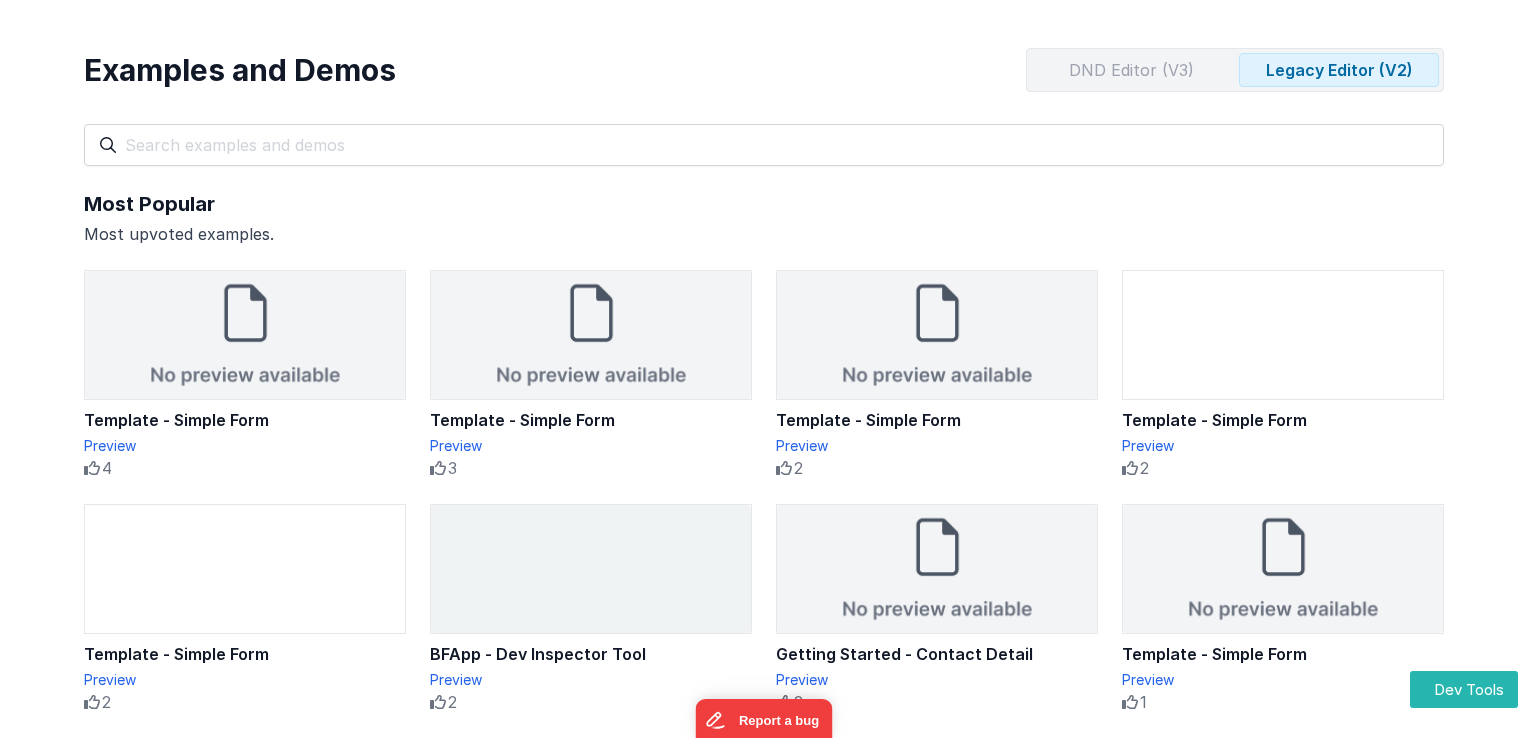 click on "DND Editor (V3)" at bounding box center (1131, 70) 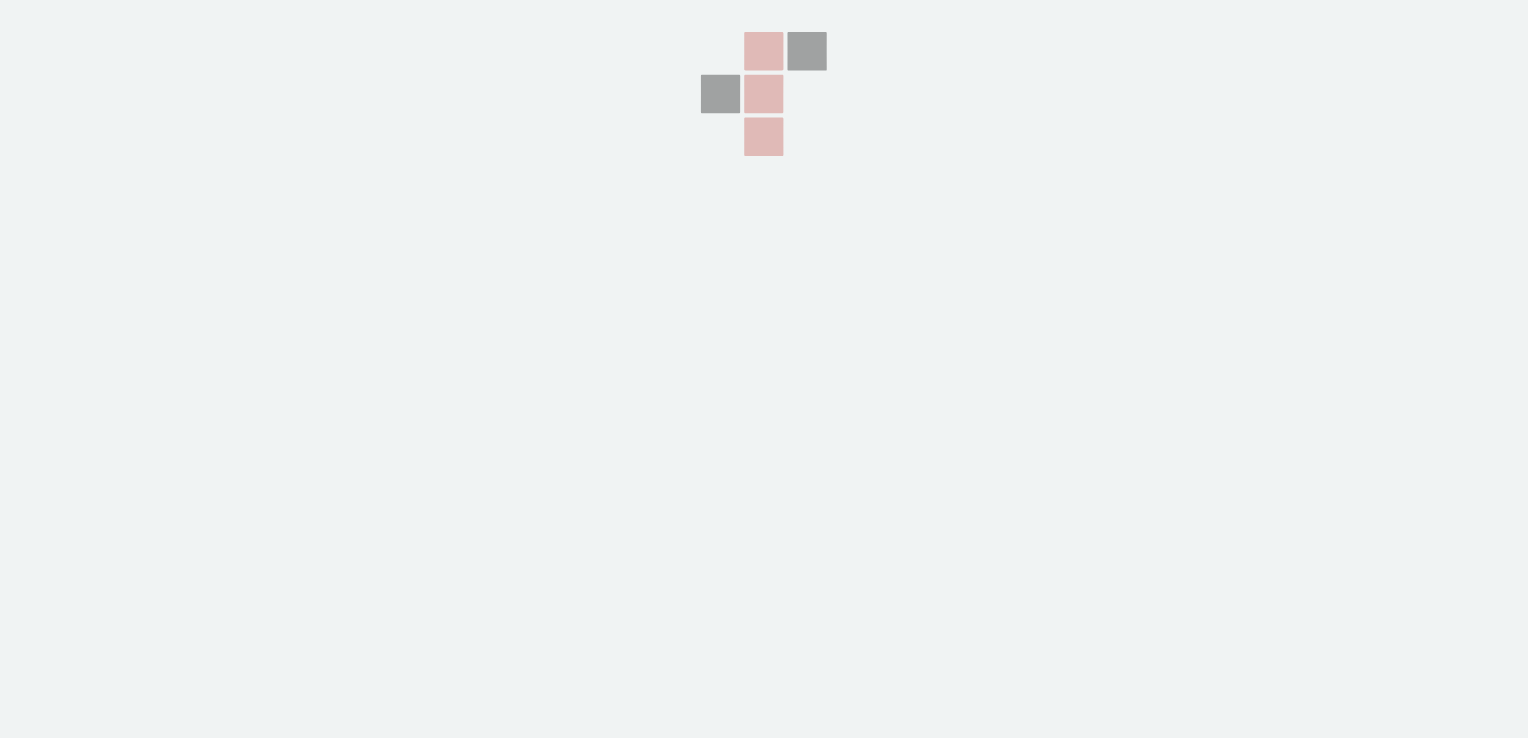 scroll, scrollTop: 0, scrollLeft: 0, axis: both 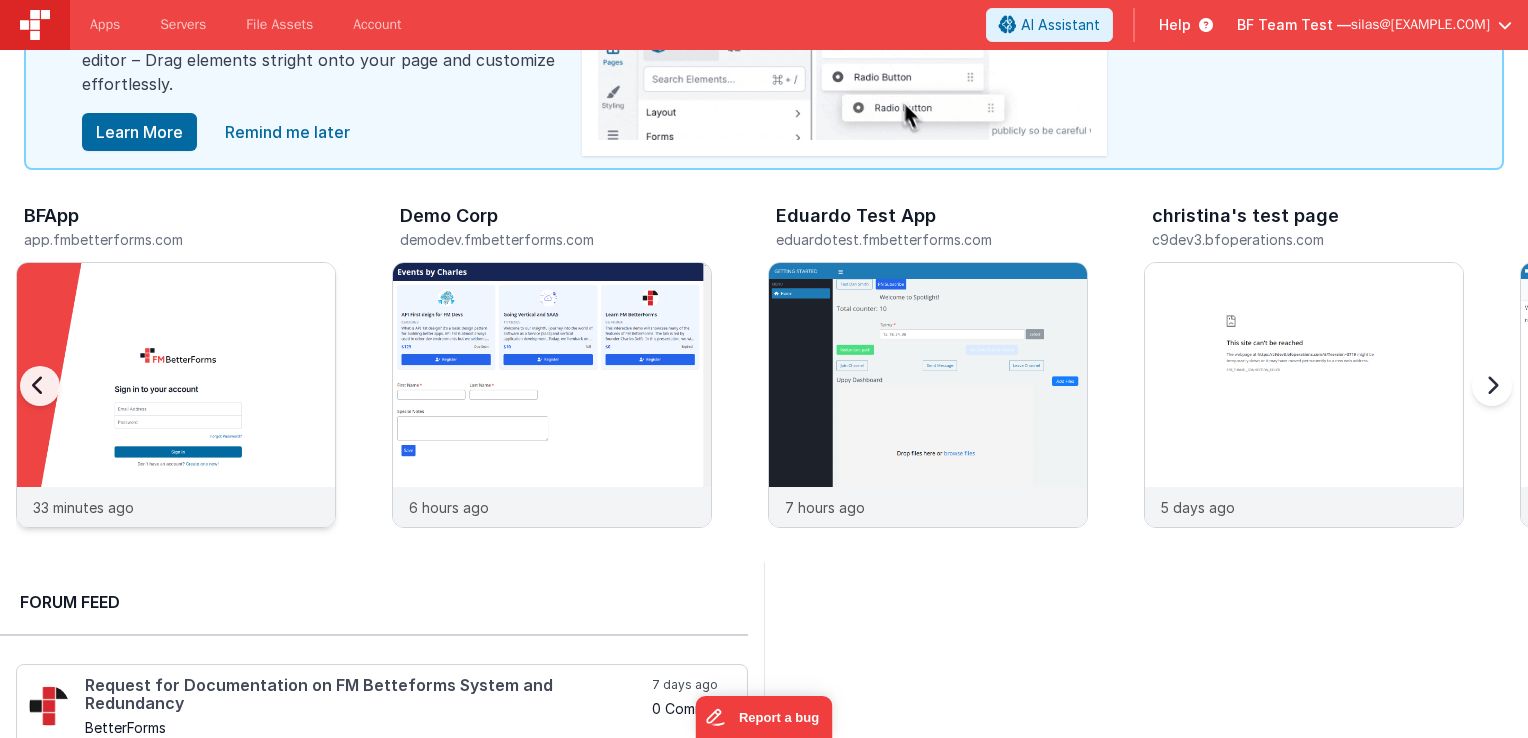 click at bounding box center [176, 422] 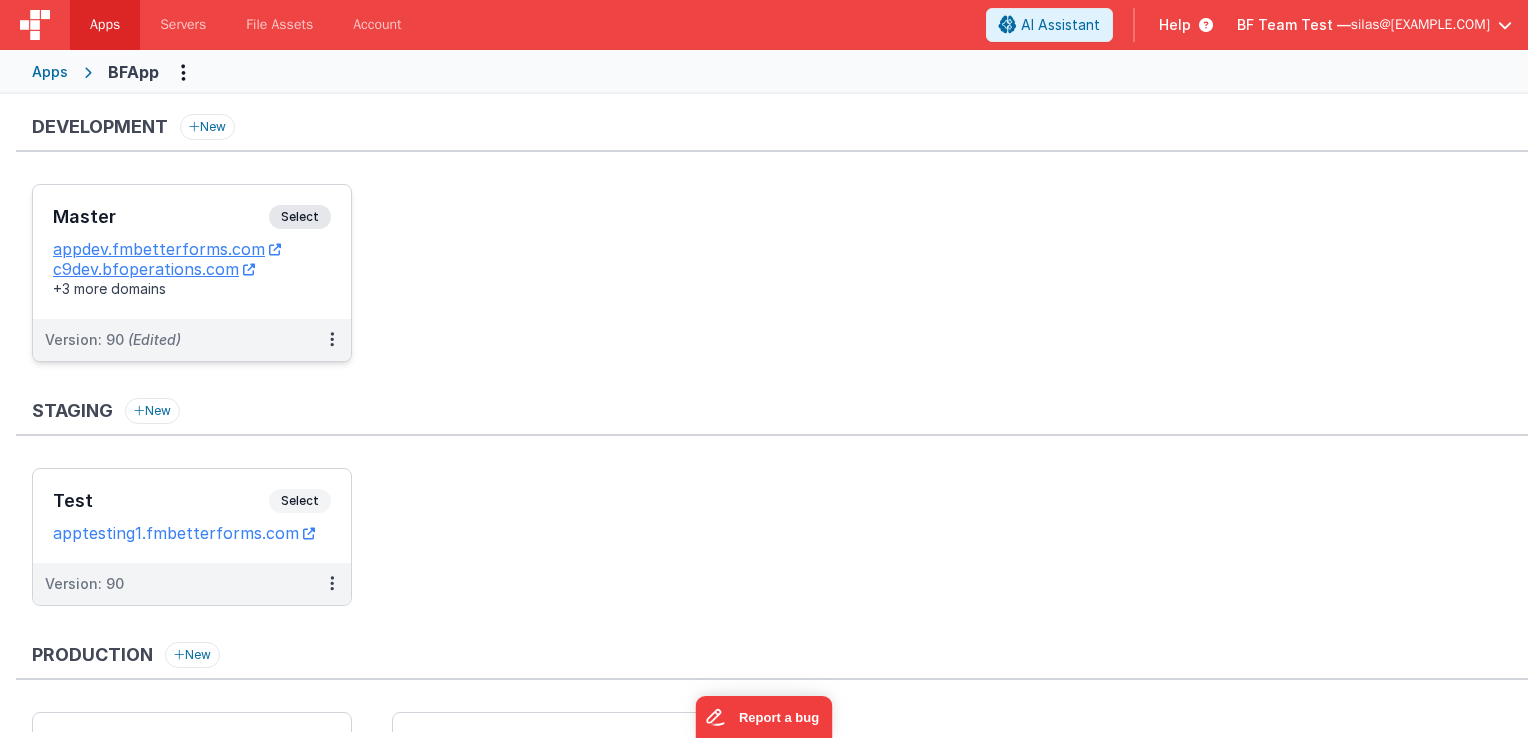 click on "Select" at bounding box center (300, 217) 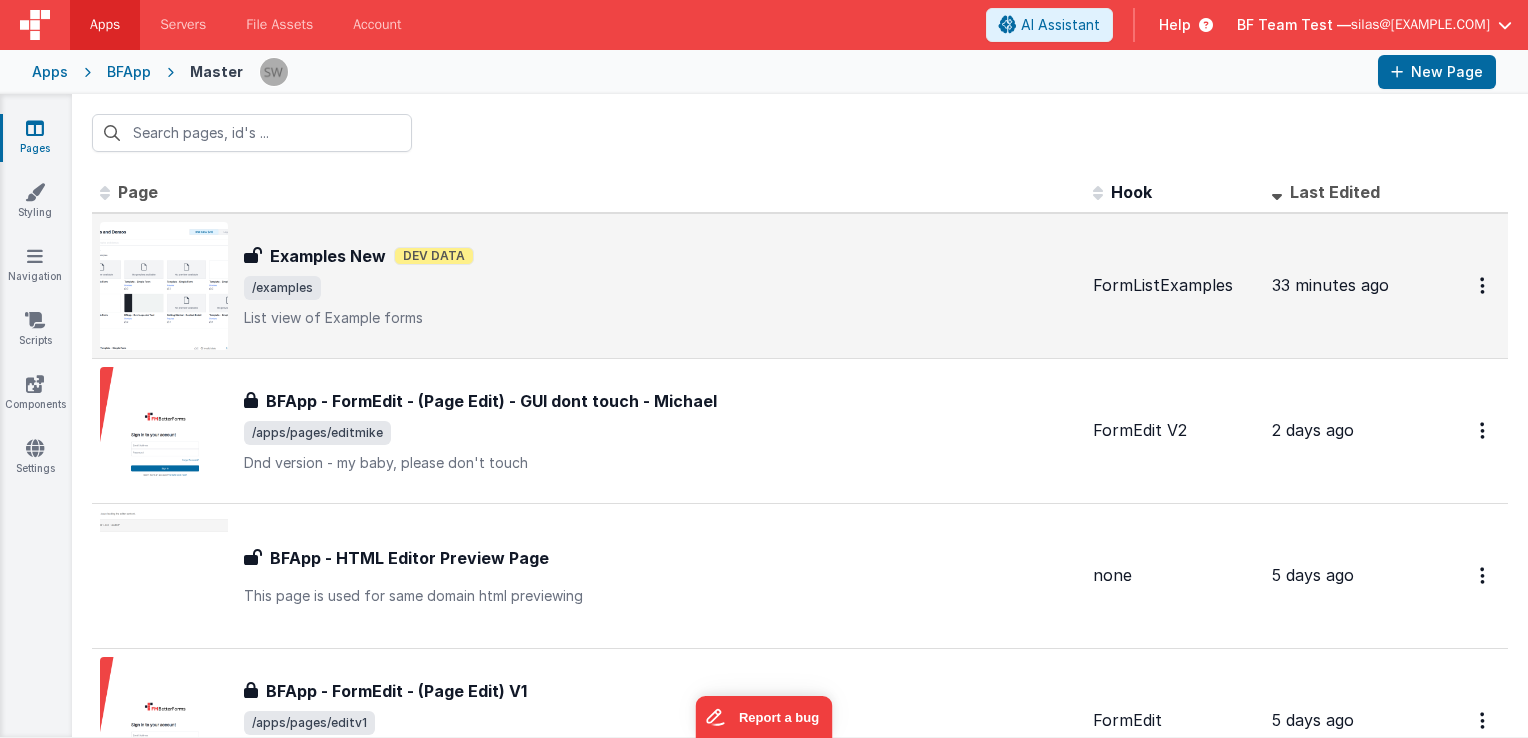 click on "/examples" at bounding box center [660, 288] 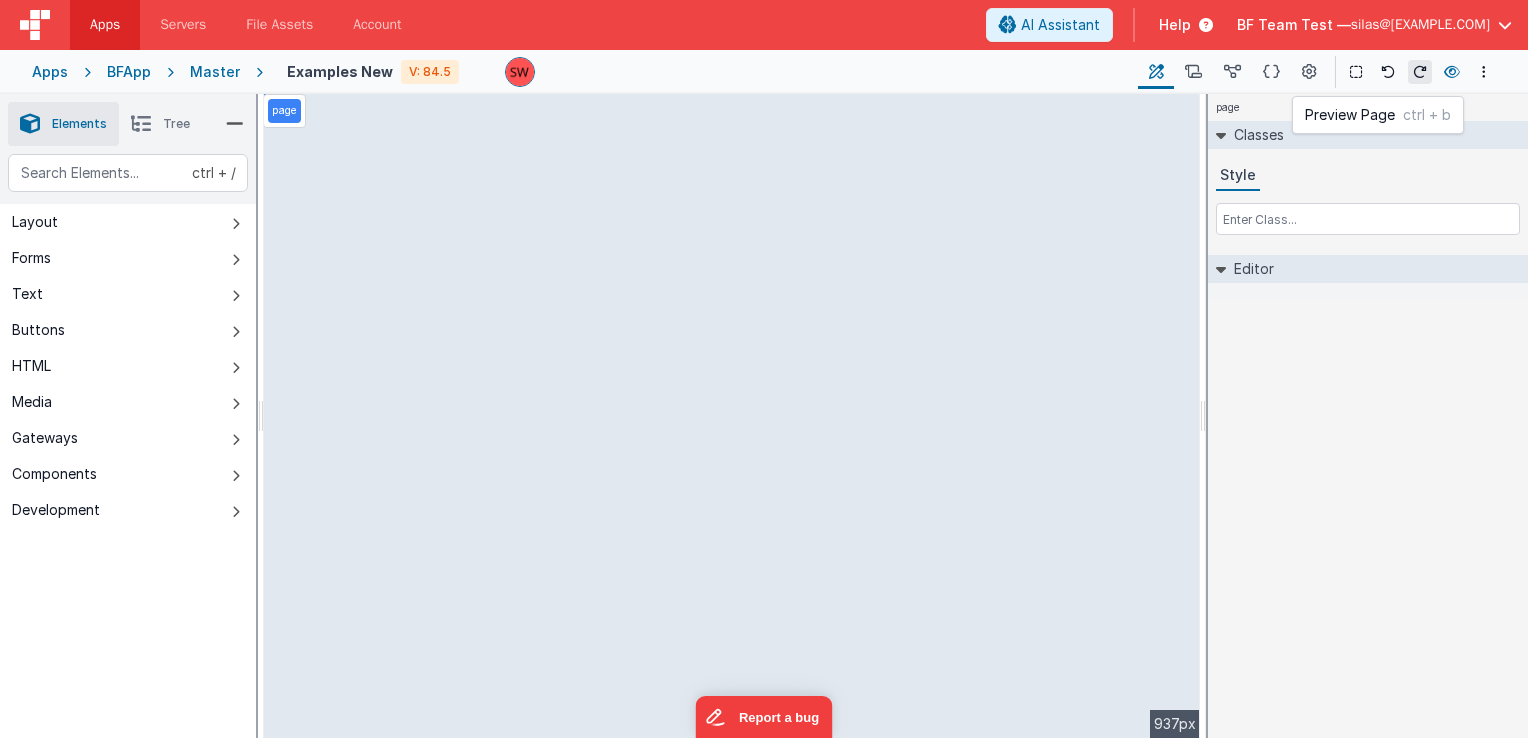 click at bounding box center [1452, 72] 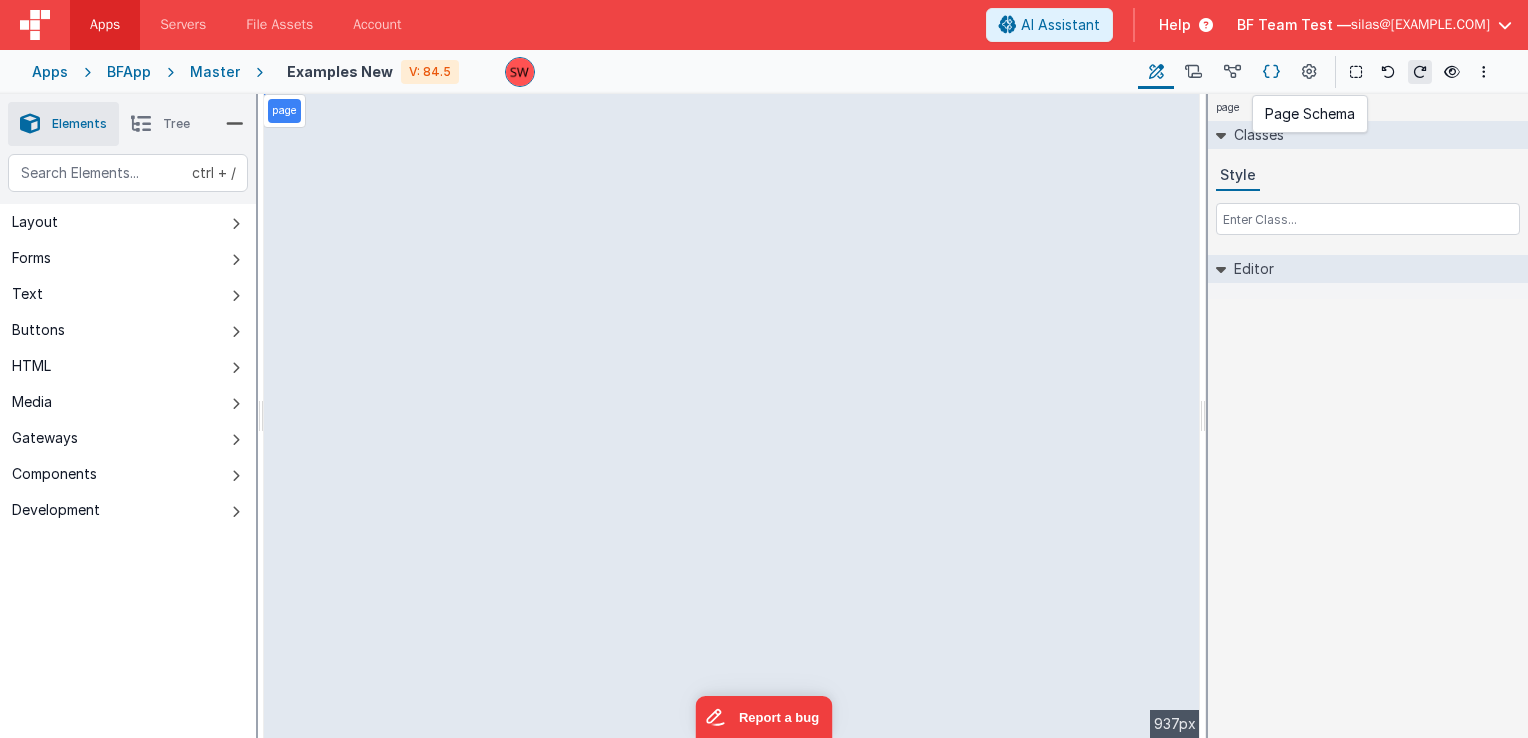 click at bounding box center (1271, 72) 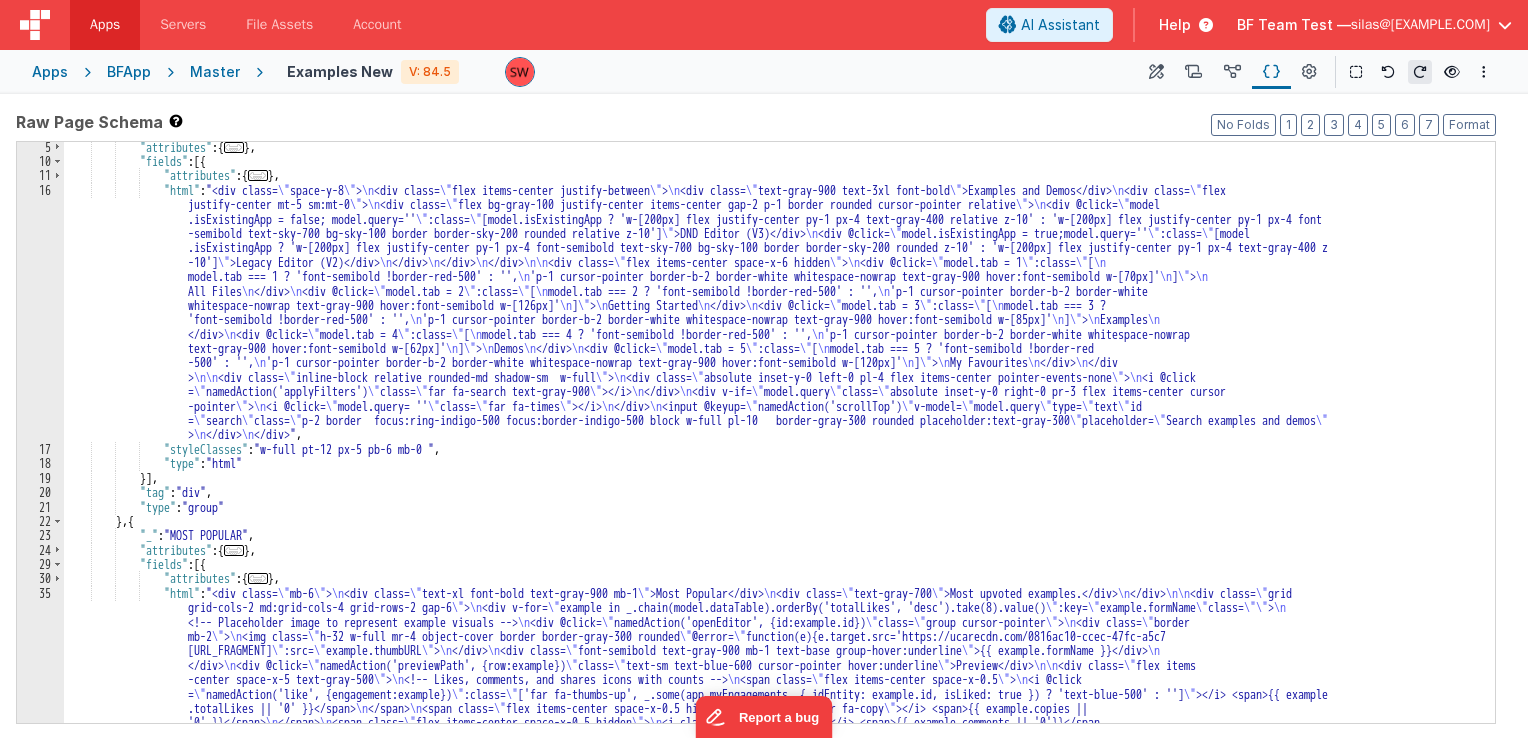 scroll, scrollTop: 60, scrollLeft: 0, axis: vertical 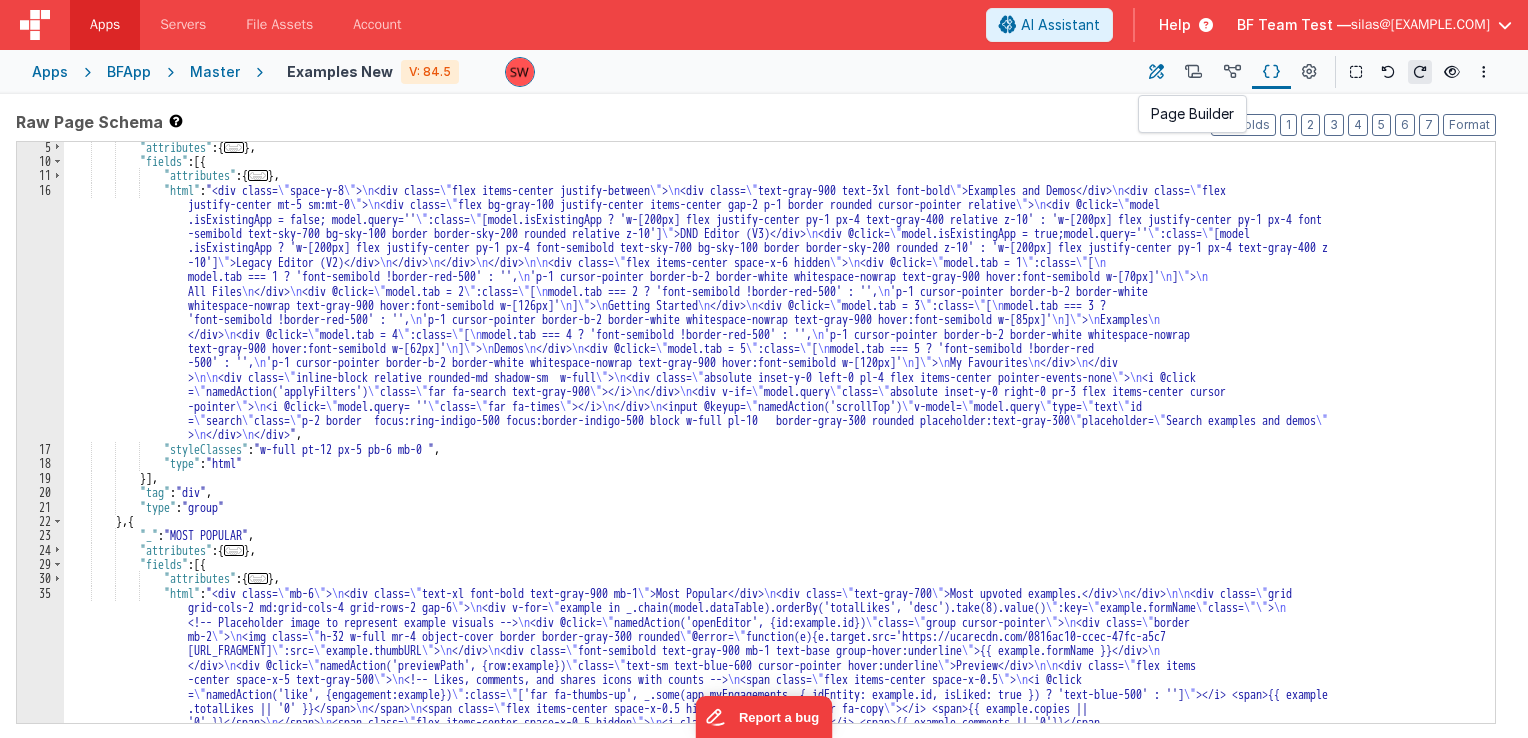 click at bounding box center [1156, 72] 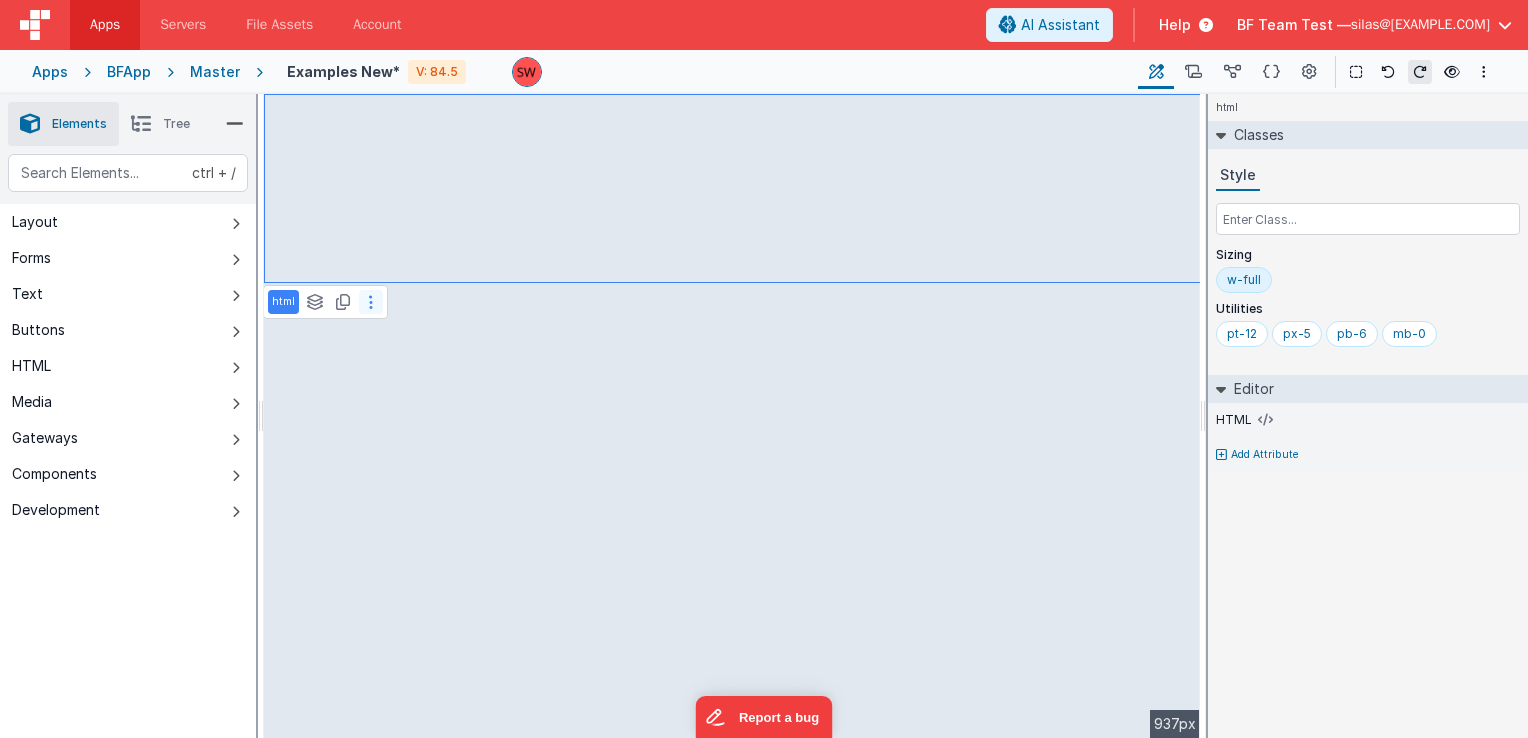 click at bounding box center [371, 302] 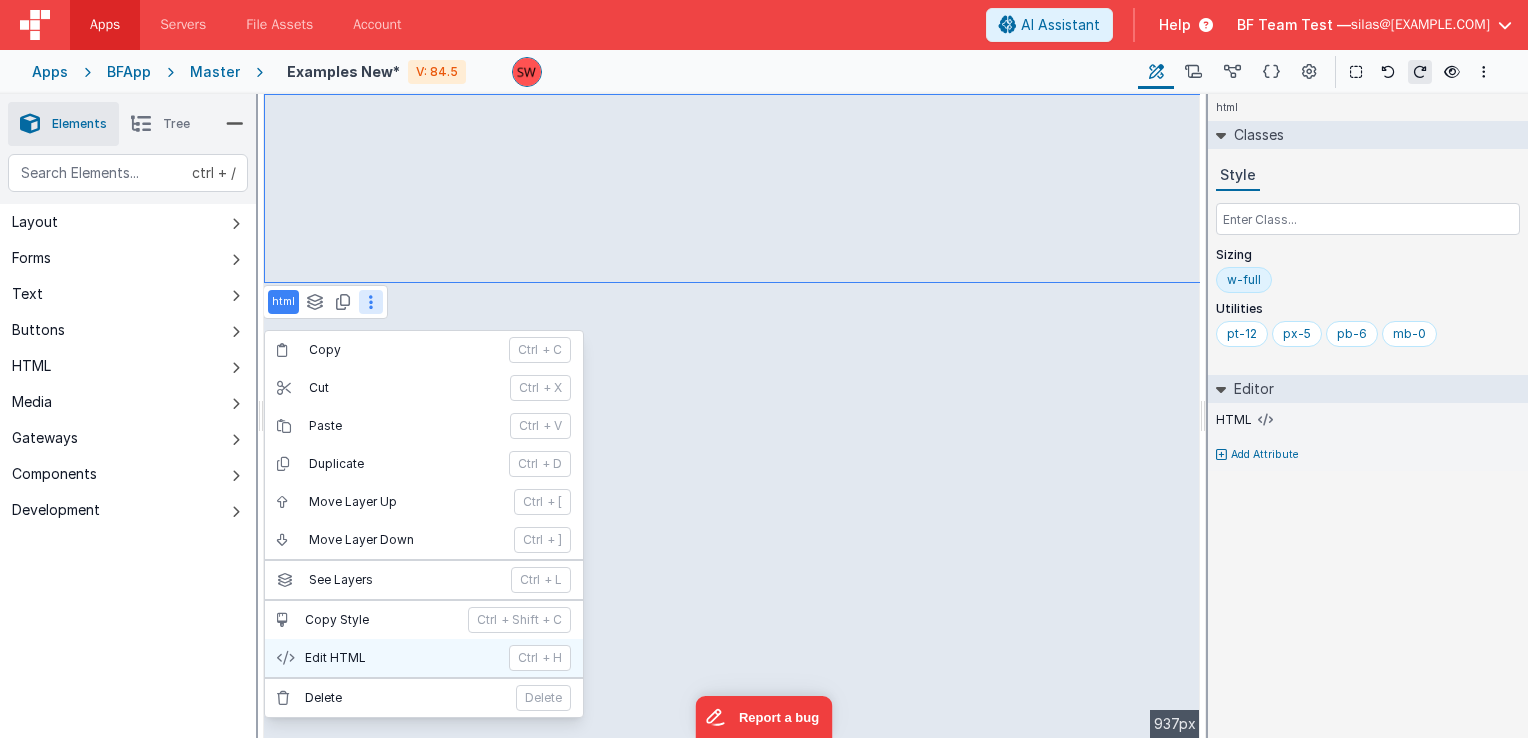 click on "Edit HTML" at bounding box center [401, 658] 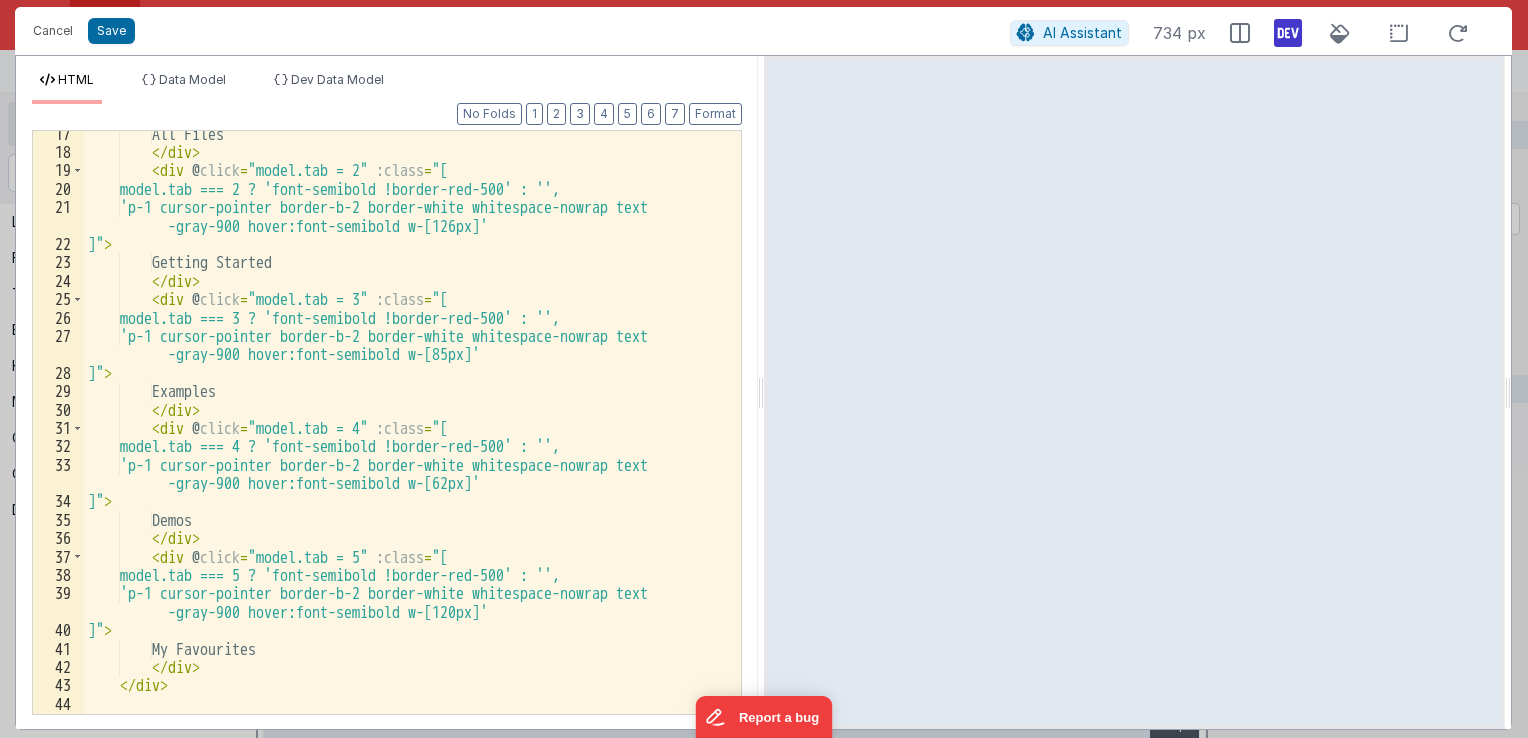 scroll, scrollTop: 540, scrollLeft: 0, axis: vertical 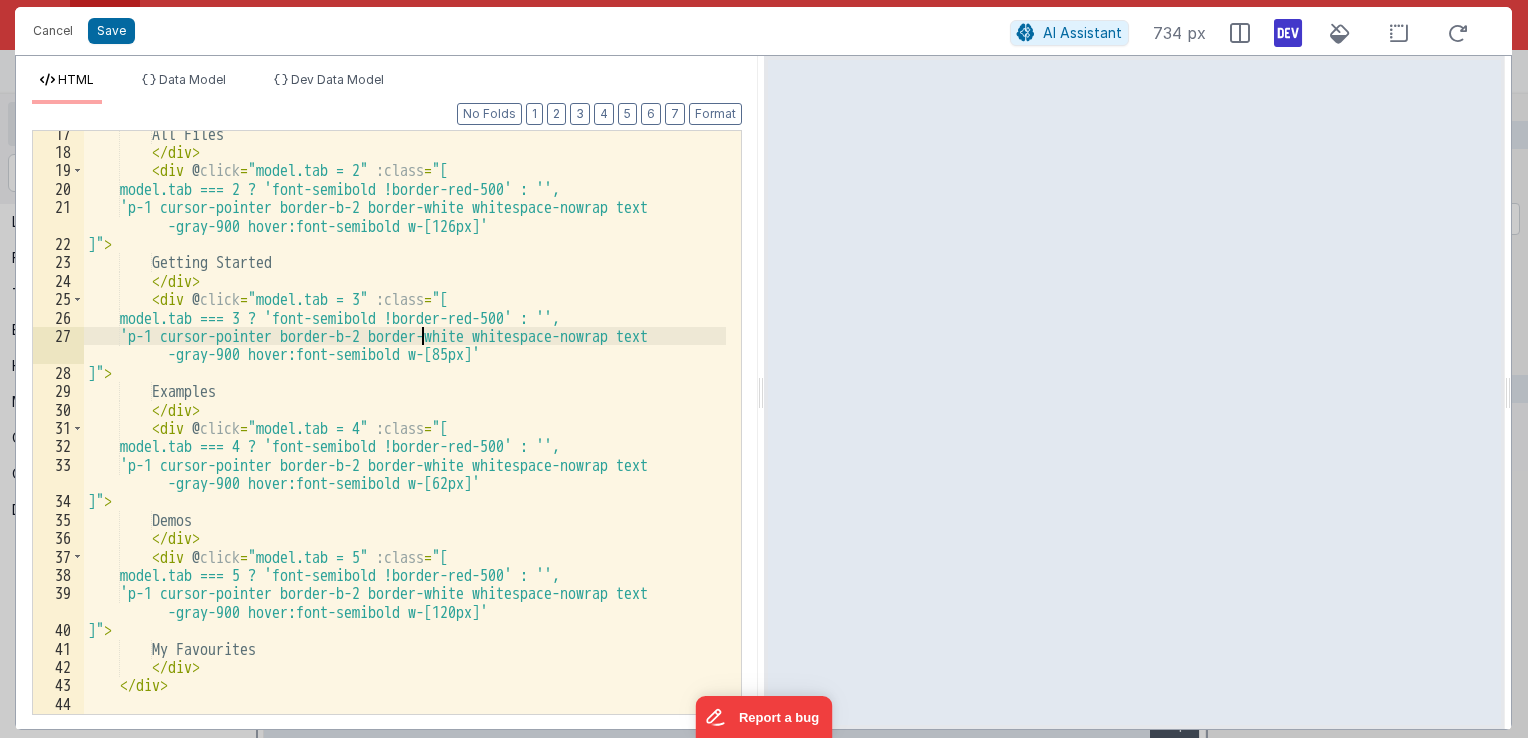 click on "All Files           </ div >           < div   @ click = "model.tab = 2"   :class = "[        model.tab === 2 ? 'font-semibold !border-red-500' : '',         'p-1 cursor-pointer border-b-2 border-white whitespace-nowrap text            -gray-900 hover:font-semibold w-[126px]'     ]" >               Getting Started           </ div >           < div   @ click = "model.tab = 3"   :class = "[        model.tab === 3 ? 'font-semibold !border-red-500' : '',         'p-1 cursor-pointer border-b-2 border-white whitespace-nowrap text            -gray-900 hover:font-semibold w-[85px]'     ]" >               Examples           </ div >           < div   @ click = "model.tab = 4"   :class = "[        model.tab === 4 ? 'font-semibold !border-red-500' : '',         'p-1 cursor-pointer border-b-2 border-white whitespace-nowrap text            -gray-900 hover:font-semibold w-[62px]'     ]" >               Demos           </ div >           < div   @ click = "model.tab = 5"   :class" at bounding box center [405, 435] 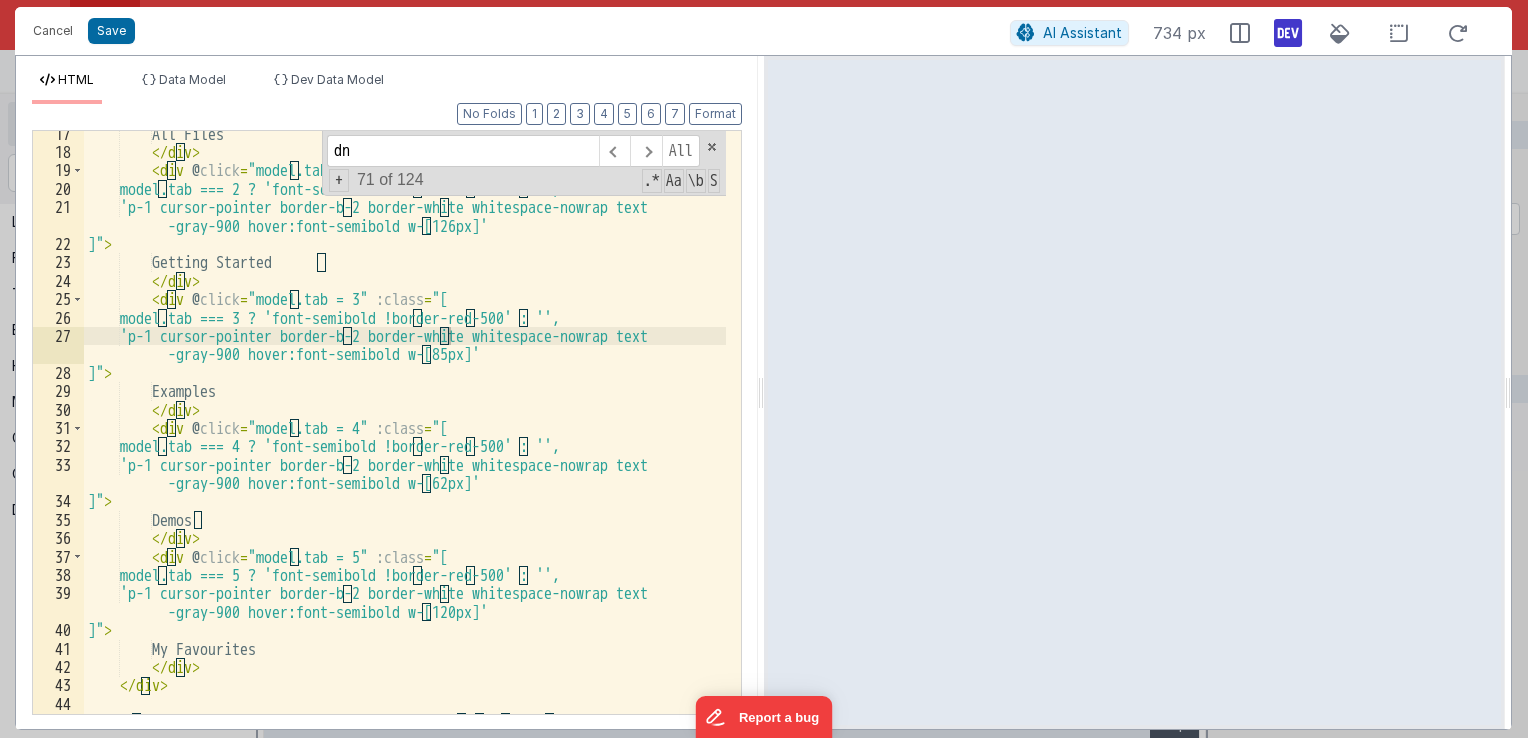 scroll, scrollTop: 0, scrollLeft: 0, axis: both 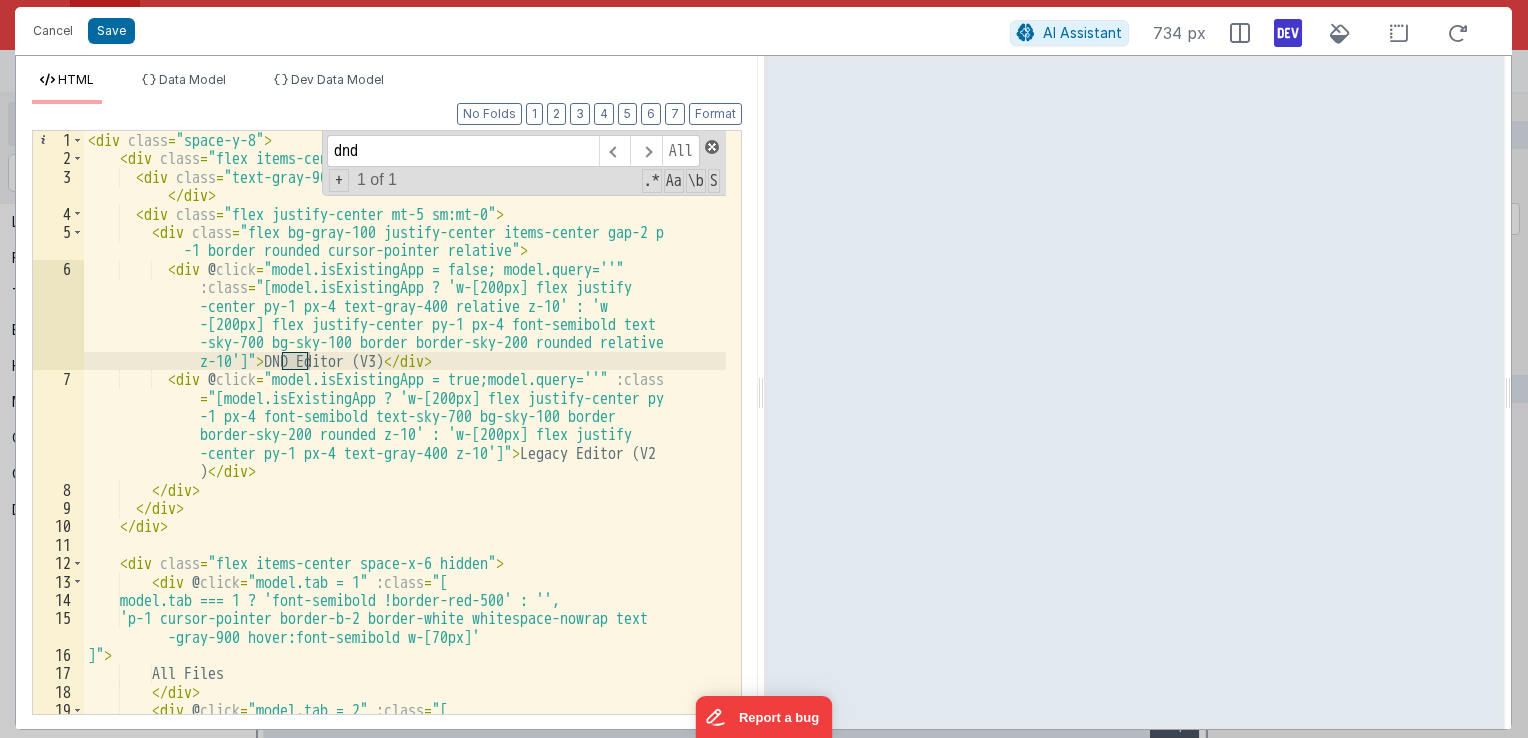 type on "dnd" 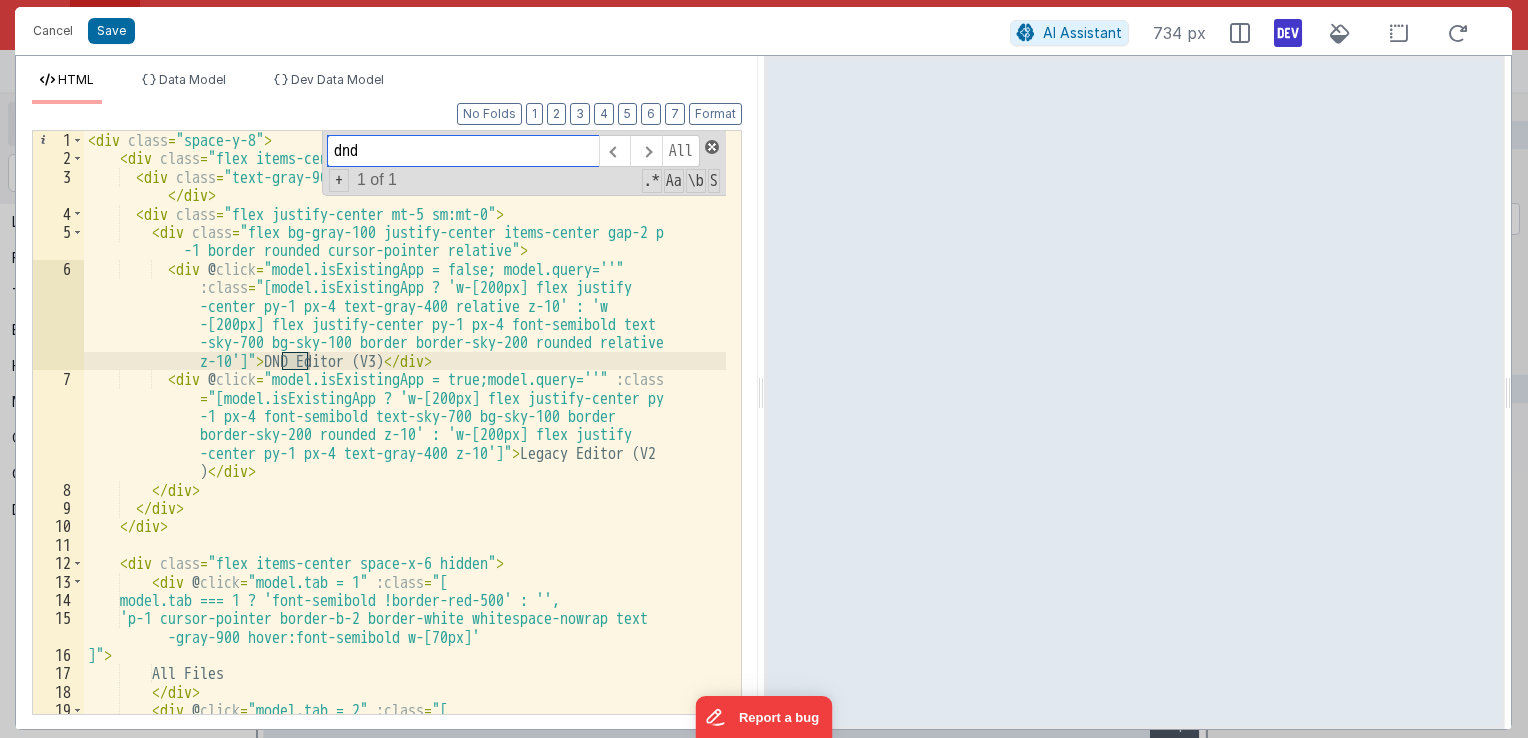 click at bounding box center [712, 147] 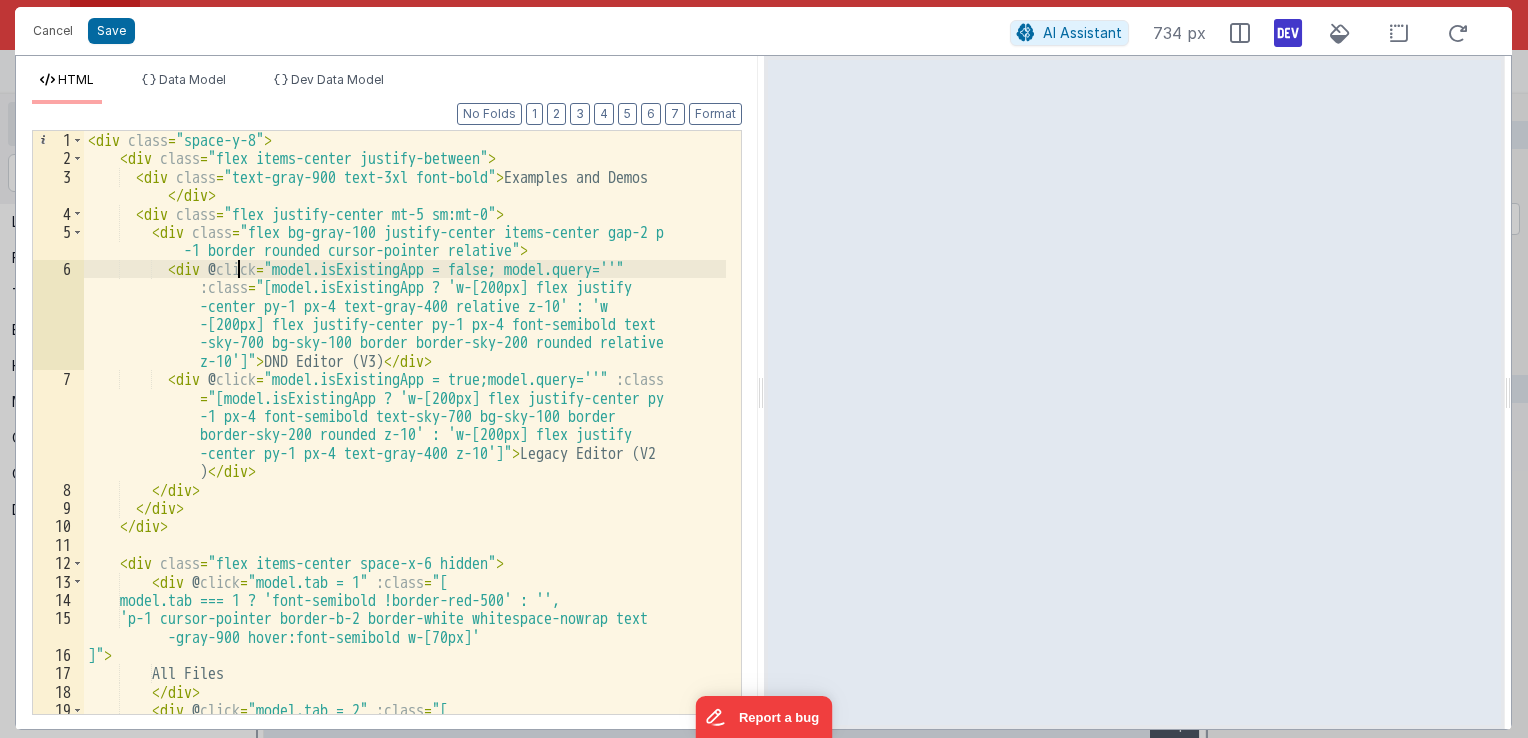 click on "< div   class = "space-y-8" >      < div   class = "flex items-center justify-between" >         < div   class = "text-gray-900 text-3xl font-bold" > Examples and Demos            </ div >         < div   class = "flex justify-center mt-5 sm:mt-0" >           < div   class = "flex bg-gray-100 justify-center items-center gap-2 p              -1 border rounded cursor-pointer relative" >              < div   @ click = "model.isExistingApp = false; model.query=''"                  :class = "[model.isExistingApp ? 'w-[200px] flex justify                -center py-1 px-4 text-gray-400 relative z-10' : 'w                -[200px] flex justify-center py-1 px-4 font-semibold text                -sky-700 bg-sky-100 border border-sky-200 rounded relative                 z-10']" > DND Editor (V3) </ div >              < div   @ click = "model.isExistingApp = true;model.query=''"   :class                = > ) </ div >" at bounding box center (405, 441) 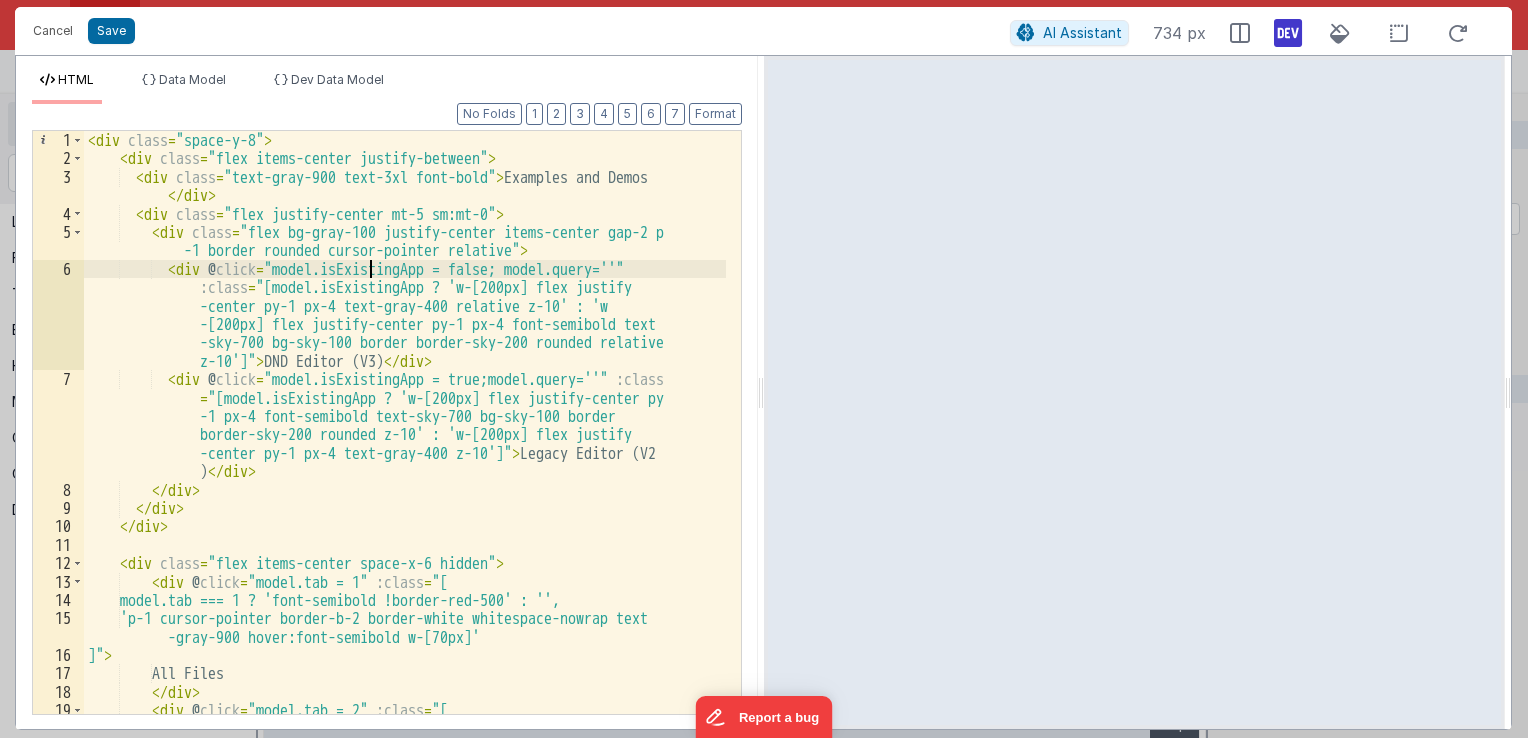 click on "< div   class = "space-y-8" >      < div   class = "flex items-center justify-between" >         < div   class = "text-gray-900 text-3xl font-bold" > Examples and Demos            </ div >         < div   class = "flex justify-center mt-5 sm:mt-0" >           < div   class = "flex bg-gray-100 justify-center items-center gap-2 p              -1 border rounded cursor-pointer relative" >              < div   @ click = "model.isExistingApp = false; model.query=''"                  :class = "[model.isExistingApp ? 'w-[200px] flex justify                -center py-1 px-4 text-gray-400 relative z-10' : 'w                -[200px] flex justify-center py-1 px-4 font-semibold text                -sky-700 bg-sky-100 border border-sky-200 rounded relative                 z-10']" > DND Editor (V3) </ div >              < div   @ click = "model.isExistingApp = true;model.query=''"   :class                = > ) </ div >" at bounding box center (405, 441) 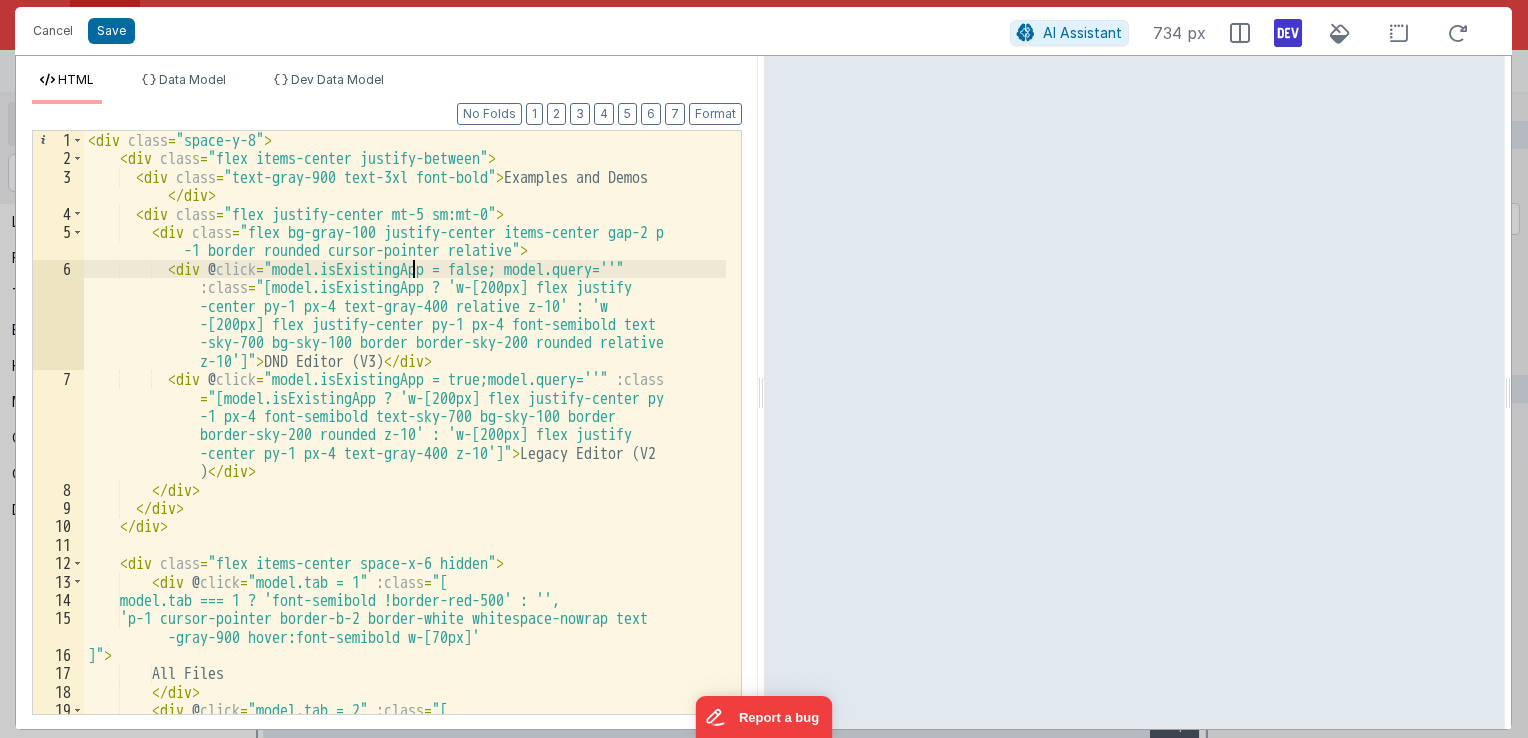 click on "< div   class = "space-y-8" >      < div   class = "flex items-center justify-between" >         < div   class = "text-gray-900 text-3xl font-bold" > Examples and Demos            </ div >         < div   class = "flex justify-center mt-5 sm:mt-0" >           < div   class = "flex bg-gray-100 justify-center items-center gap-2 p              -1 border rounded cursor-pointer relative" >              < div   @ click = "model.isExistingApp = false; model.query=''"                  :class = "[model.isExistingApp ? 'w-[200px] flex justify                -center py-1 px-4 text-gray-400 relative z-10' : 'w                -[200px] flex justify-center py-1 px-4 font-semibold text                -sky-700 bg-sky-100 border border-sky-200 rounded relative                 z-10']" > DND Editor (V3) </ div >              < div   @ click = "model.isExistingApp = true;model.query=''"   :class                = > ) </ div >" at bounding box center [405, 441] 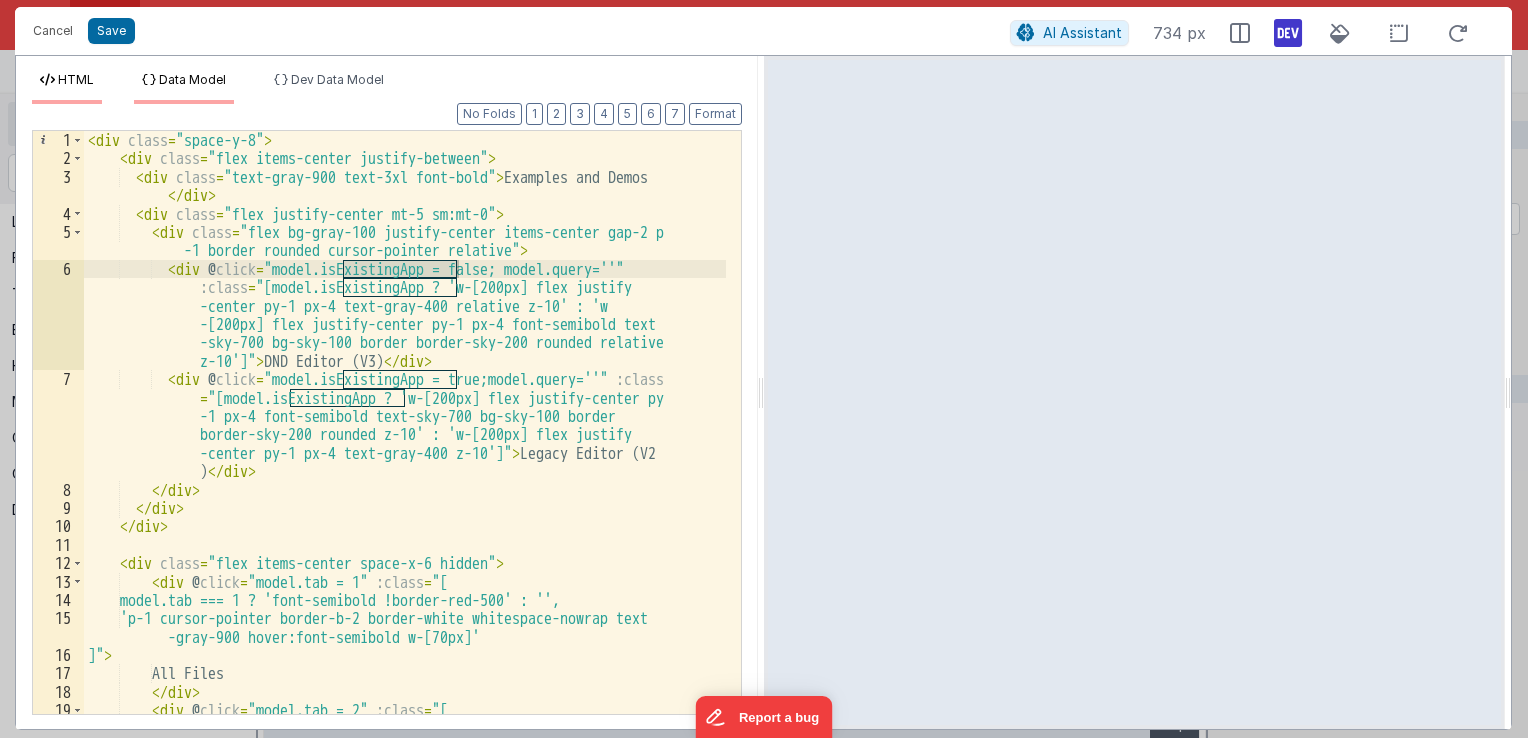 click on "Data Model" at bounding box center [192, 79] 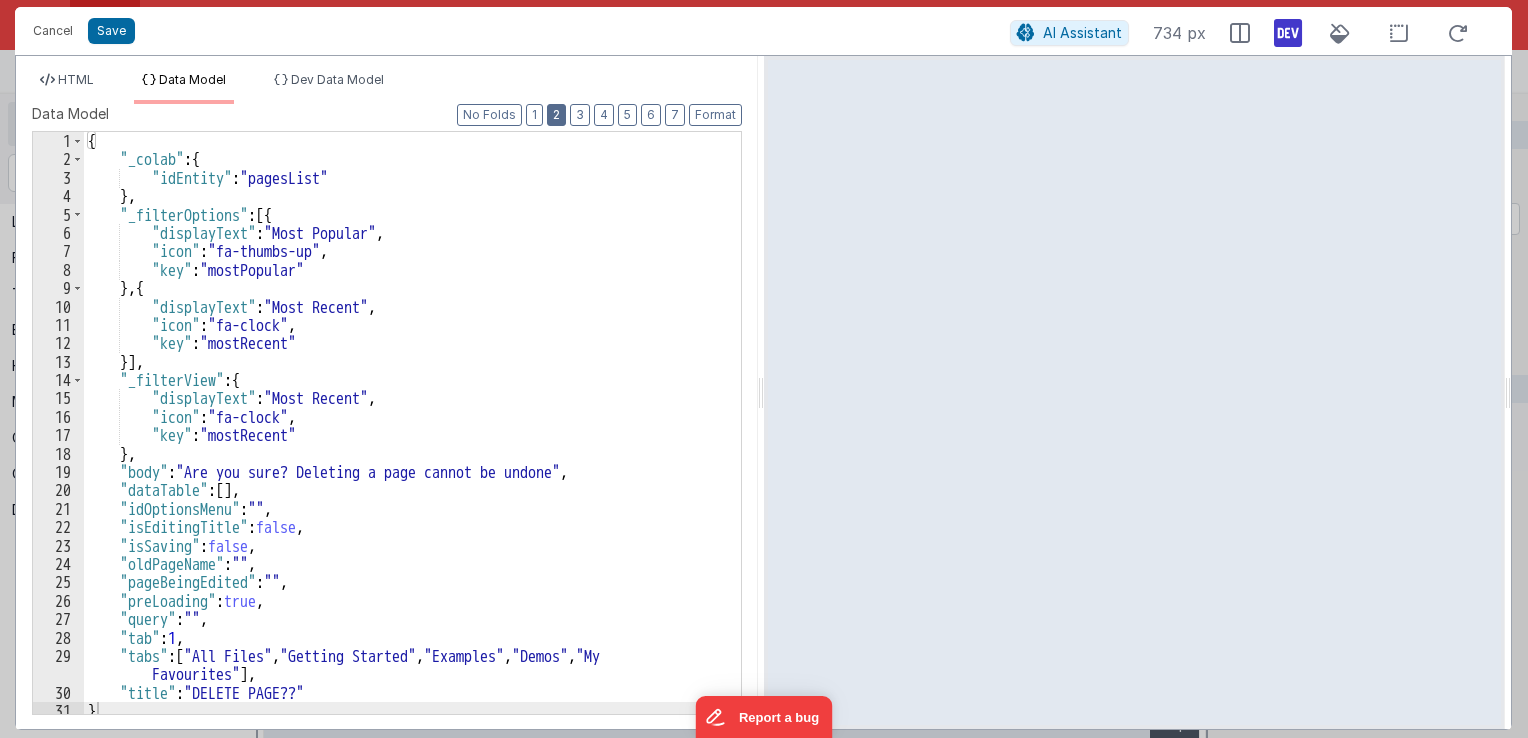 click on "2" at bounding box center (556, 115) 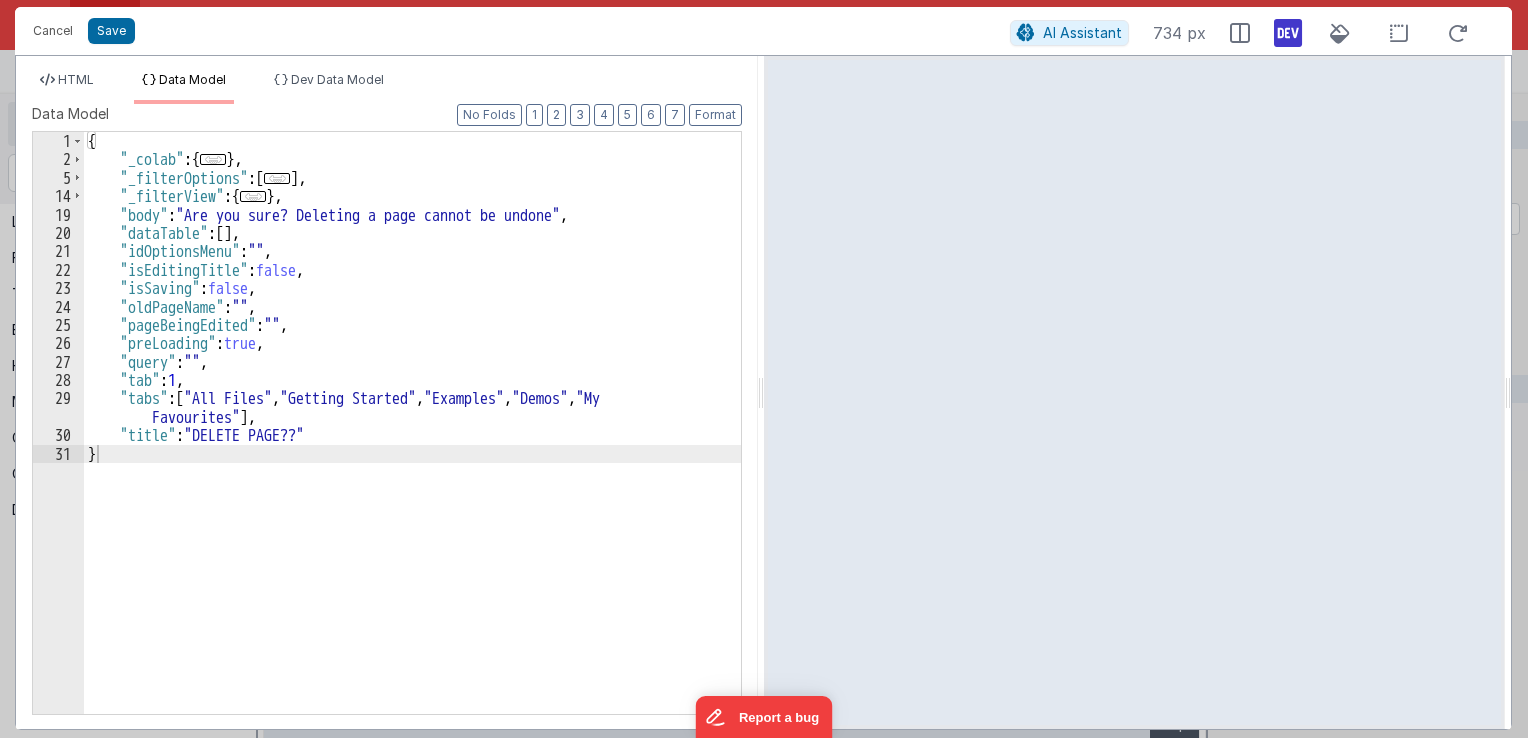 click on "{      "_colab" :  { ... } ,      "_filterOptions" :  [ ... ] ,      "_filterView" :  { ... } ,      "body" :  "Are you sure? Deleting a page cannot be undone" ,      "dataTable" :  [ ] ,      "idOptionsMenu" :  "" ,      "isEditingTitle" :  false ,      "isSaving" :  false ,      "oldPageName" :  "" ,      "pageBeingEdited" :  "" ,      "preLoading" :  true ,      "query" :  "" ,      "tab" :  1 ,      "tabs" :  [ "All Files" ,  "Getting Started" ,  "Examples" ,  "Demos" ,  "My           Favourites" ] ,      "title" :  "DELETE PAGE??" }" at bounding box center [412, 442] 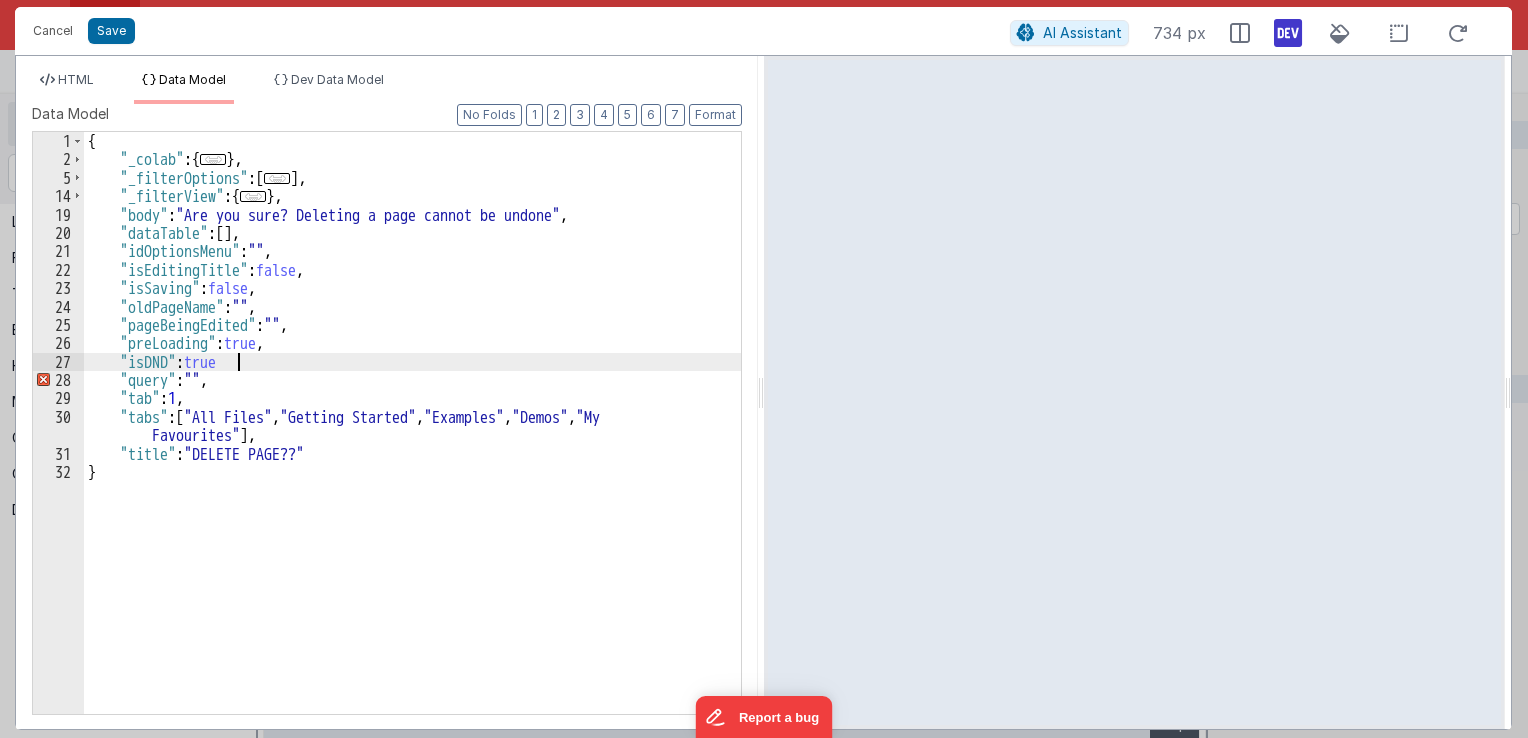 type 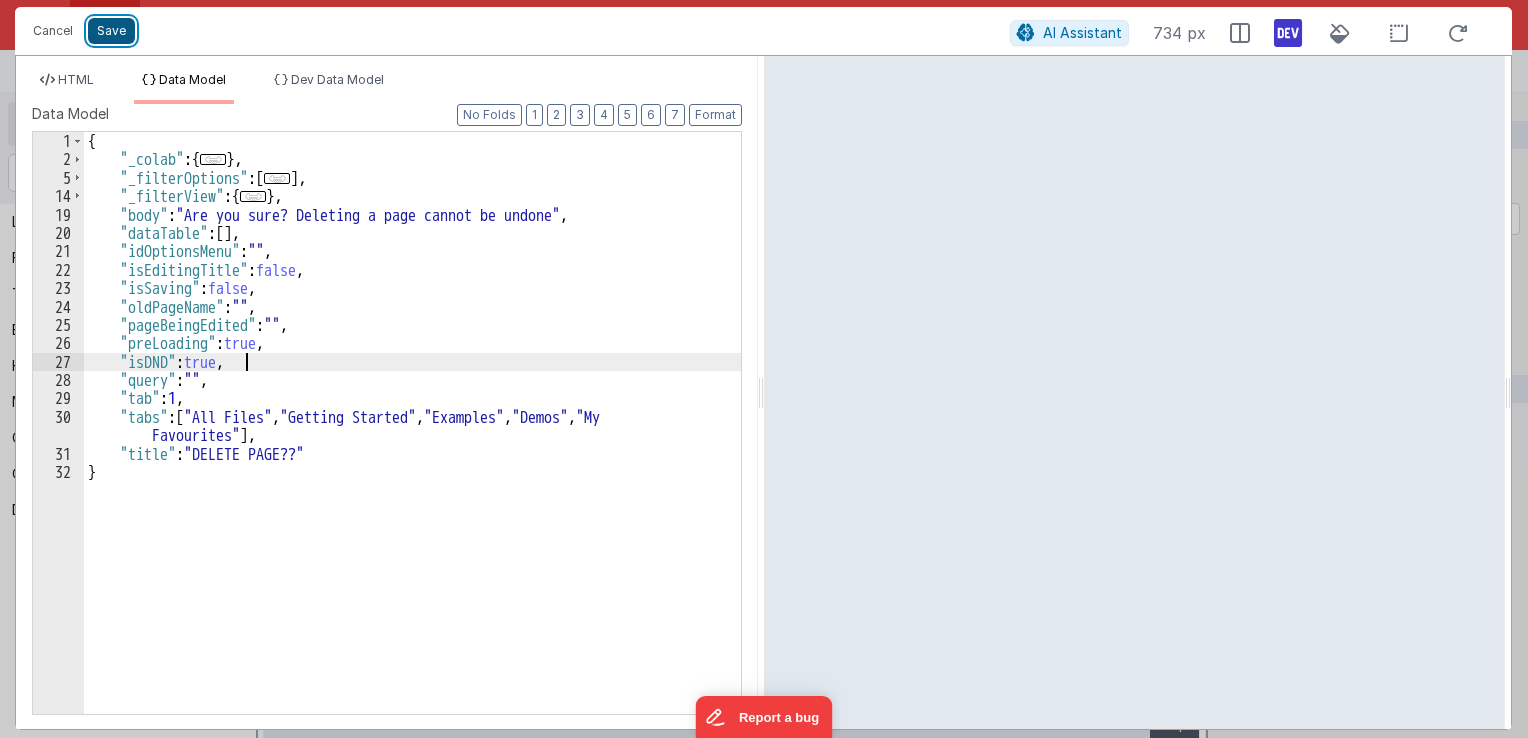 click on "Save" at bounding box center (111, 31) 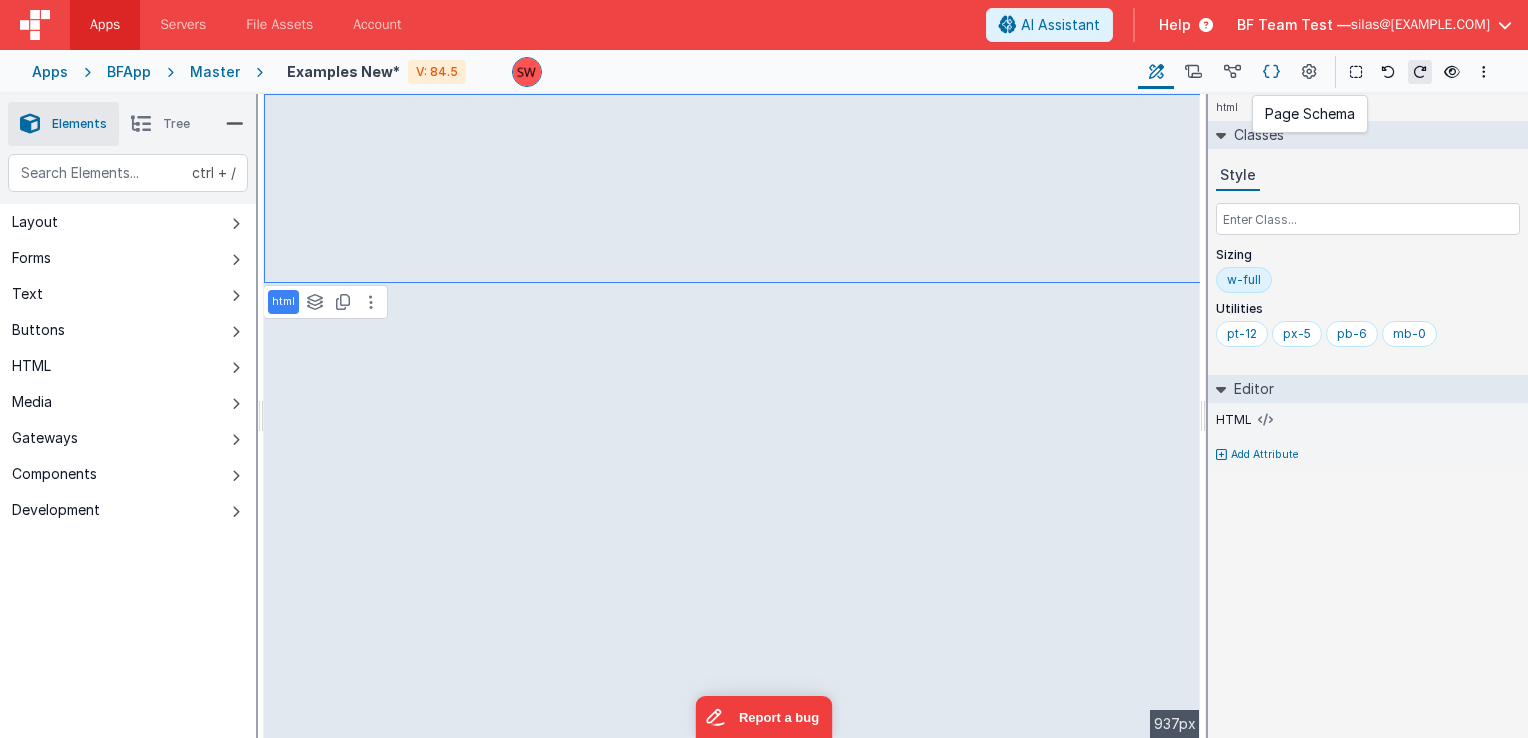 click at bounding box center [1271, 72] 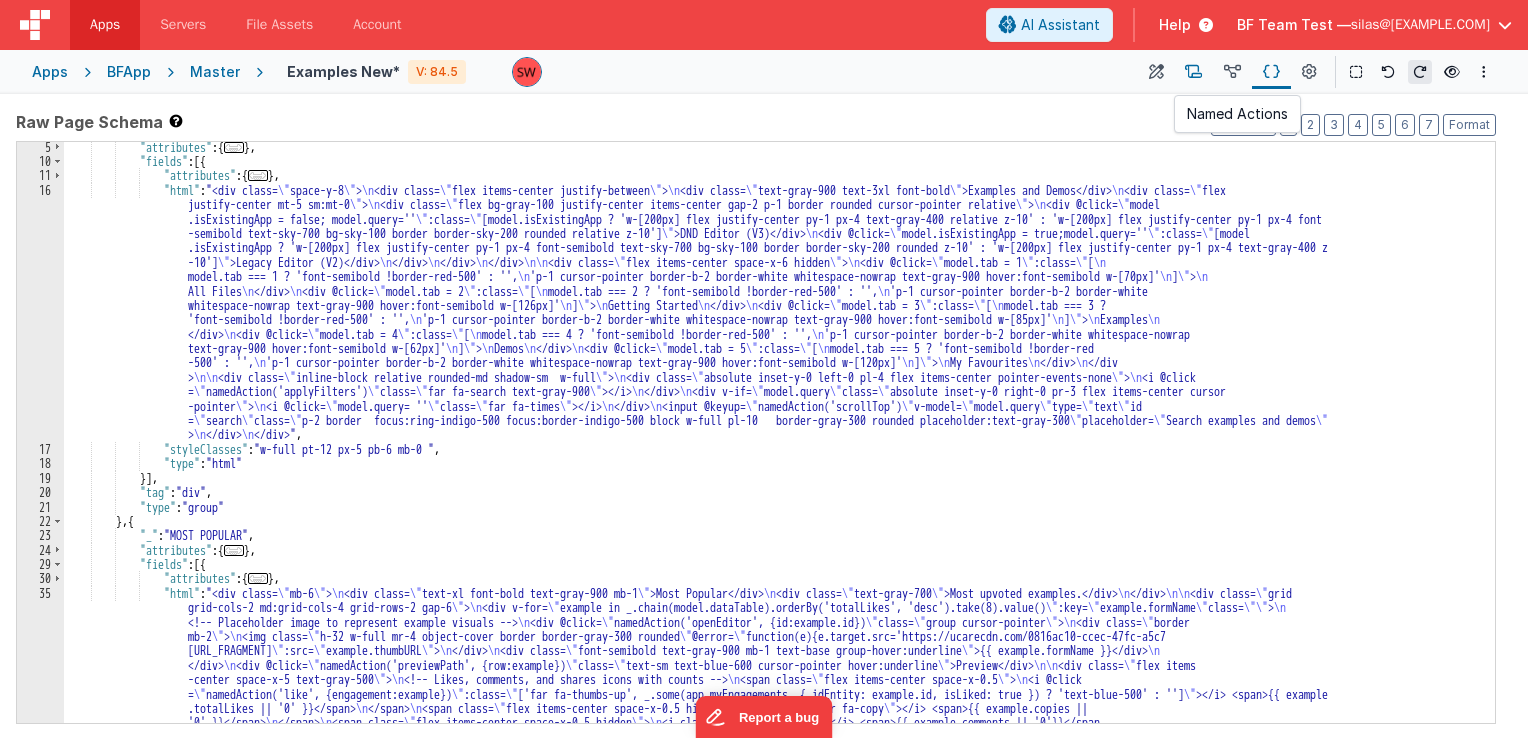 click at bounding box center [1193, 72] 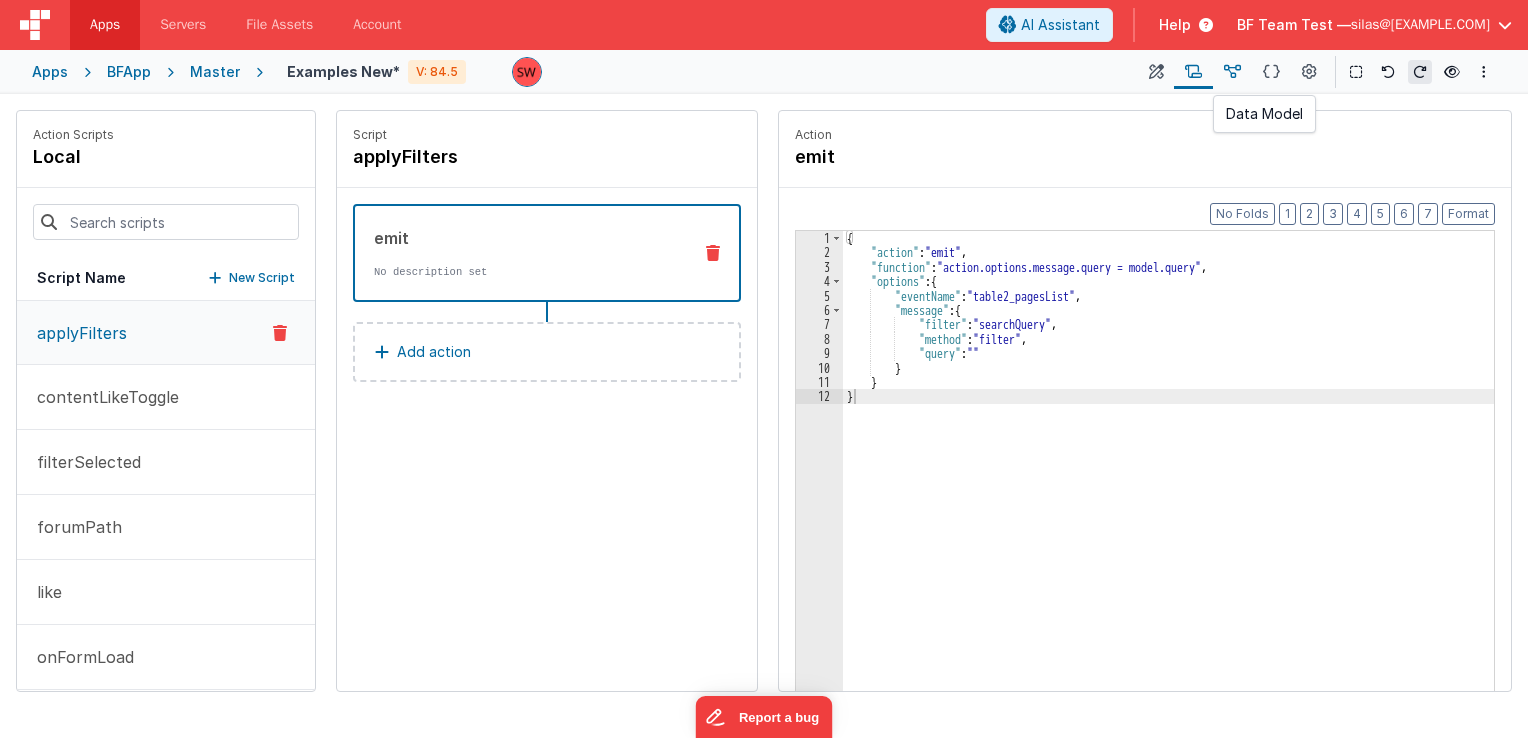 click at bounding box center [1232, 72] 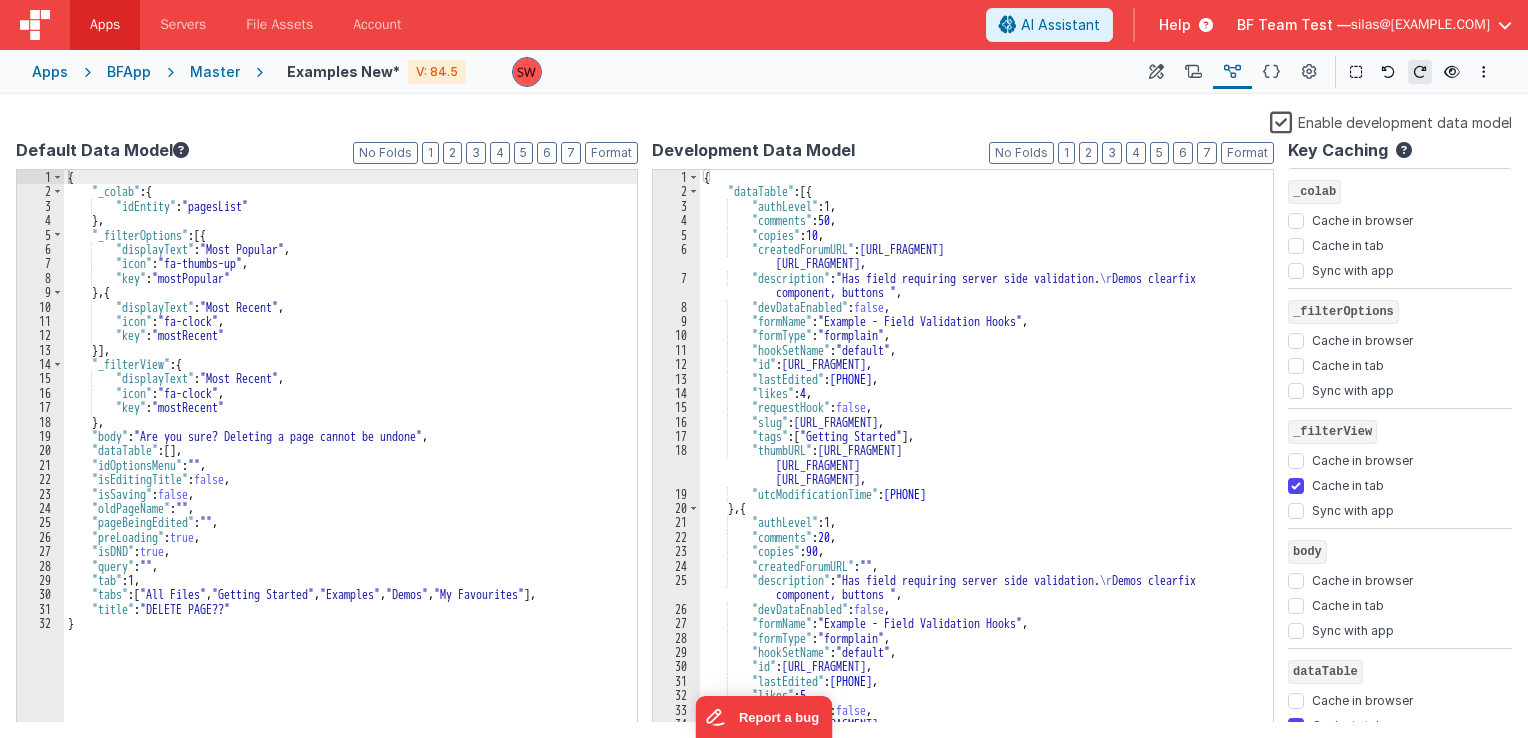 click on "{      "_colab" :  {           "idEntity" :  "pagesList"      } ,      "_filterOptions" :  [{           "displayText" :  "Most Popular" ,           "icon" :  "fa-thumbs-up" ,           "key" :  "mostPopular"      } ,  {           "displayText" :  "Most Recent" ,           "icon" :  "fa-clock" ,           "key" :  "mostRecent"      }] ,      "_filterView" :  {           "displayText" :  "Most Recent" ,           "icon" :  "fa-clock" ,           "key" :  "mostRecent"      } ,      "body" :  "Are you sure? Deleting a page cannot be undone" ,      "dataTable" :  [ ] ,      "idOptionsMenu" :  "" ,      "isEditingTitle" :  false ,      "isSaving" :  false ,      "oldPageName" :  "" ,      "pageBeingEdited" :  "" ,      "preLoading" :  true ,      "isDND" :  true ,      "query" :  "" ,      "tab" :  1 ,      "tabs" :  [ "All Files" ,  "Getting Started" ,  "Examples" ,  "Demos" ,  "My Favourites" ] ,      "title" :  "DELETE PAGE??" }" at bounding box center (350, 461) 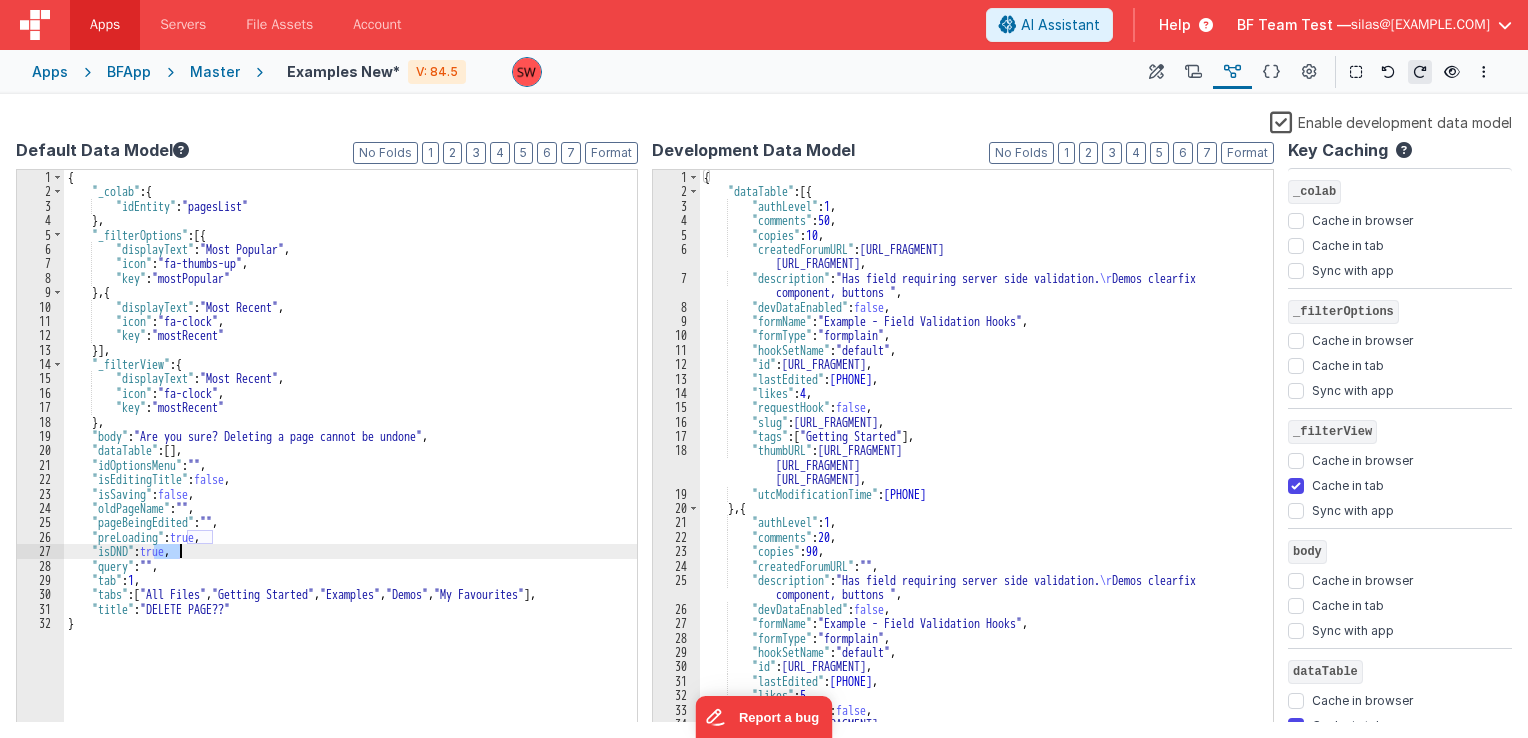click on "{      "_colab" :  {           "idEntity" :  "pagesList"      } ,      "_filterOptions" :  [{           "displayText" :  "Most Popular" ,           "icon" :  "fa-thumbs-up" ,           "key" :  "mostPopular"      } ,  {           "displayText" :  "Most Recent" ,           "icon" :  "fa-clock" ,           "key" :  "mostRecent"      }] ,      "_filterView" :  {           "displayText" :  "Most Recent" ,           "icon" :  "fa-clock" ,           "key" :  "mostRecent"      } ,      "body" :  "Are you sure? Deleting a page cannot be undone" ,      "dataTable" :  [ ] ,      "idOptionsMenu" :  "" ,      "isEditingTitle" :  false ,      "isSaving" :  false ,      "oldPageName" :  "" ,      "pageBeingEdited" :  "" ,      "preLoading" :  true ,      "isDND" :  true ,      "query" :  "" ,      "tab" :  1 ,      "tabs" :  [ "All Files" ,  "Getting Started" ,  "Examples" ,  "Demos" ,  "My Favourites" ] ,      "title" :  "DELETE PAGE??" }" at bounding box center [350, 461] 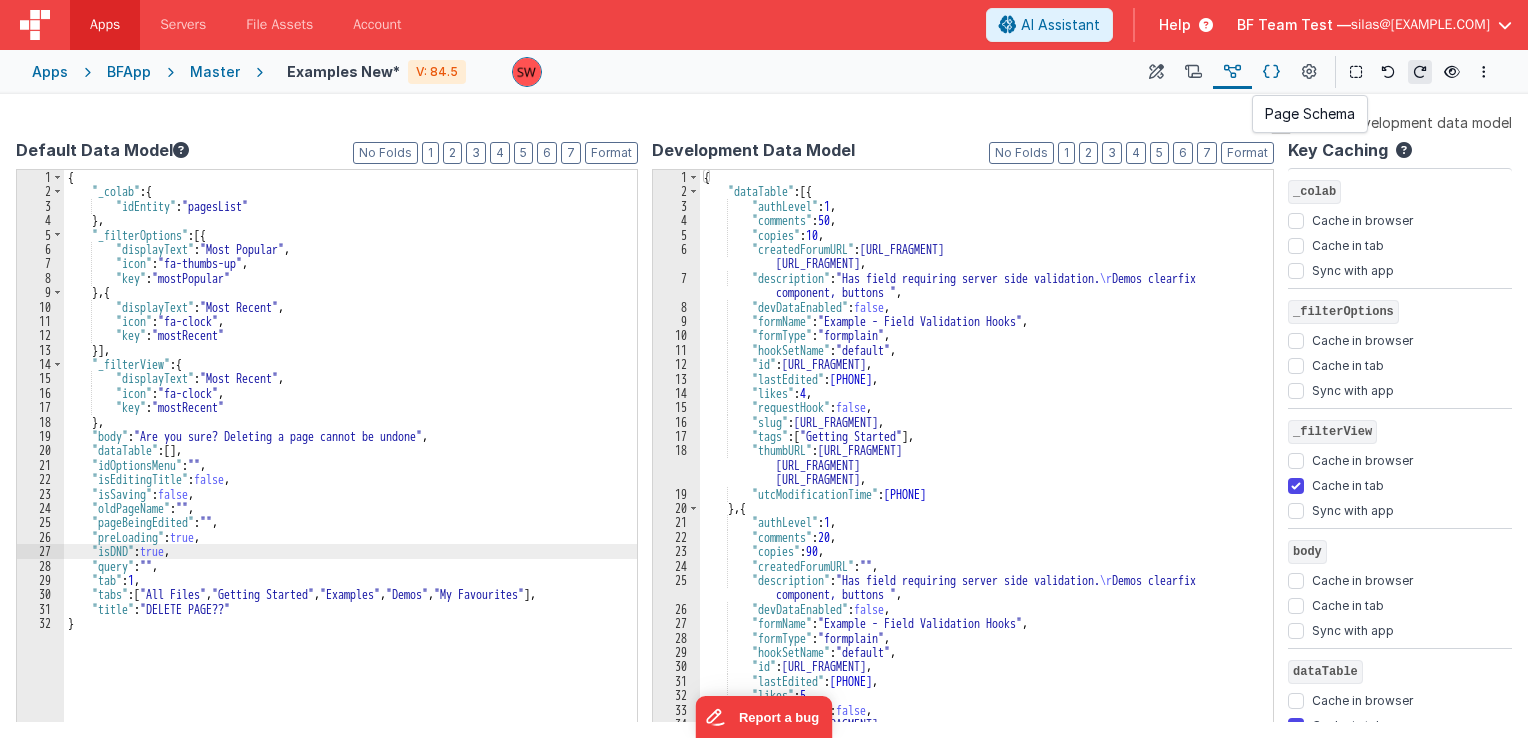 click at bounding box center [1271, 72] 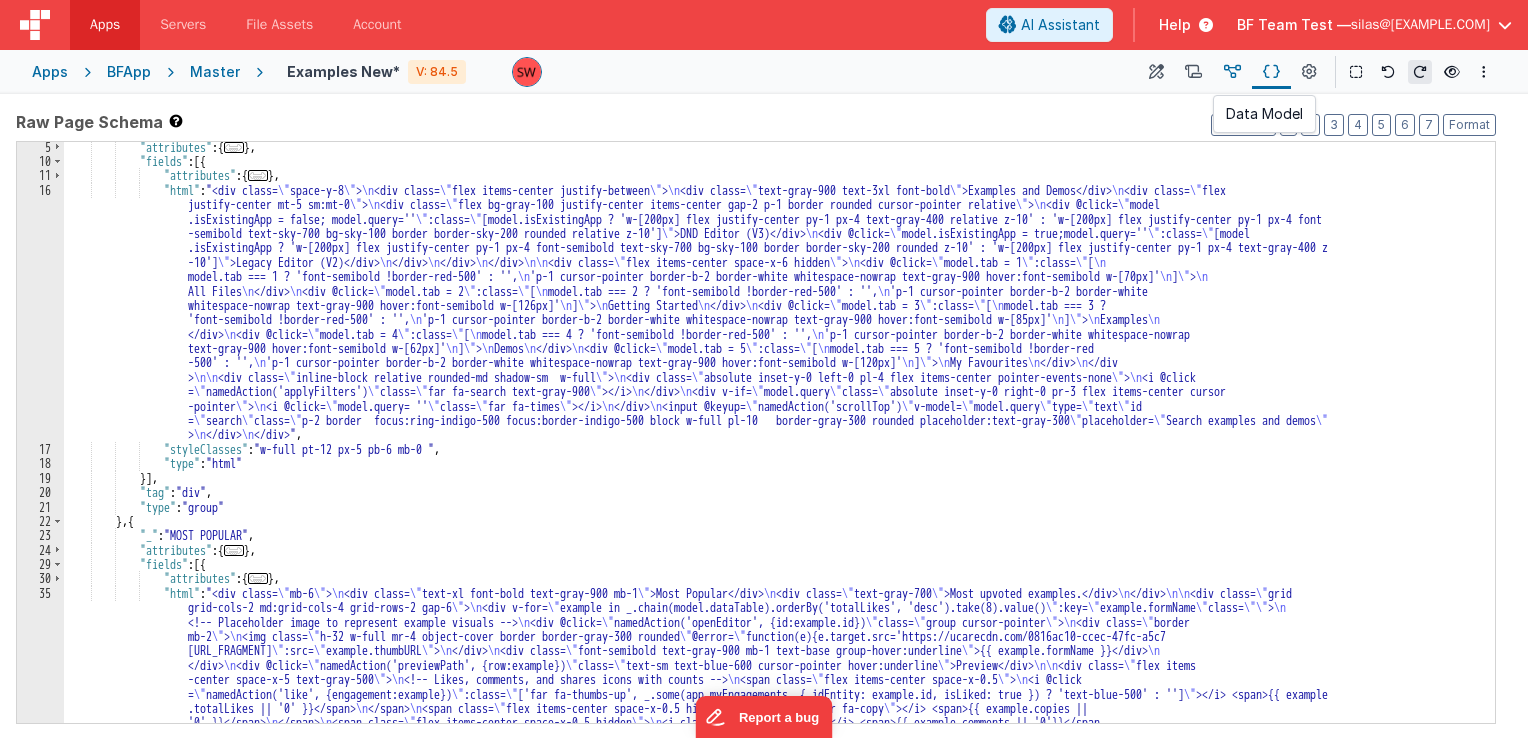 click at bounding box center [1232, 72] 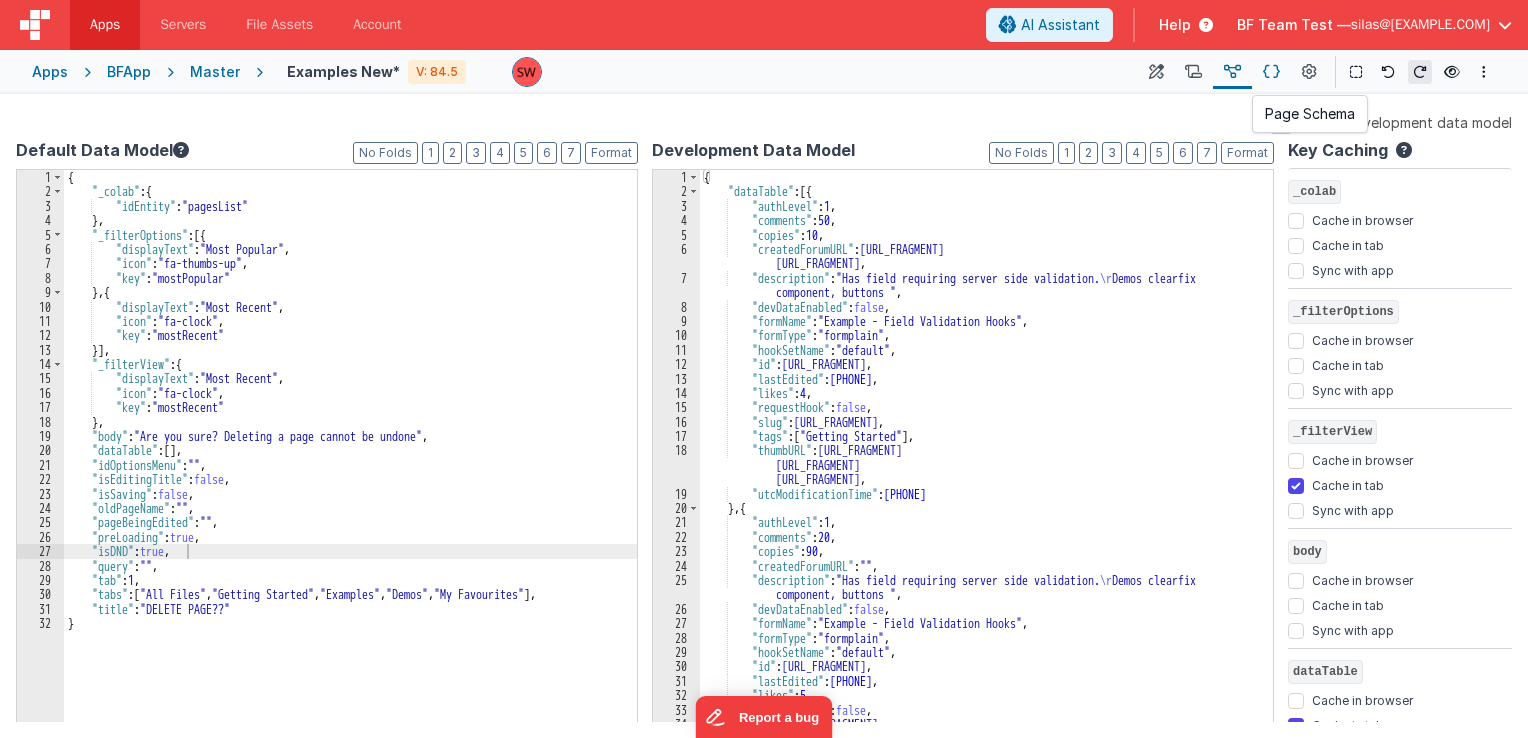 click at bounding box center [1271, 72] 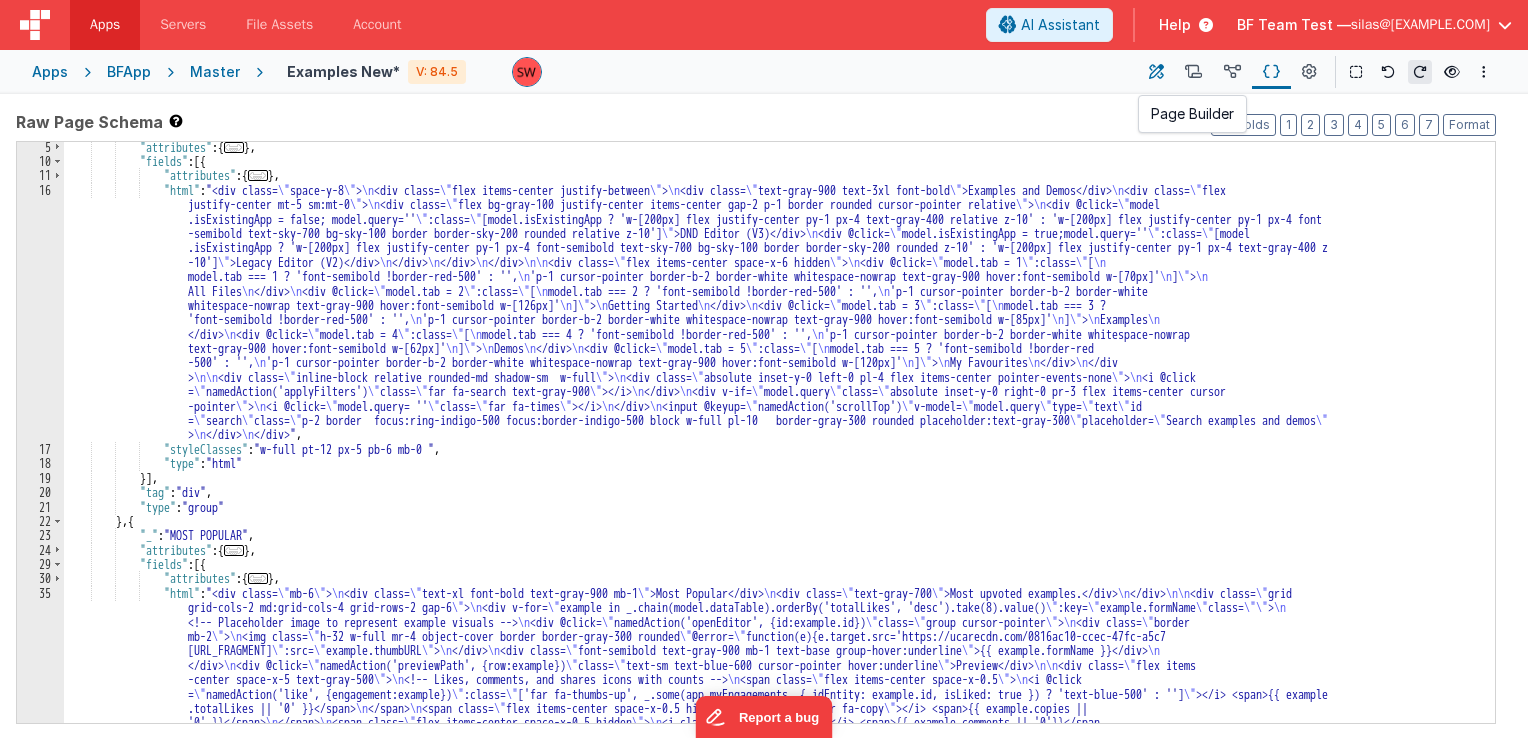 click at bounding box center [1156, 72] 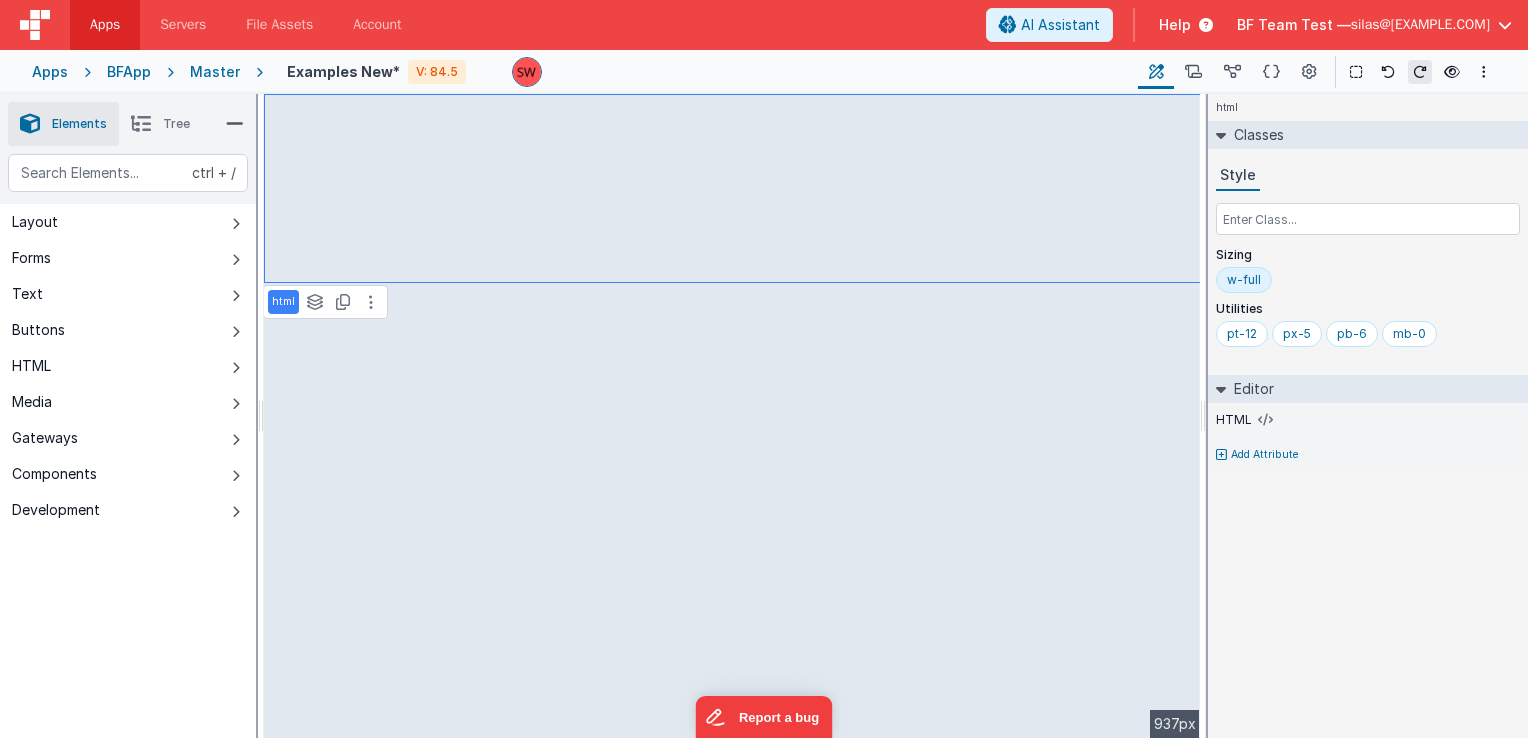 click on "html
See layers   ctrl   + L   Duplicate   ctrl   + D" at bounding box center (325, 302) 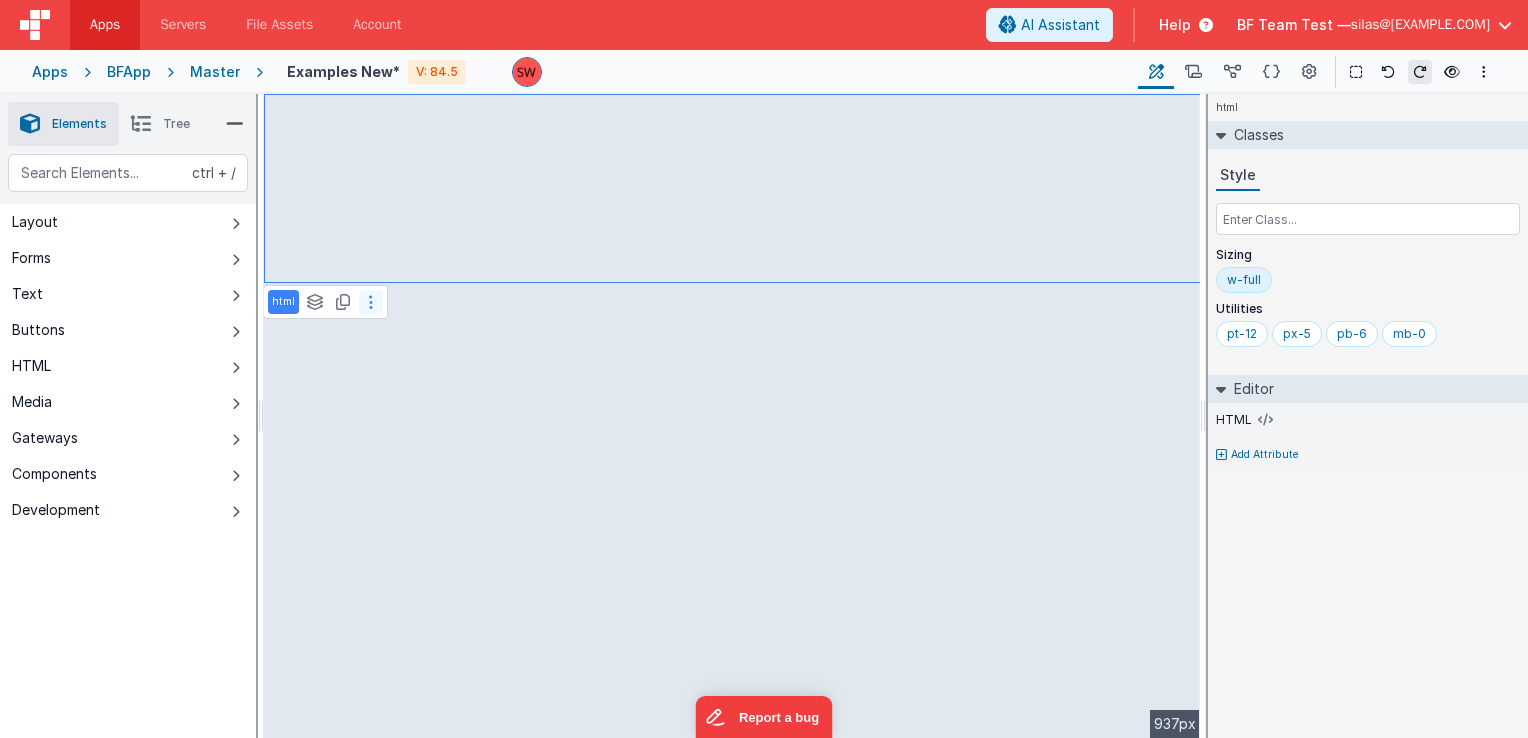 click at bounding box center (371, 302) 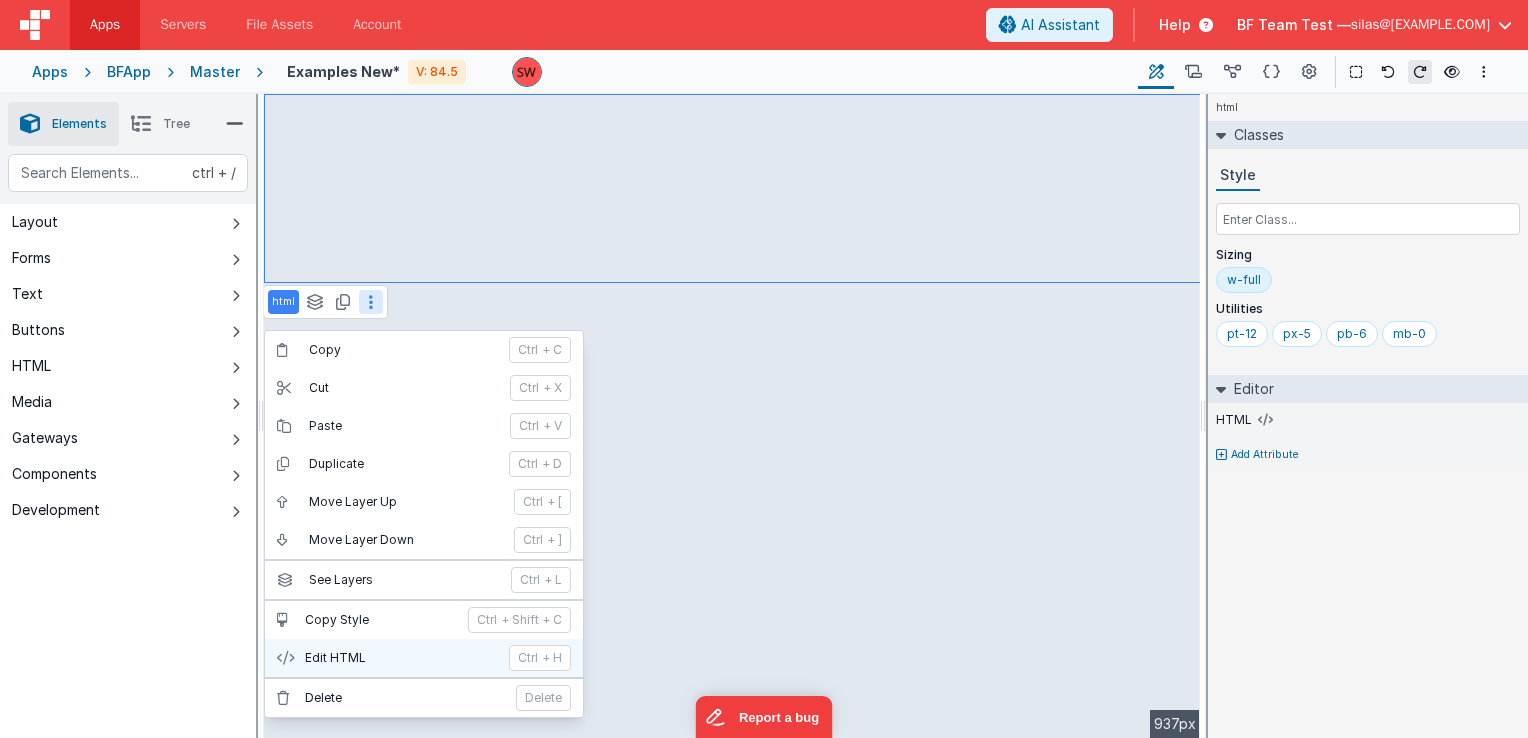 click on "Edit HTML" at bounding box center (401, 658) 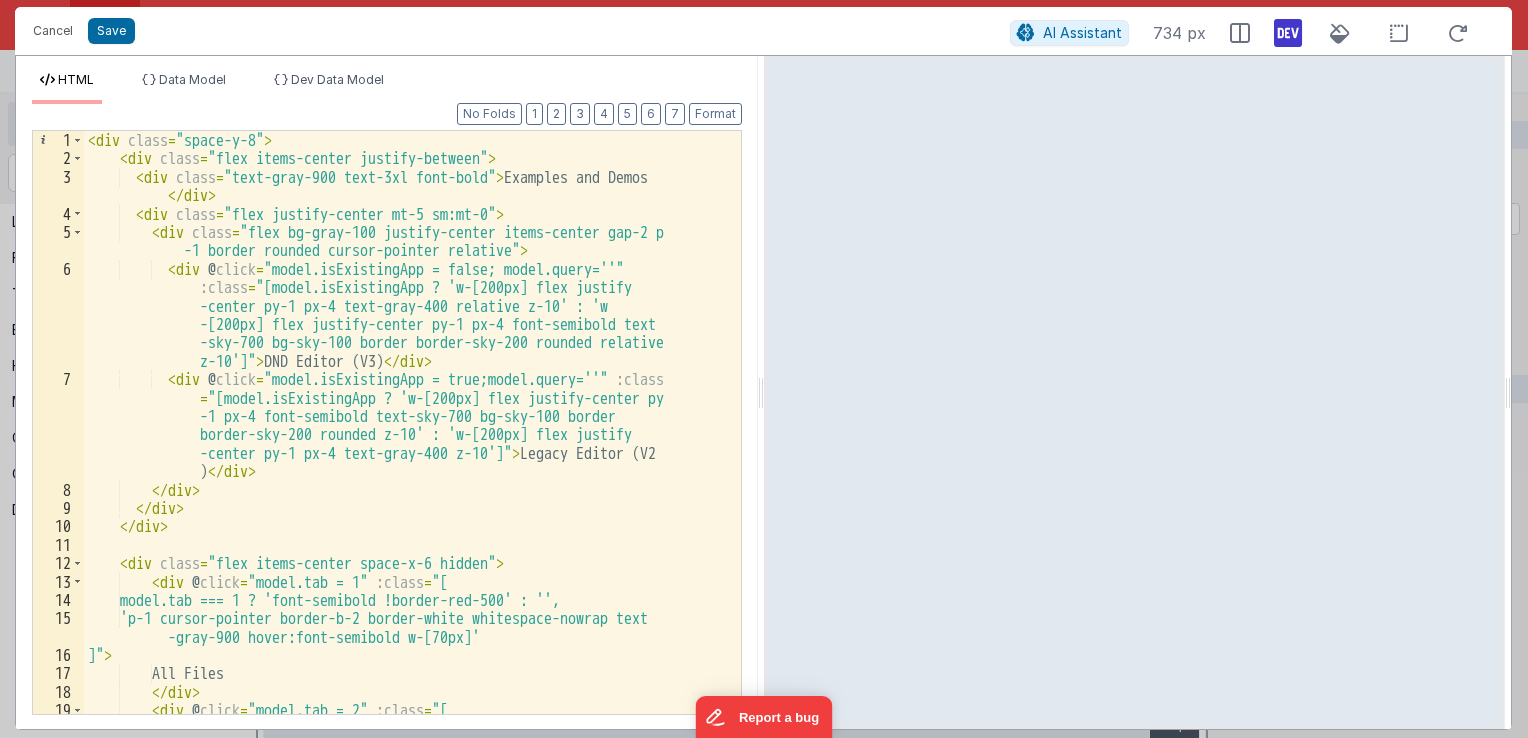 scroll, scrollTop: 0, scrollLeft: 0, axis: both 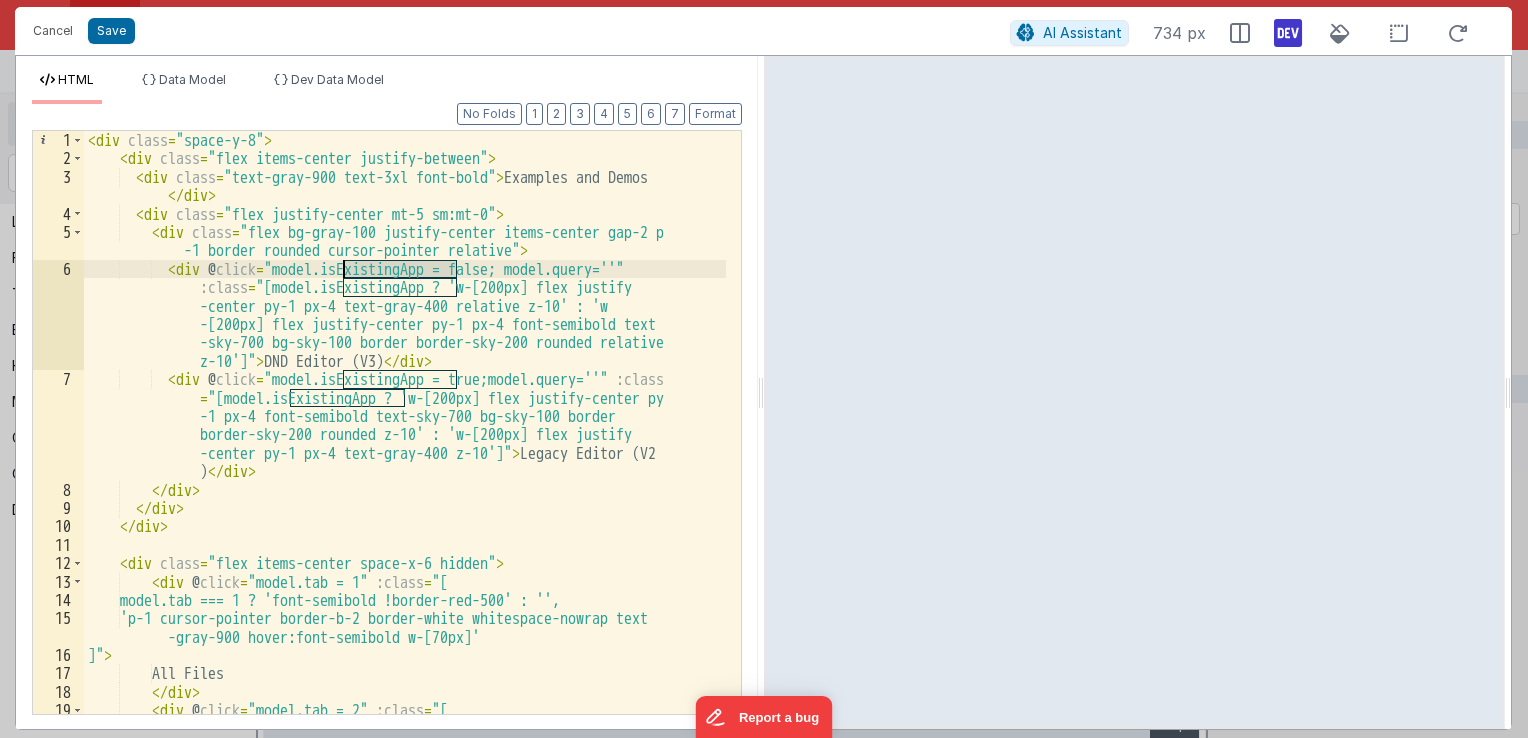 click on "< div   class = "space-y-8" >      < div   class = "flex items-center justify-between" >         < div   class = "text-gray-900 text-3xl font-bold" > Examples and Demos            </ div >         < div   class = "flex justify-center mt-5 sm:mt-0" >           < div   class = "flex bg-gray-100 justify-center items-center gap-2 p              -1 border rounded cursor-pointer relative" >              < div   @ click = "model.isExistingApp = false; model.query=''"                  :class = "[model.isExistingApp ? 'w-[200px] flex justify                -center py-1 px-4 text-gray-400 relative z-10' : 'w                -[200px] flex justify-center py-1 px-4 font-semibold text                -sky-700 bg-sky-100 border border-sky-200 rounded relative                 z-10']" > DND Editor (V3) </ div >              < div   @ click = "model.isExistingApp = true;model.query=''"   :class                = > ) </ div >" at bounding box center (405, 441) 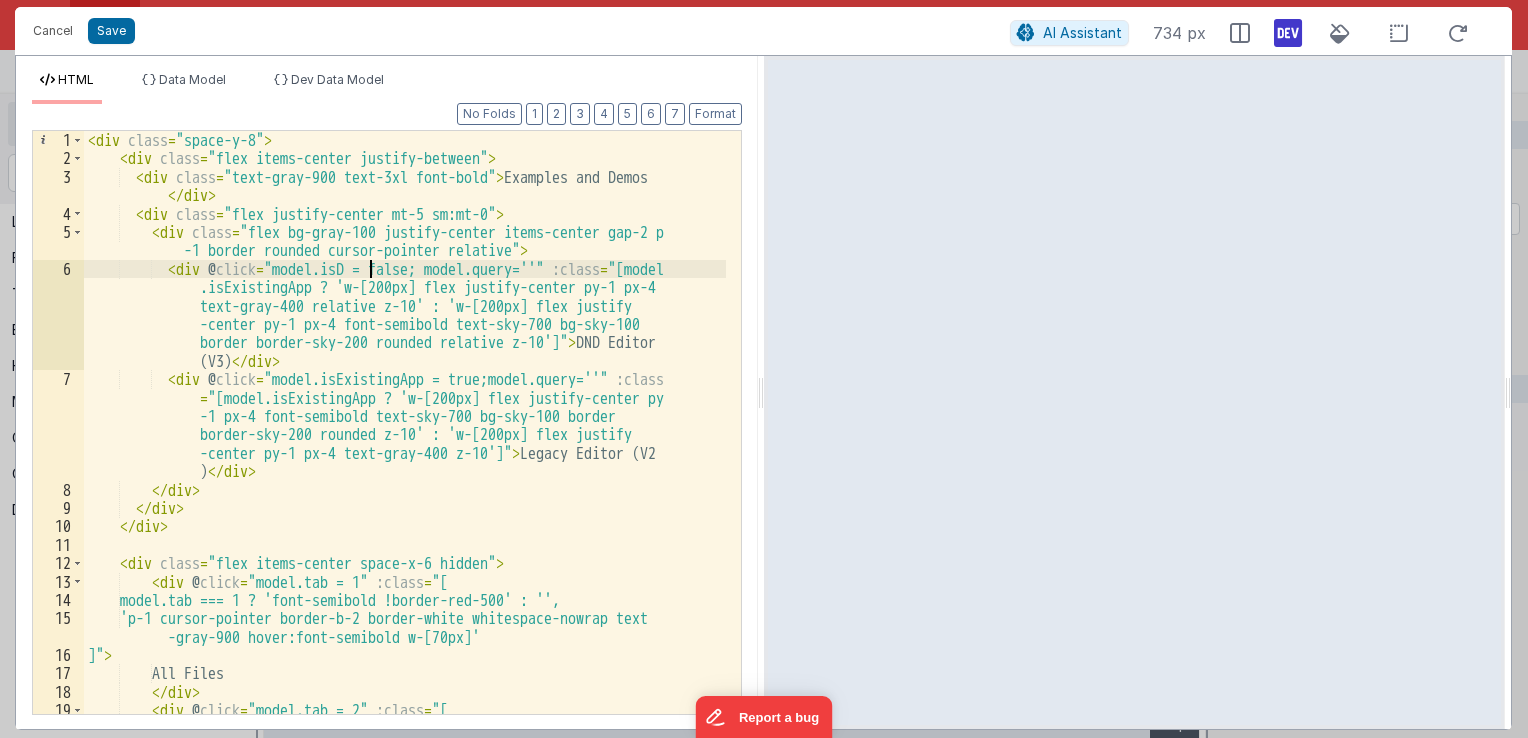 type 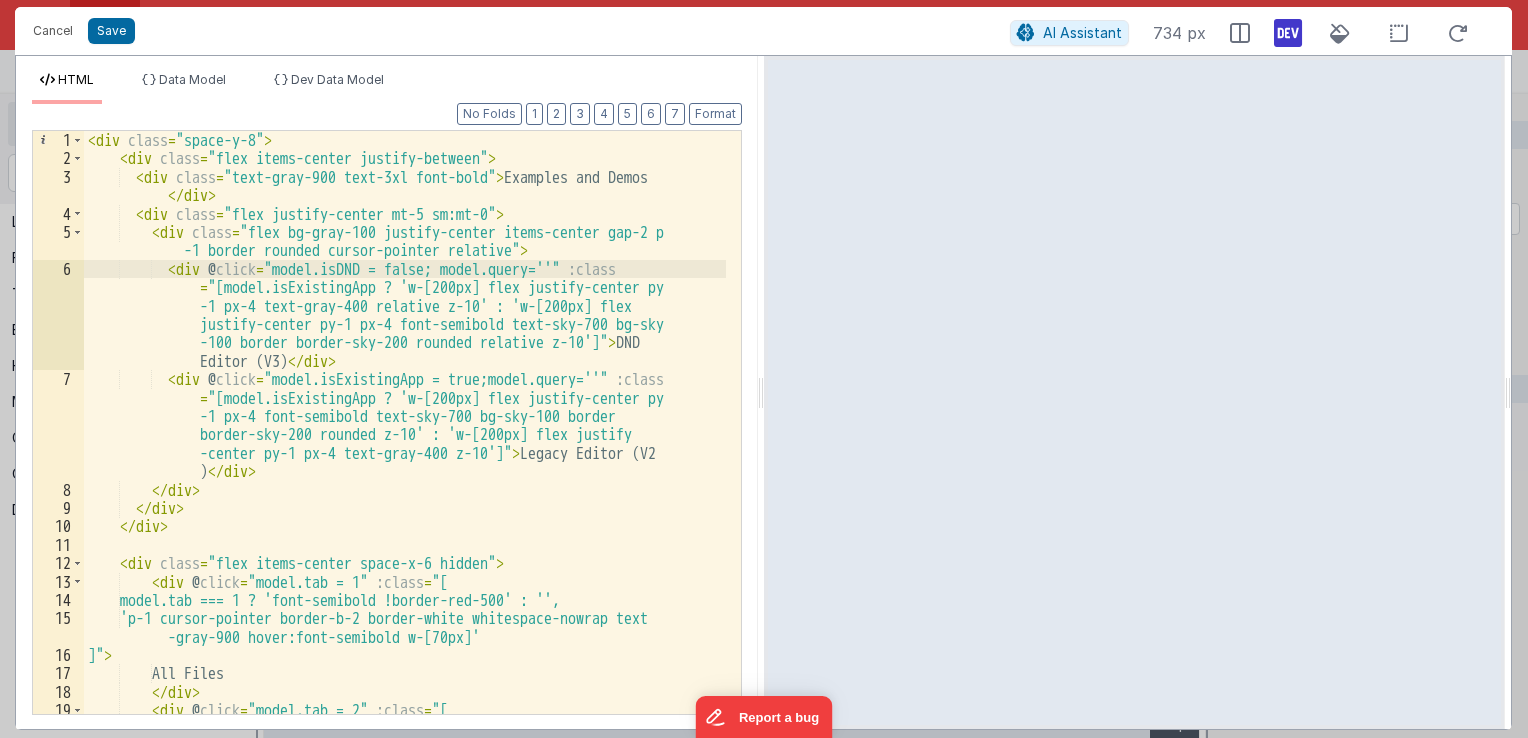 click on "< div   class = "space-y-8" >      < div   class = "flex items-center justify-between" >         < div   class = "text-gray-900 text-3xl font-bold" > Examples and Demos            </ div >         < div   class = "flex justify-center mt-5 sm:mt-0" >           < div   class = "flex bg-gray-100 justify-center items-center gap-2 p              -1 border rounded cursor-pointer relative" >              < div   @ click = "model.isDND = false; model.query=''"   :class                = "[model.isExistingApp ? 'w-[200px] flex justify-center py                -1 px-4 text-gray-400 relative z-10' : 'w-[200px] flex                 justify-center py-1 px-4 font-semibold text-sky-700 bg-sky                -100 border border-sky-200 rounded relative z-10']" > DND                 Editor (V3) </ div >              < div   @ click = "model.isExistingApp = true;model.query=''"   :class                = > Legacy Editor (V2 )" at bounding box center (405, 441) 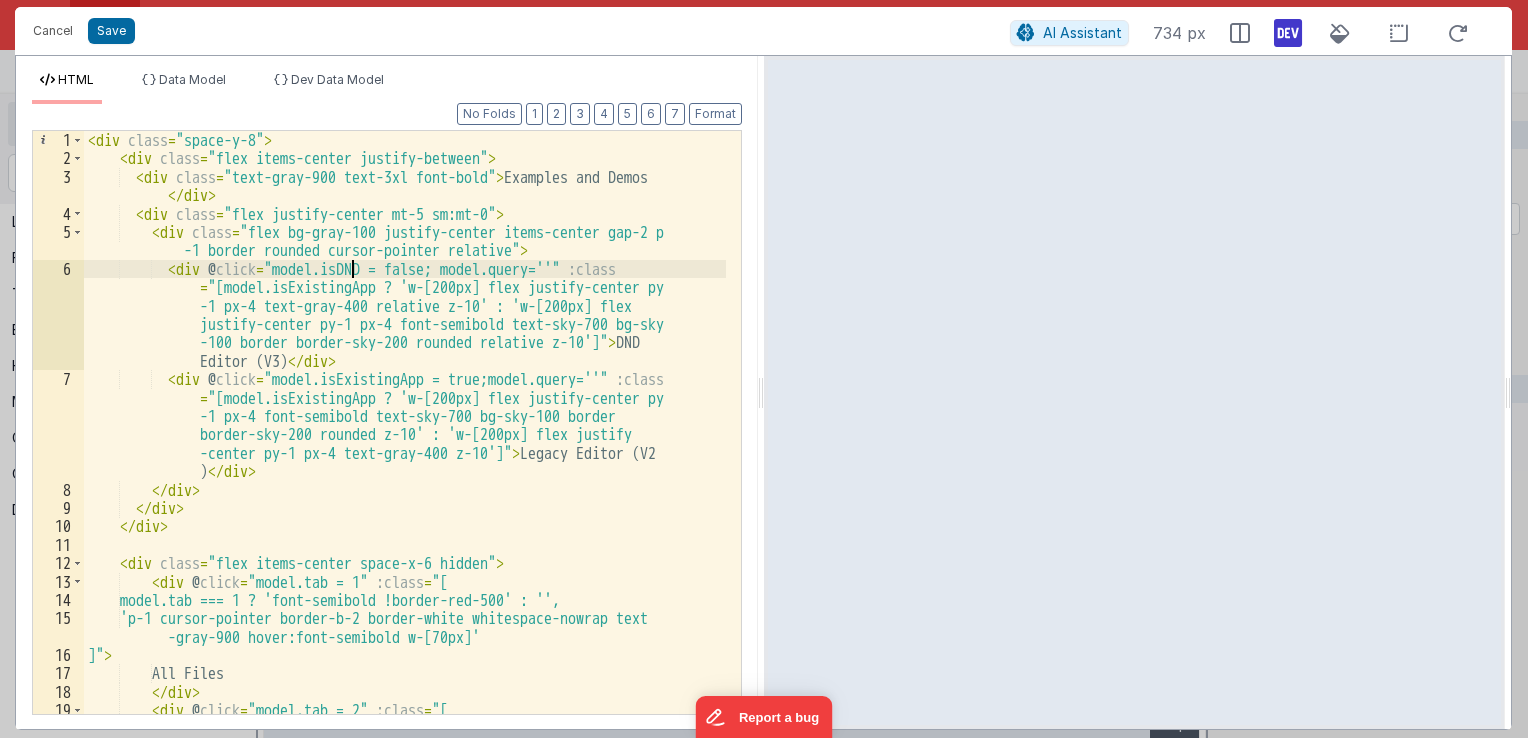 click on "< div   class = "space-y-8" >      < div   class = "flex items-center justify-between" >         < div   class = "text-gray-900 text-3xl font-bold" > Examples and Demos            </ div >         < div   class = "flex justify-center mt-5 sm:mt-0" >           < div   class = "flex bg-gray-100 justify-center items-center gap-2 p              -1 border rounded cursor-pointer relative" >              < div   @ click = "model.isDND = false; model.query=''"   :class                = "[model.isExistingApp ? 'w-[200px] flex justify-center py                -1 px-4 text-gray-400 relative z-10' : 'w-[200px] flex                 justify-center py-1 px-4 font-semibold text-sky-700 bg-sky                -100 border border-sky-200 rounded relative z-10']" > DND                 Editor (V3) </ div >              < div   @ click = "model.isExistingApp = true;model.query=''"   :class                = > Legacy Editor (V2 )" at bounding box center (405, 441) 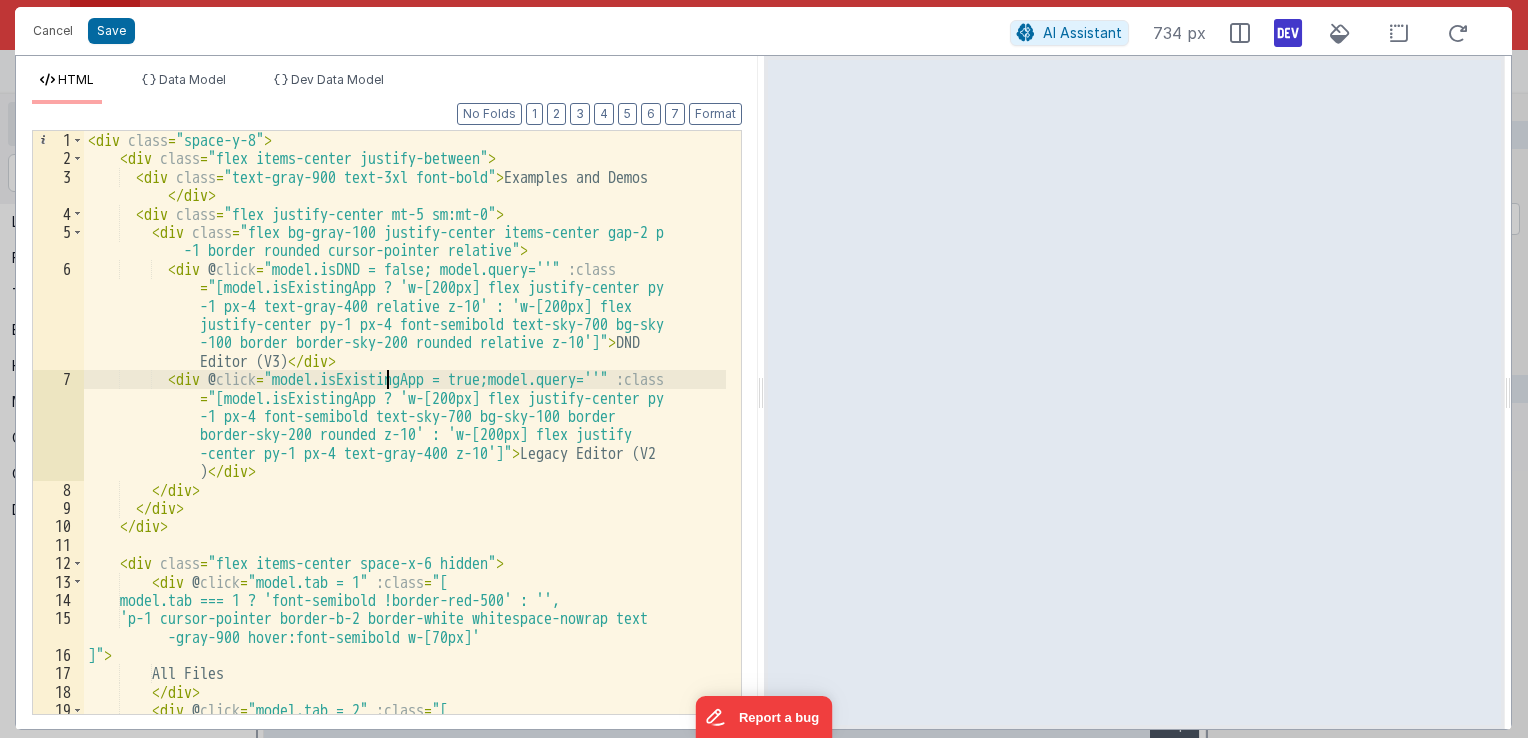 click on "< div   class = "space-y-8" >      < div   class = "flex items-center justify-between" >         < div   class = "text-gray-900 text-3xl font-bold" > Examples and Demos            </ div >         < div   class = "flex justify-center mt-5 sm:mt-0" >           < div   class = "flex bg-gray-100 justify-center items-center gap-2 p              -1 border rounded cursor-pointer relative" >              < div   @ click = "model.isDND = false; model.query=''"   :class                = "[model.isExistingApp ? 'w-[200px] flex justify-center py                -1 px-4 text-gray-400 relative z-10' : 'w-[200px] flex                 justify-center py-1 px-4 font-semibold text-sky-700 bg-sky                -100 border border-sky-200 rounded relative z-10']" > DND                 Editor (V3) </ div >              < div   @ click = "model.isExistingApp = true;model.query=''"   :class                = > Legacy Editor (V2 )" at bounding box center (405, 441) 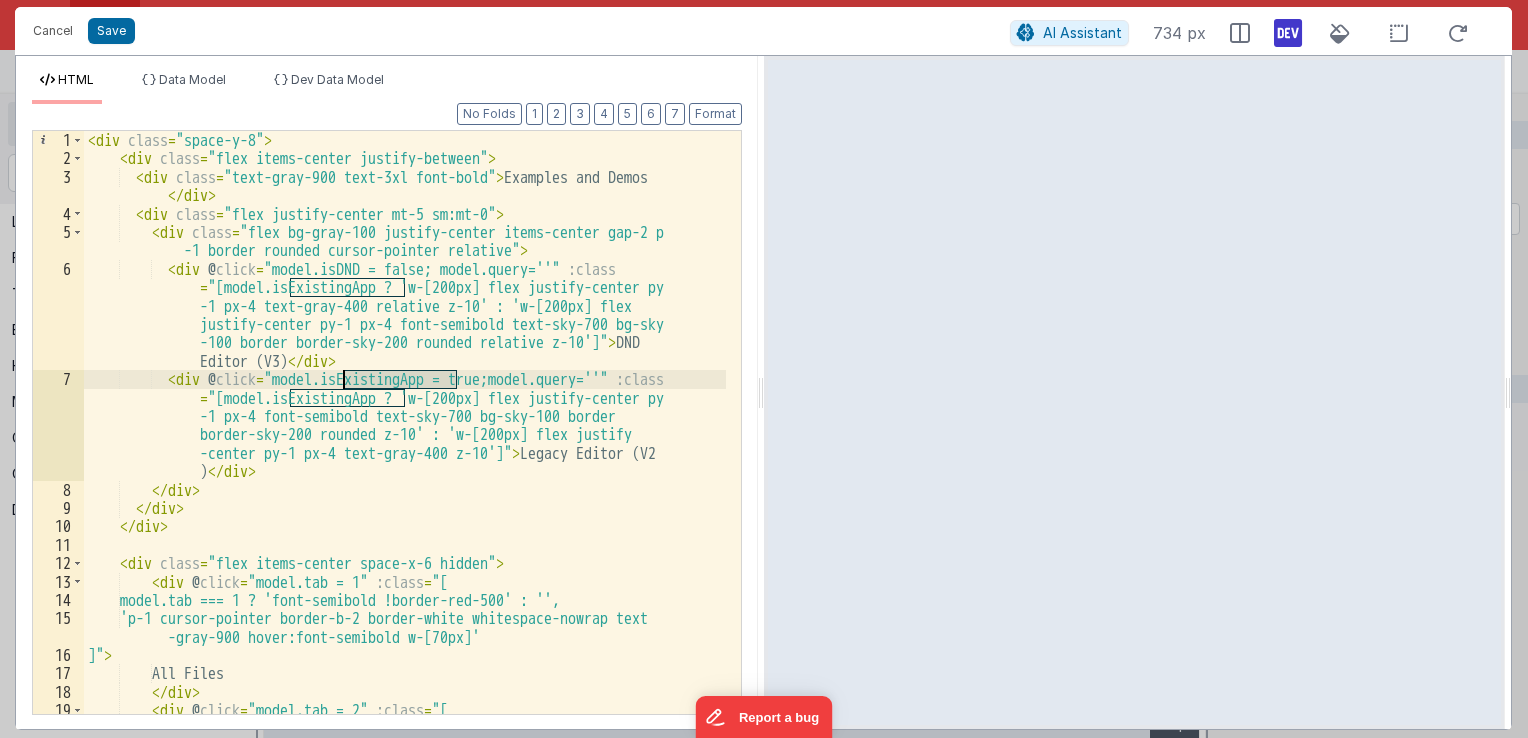 click on "< div   class = "space-y-8" >      < div   class = "flex items-center justify-between" >         < div   class = "text-gray-900 text-3xl font-bold" > Examples and Demos            </ div >         < div   class = "flex justify-center mt-5 sm:mt-0" >           < div   class = "flex bg-gray-100 justify-center items-center gap-2 p              -1 border rounded cursor-pointer relative" >              < div   @ click = "model.isDND = false; model.query=''"   :class                = "[model.isExistingApp ? 'w-[200px] flex justify-center py                -1 px-4 text-gray-400 relative z-10' : 'w-[200px] flex                 justify-center py-1 px-4 font-semibold text-sky-700 bg-sky                -100 border border-sky-200 rounded relative z-10']" > DND                 Editor (V3) </ div >              < div   @ click = "model.isExistingApp = true;model.query=''"   :class                = > Legacy Editor (V2 )" at bounding box center [405, 441] 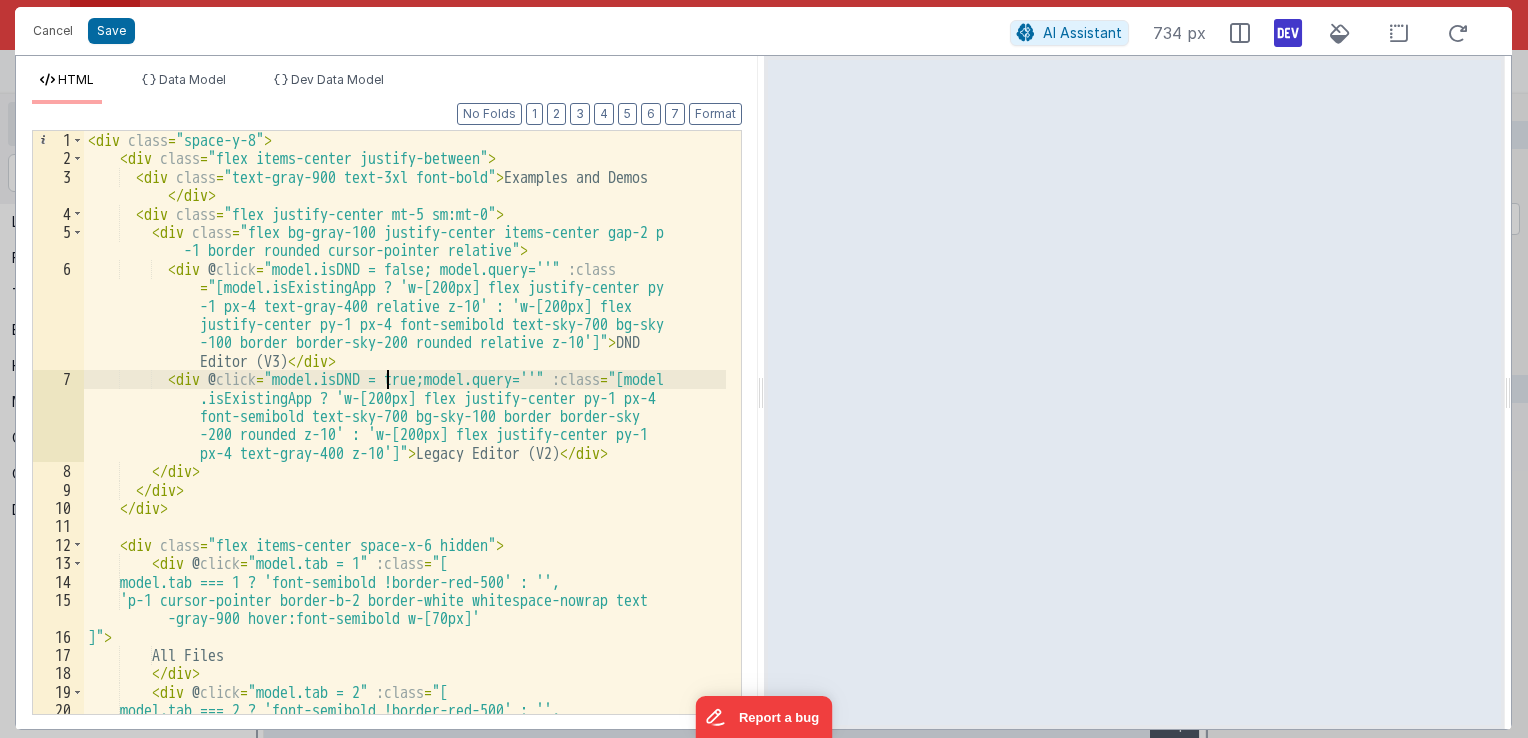 click on "< div   class = "space-y-8" >      < div   class = "flex items-center justify-between" >         < div   class = "text-gray-900 text-3xl font-bold" > Examples and Demos            </ div >         < div   class = "flex justify-center mt-5 sm:mt-0" >           < div   class = "flex bg-gray-100 justify-center items-center gap-2 p              -1 border rounded cursor-pointer relative" >              < div   @ click = "model.isDND = false; model.query=''"   :class                = "[model.isExistingApp ? 'w-[200px] flex justify-center py                -1 px-4 text-gray-400 relative z-10' : 'w-[200px] flex                 justify-center py-1 px-4 font-semibold text-sky-700 bg-sky                -100 border border-sky-200 rounded relative z-10']" > DND                 Editor (V3) </ div >              < div   @ click = "model.isDND = true;model.query=''"   :class = "[model                > Legacy Editor (V2)" at bounding box center (405, 450) 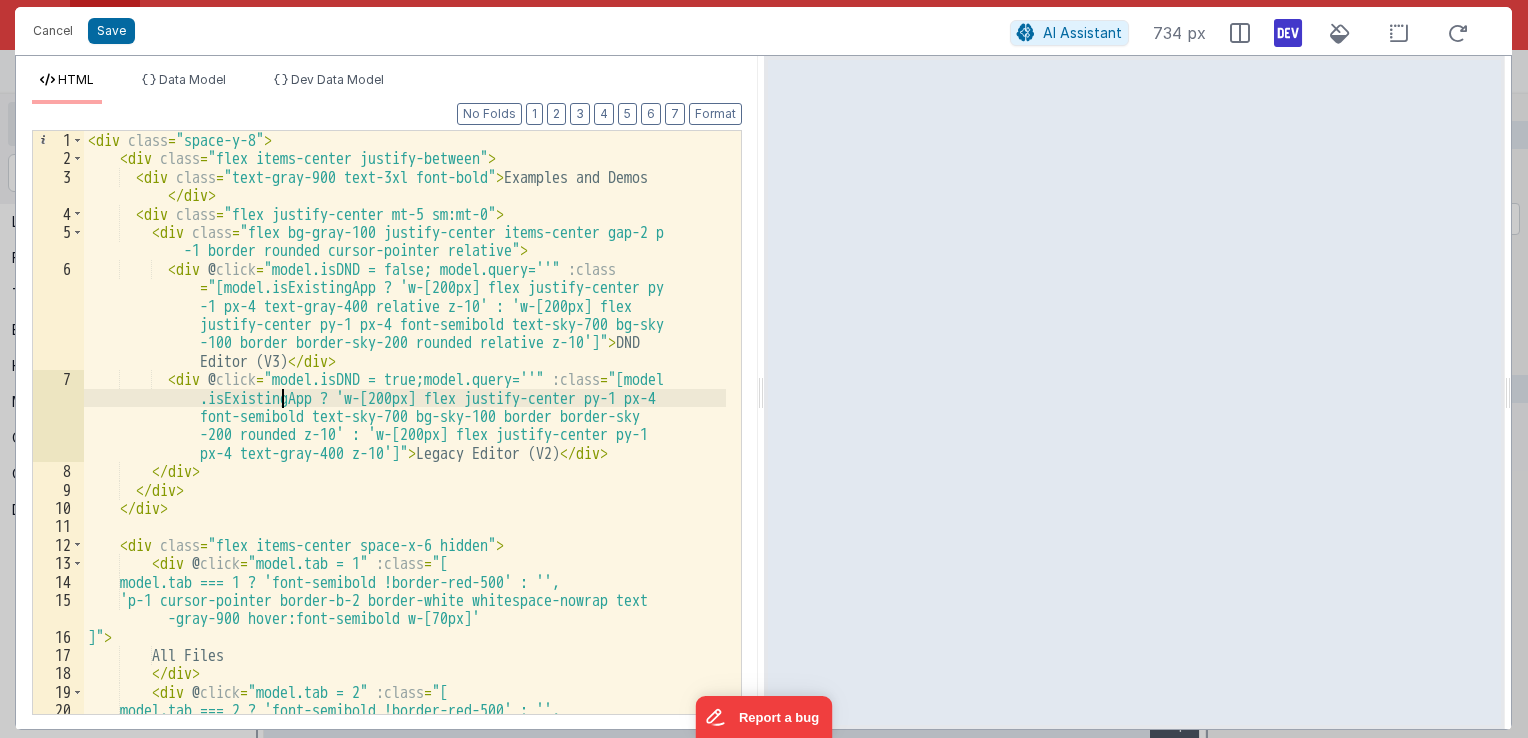 click on "< div   class = "space-y-8" >      < div   class = "flex items-center justify-between" >         < div   class = "text-gray-900 text-3xl font-bold" > Examples and Demos            </ div >         < div   class = "flex justify-center mt-5 sm:mt-0" >           < div   class = "flex bg-gray-100 justify-center items-center gap-2 p              -1 border rounded cursor-pointer relative" >              < div   @ click = "model.isDND = false; model.query=''"   :class                = "[model.isExistingApp ? 'w-[200px] flex justify-center py                -1 px-4 text-gray-400 relative z-10' : 'w-[200px] flex                 justify-center py-1 px-4 font-semibold text-sky-700 bg-sky                -100 border border-sky-200 rounded relative z-10']" > DND                 Editor (V3) </ div >              < div   @ click = "model.isDND = true;model.query=''"   :class = "[model                > Legacy Editor (V2)" at bounding box center (405, 450) 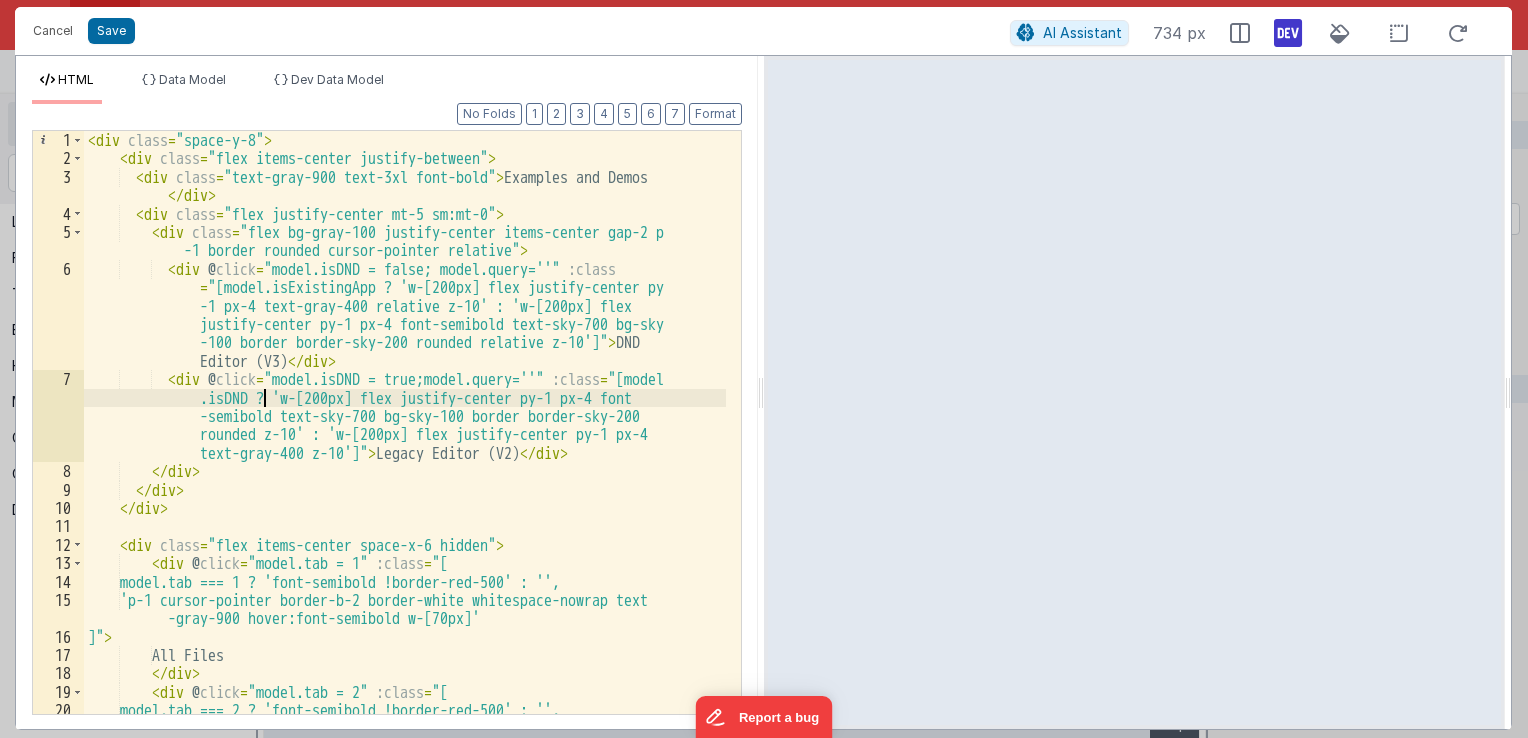 click on "< div   class = "space-y-8" >      < div   class = "flex items-center justify-between" >         < div   class = "text-gray-900 text-3xl font-bold" > Examples and Demos            </ div >         < div   class = "flex justify-center mt-5 sm:mt-0" >           < div   class = "flex bg-gray-100 justify-center items-center gap-2 p              -1 border rounded cursor-pointer relative" >              < div   @ click = "model.isDND = false; model.query=''"   :class                = "[model.isExistingApp ? 'w-[200px] flex justify-center py                -1 px-4 text-gray-400 relative z-10' : 'w-[200px] flex                 justify-center py-1 px-4 font-semibold text-sky-700 bg-sky                -100 border border-sky-200 rounded relative z-10']" > DND                 Editor (V3) </ div >              < div   @ click = "model.isDND = true;model.query=''"   :class = "[model                text-gray-400 z-10']"" at bounding box center [405, 450] 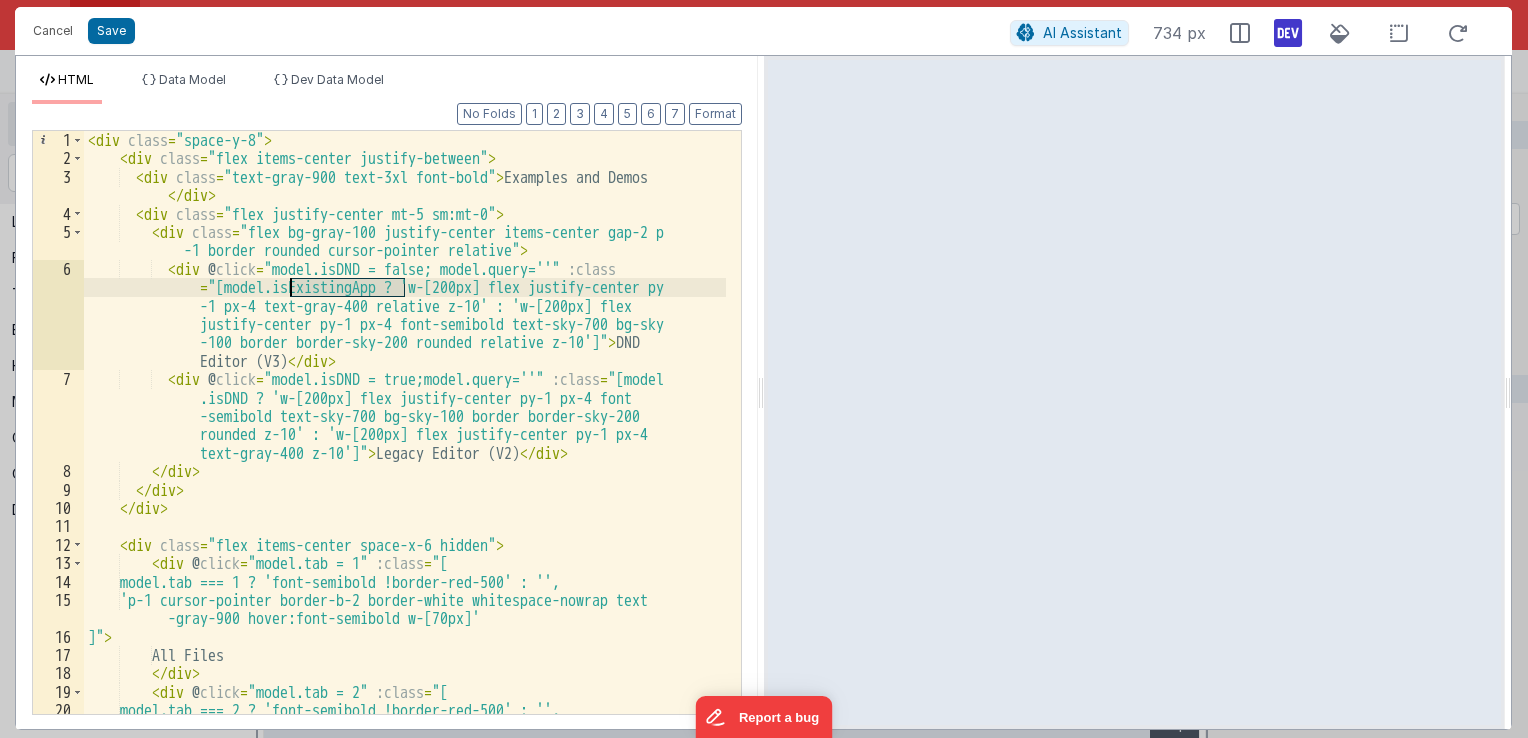 click on "< div   class = "space-y-8" >      < div   class = "flex items-center justify-between" >         < div   class = "text-gray-900 text-3xl font-bold" > Examples and Demos            </ div >         < div   class = "flex justify-center mt-5 sm:mt-0" >           < div   class = "flex bg-gray-100 justify-center items-center gap-2 p              -1 border rounded cursor-pointer relative" >              < div   @ click = "model.isDND = false; model.query=''"   :class                = "[model.isExistingApp ? 'w-[200px] flex justify-center py                -1 px-4 text-gray-400 relative z-10' : 'w-[200px] flex                 justify-center py-1 px-4 font-semibold text-sky-700 bg-sky                -100 border border-sky-200 rounded relative z-10']" > DND                 Editor (V3) </ div >              < div   @ click = "model.isDND = true;model.query=''"   :class = "[model                text-gray-400 z-10']"" at bounding box center [405, 450] 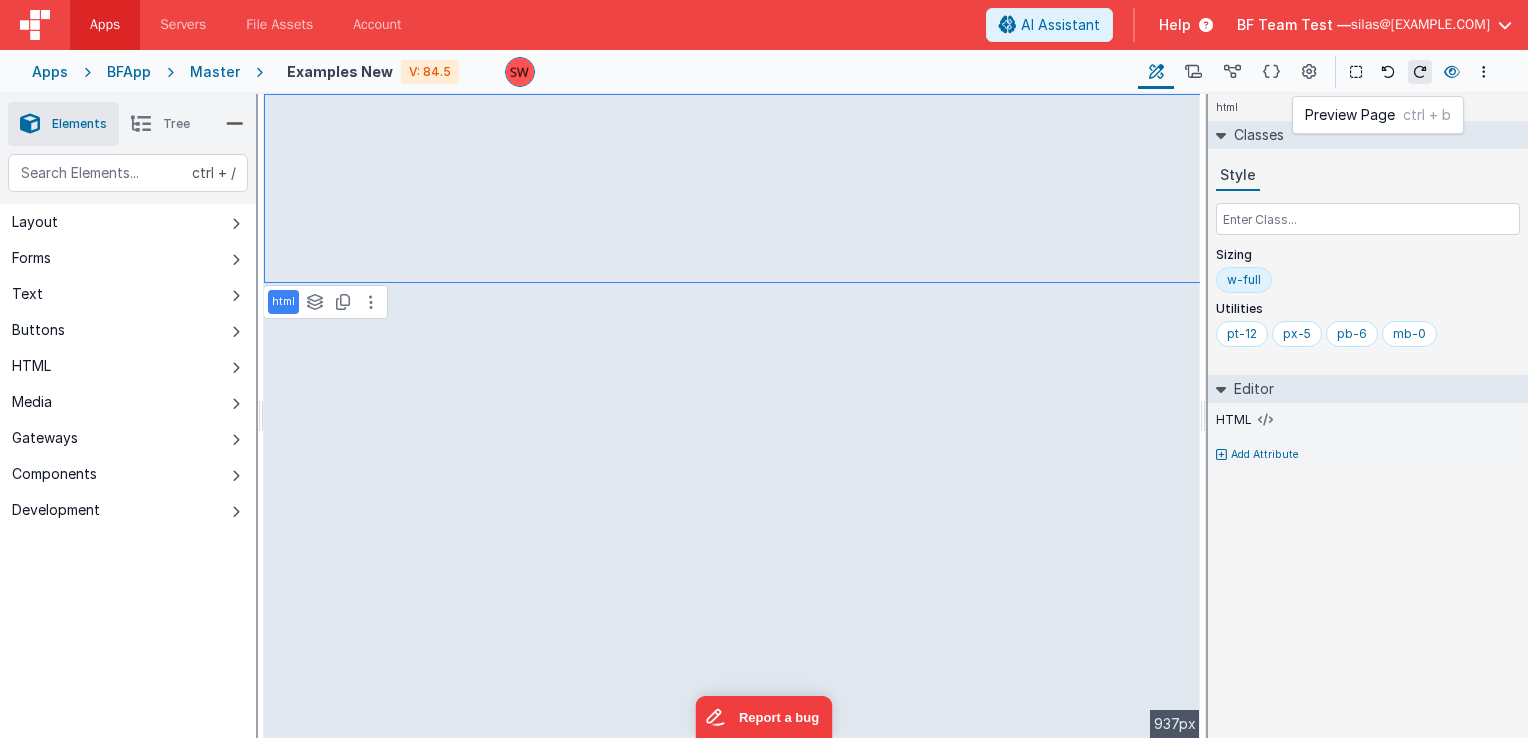 click at bounding box center [1452, 72] 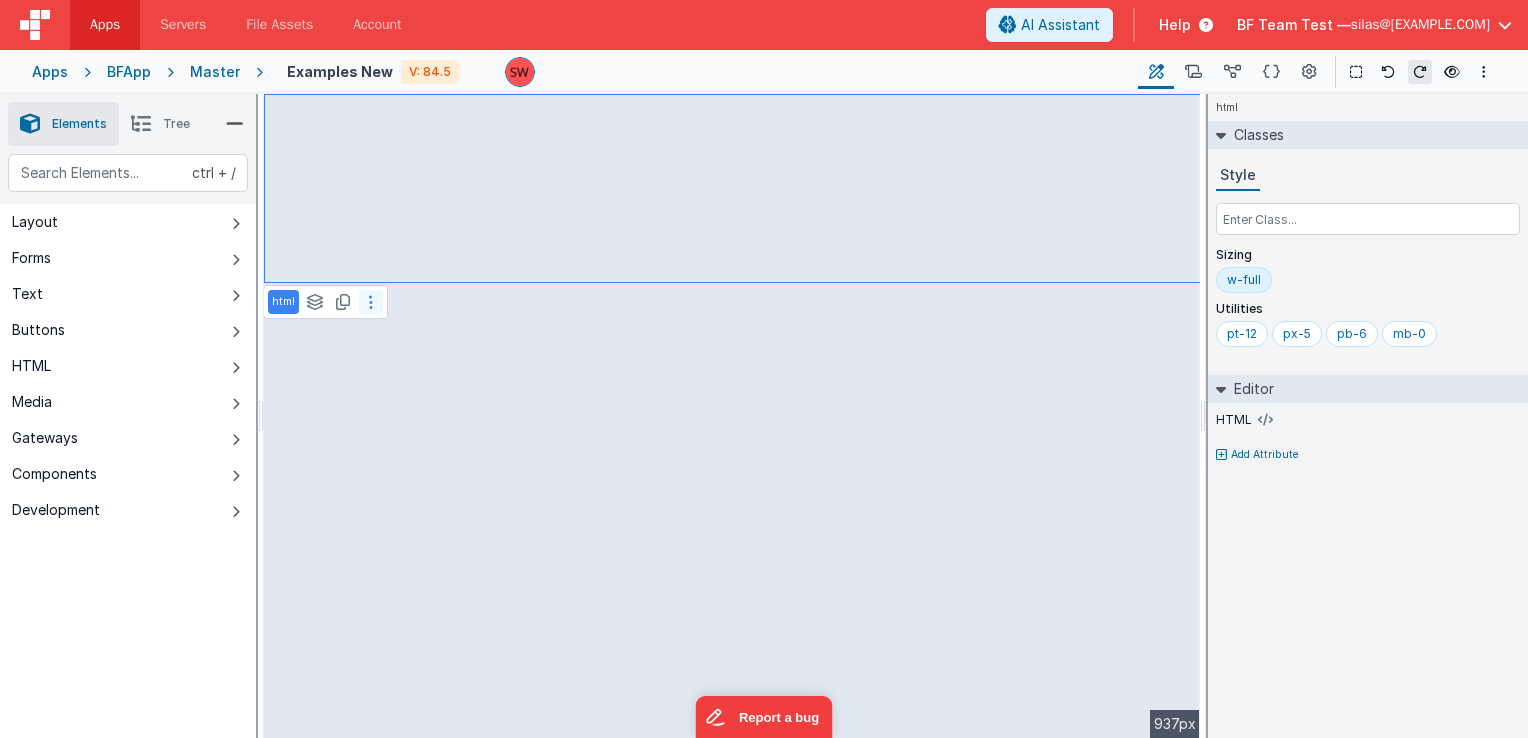 click at bounding box center [371, 302] 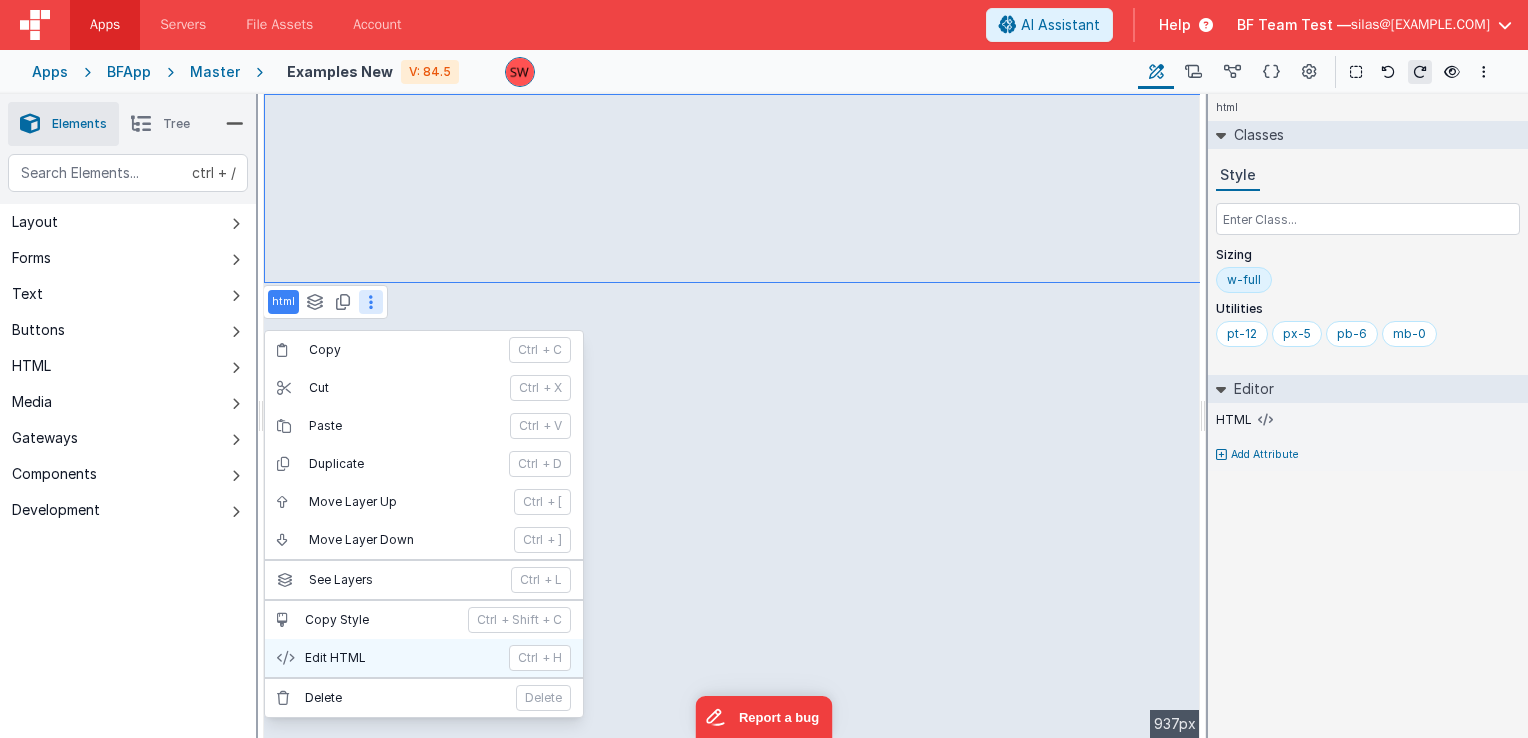 click on "Edit HTML" at bounding box center (401, 658) 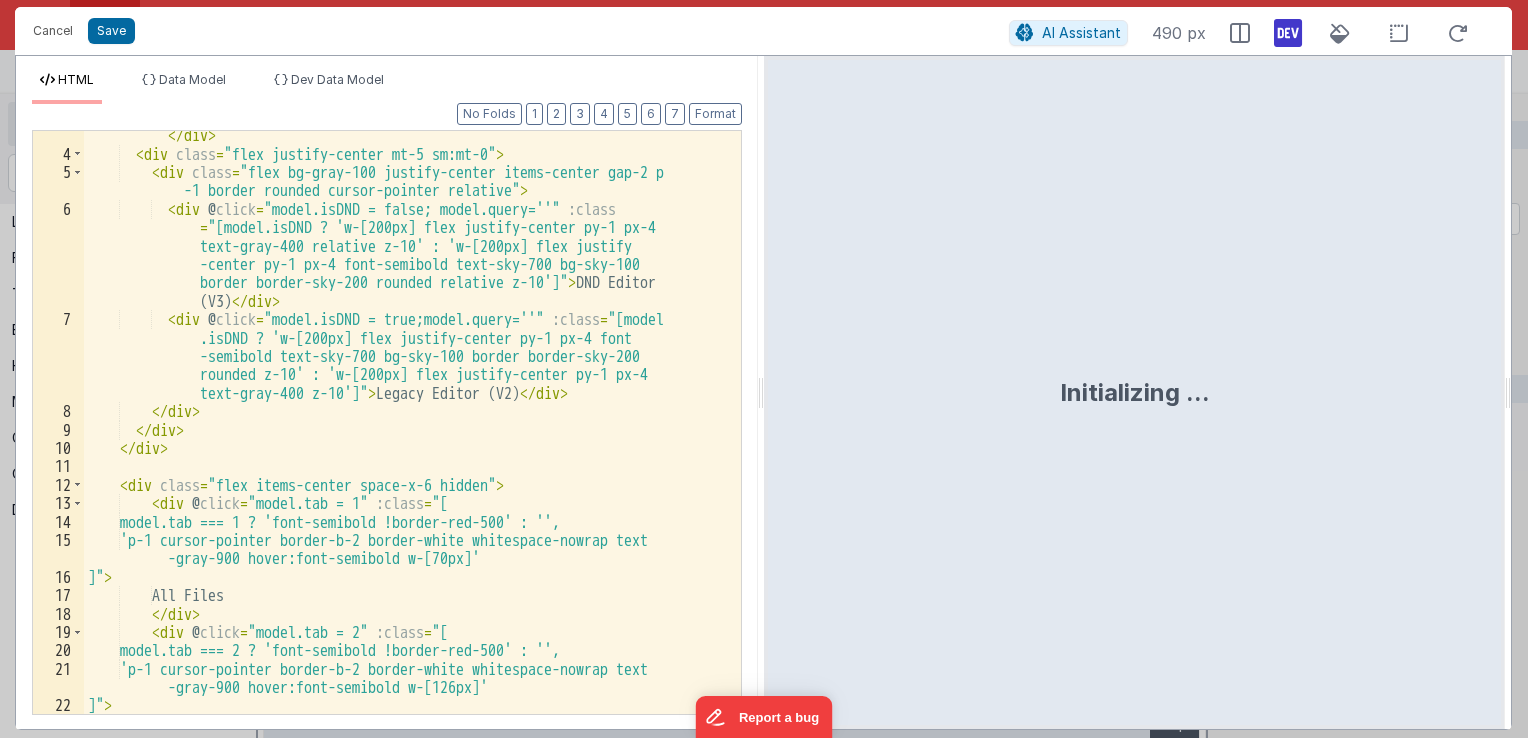 scroll, scrollTop: 0, scrollLeft: 0, axis: both 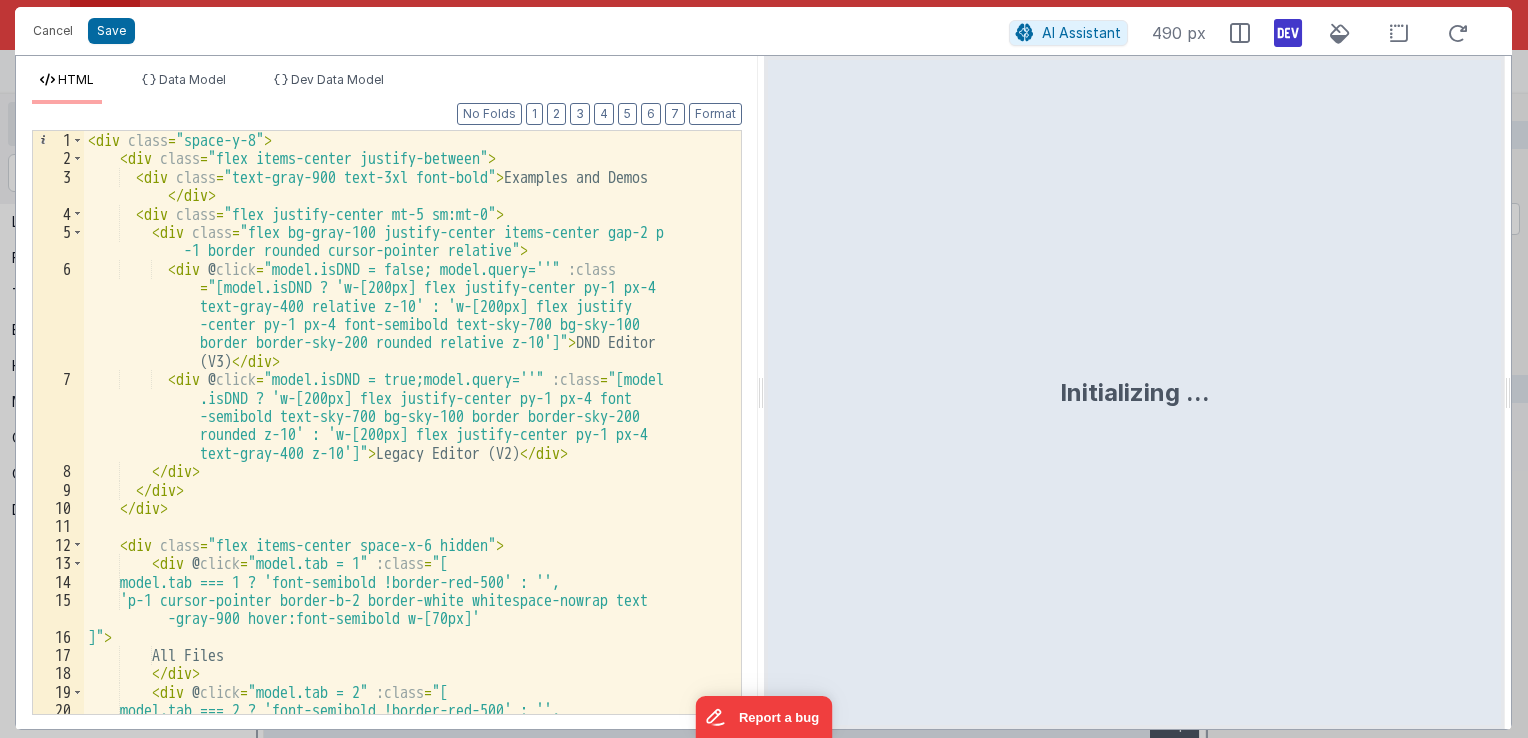 click on "< div   class = "space-y-8" >      < div   class = "flex items-center justify-between" >         < div   class = "text-gray-900 text-3xl font-bold" > Examples and Demos            </ div >         < div   class = "flex justify-center mt-5 sm:mt-0" >           < div   class = "flex bg-gray-100 justify-center items-center gap-2 p              -1 border rounded cursor-pointer relative" >              < div   @ click = "model.isDND = false; model.query=''"   :class                = "[model.isDND ? 'w-[200px] flex justify-center py-1 px-4                 text-gray-400 relative z-10' : 'w-[200px] flex justify                -center py-1 px-4 font-semibold text-sky-700 bg-sky-100                 border border-sky-200 rounded relative z-10']" > DND Editor                 (V3) </ div >              < div   @ click = "model.isDND = true;model.query=''"   :class = "[model" at bounding box center [405, 450] 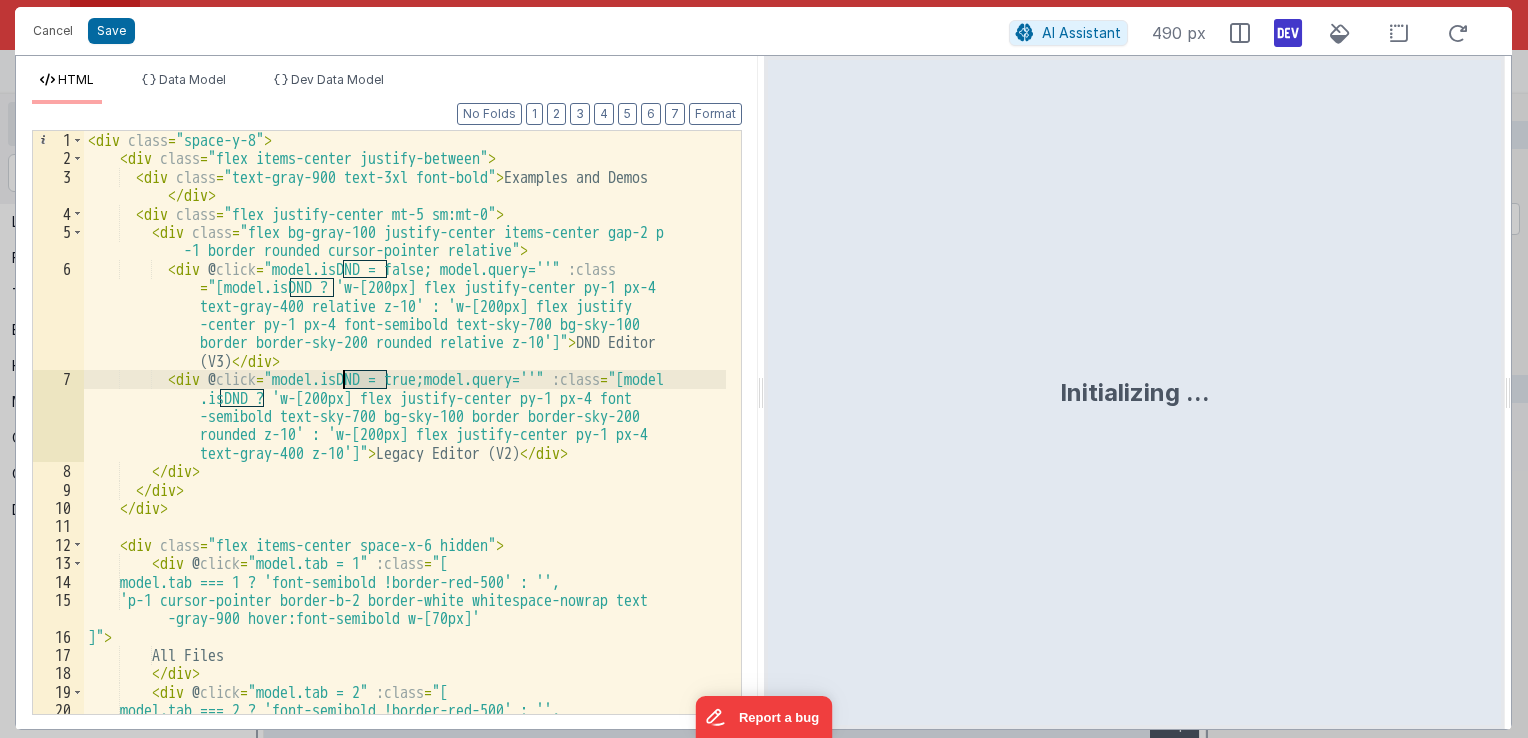 click on "< div   class = "space-y-8" >      < div   class = "flex items-center justify-between" >         < div   class = "text-gray-900 text-3xl font-bold" > Examples and Demos            </ div >         < div   class = "flex justify-center mt-5 sm:mt-0" >           < div   class = "flex bg-gray-100 justify-center items-center gap-2 p              -1 border rounded cursor-pointer relative" >              < div   @ click = "model.isDND = false; model.query=''"   :class                = "[model.isDND ? 'w-[200px] flex justify-center py-1 px-4                 text-gray-400 relative z-10' : 'w-[200px] flex justify                -center py-1 px-4 font-semibold text-sky-700 bg-sky-100                 border border-sky-200 rounded relative z-10']" > DND Editor                 (V3) </ div >              < div   @ click = "model.isDND = true;model.query=''"   :class = "[model" at bounding box center (405, 450) 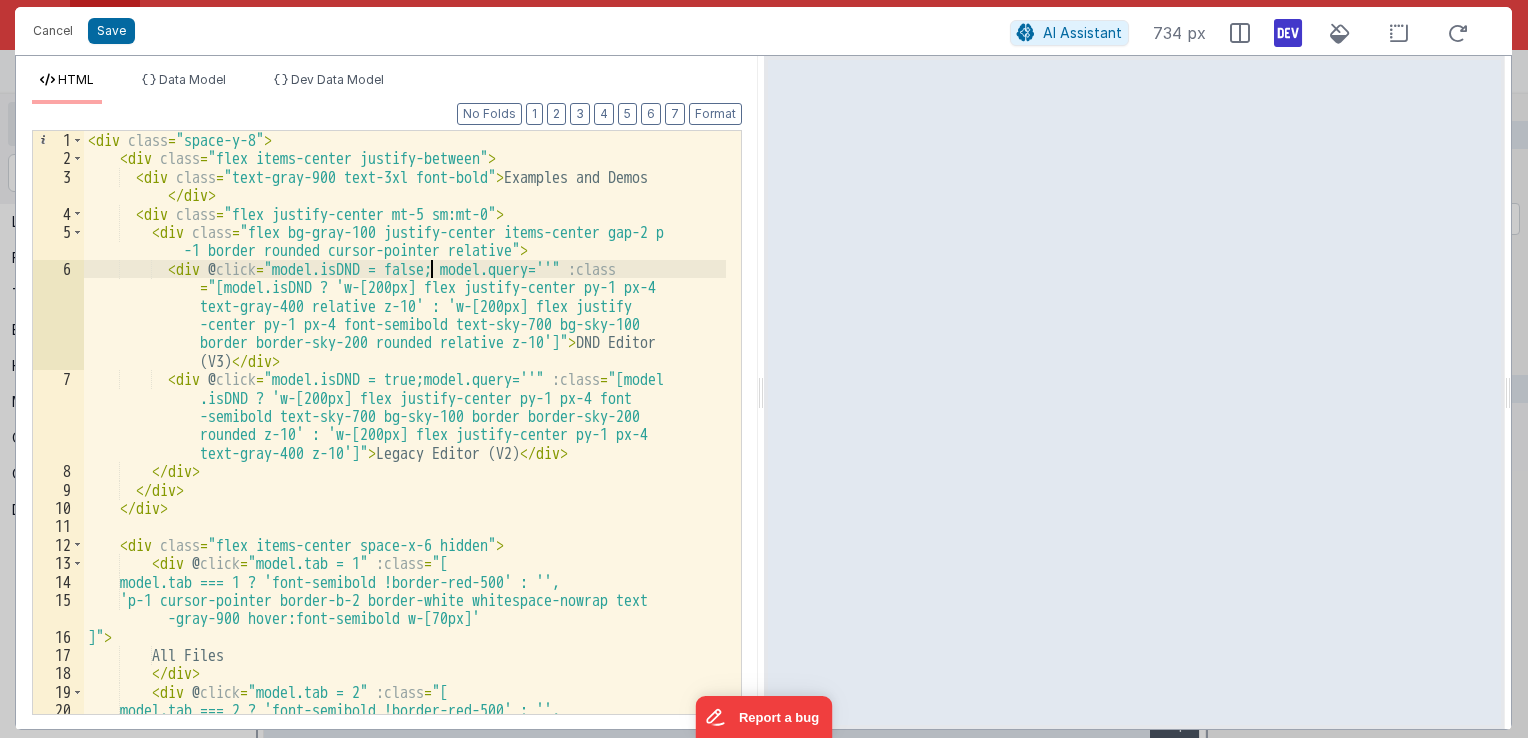 click on "< div   class = "space-y-8" >      < div   class = "flex items-center justify-between" >         < div   class = "text-gray-900 text-3xl font-bold" > Examples and Demos            </ div >         < div   class = "flex justify-center mt-5 sm:mt-0" >           < div   class = "flex bg-gray-100 justify-center items-center gap-2 p              -1 border rounded cursor-pointer relative" >              < div   @ click = "model.isDND = false; model.query=''"   :class                = "[model.isDND ? 'w-[200px] flex justify-center py-1 px-4                 text-gray-400 relative z-10' : 'w-[200px] flex justify                -center py-1 px-4 font-semibold text-sky-700 bg-sky-100                 border border-sky-200 rounded relative z-10']" > DND Editor                 (V3) </ div >              < div   @ click = "model.isDND = true;model.query=''"   :class = "[model" at bounding box center (405, 450) 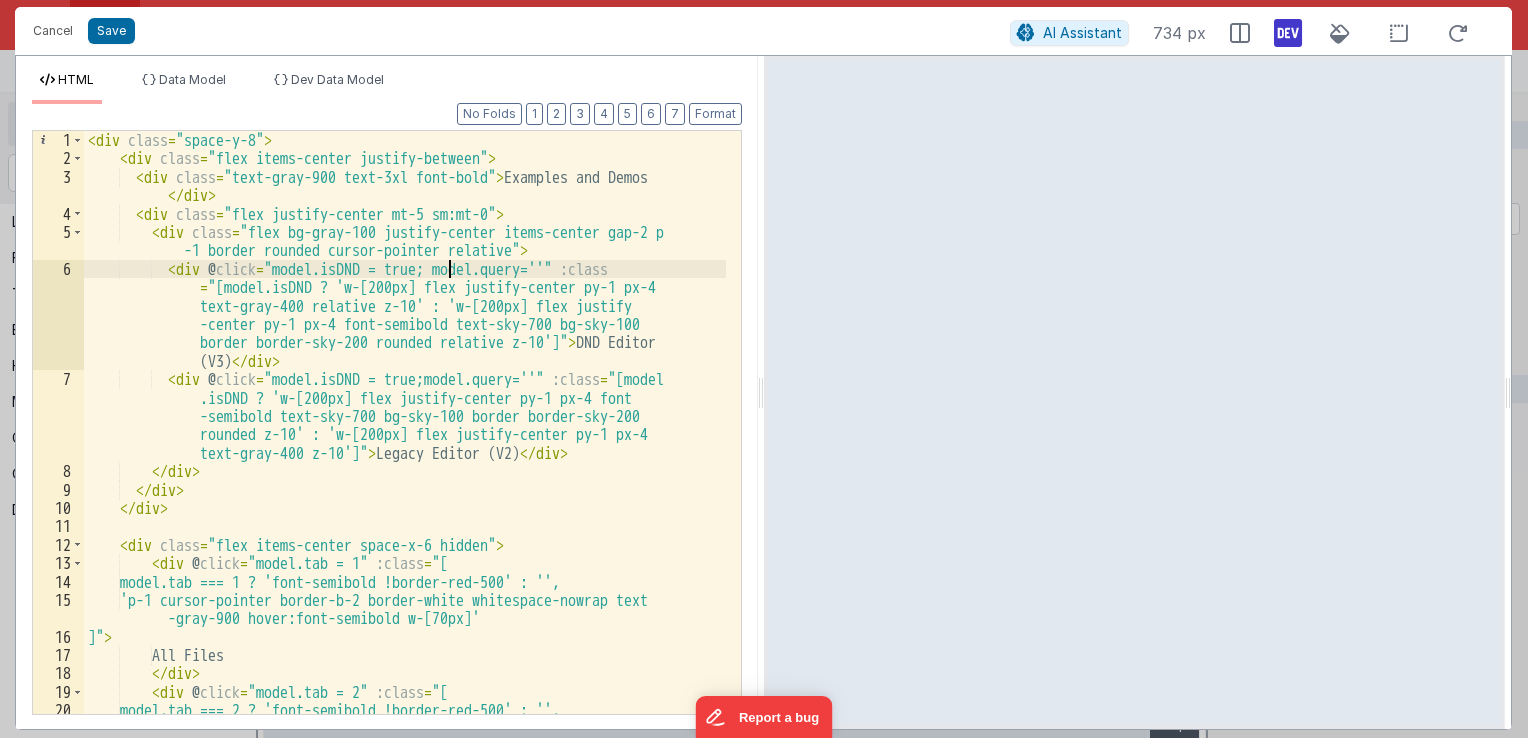 click on "< div   class = "space-y-8" >      < div   class = "flex items-center justify-between" >         < div   class = "text-gray-900 text-3xl font-bold" > Examples and Demos            </ div >         < div   class = "flex justify-center mt-5 sm:mt-0" >           < div   class = "flex bg-gray-100 justify-center items-center gap-2 p              -1 border rounded cursor-pointer relative" >              < div   @ click = "model.isDND = true; model.query=''"   :class                = "[model.isDND ? 'w-[200px] flex justify-center py-1 px-4                 text-gray-400 relative z-10' : 'w-[200px] flex justify                -center py-1 px-4 font-semibold text-sky-700 bg-sky-100                 border border-sky-200 rounded relative z-10']" > DND Editor                 (V3) </ div >              < div   @ click = "model.isDND = true;model.query=''"   :class = "[model                               >" at bounding box center (405, 450) 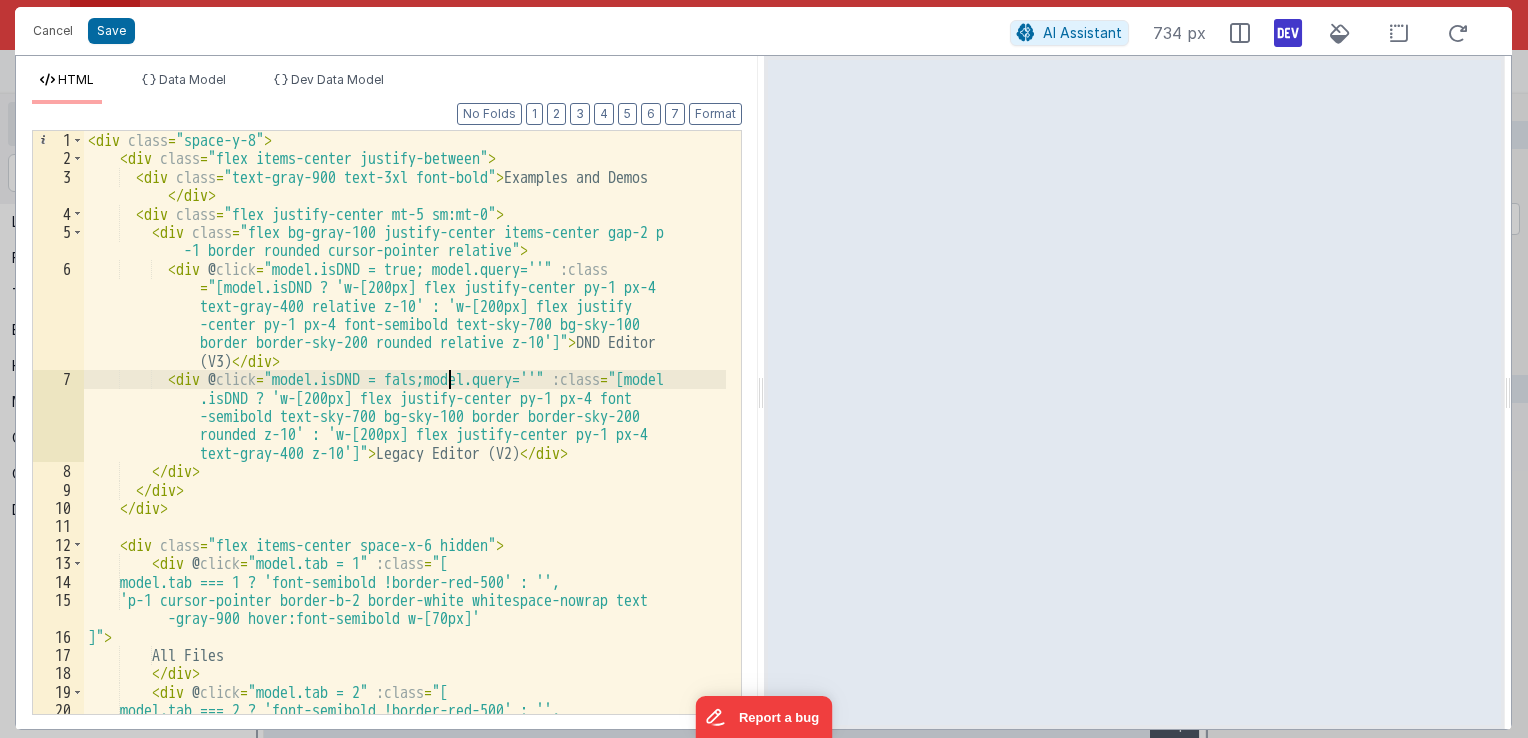 type 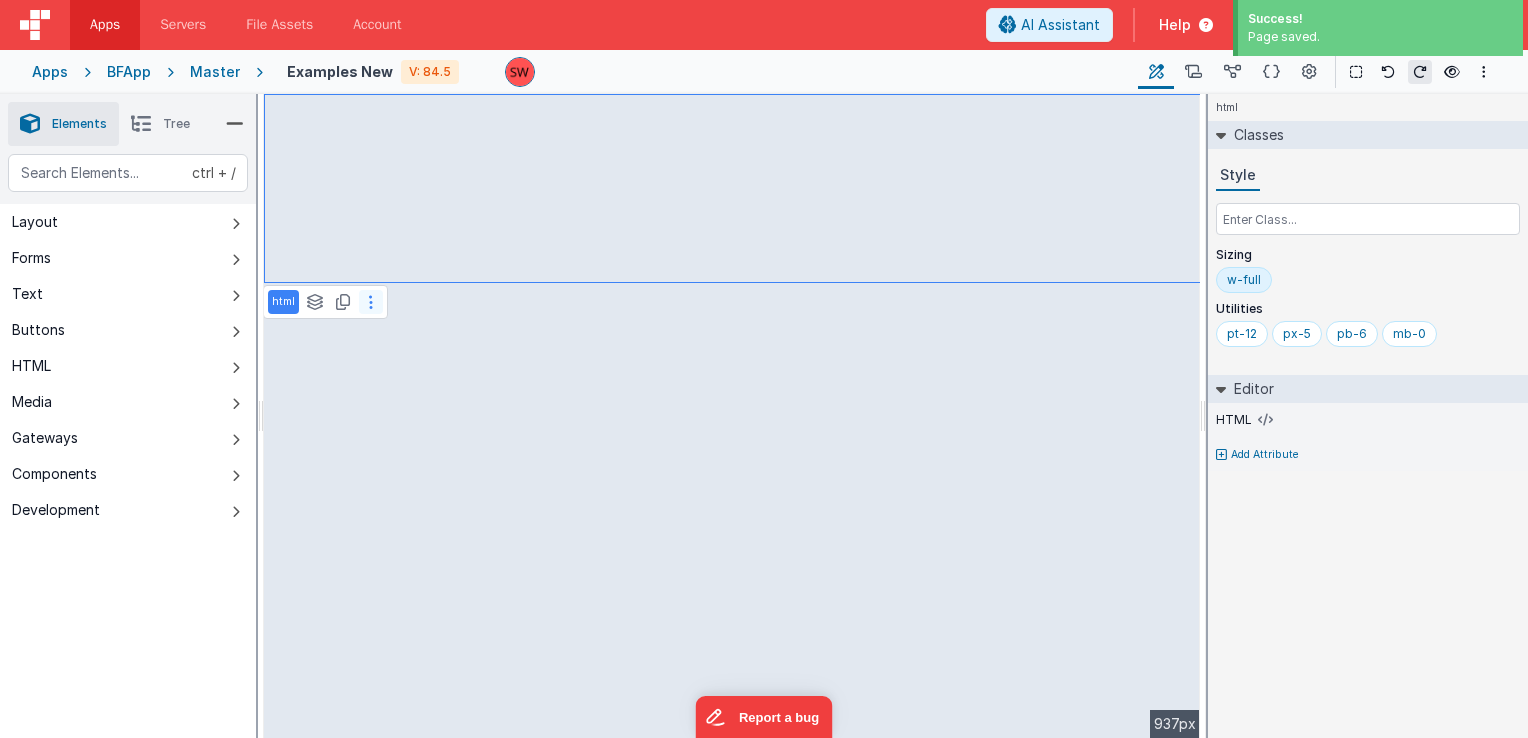 click at bounding box center [371, 302] 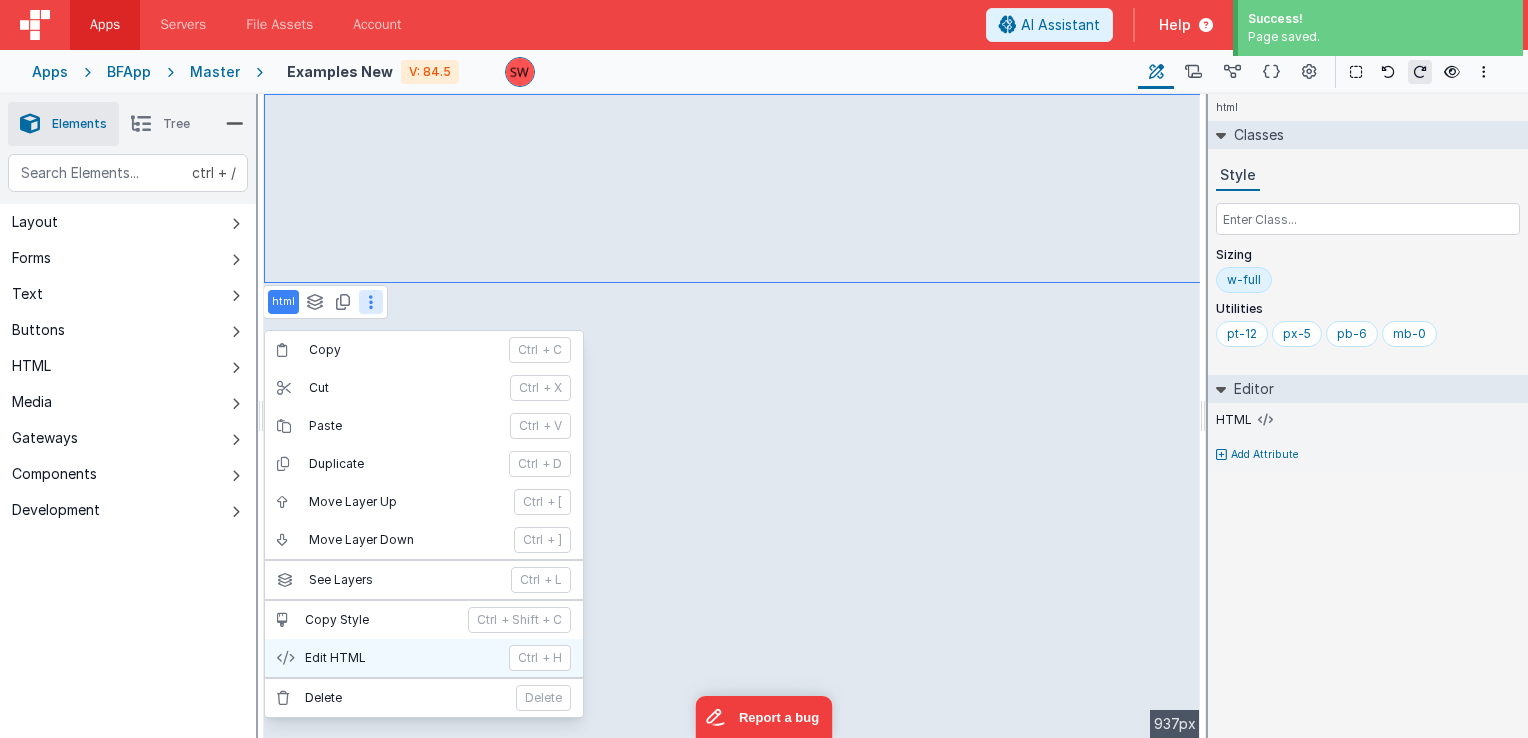 click on "Edit HTML" at bounding box center (401, 658) 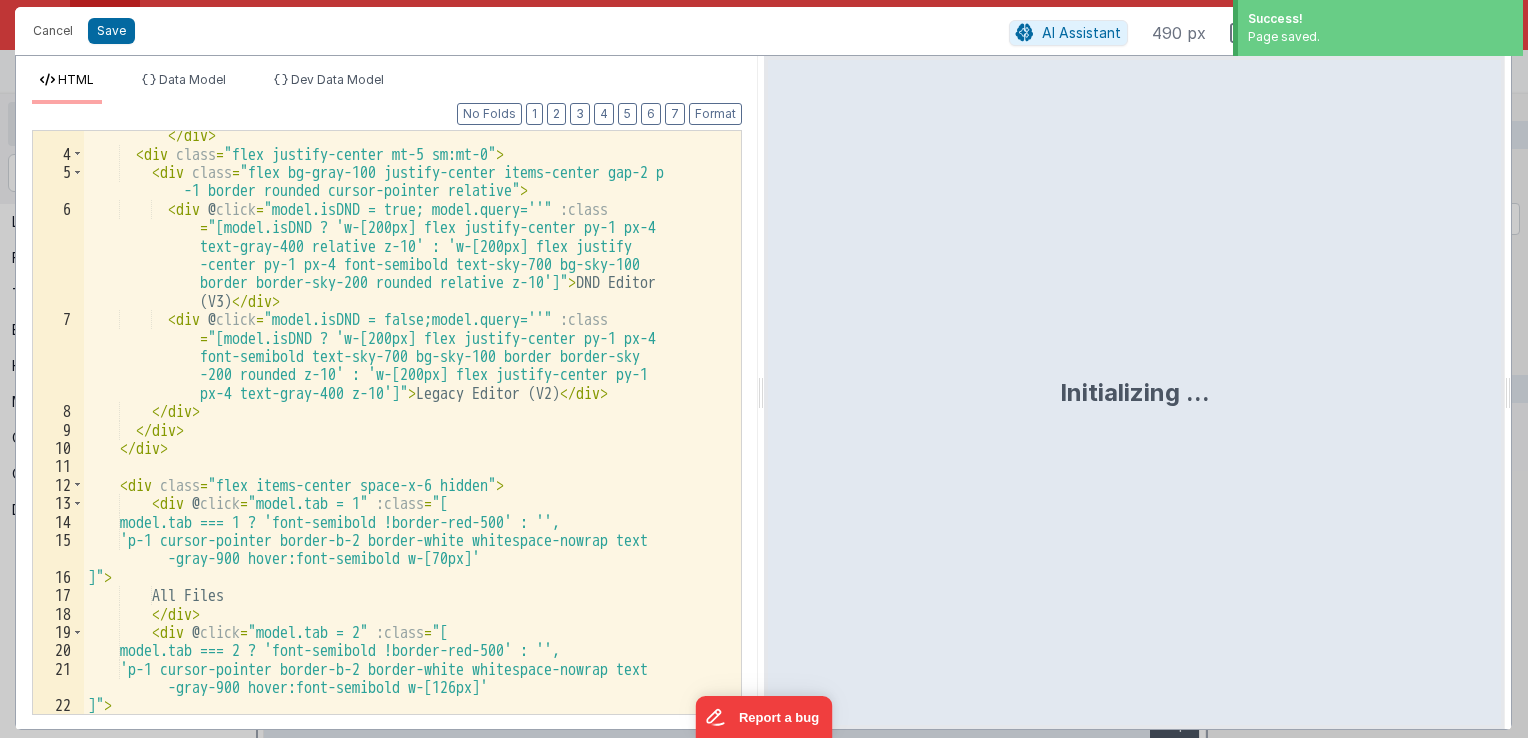 scroll, scrollTop: 0, scrollLeft: 0, axis: both 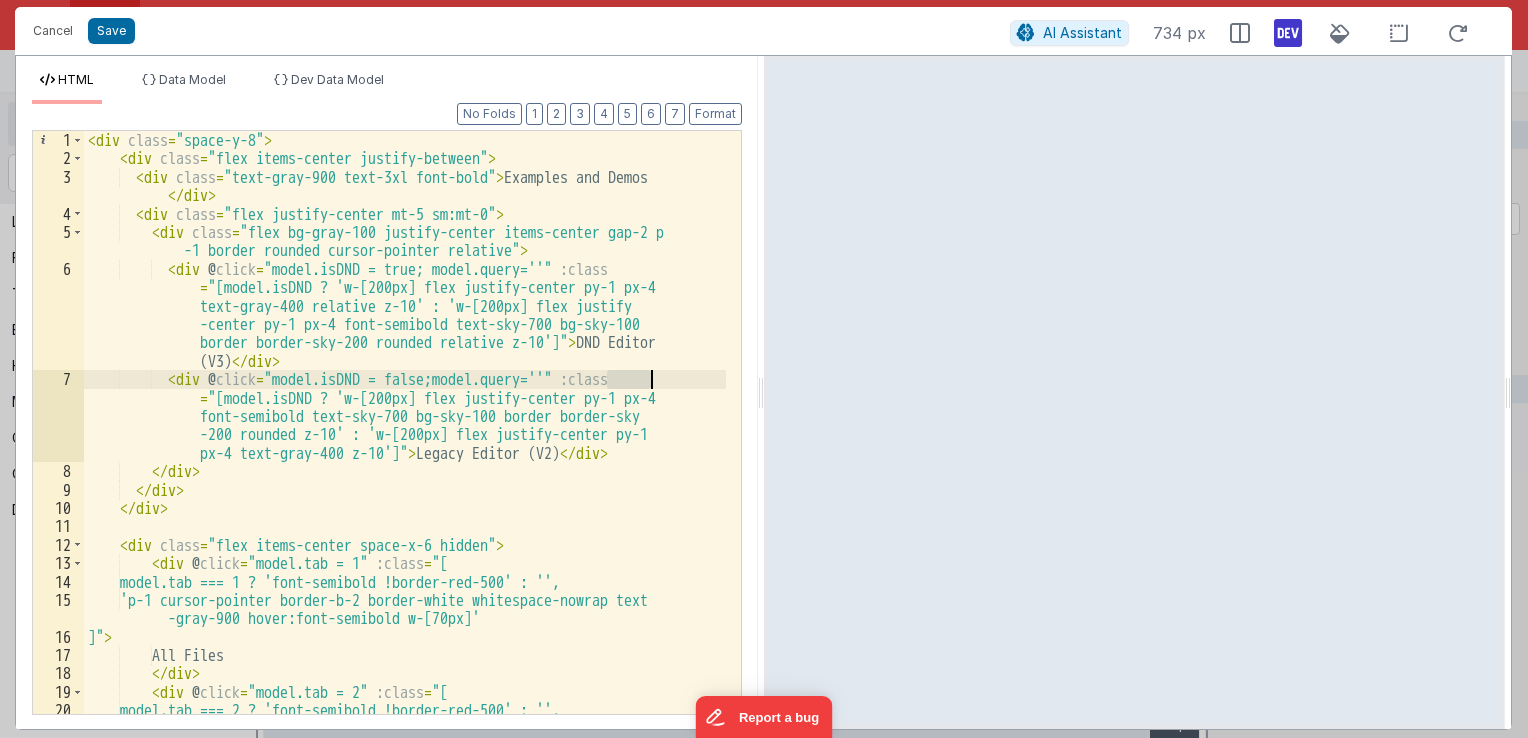 drag, startPoint x: 605, startPoint y: 380, endPoint x: 659, endPoint y: 380, distance: 54 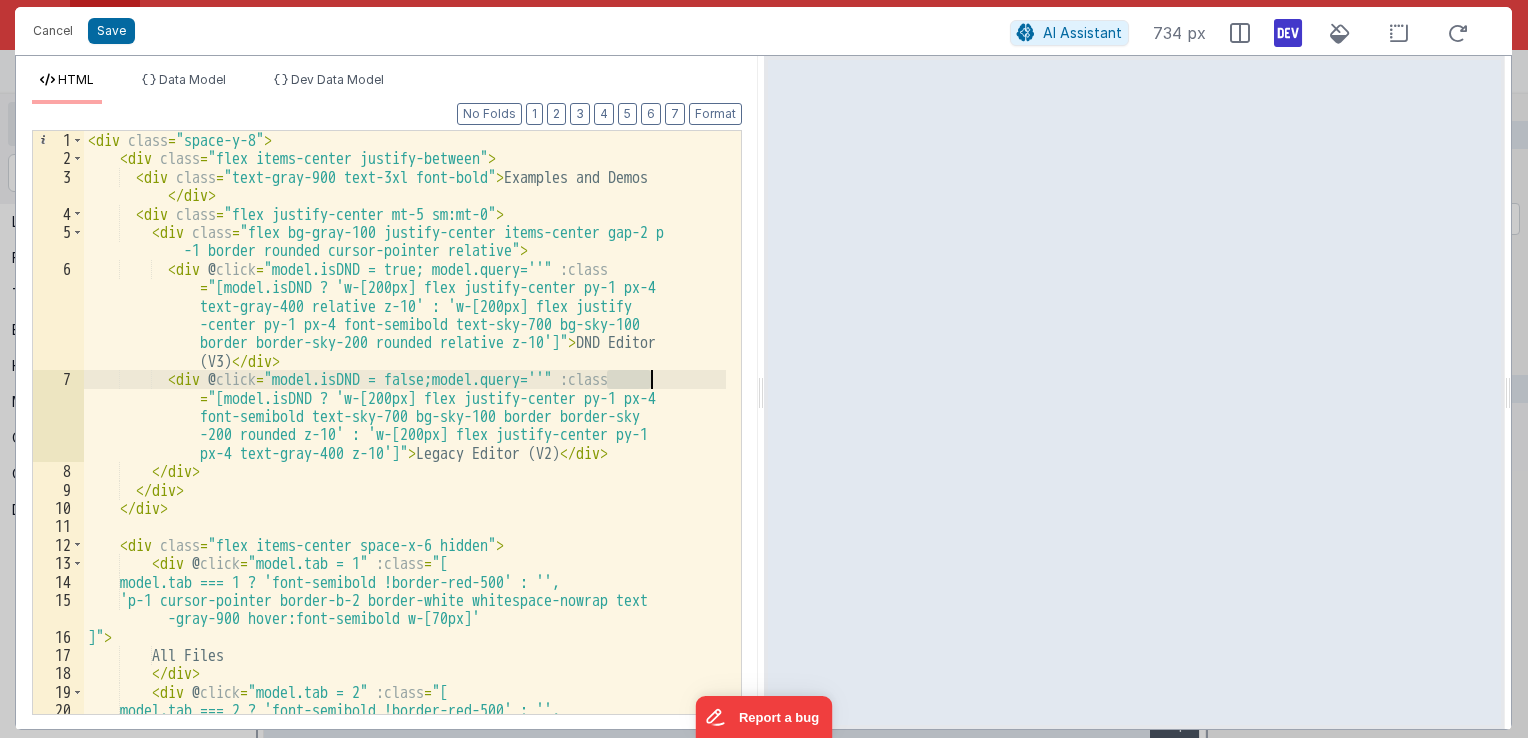 click on "< div   class = "space-y-8" >      < div   class = "flex items-center justify-between" >         < div   class = "text-gray-900 text-3xl font-bold" > Examples and Demos            </ div >         < div   class = "flex justify-center mt-5 sm:mt-0" >           < div   class = "flex bg-gray-100 justify-center items-center gap-2 p              -1 border rounded cursor-pointer relative" >              < div   @ click = "model.isDND = true; model.query=''"   :class                = "[model.isDND ? 'w-[200px] flex justify-center py-1 px-4                 text-gray-400 relative z-10' : 'w-[200px] flex justify                -center py-1 px-4 font-semibold text-sky-700 bg-sky-100                 border border-sky-200 rounded relative z-10']" > DND Editor                 (V3) </ div >              < div   @ click = "model.isDND = false;model.query=''"   :class                =                > </ div" at bounding box center (405, 422) 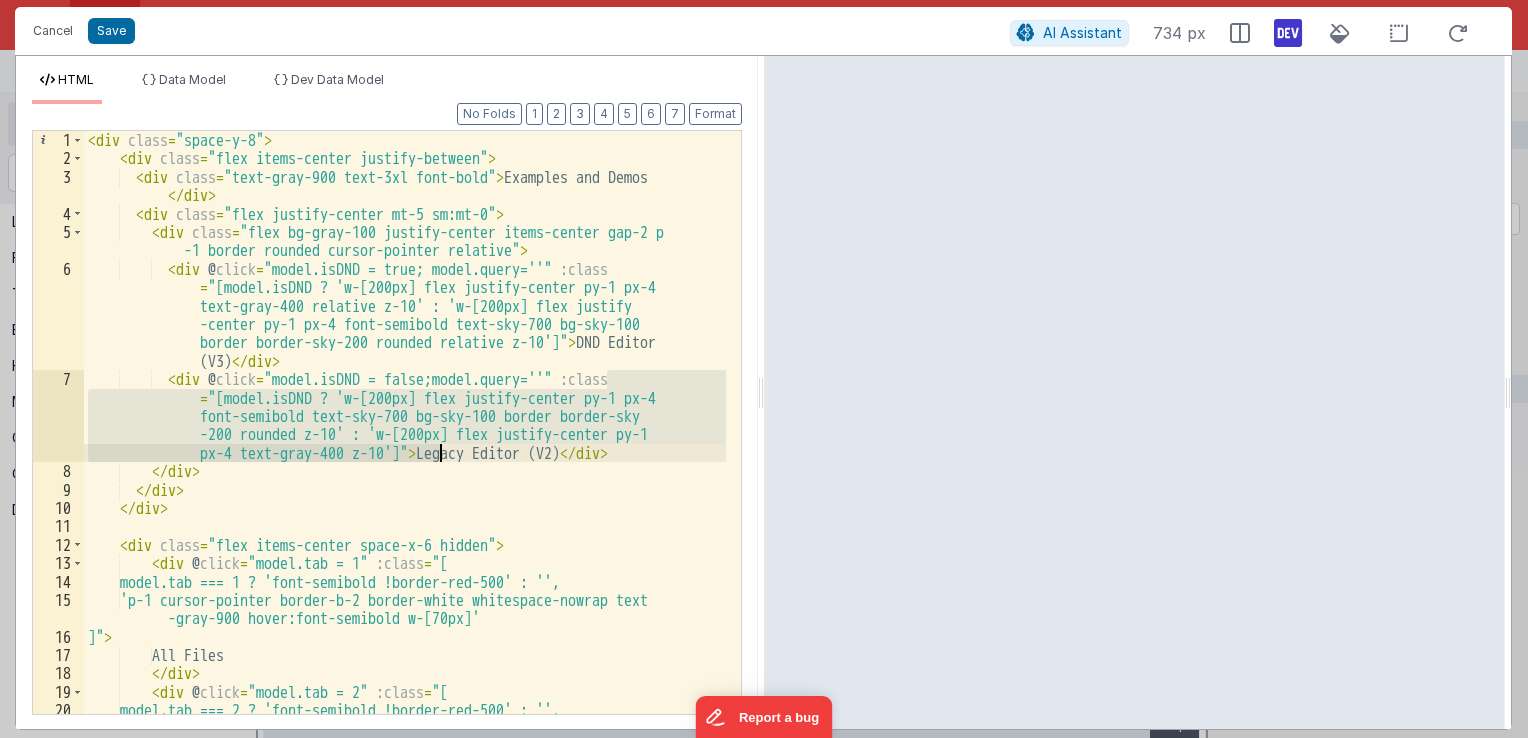 drag, startPoint x: 604, startPoint y: 381, endPoint x: 437, endPoint y: 450, distance: 180.69312 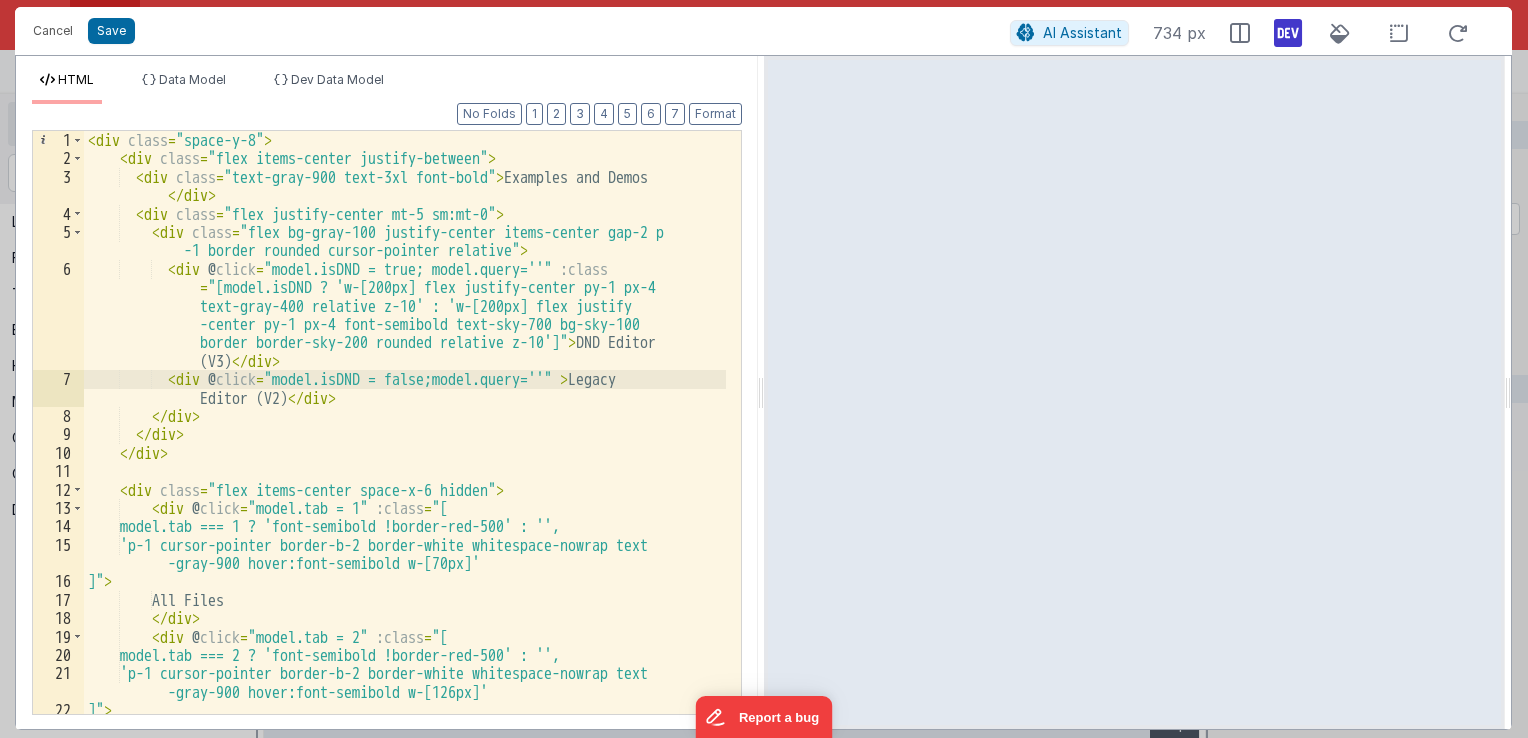 click on "< div   class = "space-y-8" >      < div   class = "flex items-center justify-between" >         < div   class = "text-gray-900 text-3xl font-bold" > Examples and Demos            </ div >         < div   class = "flex justify-center mt-5 sm:mt-0" >           < div   class = "flex bg-gray-100 justify-center items-center gap-2 p              -1 border rounded cursor-pointer relative" >              < div   @ click = "model.isDND = true; model.query=''"   :class                = "[model.isDND ? 'w-[200px] flex justify-center py-1 px-4                 text-gray-400 relative z-10' : 'w-[200px] flex justify                -center py-1 px-4 font-semibold text-sky-700 bg-sky-100                 border border-sky-200 rounded relative z-10']" > DND Editor                 (V3) </ div >              < div   @ click = "model.isDND = false;model.query=''"   > Legacy                 Editor (V2) </ div >           </ >" at bounding box center [405, 441] 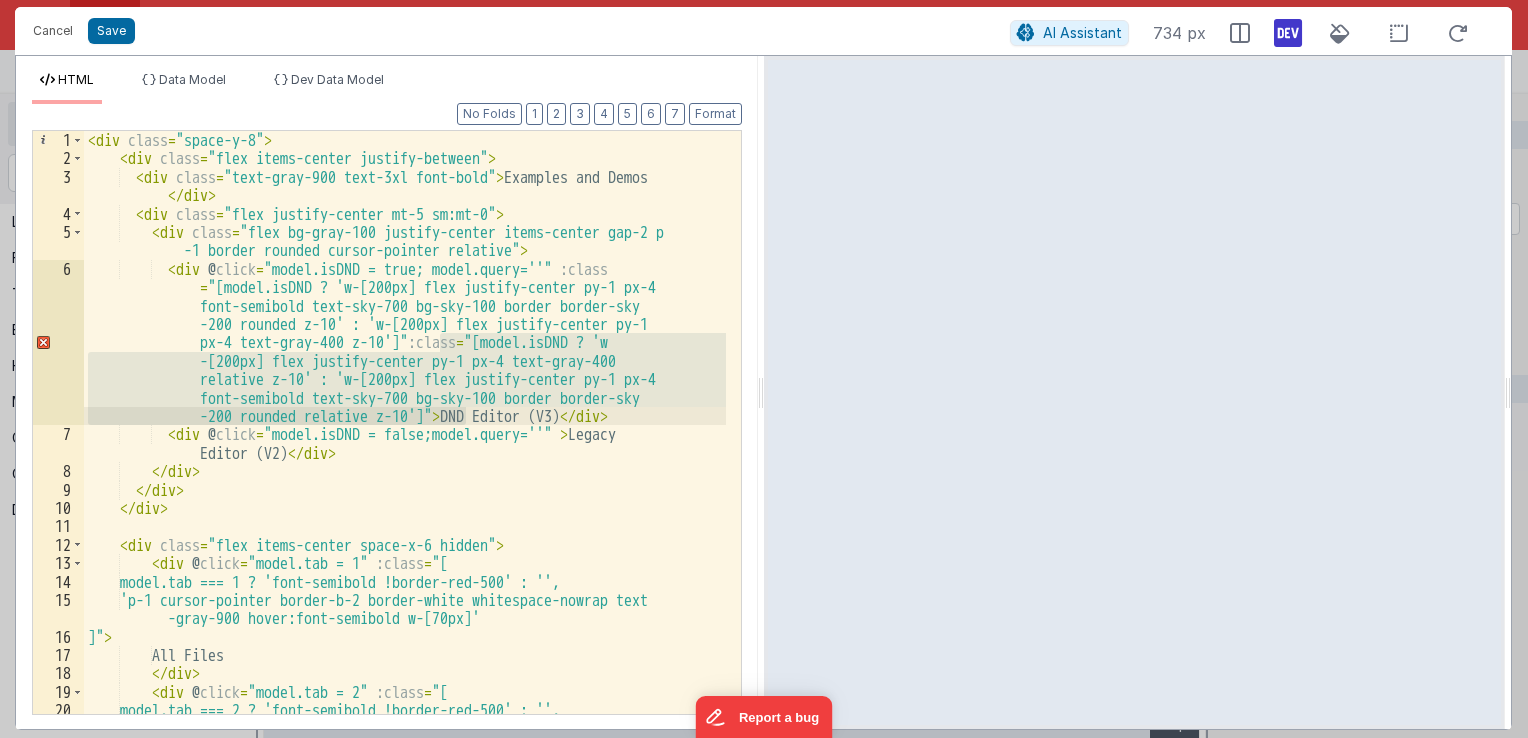 drag, startPoint x: 442, startPoint y: 347, endPoint x: 463, endPoint y: 421, distance: 76.922035 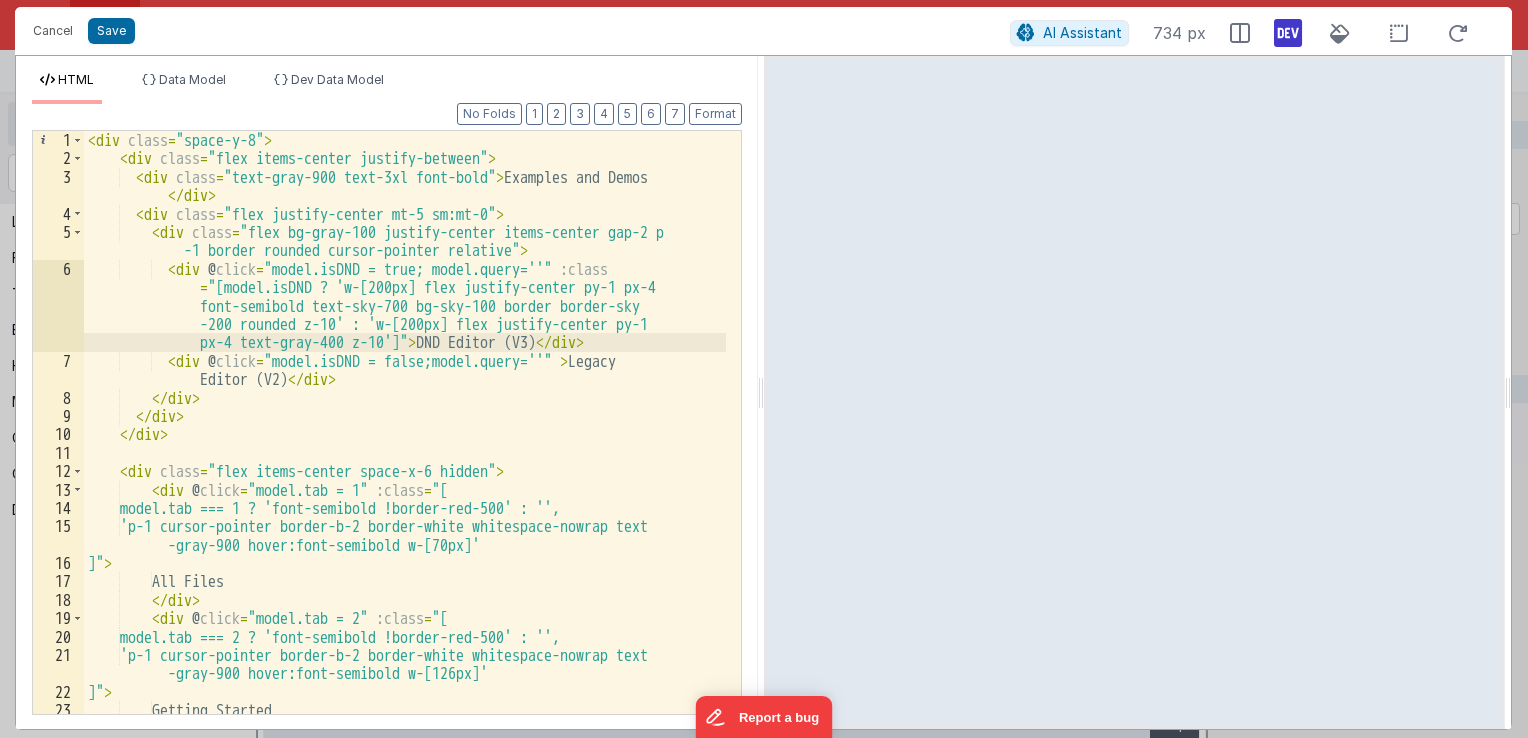 click on "< div   class = "space-y-8" >      < div   class = "flex items-center justify-between" >         < div   class = "text-gray-900 text-3xl font-bold" > Examples and Demos            </ div >         < div   class = "flex justify-center mt-5 sm:mt-0" >           < div   class = "flex bg-gray-100 justify-center items-center gap-2 p              -1 border rounded cursor-pointer relative" >              < div   @ click = "model.isDND = true; model.query=''"   :class                = "[model.isDND ? 'w-[200px] flex justify-center py-1 px-4                 font-semibold text-sky-700 bg-sky-100 border border-sky                -200 rounded z-10' : 'w-[200px] flex justify-center py-1                 px-4 text-gray-400 z-10']" > DND Editor (V3) </ div >              < div   @ click = "model.isDND = false;model.query=''"   > Legacy                 Editor (V2) </ div >           </ div >         </ div >      </ div >      < div" at bounding box center (405, 441) 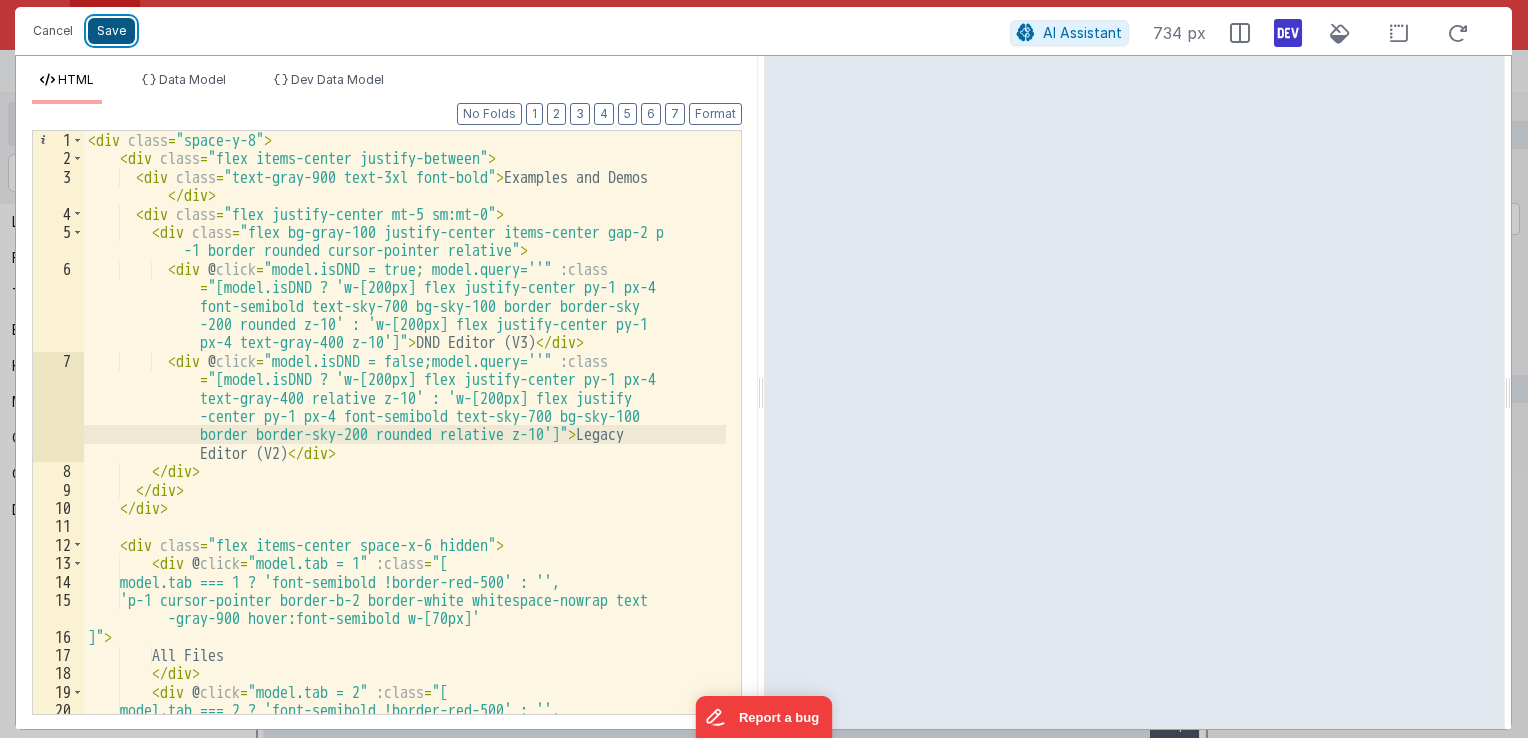click on "Save" at bounding box center [111, 31] 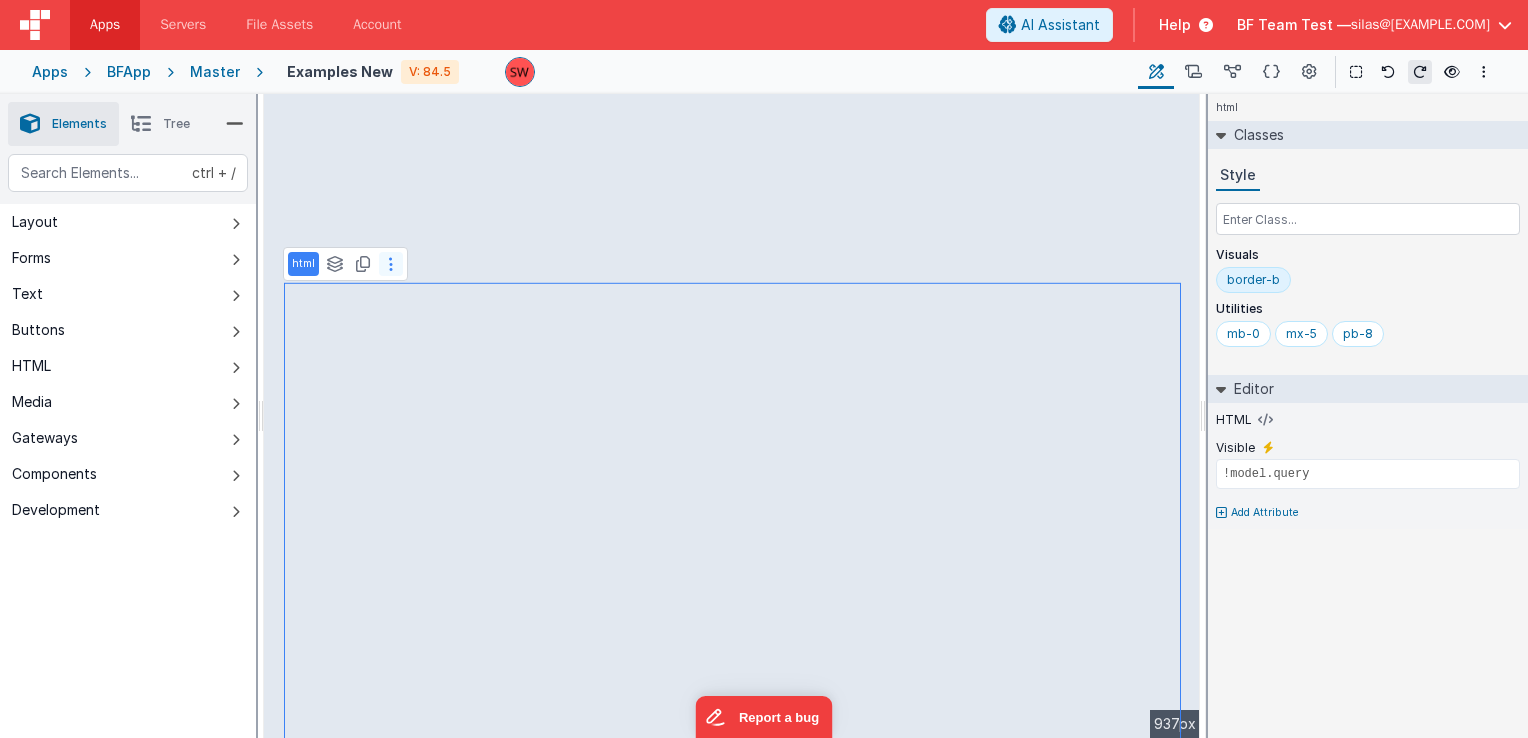 click at bounding box center (391, 264) 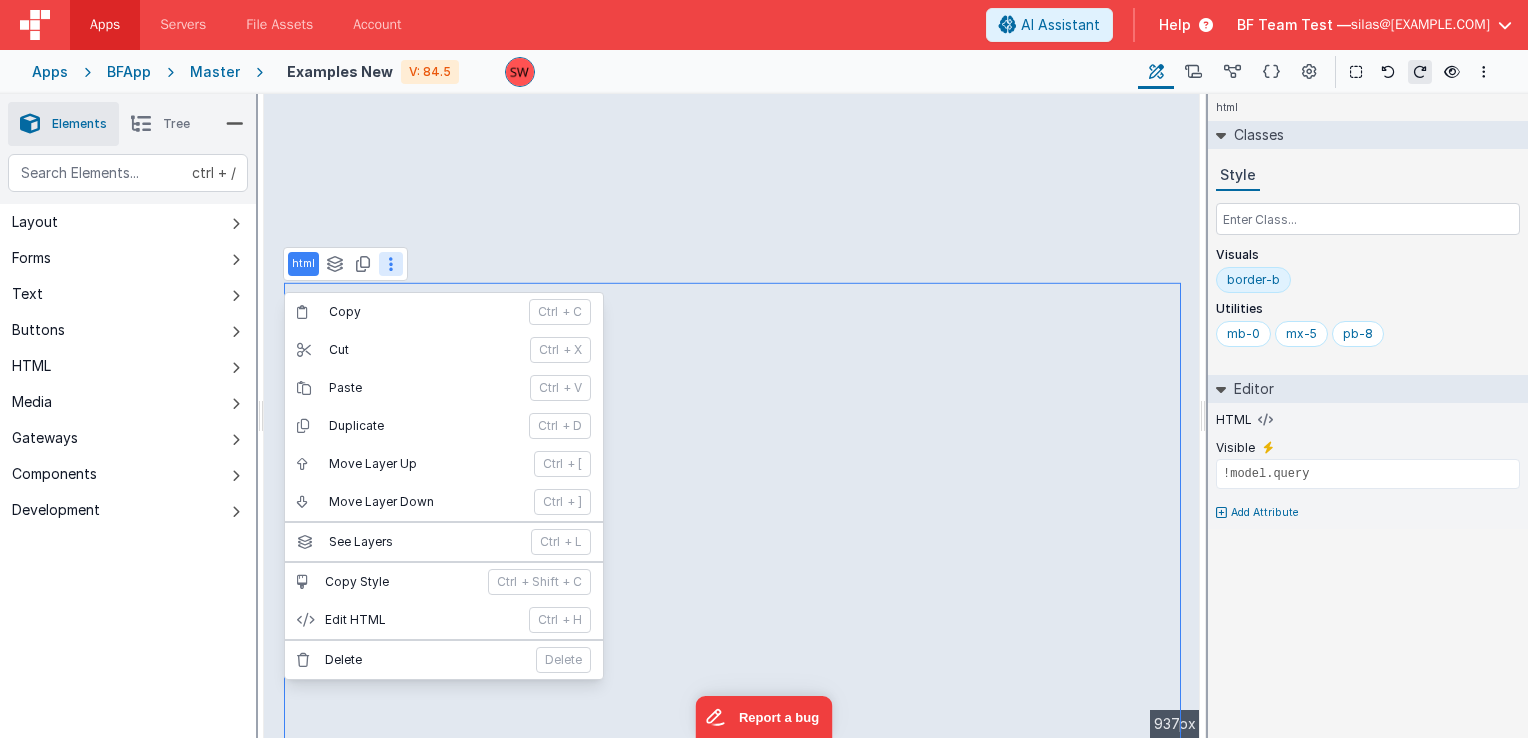 click at bounding box center (391, 264) 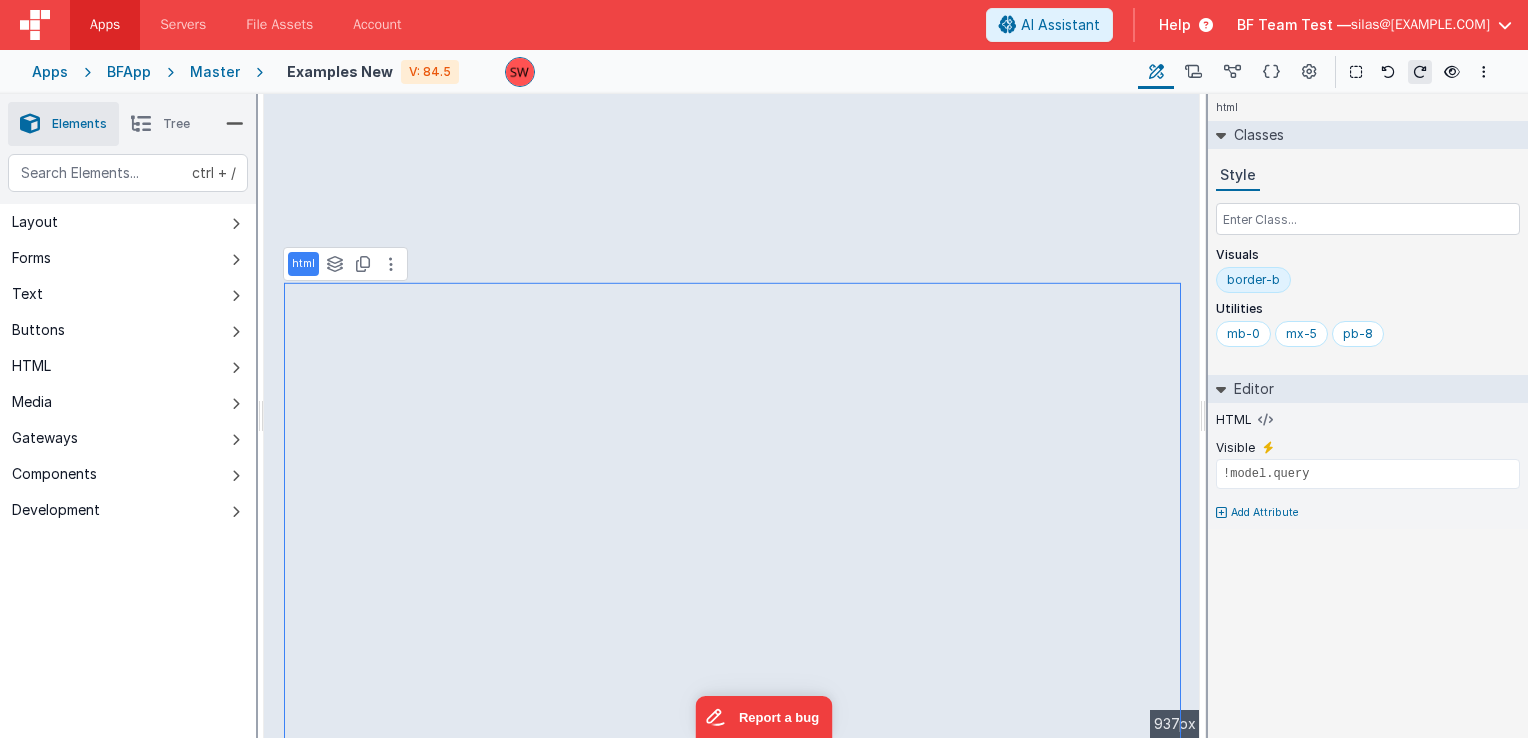 click on "BFApp" at bounding box center [129, 72] 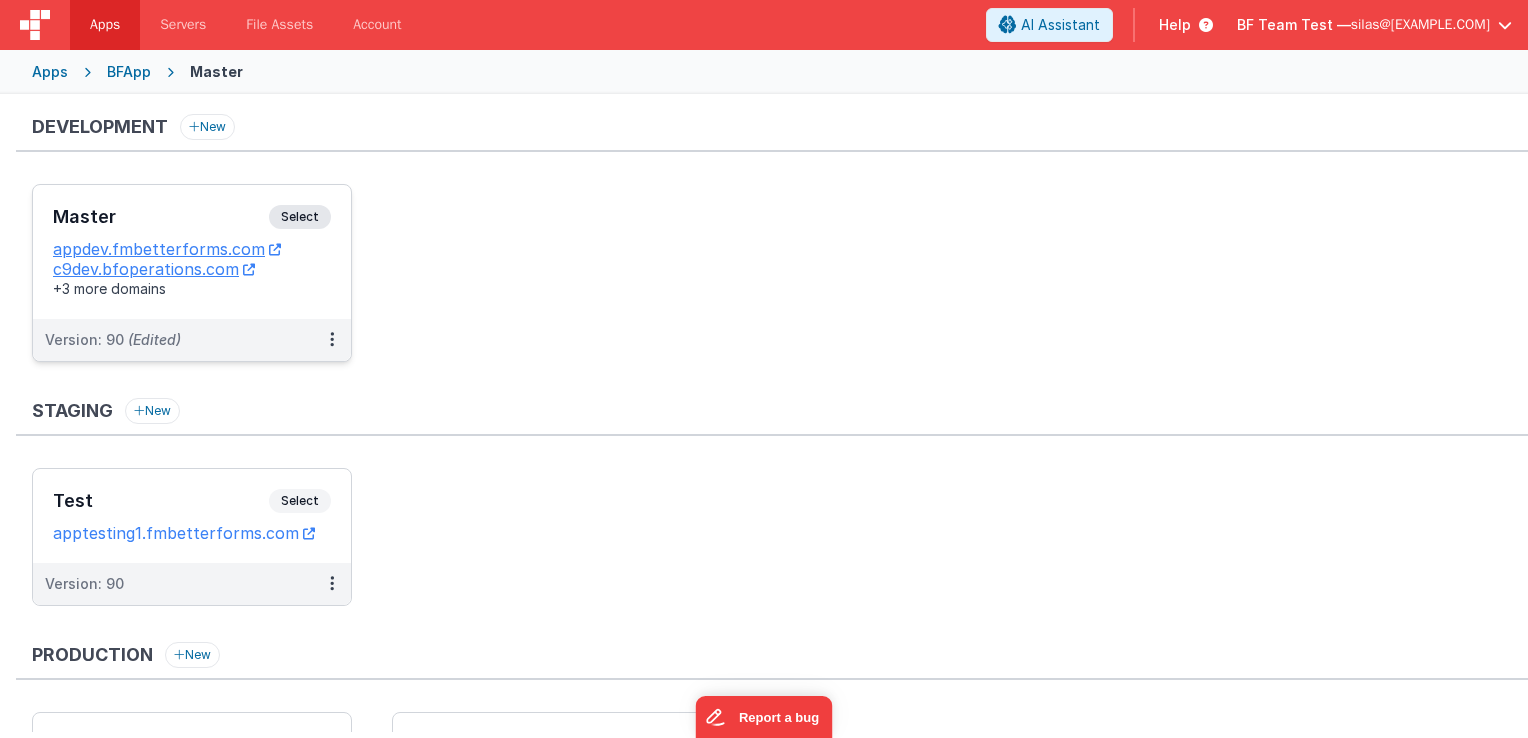 click on "Select" at bounding box center [300, 217] 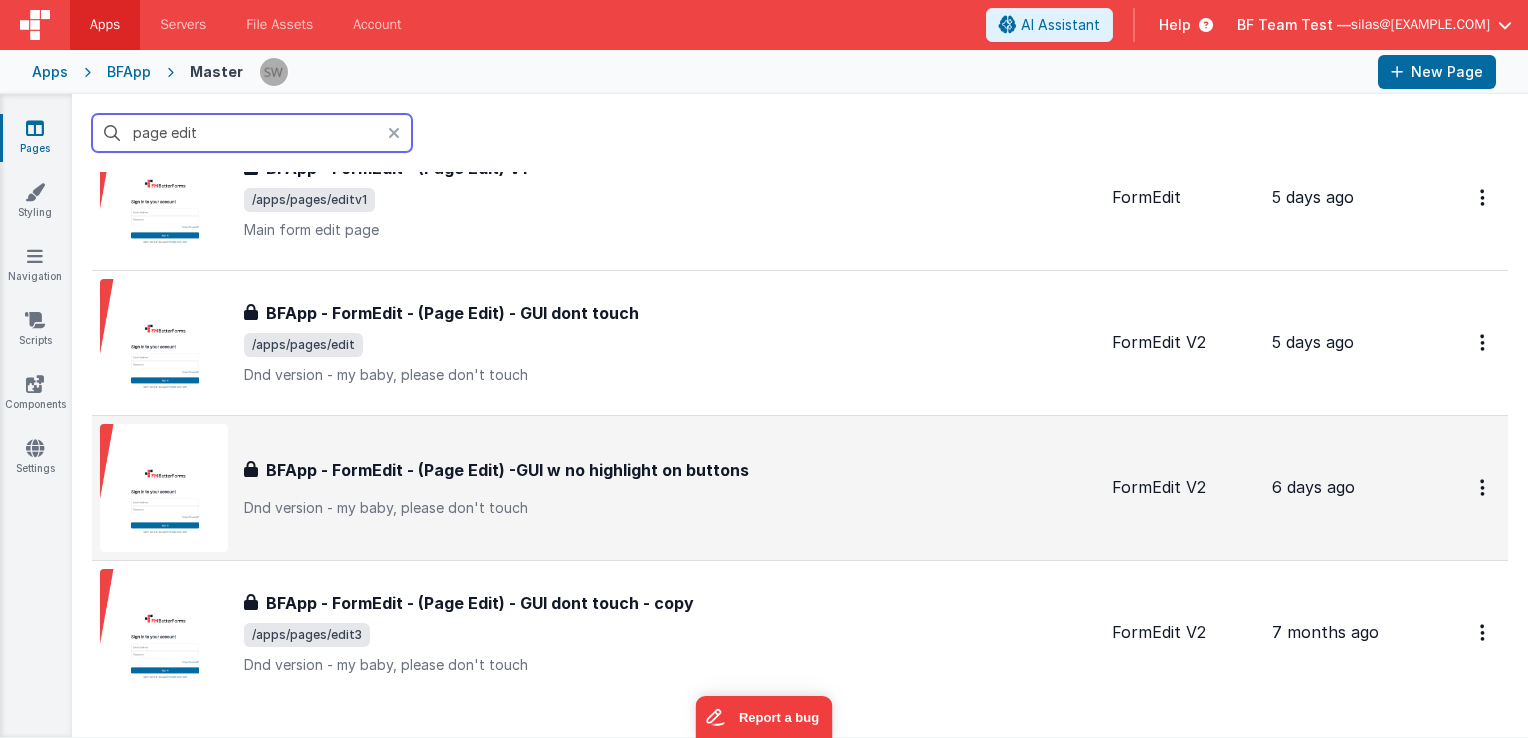 scroll, scrollTop: 300, scrollLeft: 0, axis: vertical 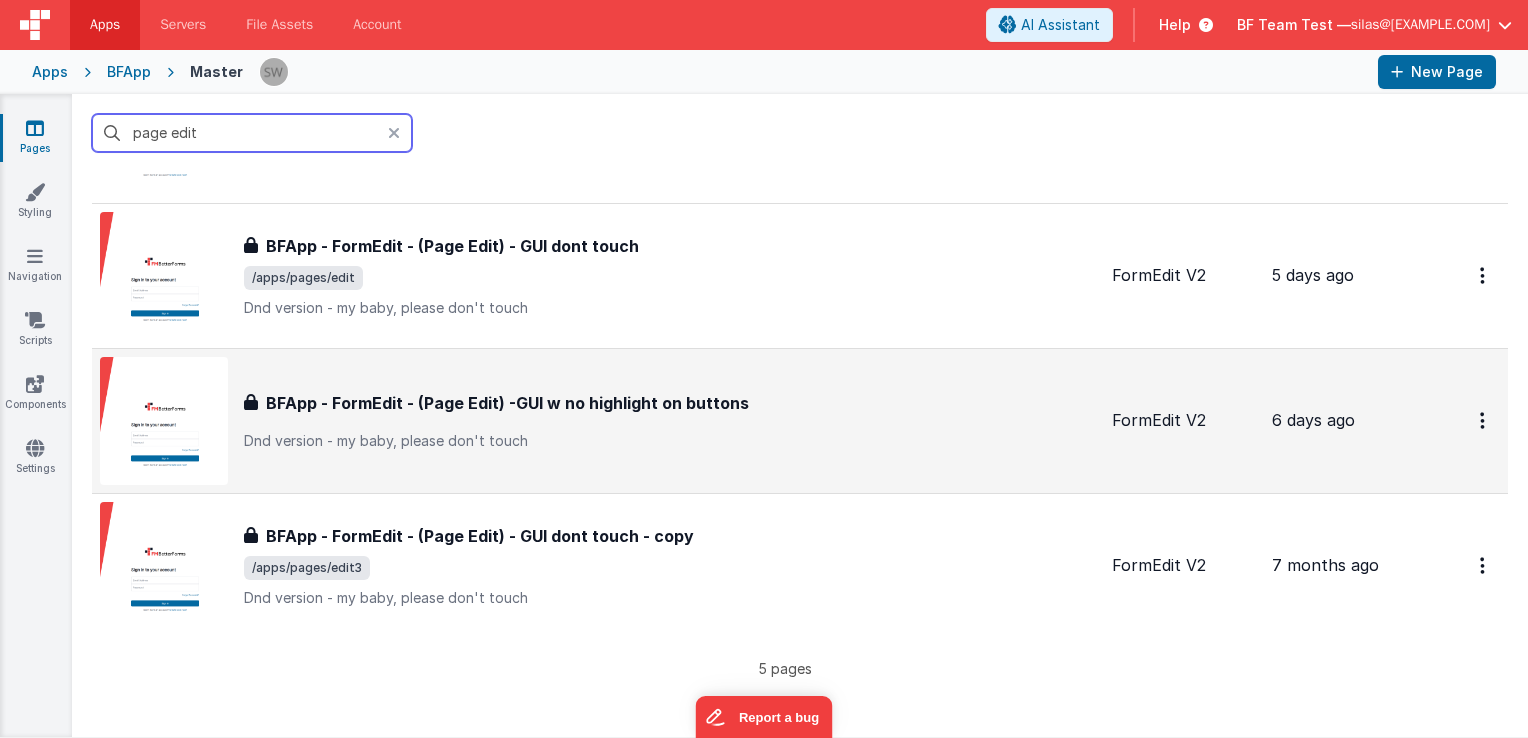type on "page edit" 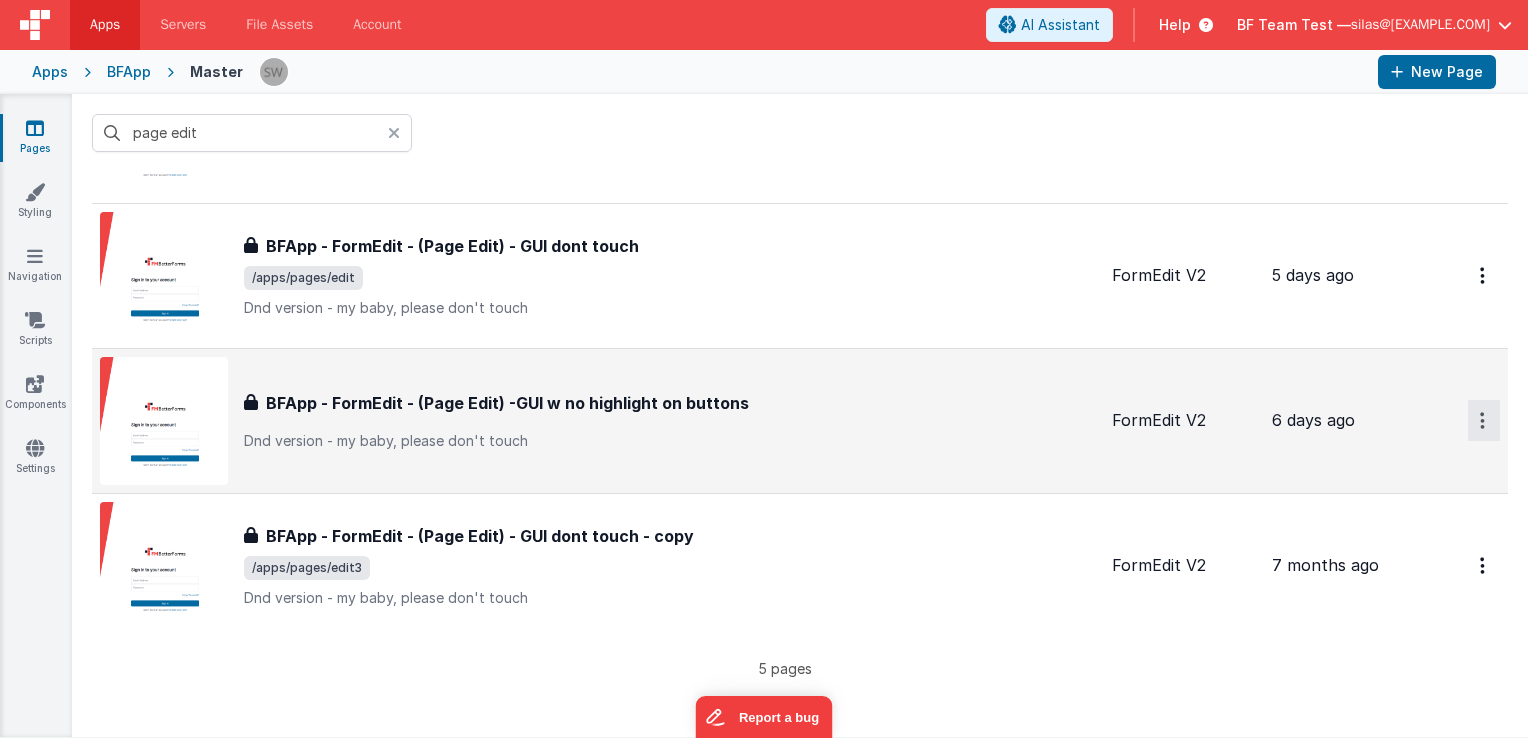 click at bounding box center [1482, -15] 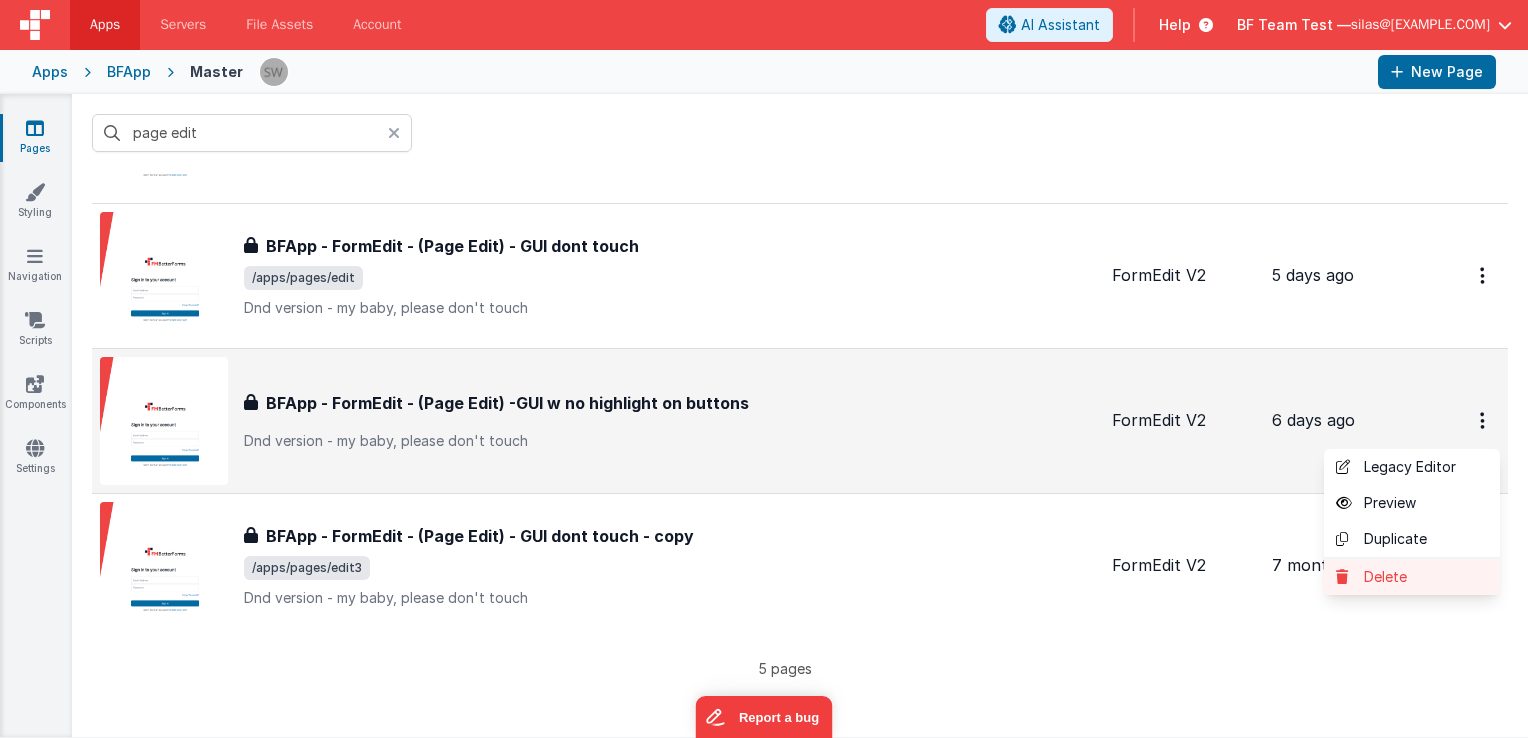 click at bounding box center (1350, 577) 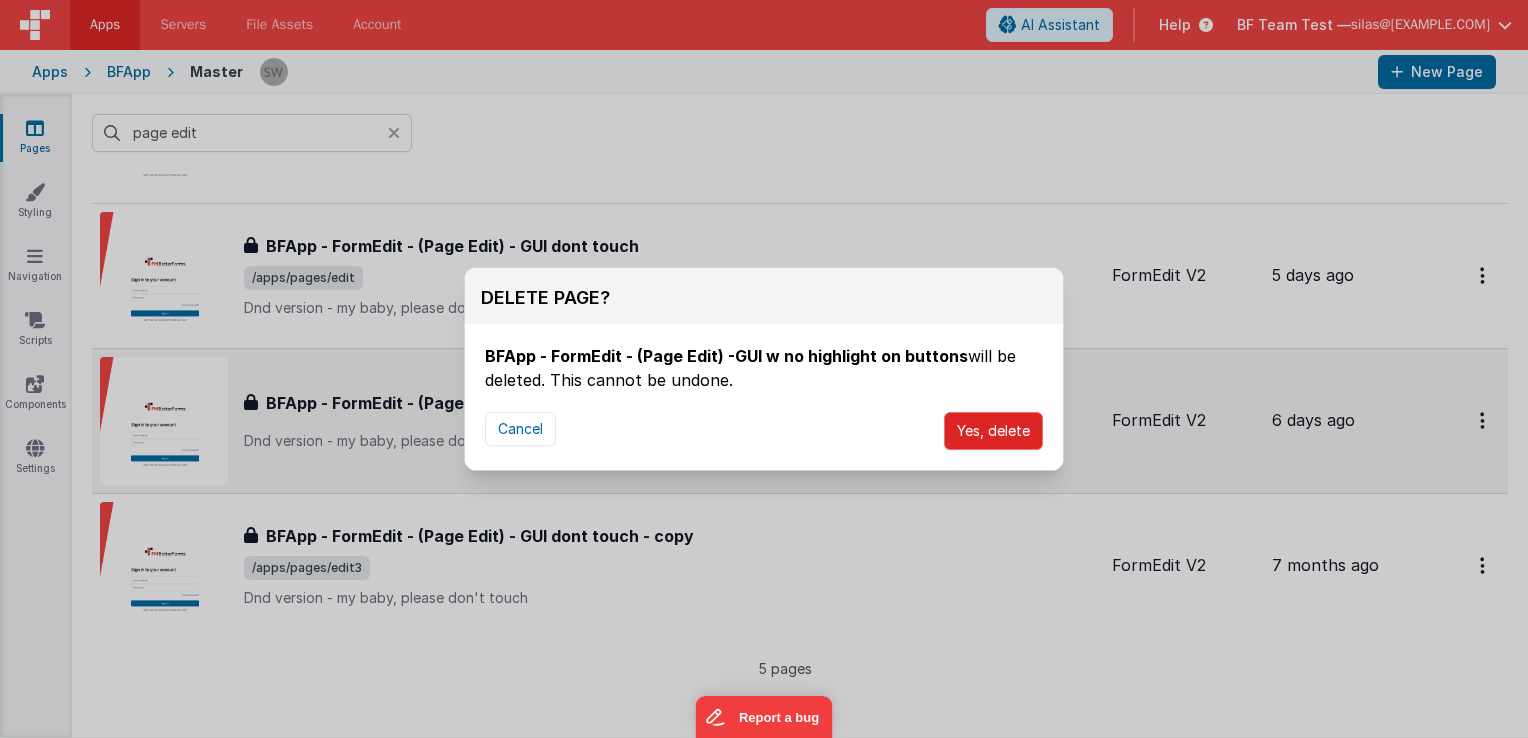 click on "Yes, delete" at bounding box center [993, 431] 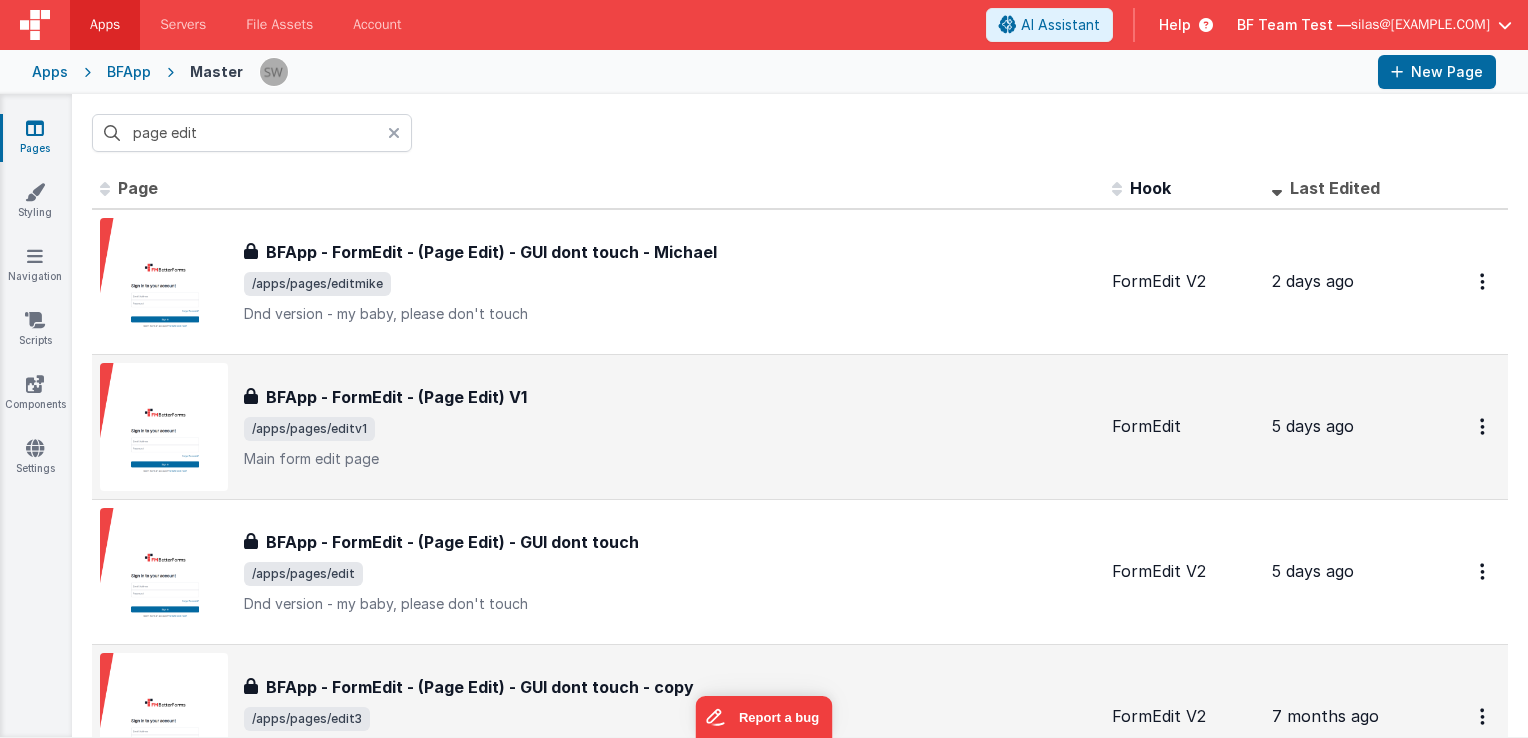scroll, scrollTop: 0, scrollLeft: 0, axis: both 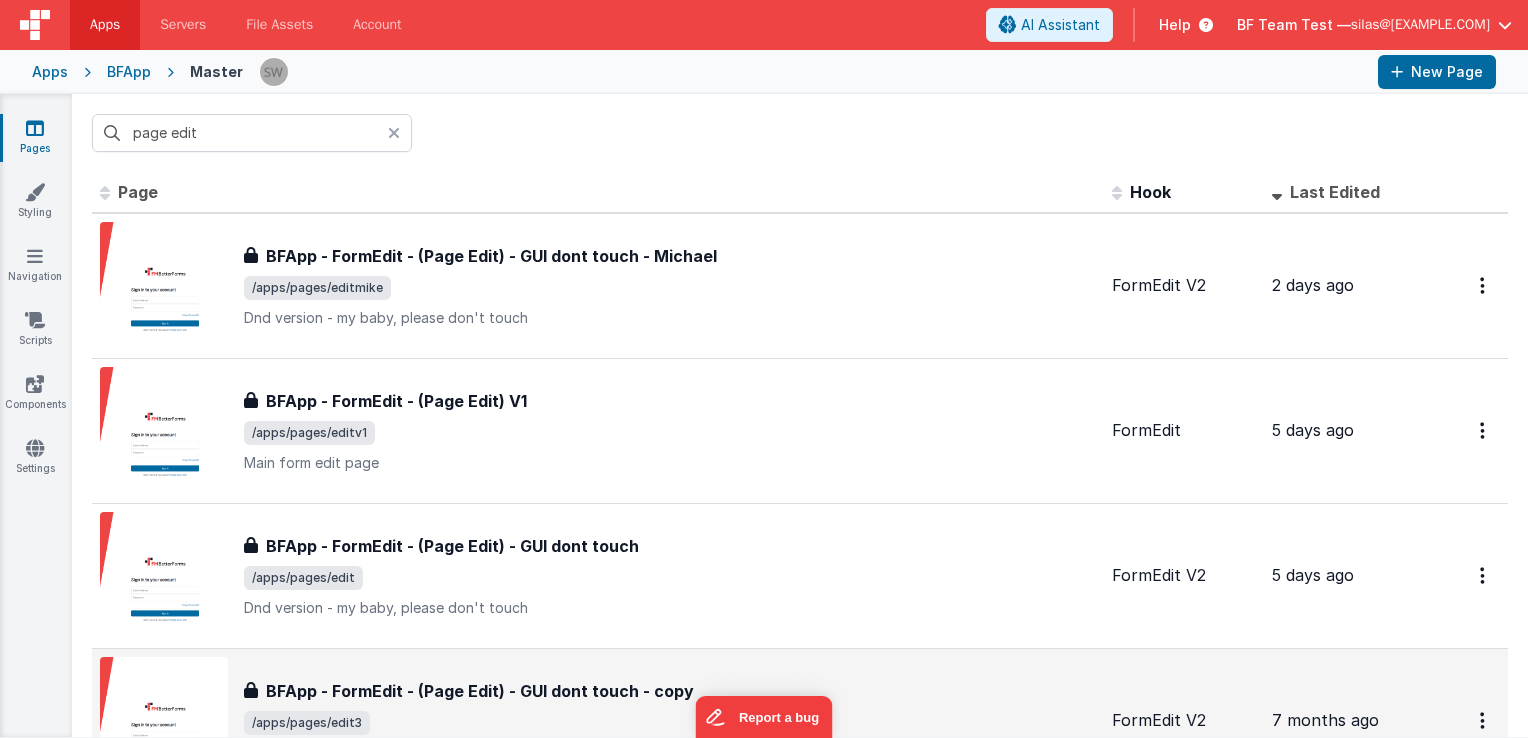 click at bounding box center [394, 133] 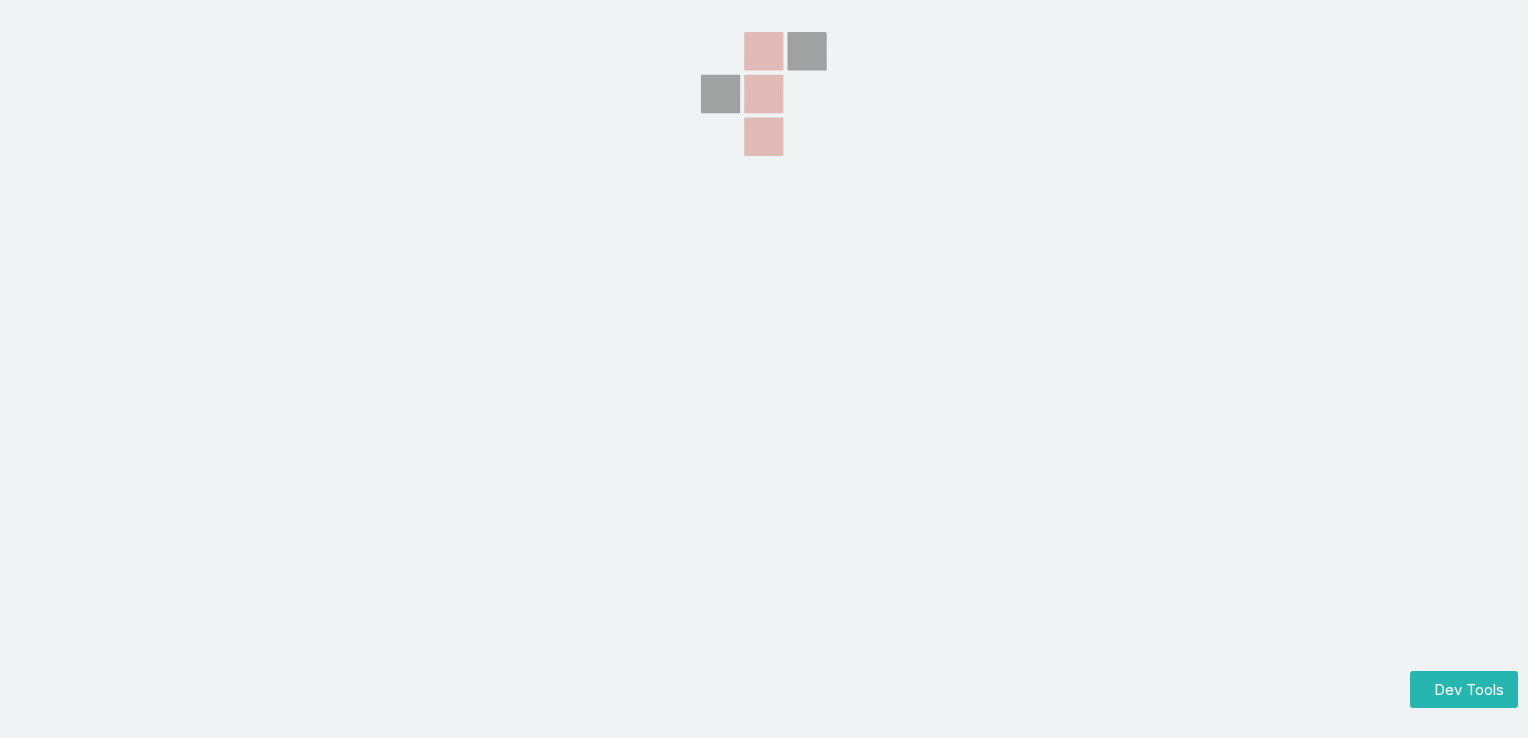 scroll, scrollTop: 0, scrollLeft: 0, axis: both 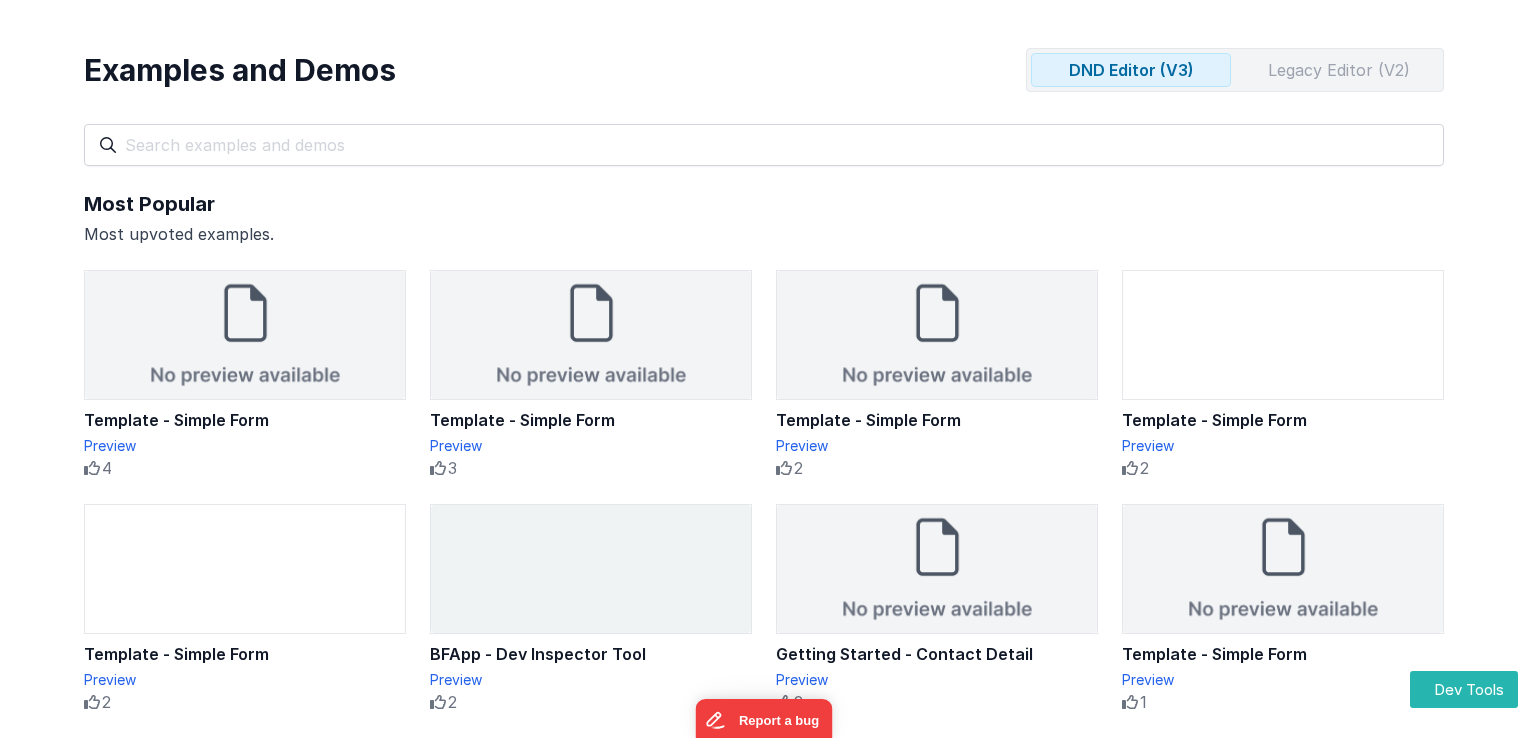 click on "Legacy Editor (V2)" at bounding box center (1339, 70) 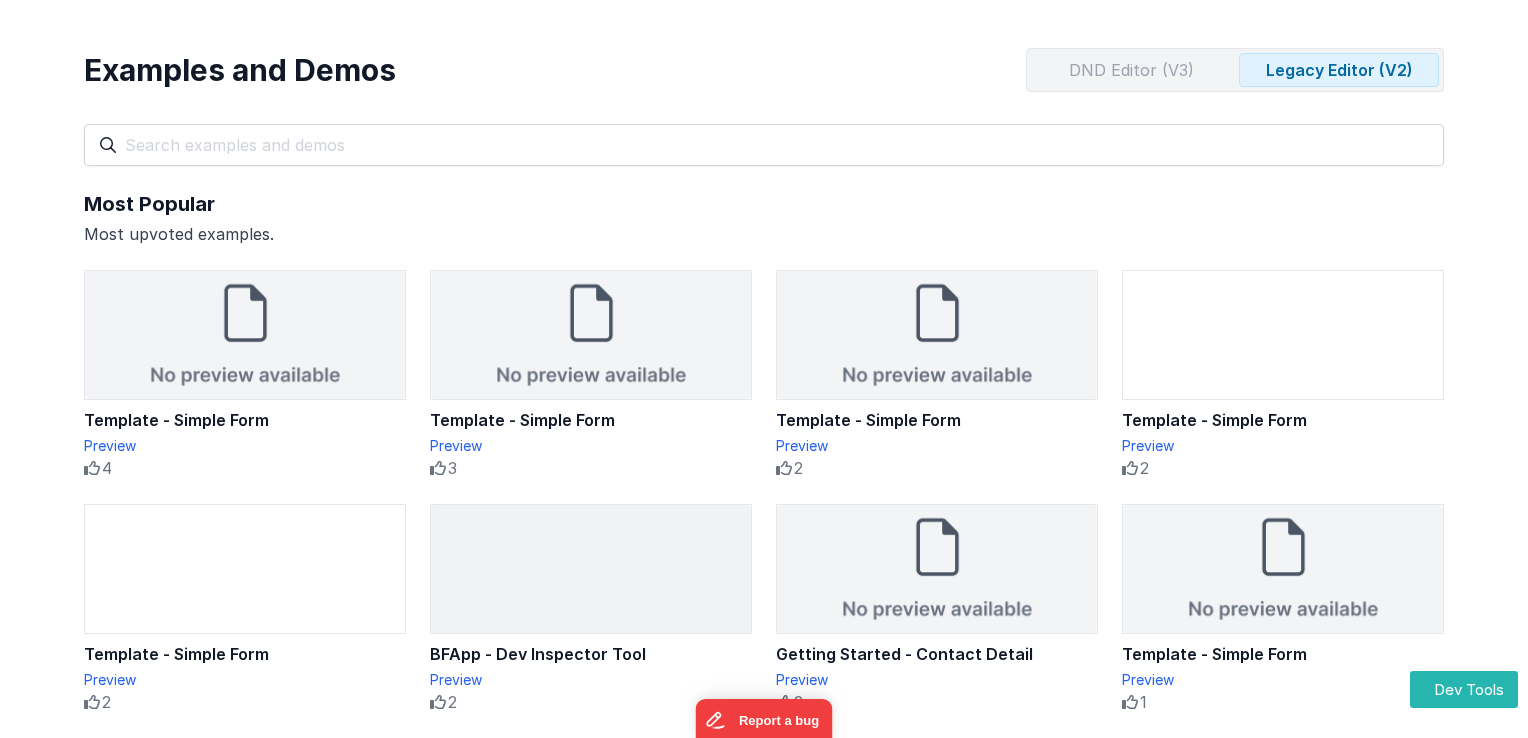 click on "DND Editor (V3)   Legacy Editor (V2)" at bounding box center (1235, 70) 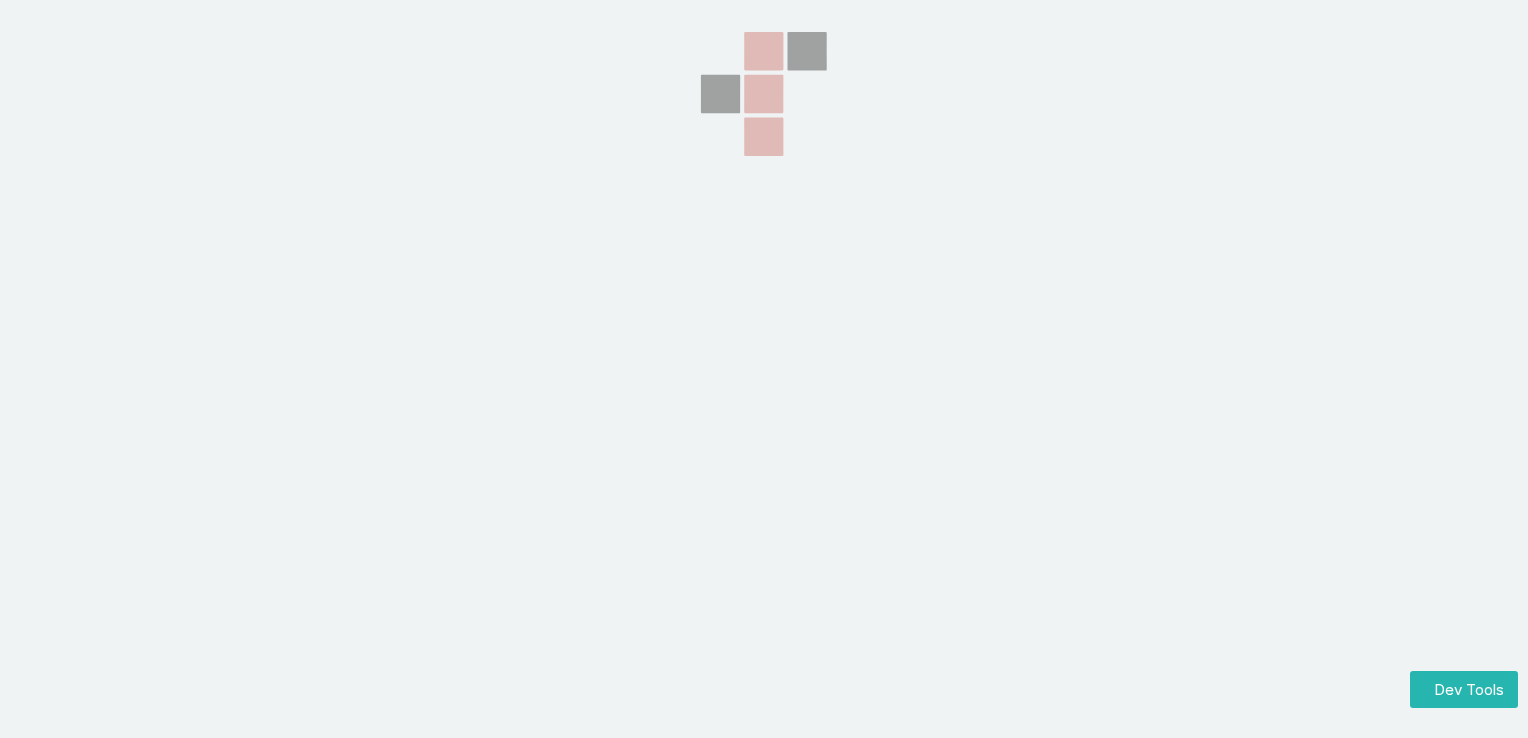 scroll, scrollTop: 0, scrollLeft: 0, axis: both 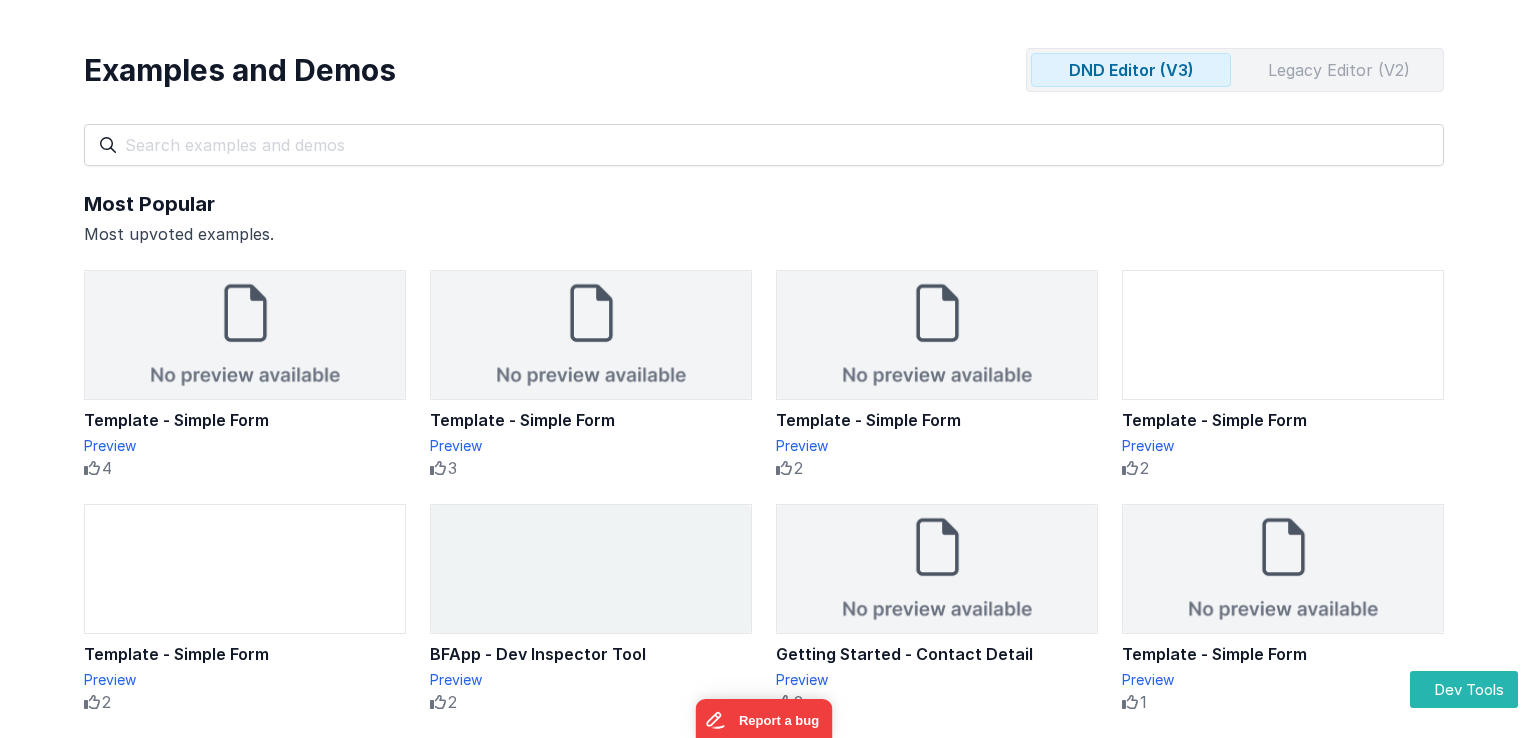 click on "Legacy Editor (V2)" at bounding box center (1339, 70) 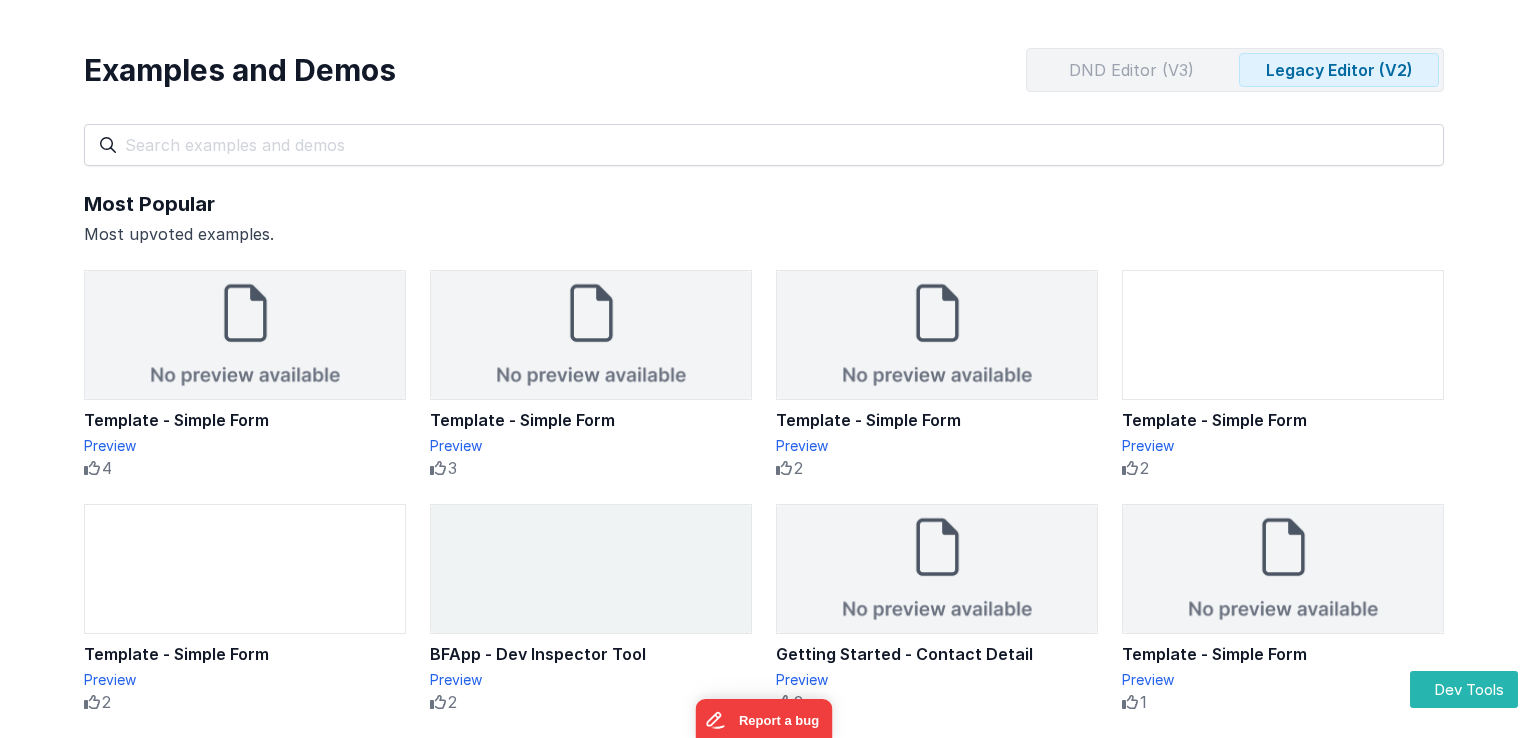 click on "DND Editor (V3)" at bounding box center [1131, 70] 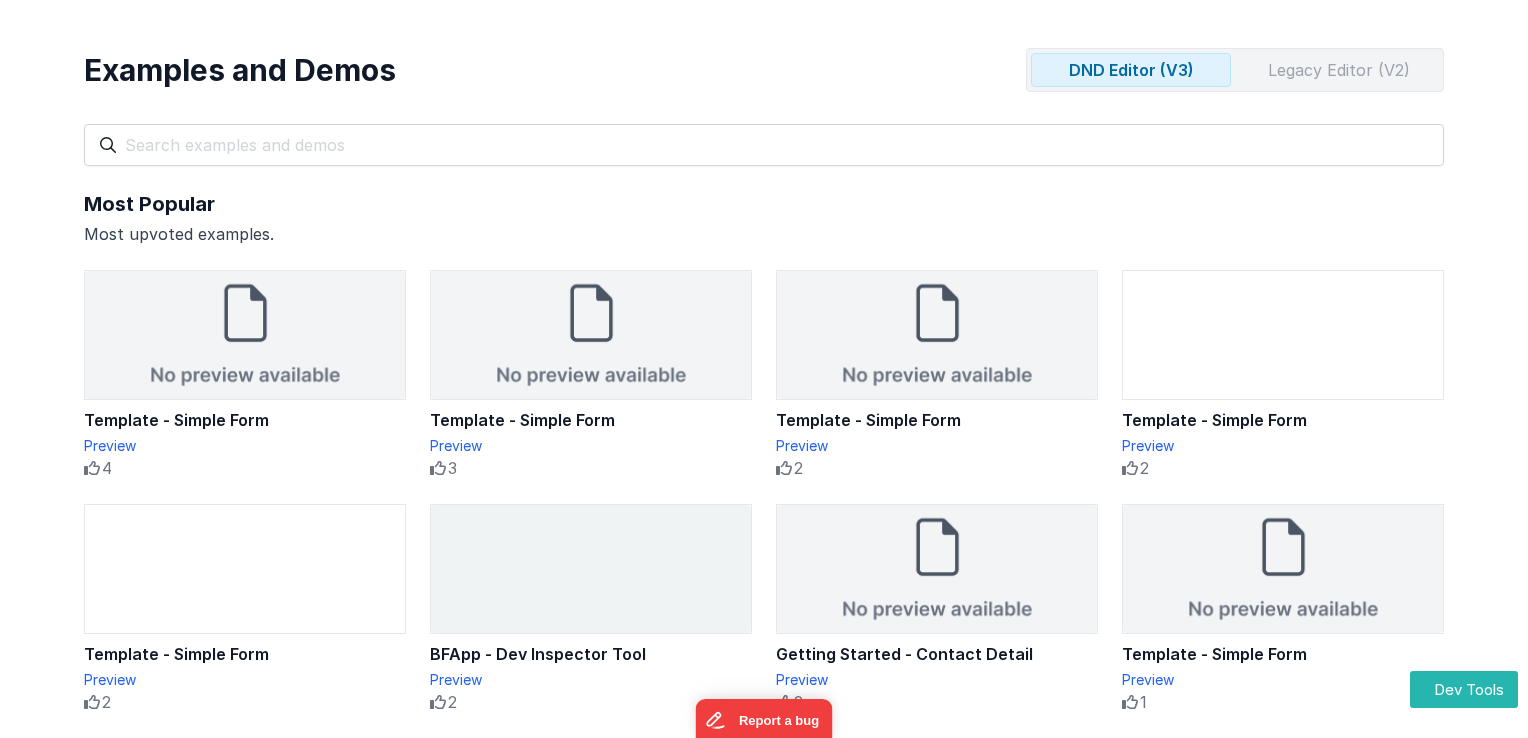 click on "Legacy Editor (V2)" at bounding box center (1339, 70) 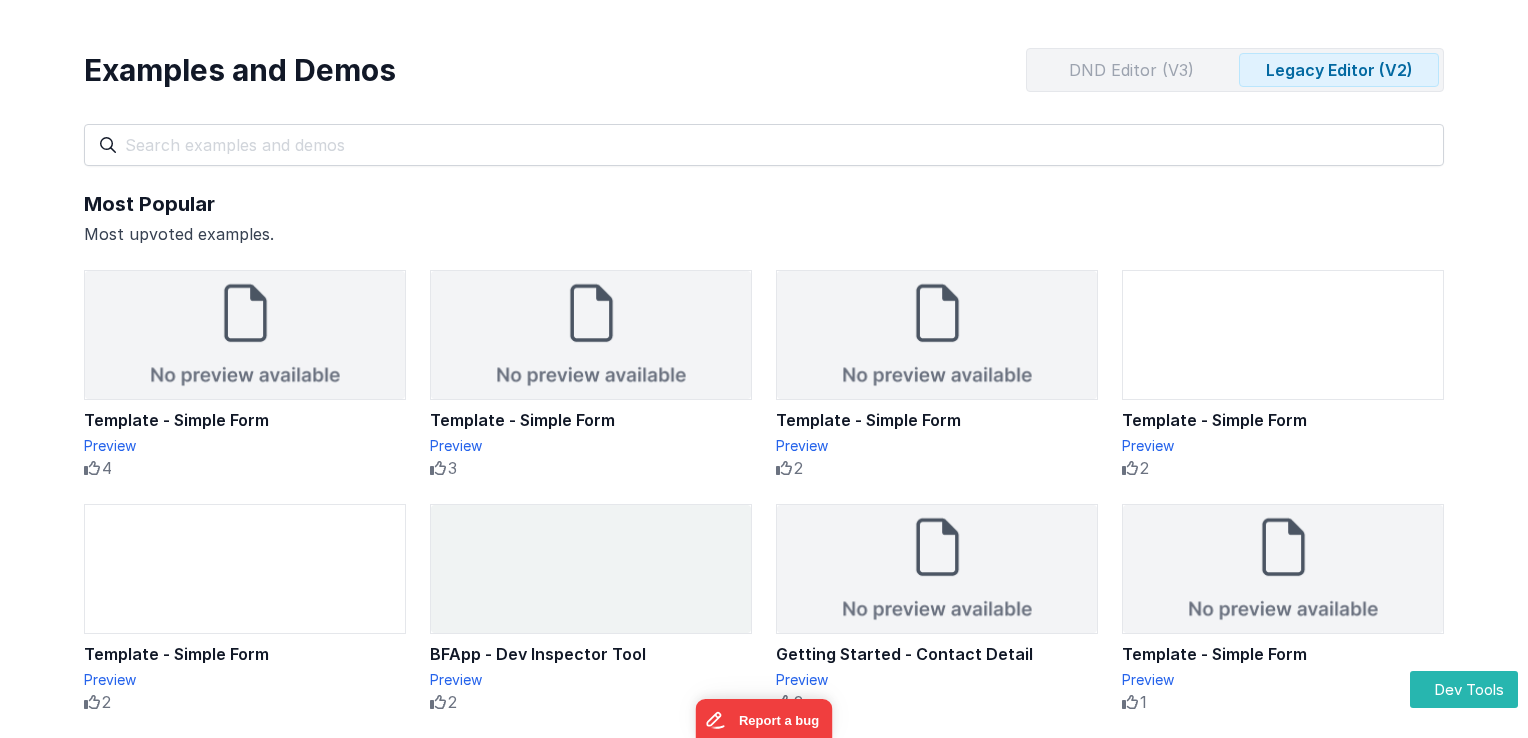 click on "DND Editor (V3)" at bounding box center (1131, 70) 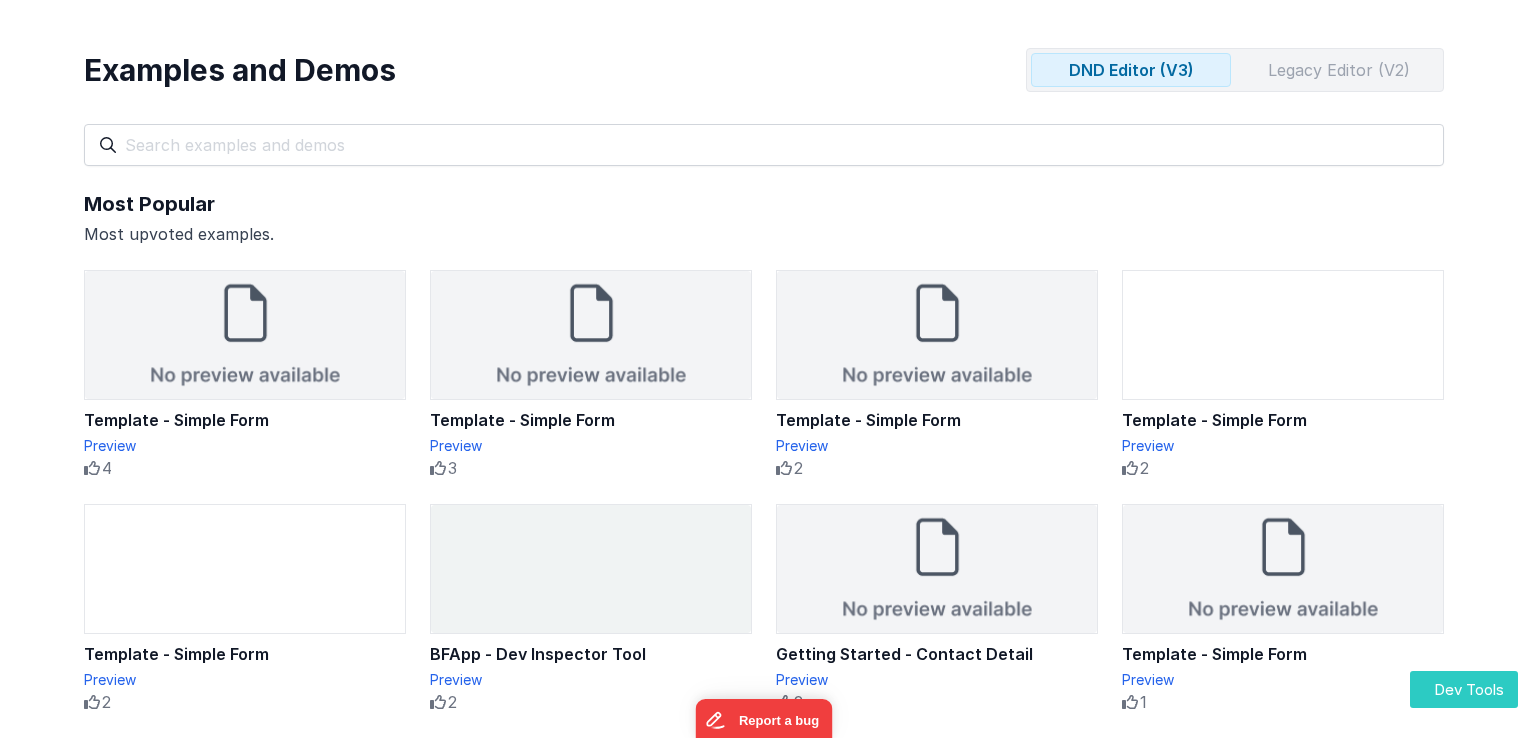 click on "Dev Tools" at bounding box center (1464, 689) 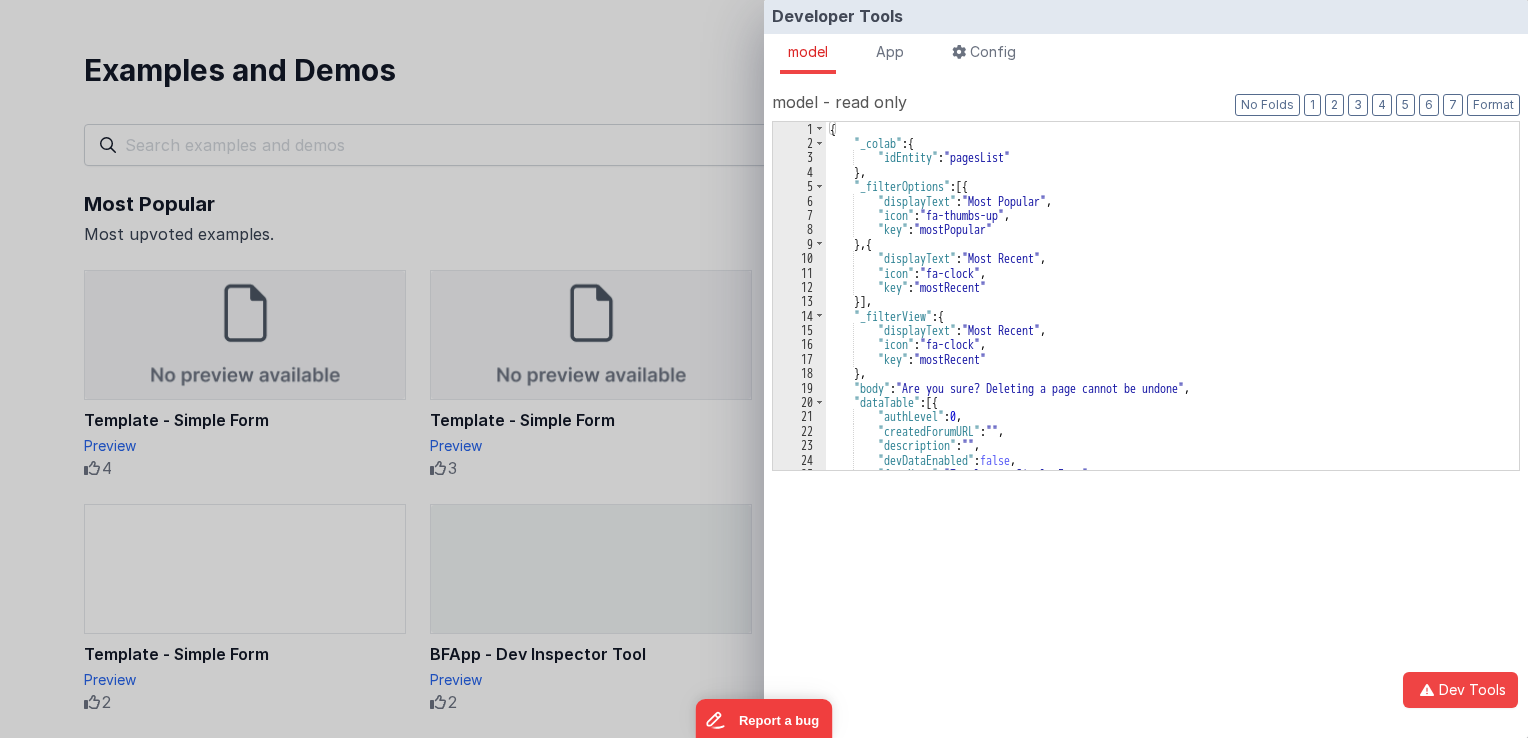 click on "Developer Tools
model
App
Params
Log (1)
Misc
Windows
Config
model - read only Format
7
6
5
4
3
2
1
No Folds
1 2 3 4 5 6 7 8 9 10 11 12 13 14 15 16 17 18 19 20 21 22 23 24 25 26 {      "_colab" :  {           "idEntity" :  "pagesList"      } ,      "_filterOptions" :  [{           "displayText" :  "Most Popular" ,           "icon" :  "fa-thumbs-up" ,           "key" :  "mostPopular"      } ,  {           "displayText" :  "Most Recent" ,           :  ," at bounding box center (764, 369) 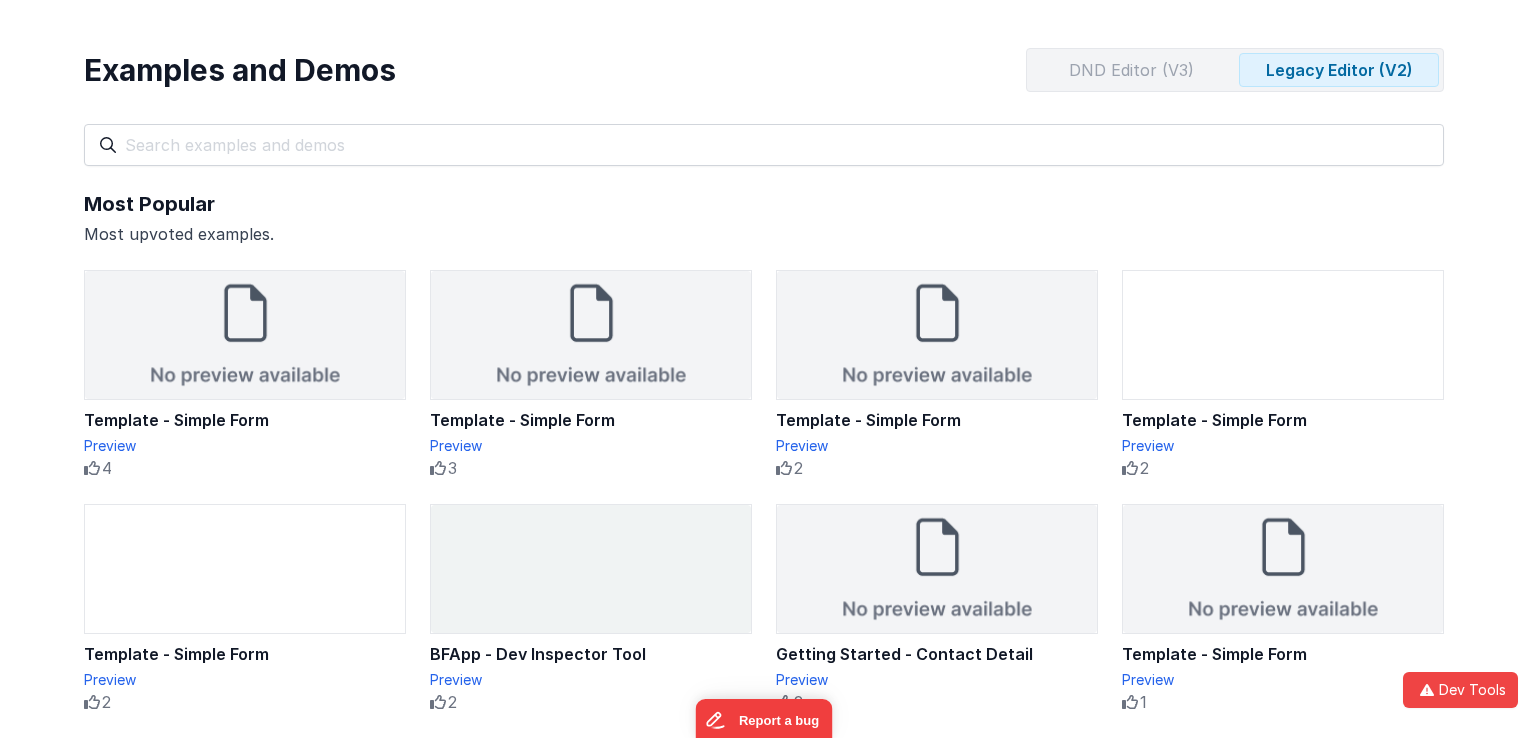 click on "DND Editor (V3)" at bounding box center [1131, 70] 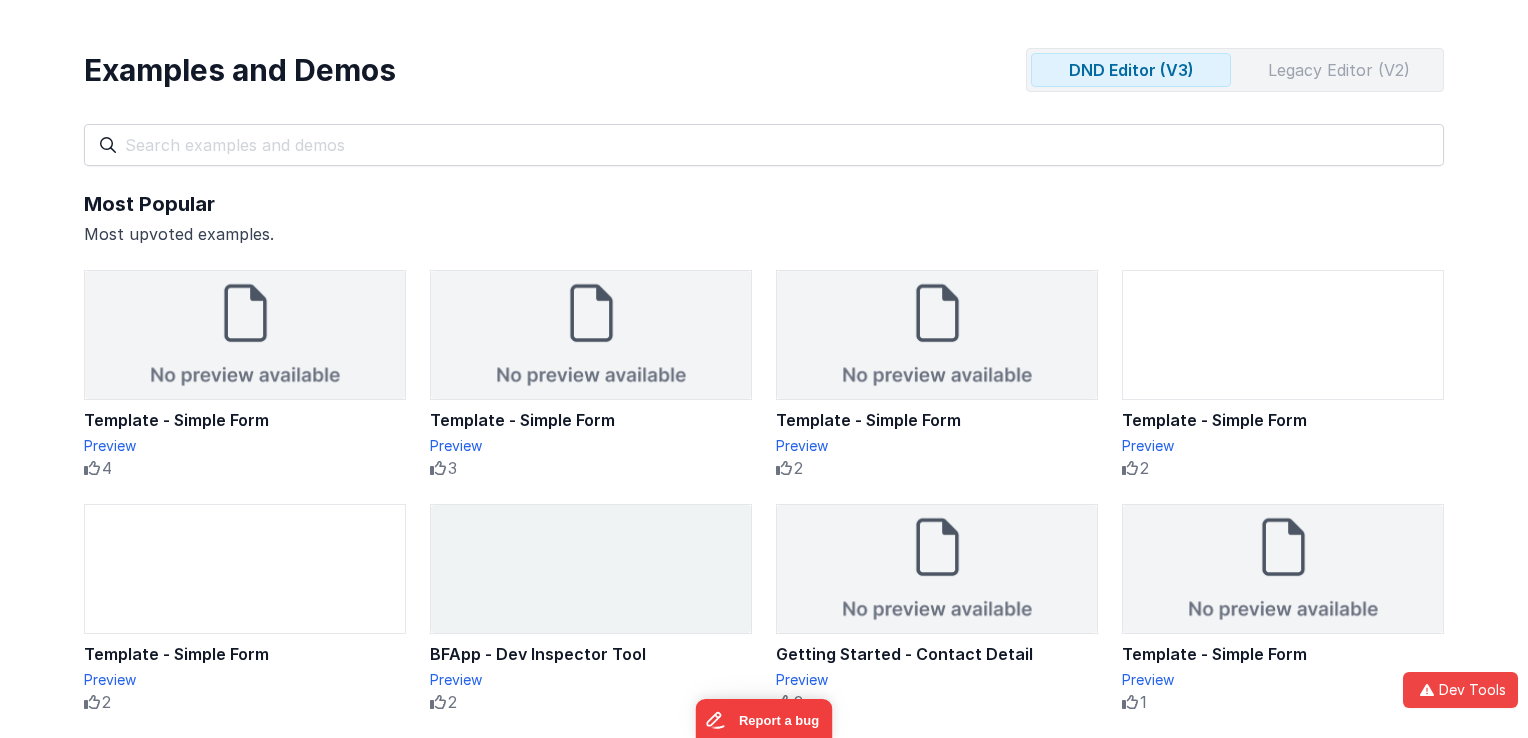click on "Legacy Editor (V2)" at bounding box center (1339, 70) 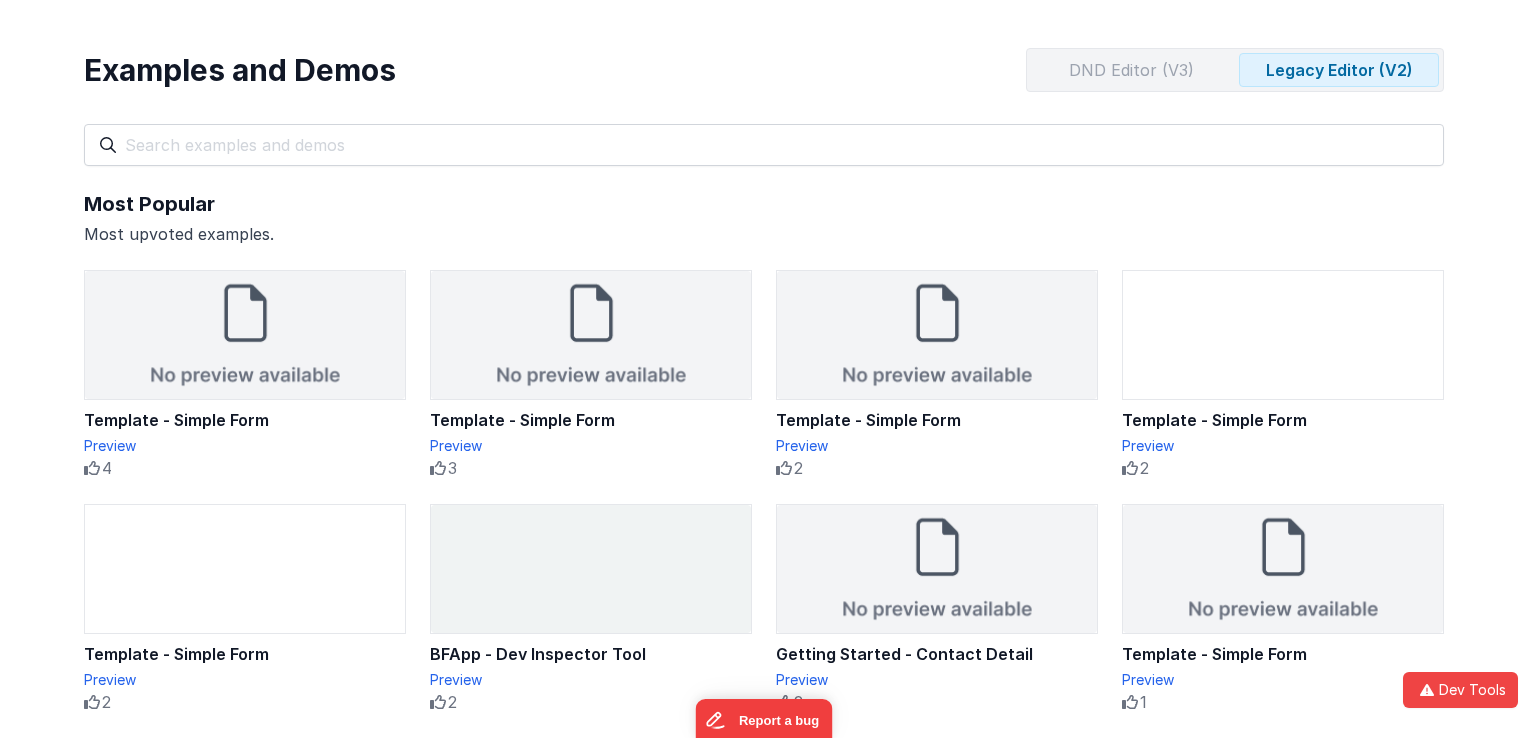 click on "DND Editor (V3)" at bounding box center [1131, 70] 